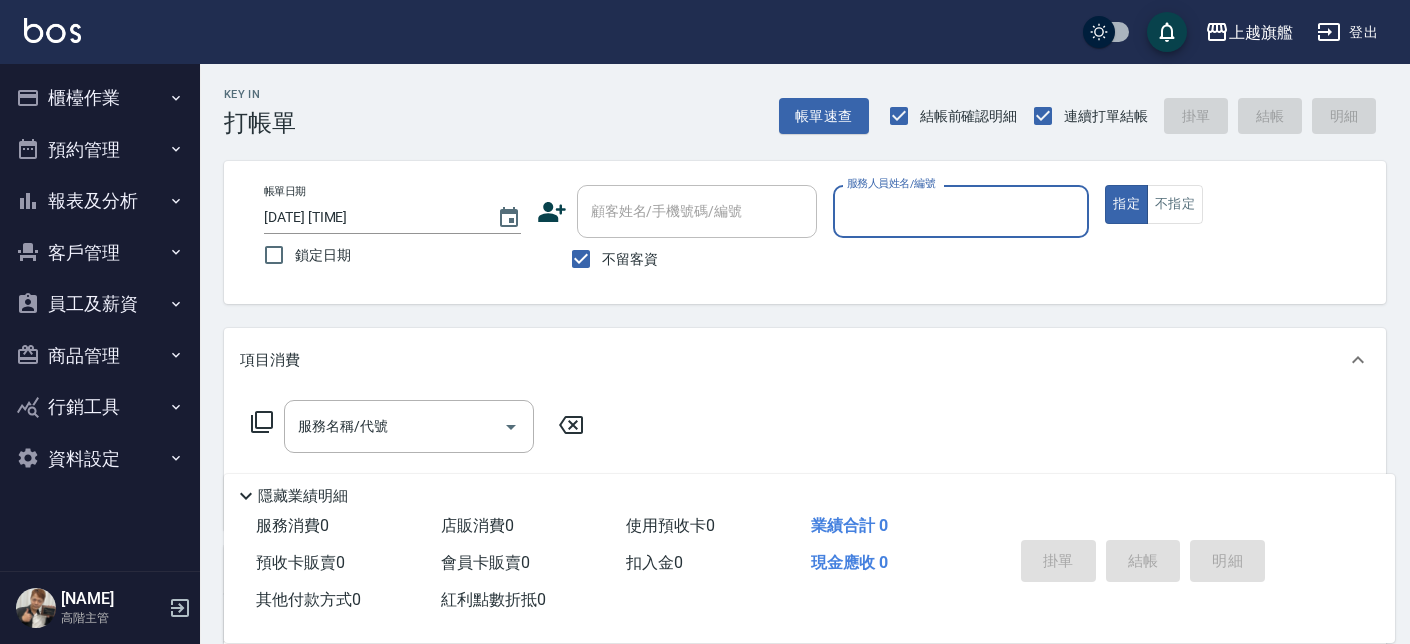 scroll, scrollTop: 0, scrollLeft: 0, axis: both 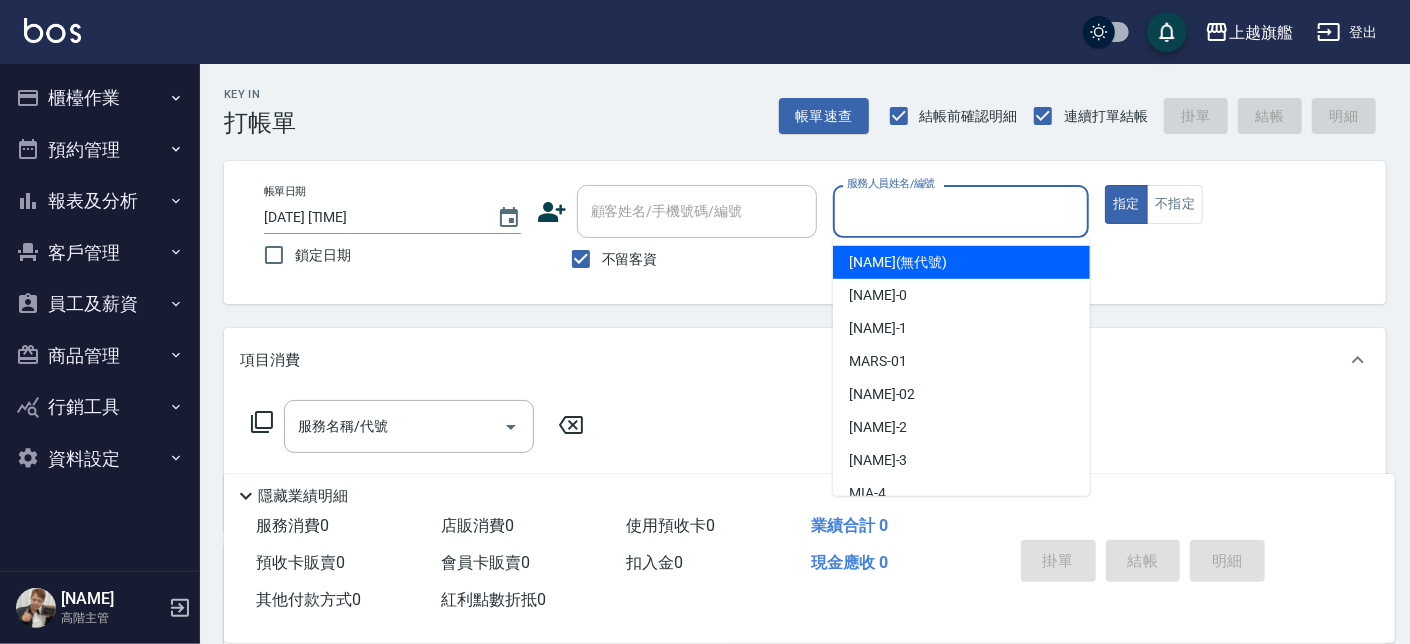click on "服務人員姓名/編號" at bounding box center [961, 211] 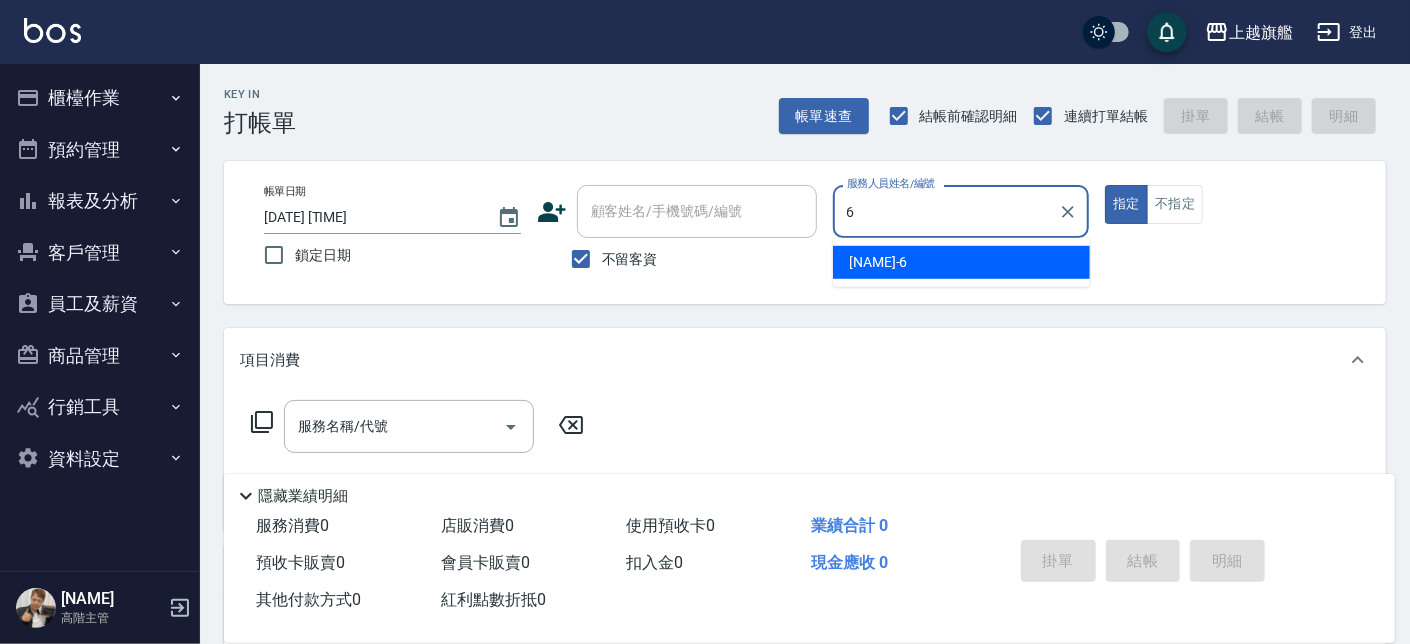type on "[NAME]-[NUMBER]" 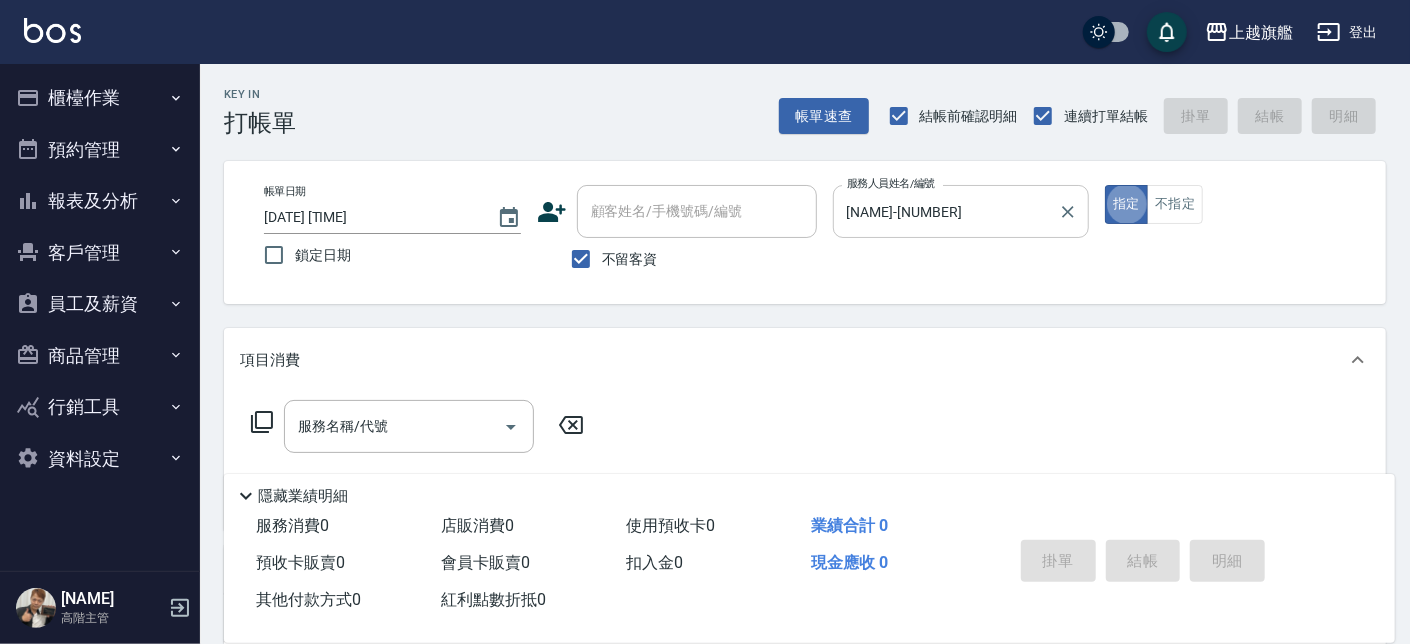 type on "true" 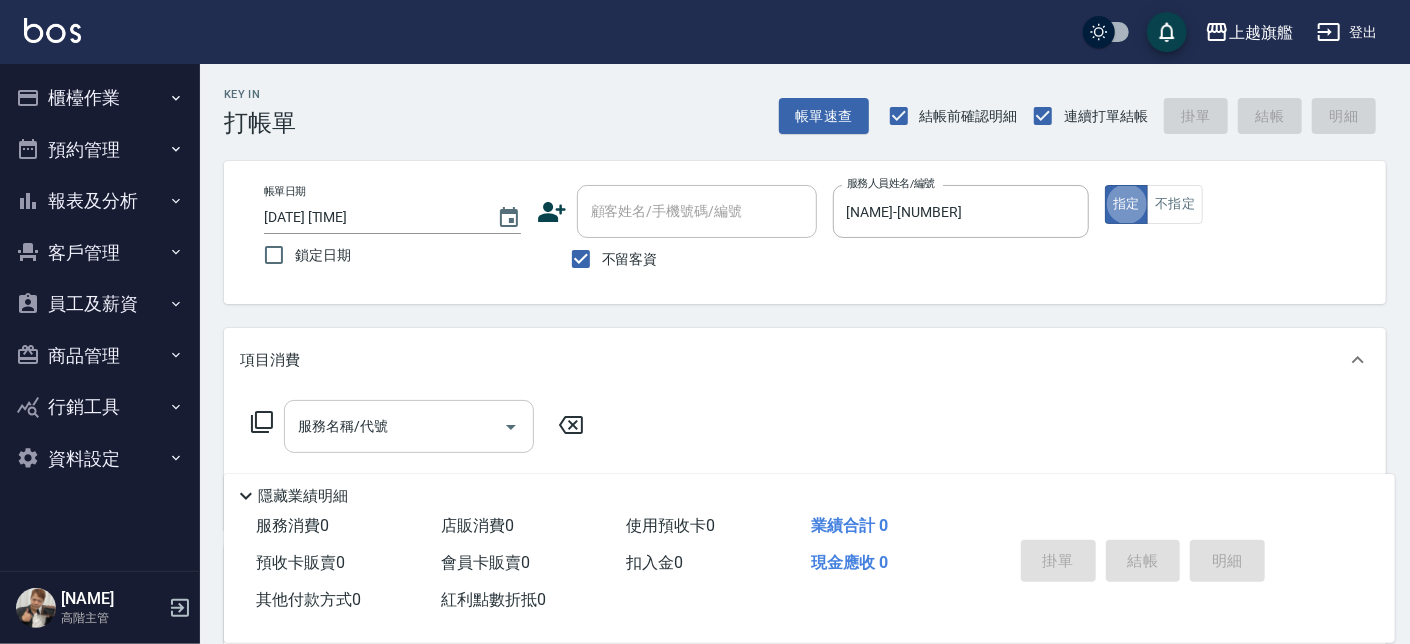 click on "服務名稱/代號" at bounding box center [409, 426] 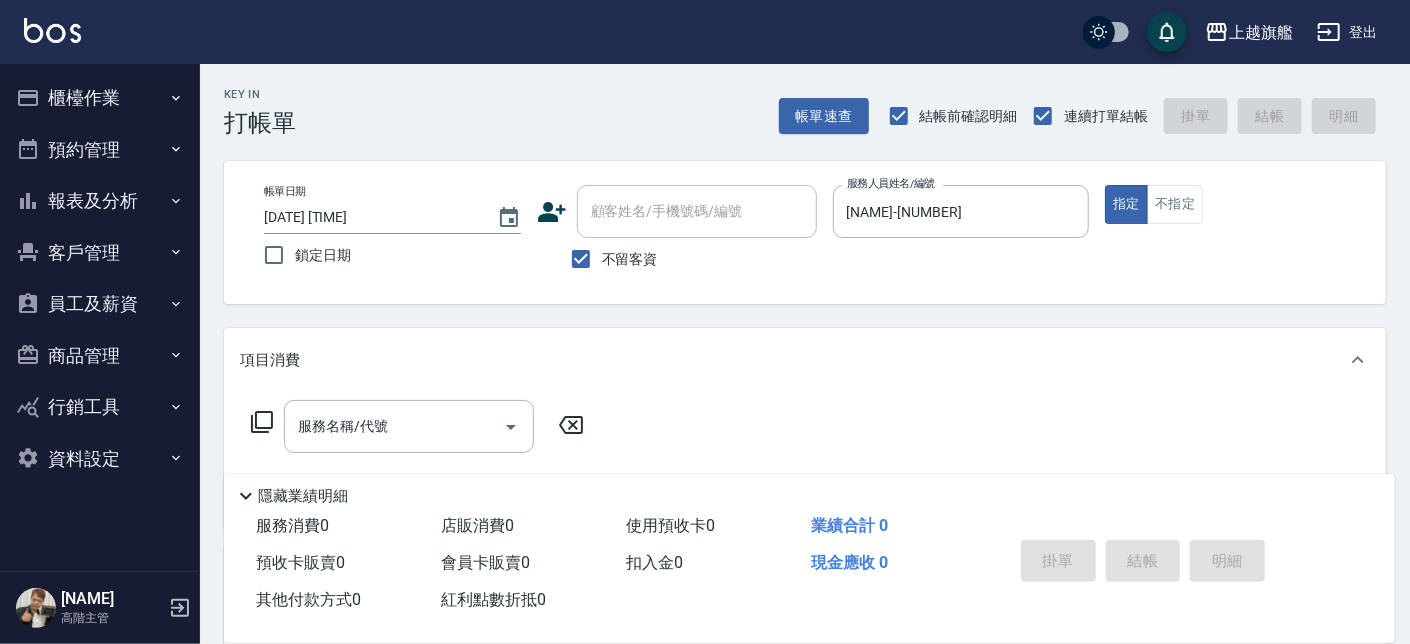 click on "Key In 打帳單 帳單速查 結帳前確認明細 連續打單結帳 掛單 結帳 明細 帳單日期 [DATE] [TIME] 鎖定日期 顧客姓名/手機號碼/編號 顧客姓名/手機號碼/編號 不留客資 服務人員姓名/編號 [NAME]-[NUMBER] 服務人員姓名/編號 指定 不指定 項目消費 服務名稱/代號 服務名稱/代號 店販銷售 服務人員姓名/編號 服務人員姓名/編號 商品代號/名稱 商品代號/名稱 預收卡販賣 卡券名稱/代號 卡券名稱/代號 其他付款方式 其他付款方式 其他付款方式 備註及來源 備註 備註 訂單來源 ​ 訂單來源 隱藏業績明細 服務消費  0 店販消費  0 使用預收卡  0 業績合計   0 預收卡販賣  0 會員卡販賣  0 扣入金  0 現金應收   0 其他付款方式  0 紅利點數折抵  0 掛單 結帳 明細" at bounding box center [805, 496] 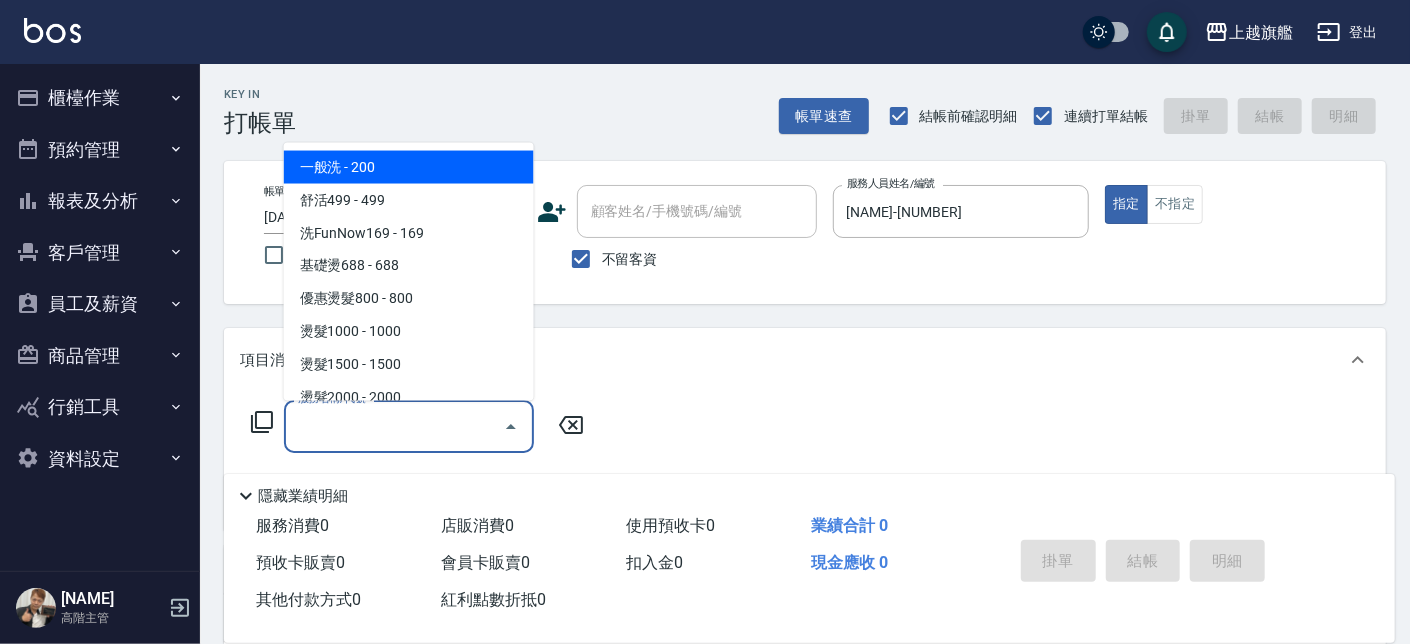 click on "服務名稱/代號" at bounding box center [394, 426] 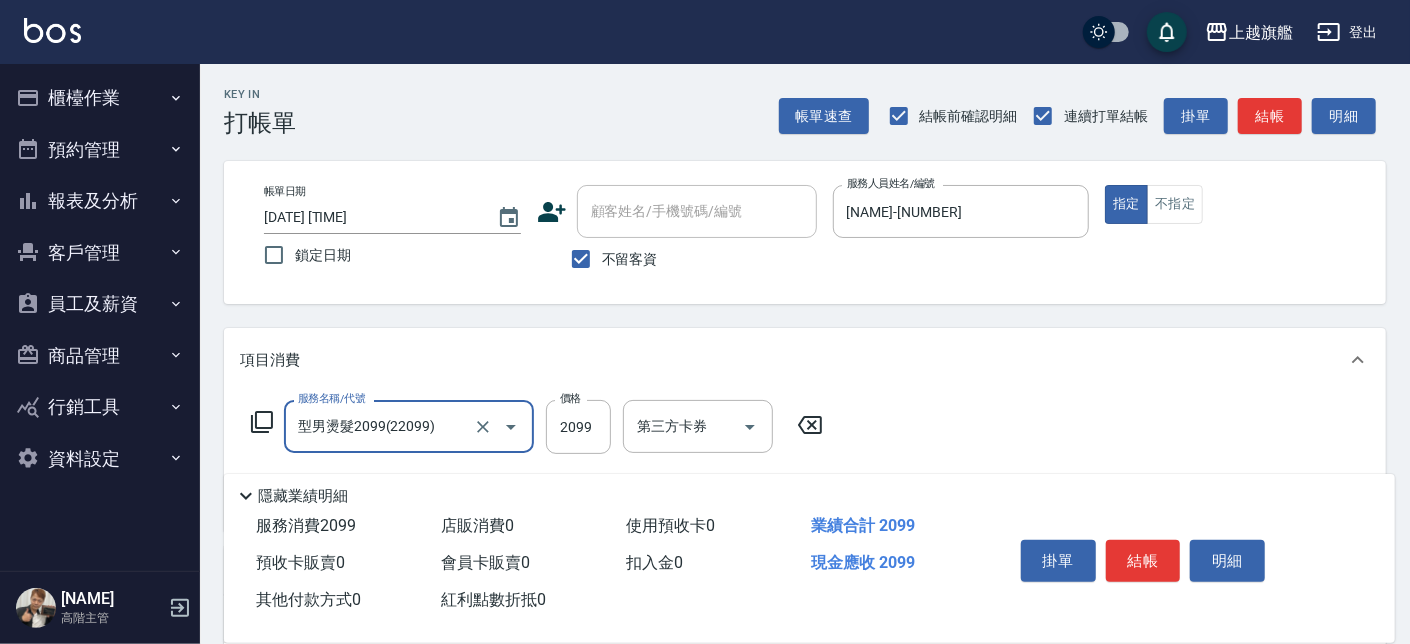 type on "型男燙髮2099(22099)" 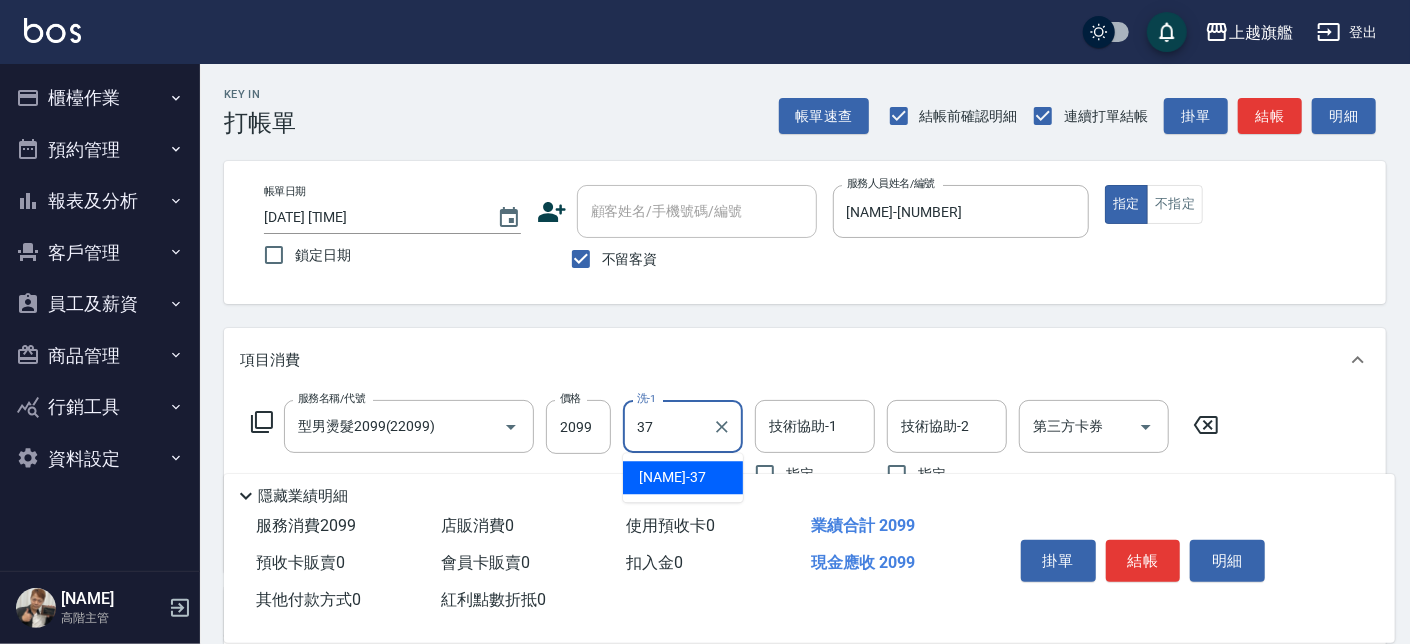 type on "[NAME]-[NUMBER]" 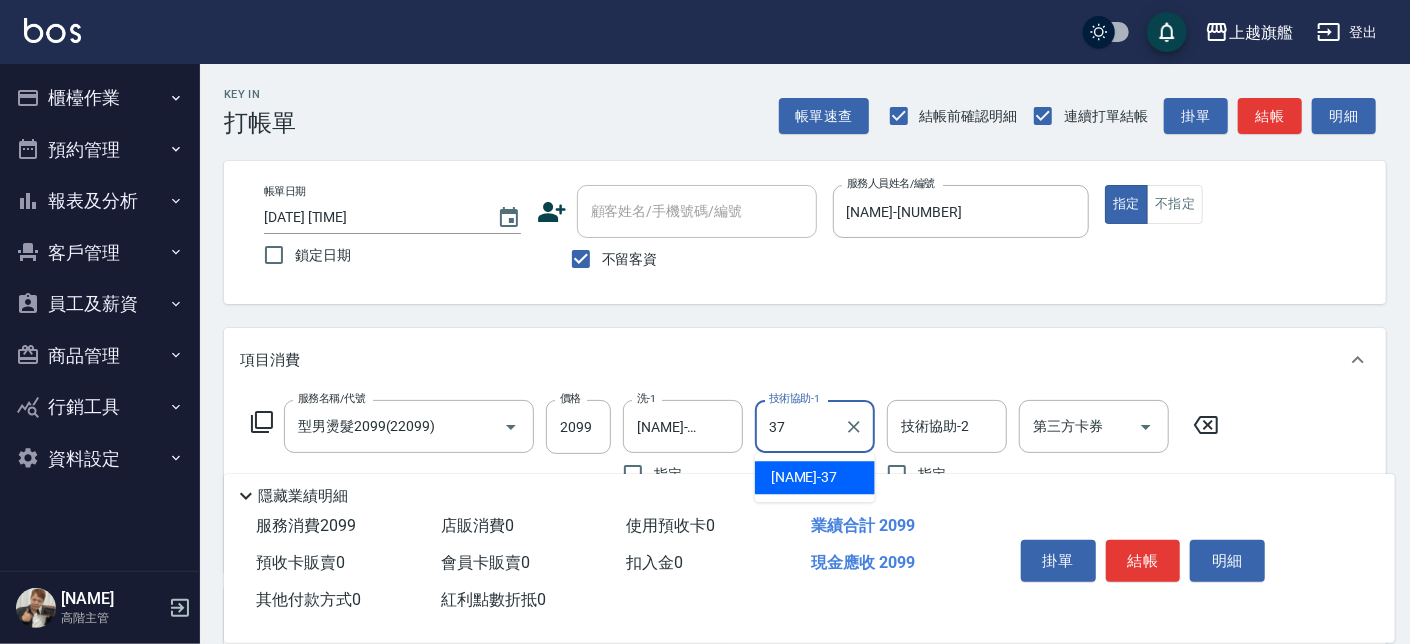type on "[NAME]-[NUMBER]" 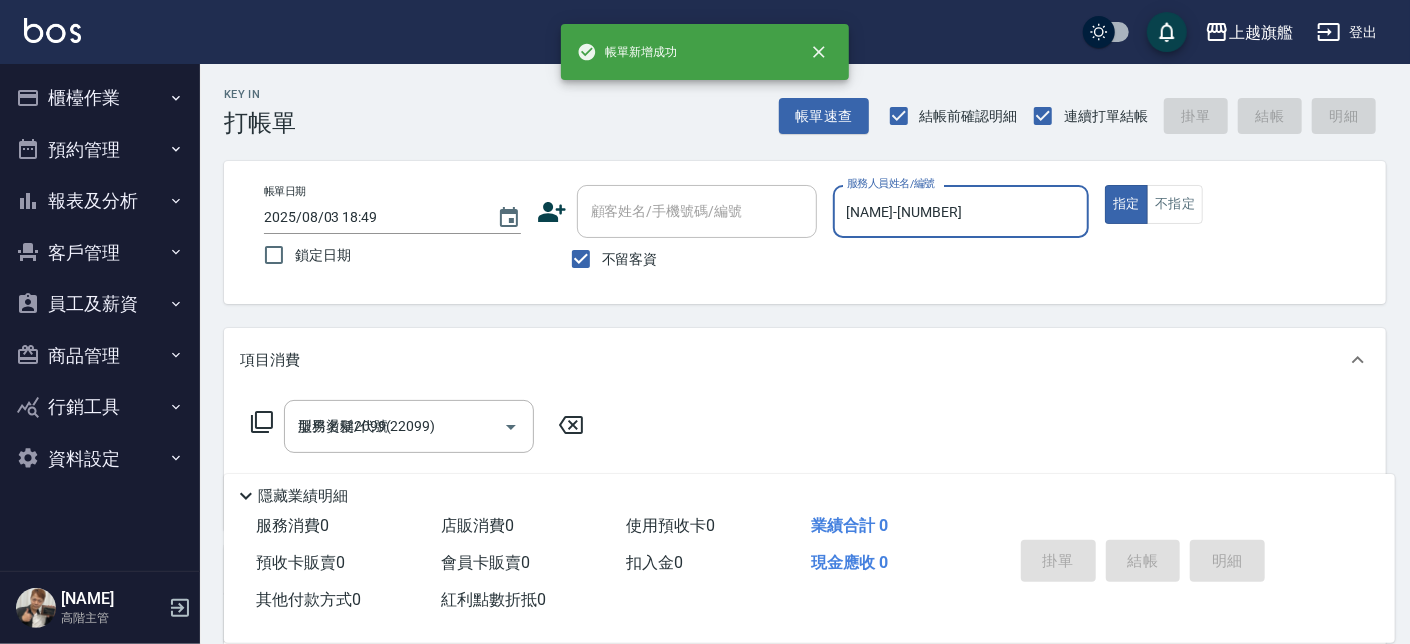 type on "2025/08/03 18:49" 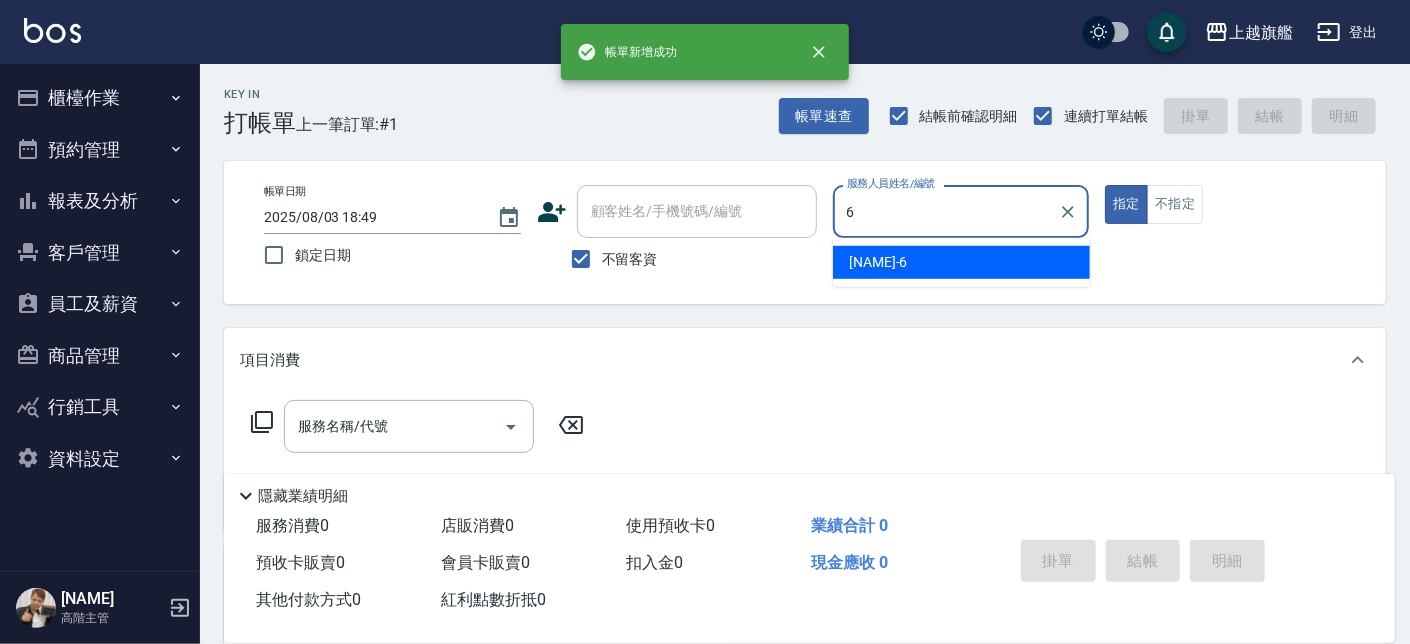 type on "[NAME]-[NUMBER]" 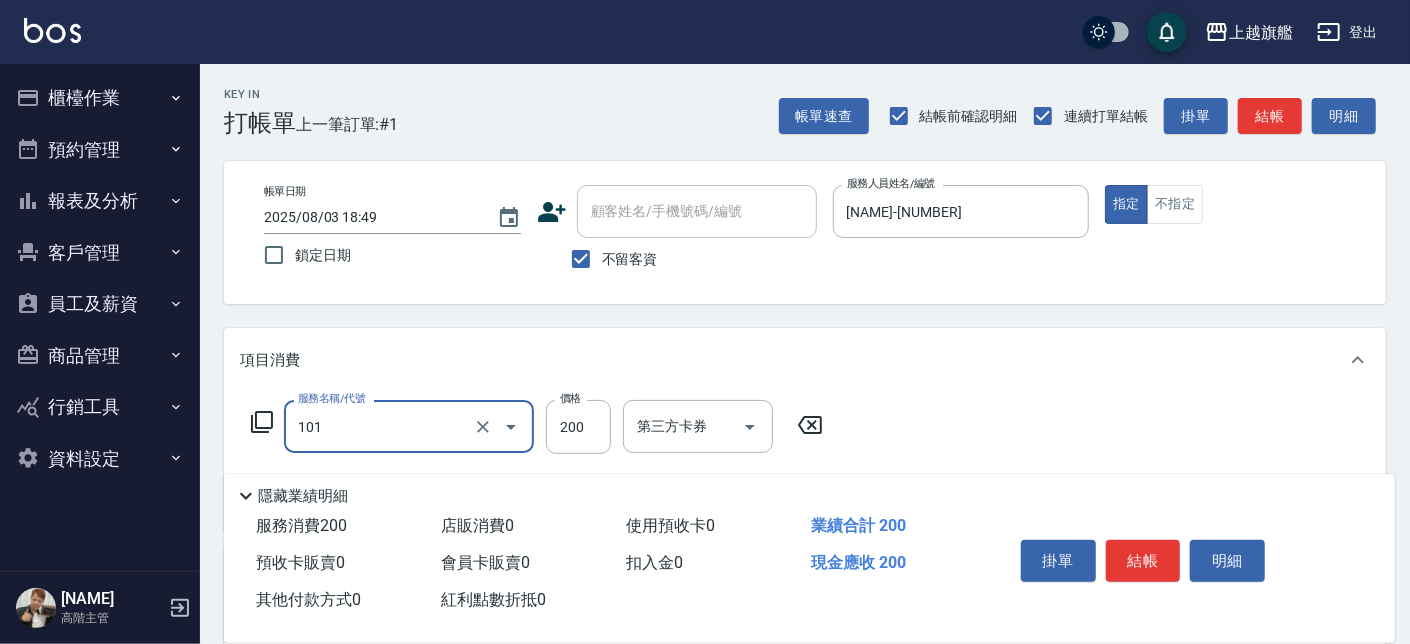 type on "一般洗(101)" 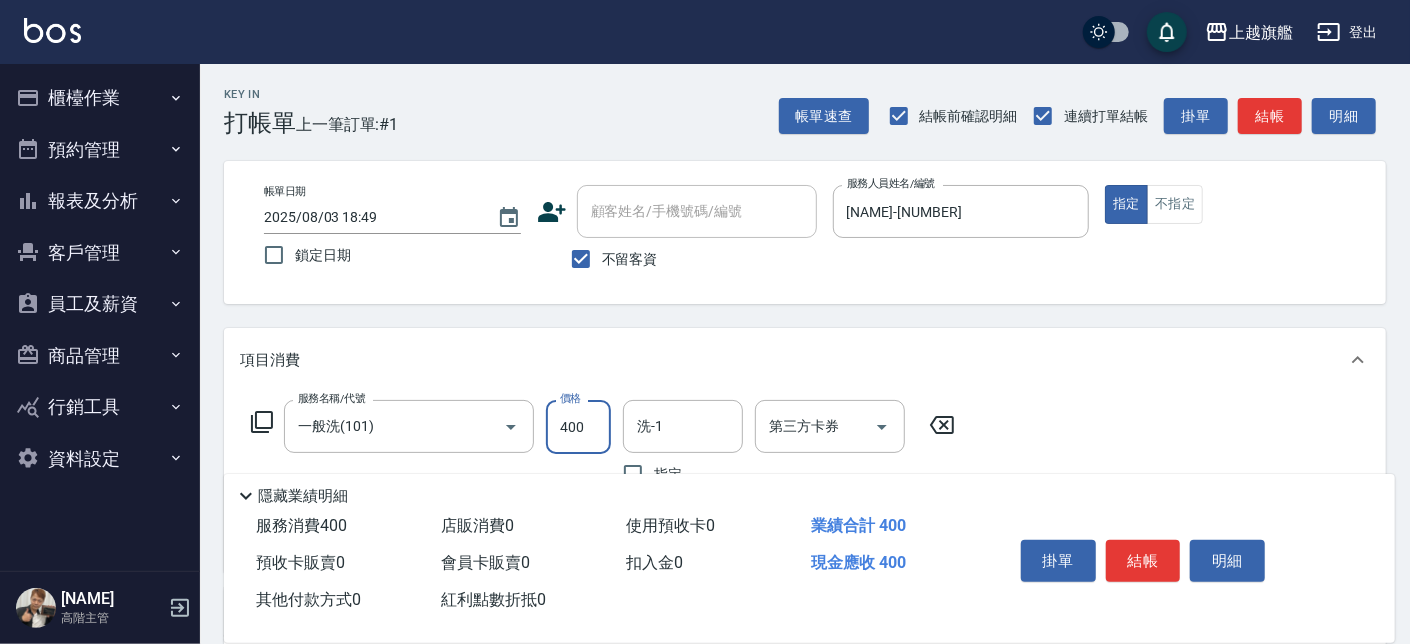 type on "400" 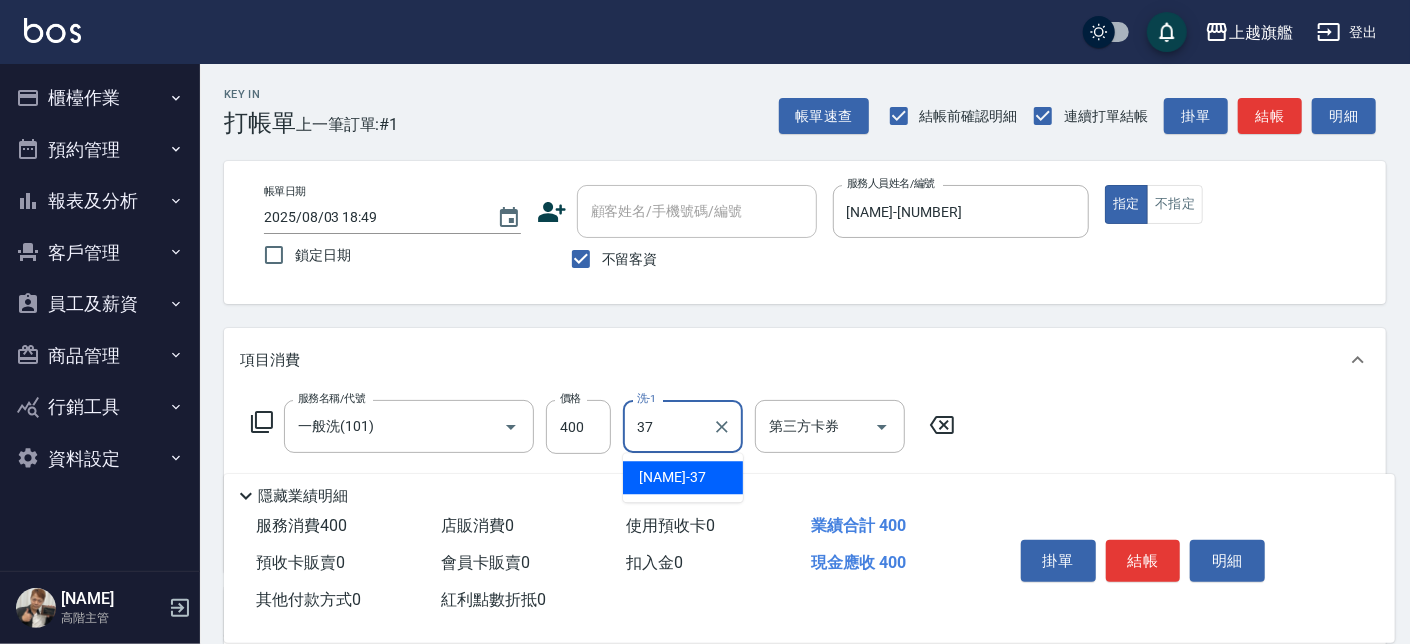 type on "[NAME]-[NUMBER]" 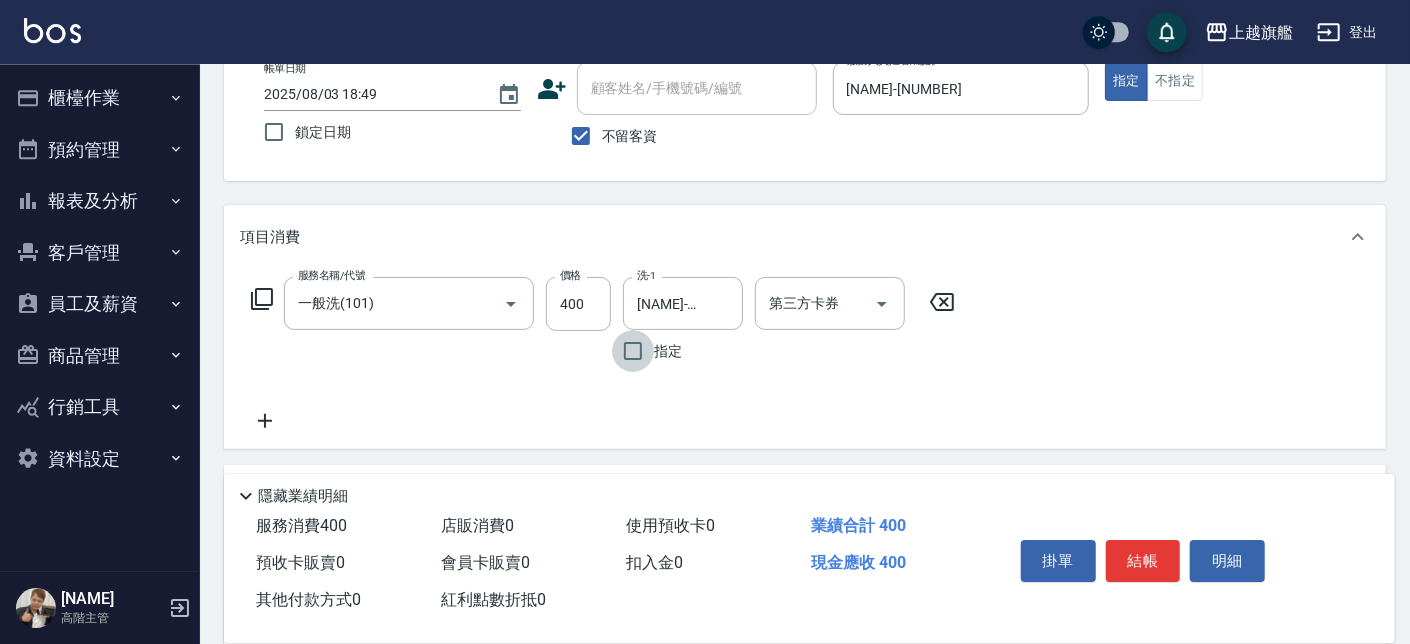 scroll, scrollTop: 227, scrollLeft: 0, axis: vertical 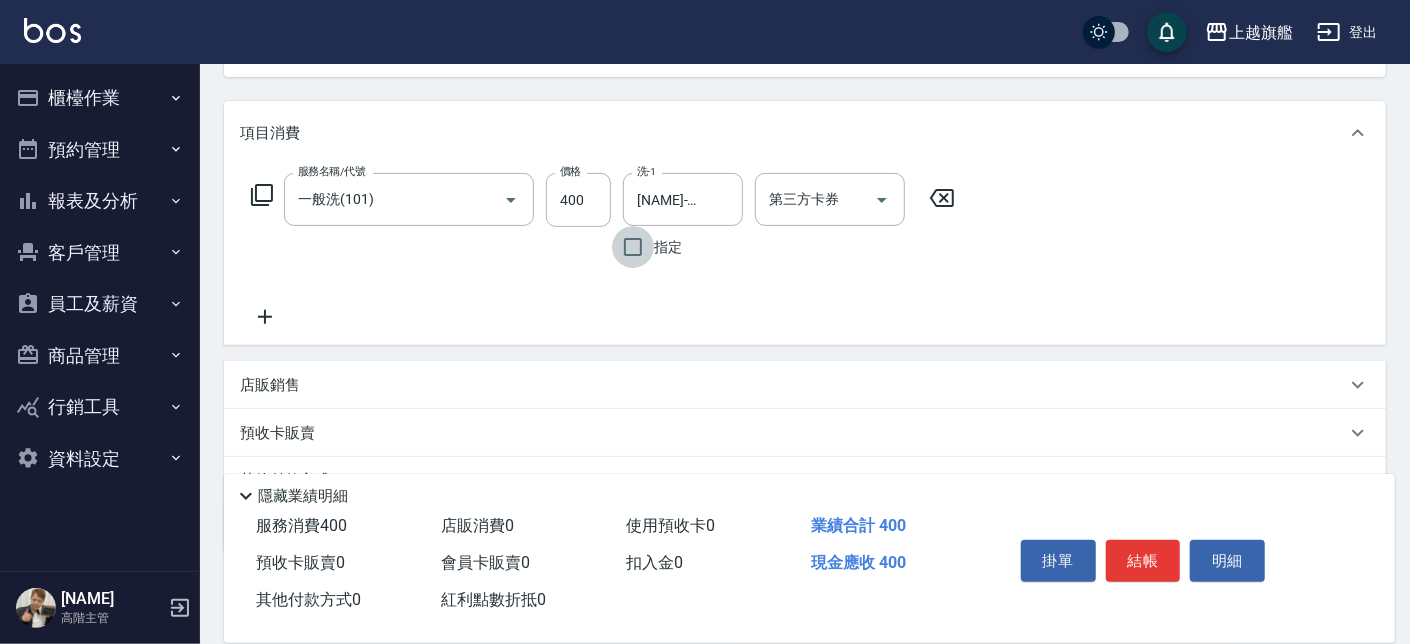 click 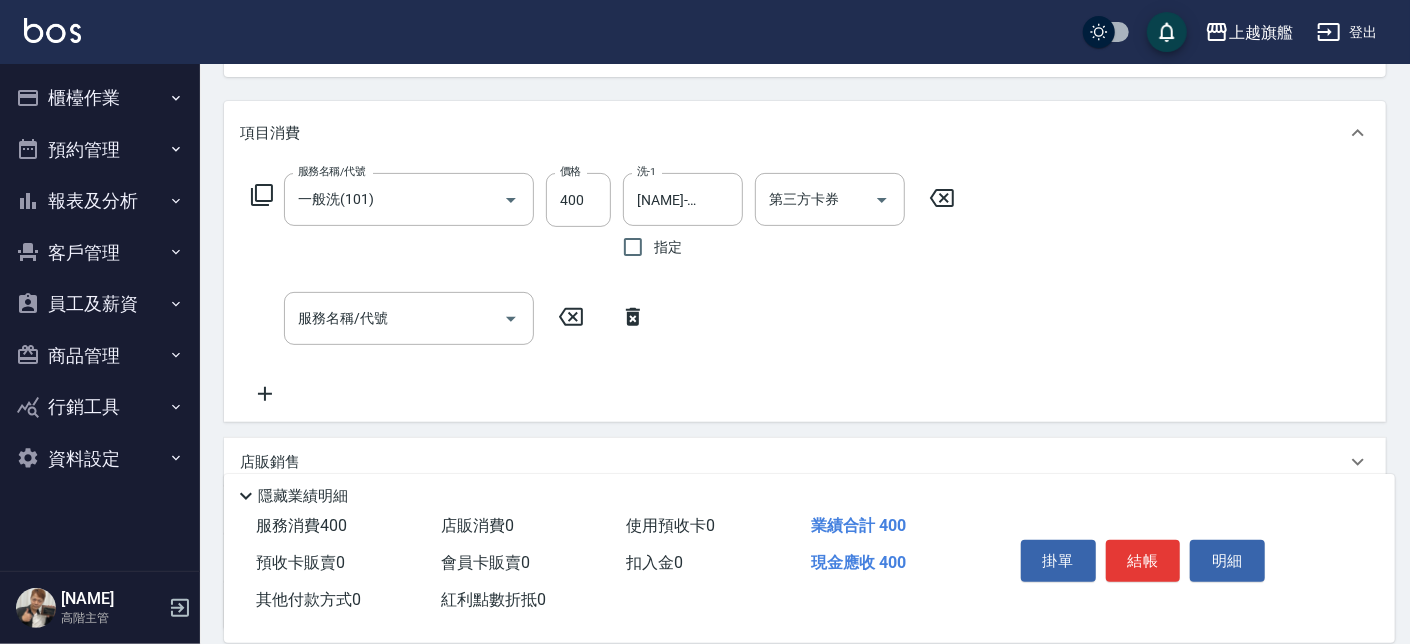 click on "服務名稱/代號 服務名稱/代號" at bounding box center [449, 318] 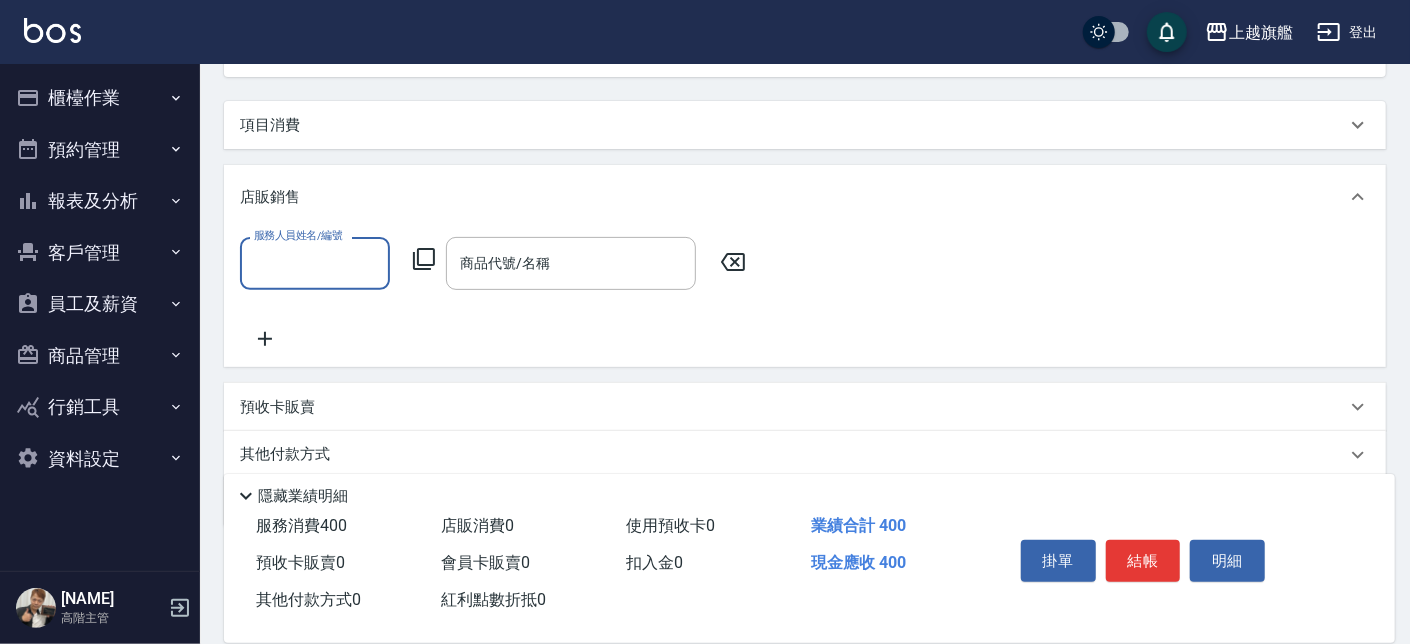 scroll, scrollTop: 0, scrollLeft: 0, axis: both 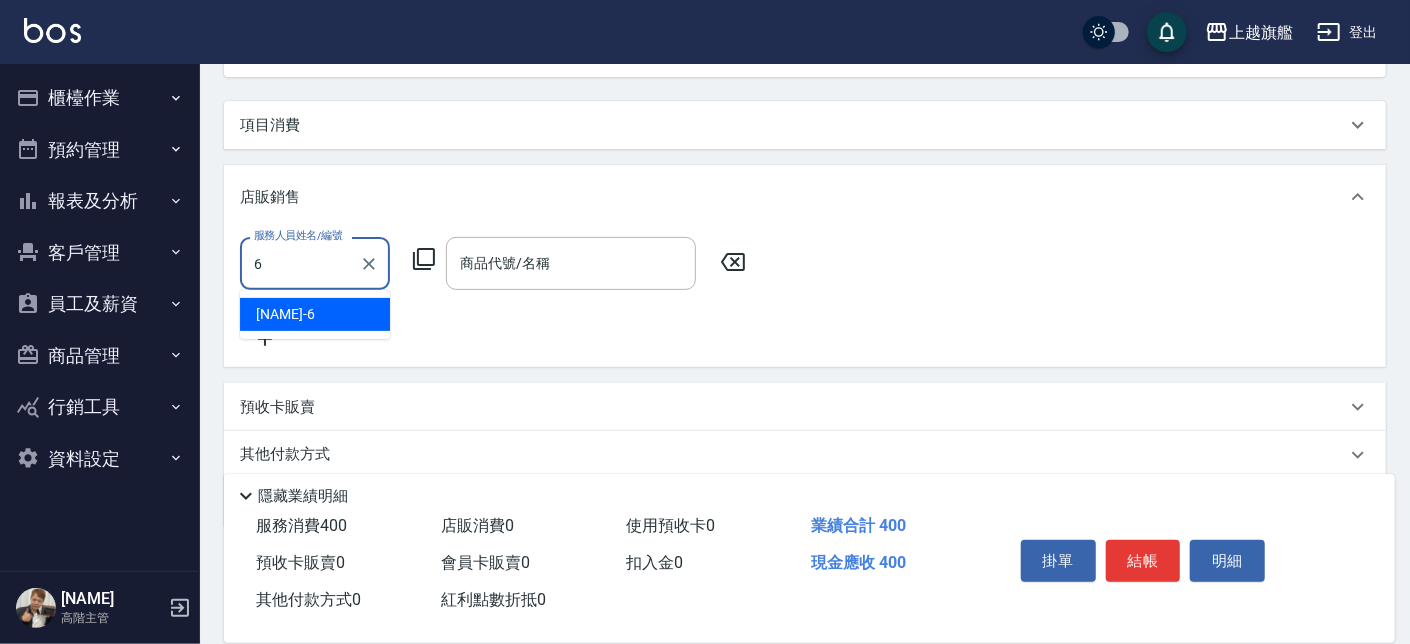 type on "[NAME]-[NUMBER]" 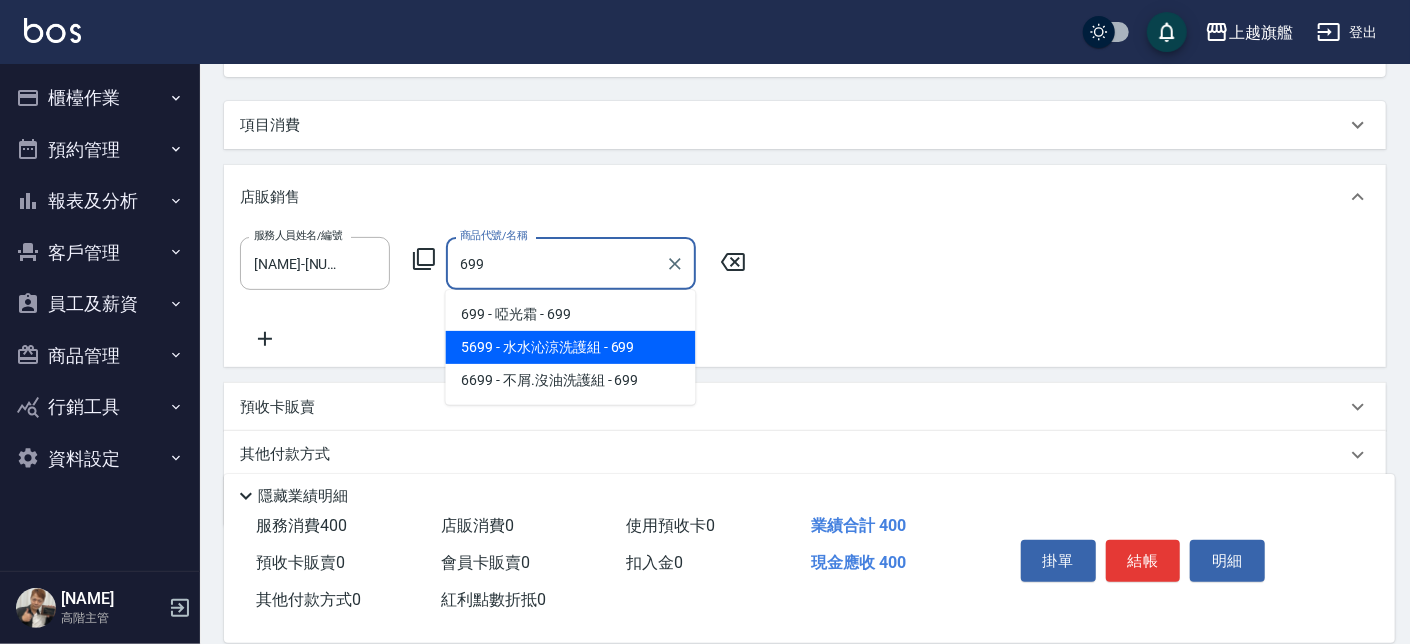 type on "水水沁涼洗護組" 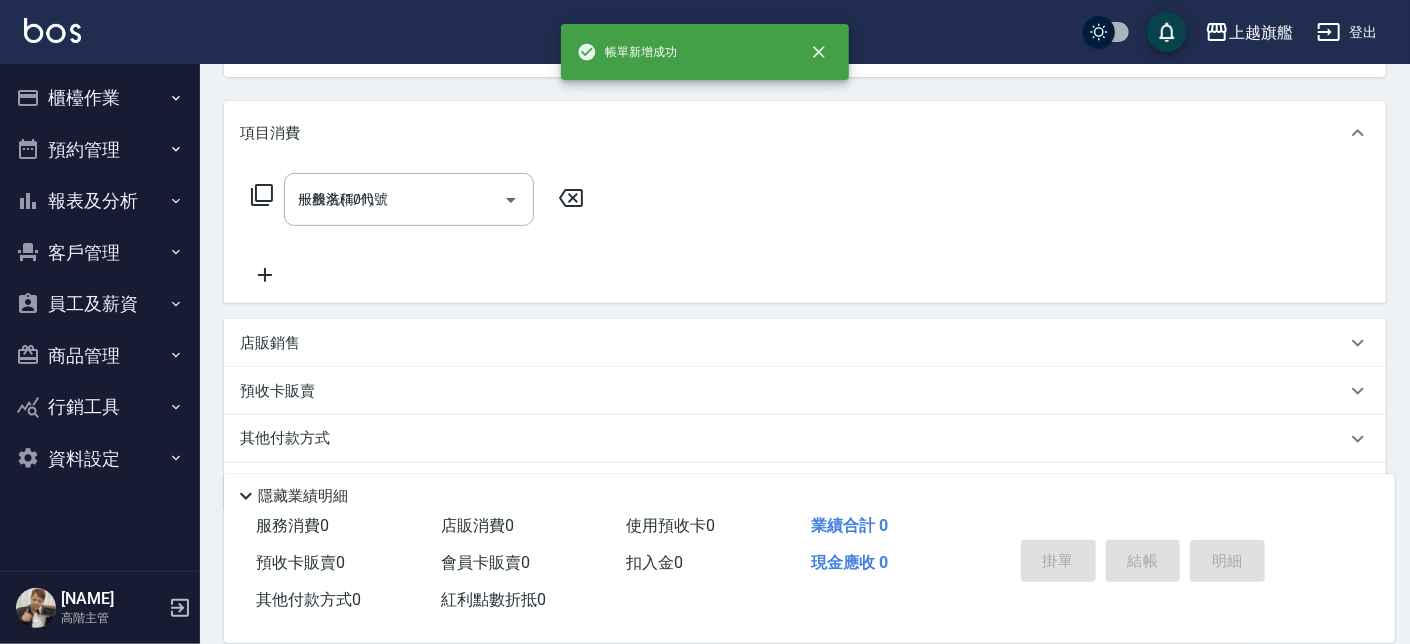 type 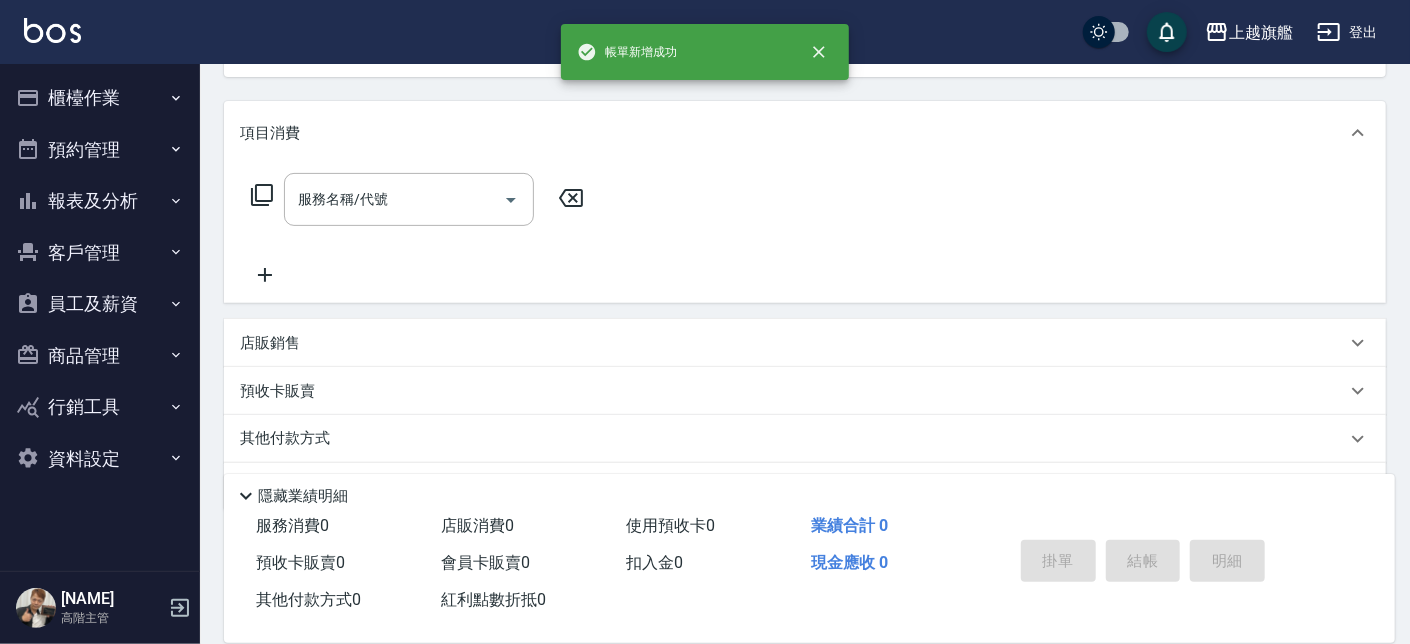 scroll, scrollTop: 0, scrollLeft: 0, axis: both 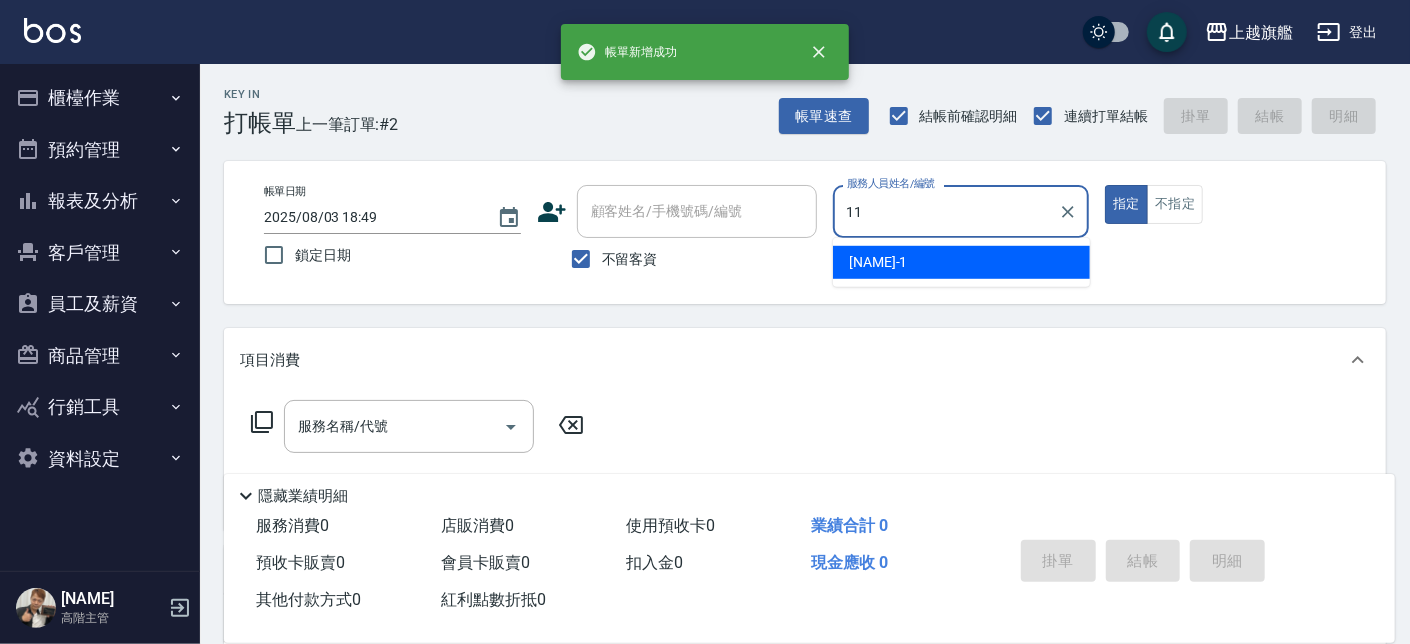 type on "[NAME]-[NUMBER]" 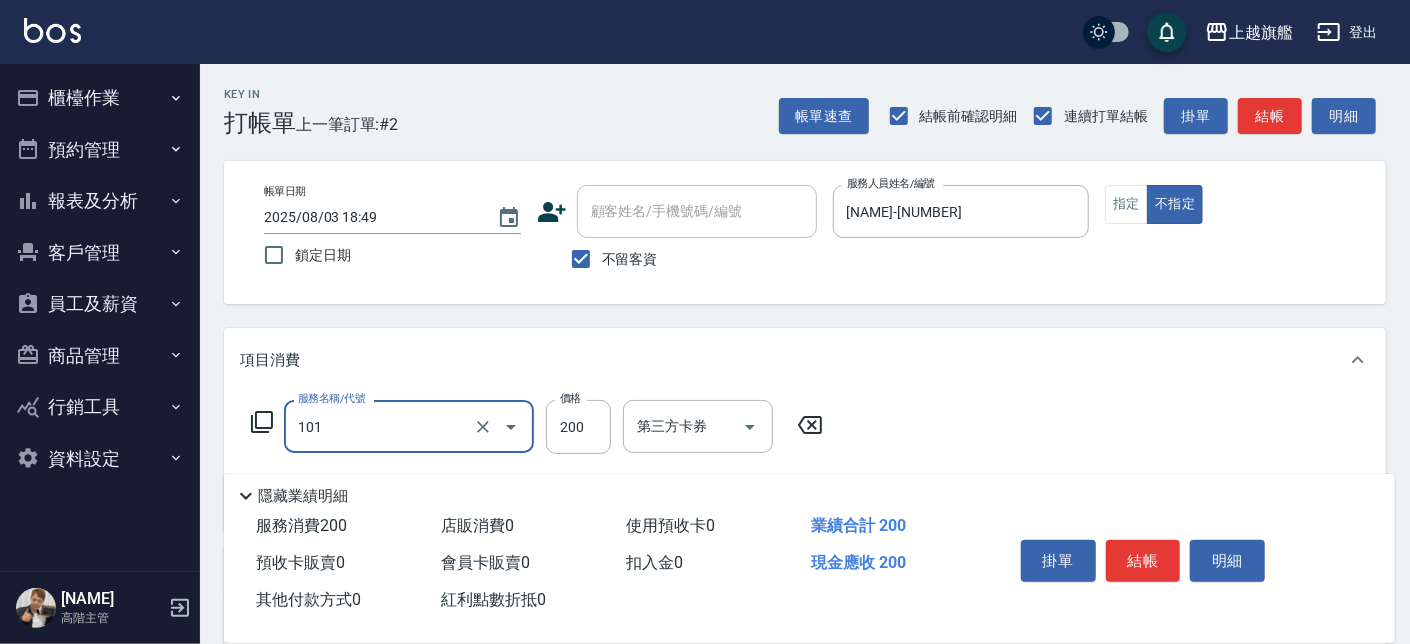 type on "一般洗(101)" 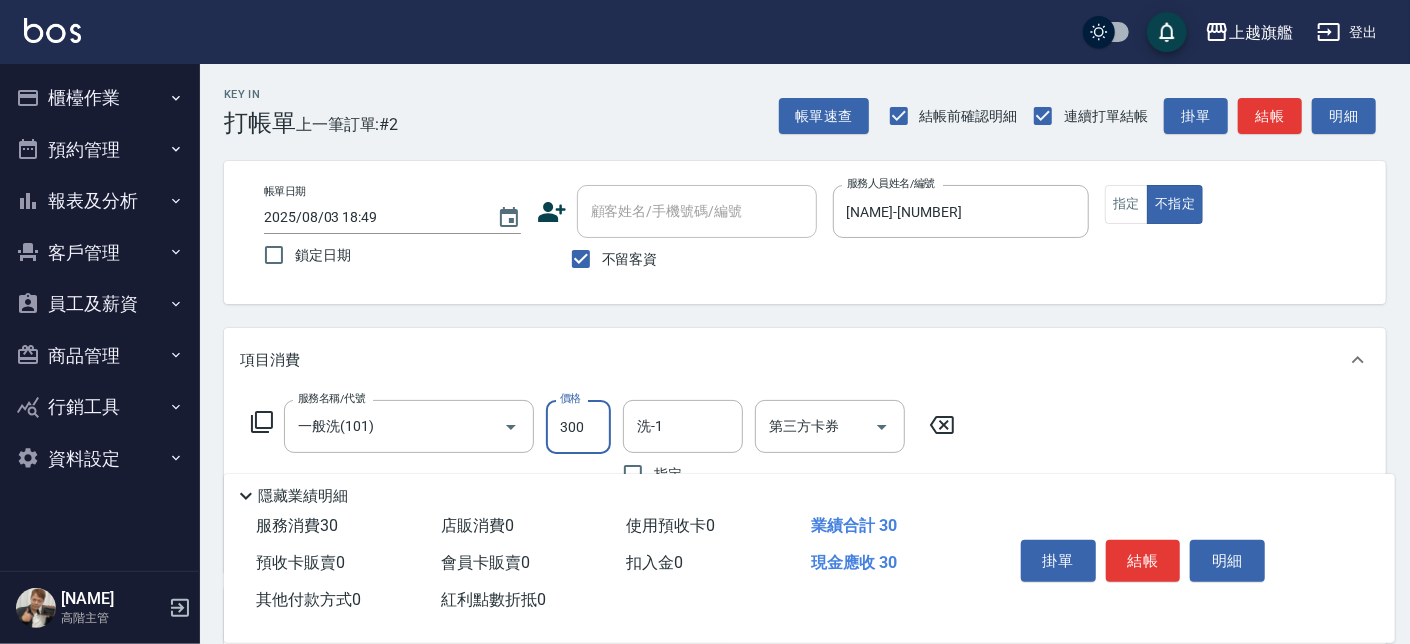 type on "300" 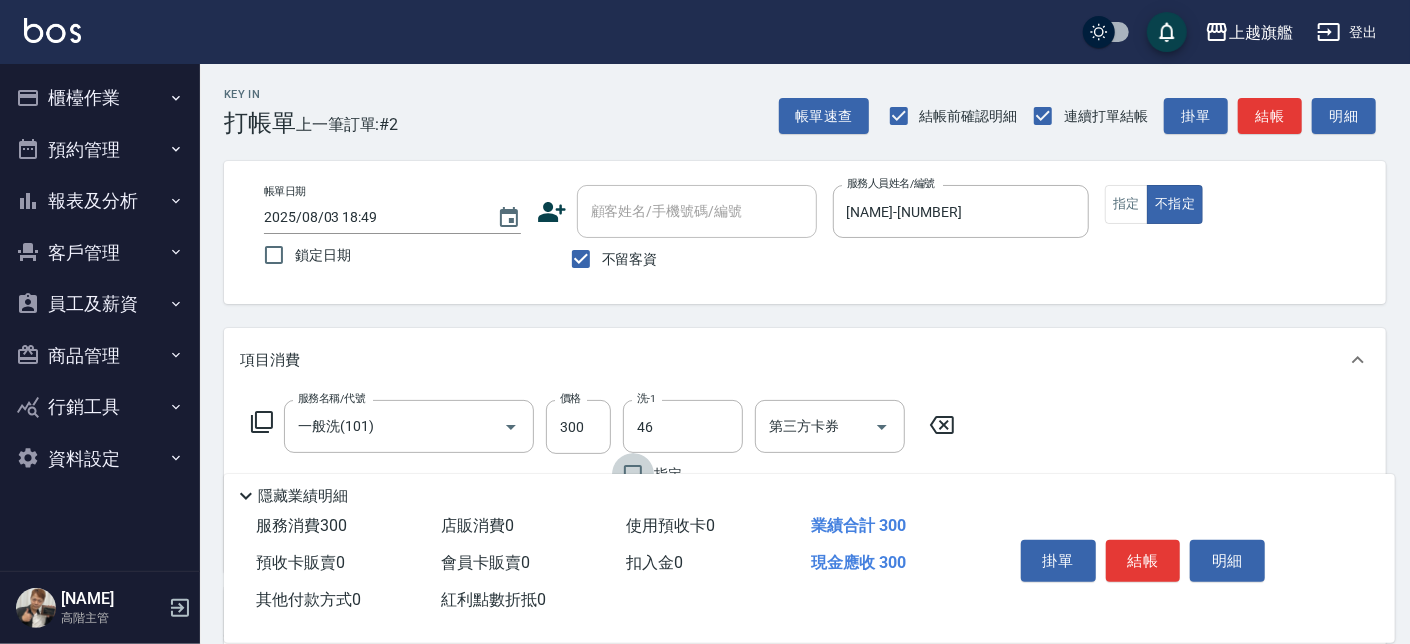 type on "[NAME]-[NUMBER]" 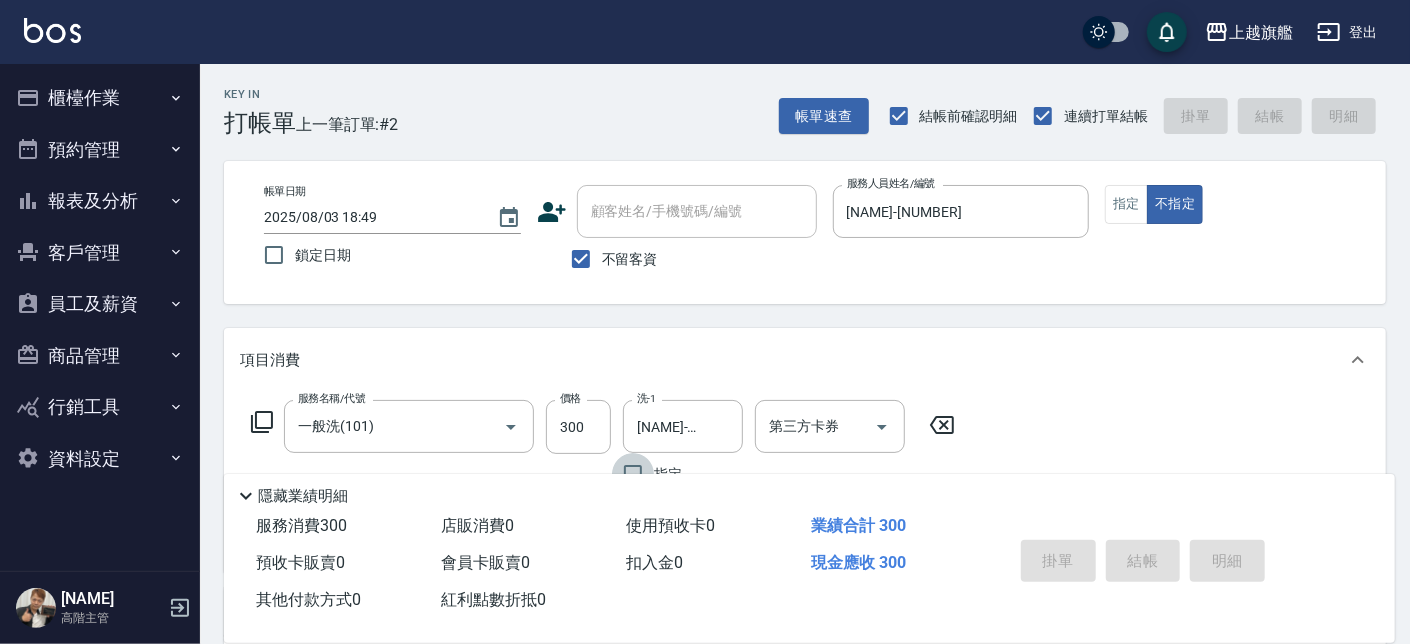 type on "2025/08/03 18:50" 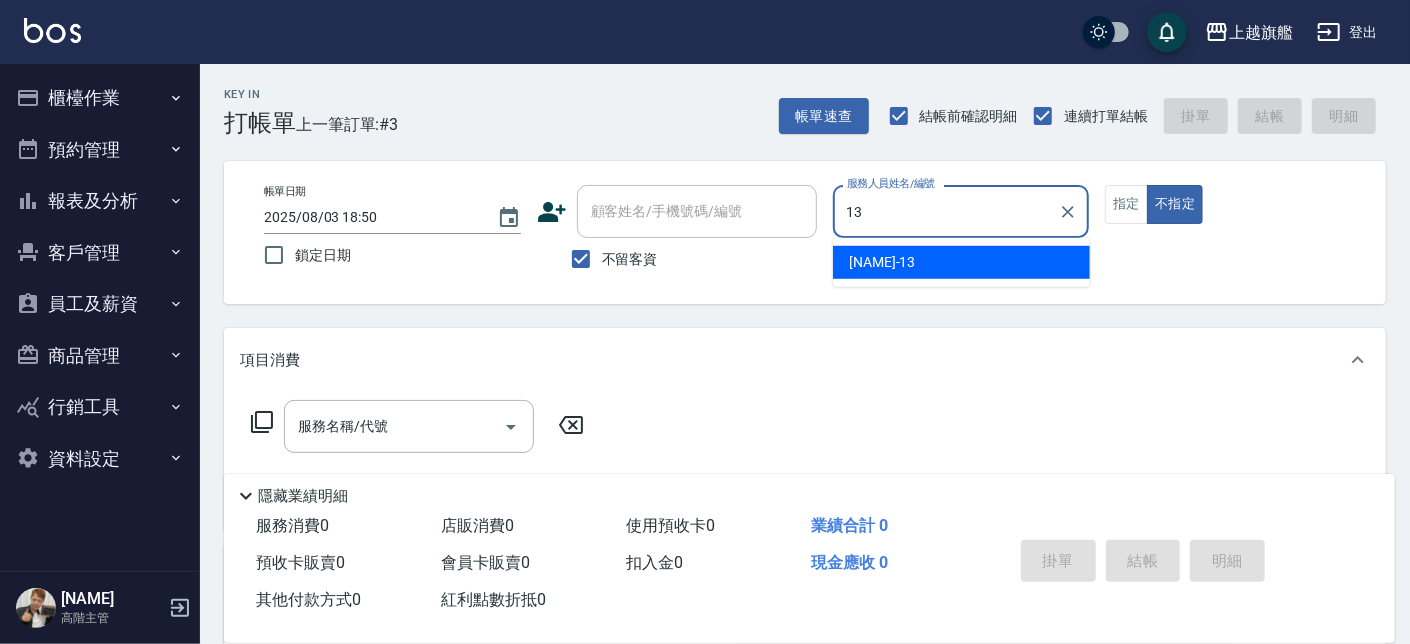 type on "[NAME]-[NUMBER]" 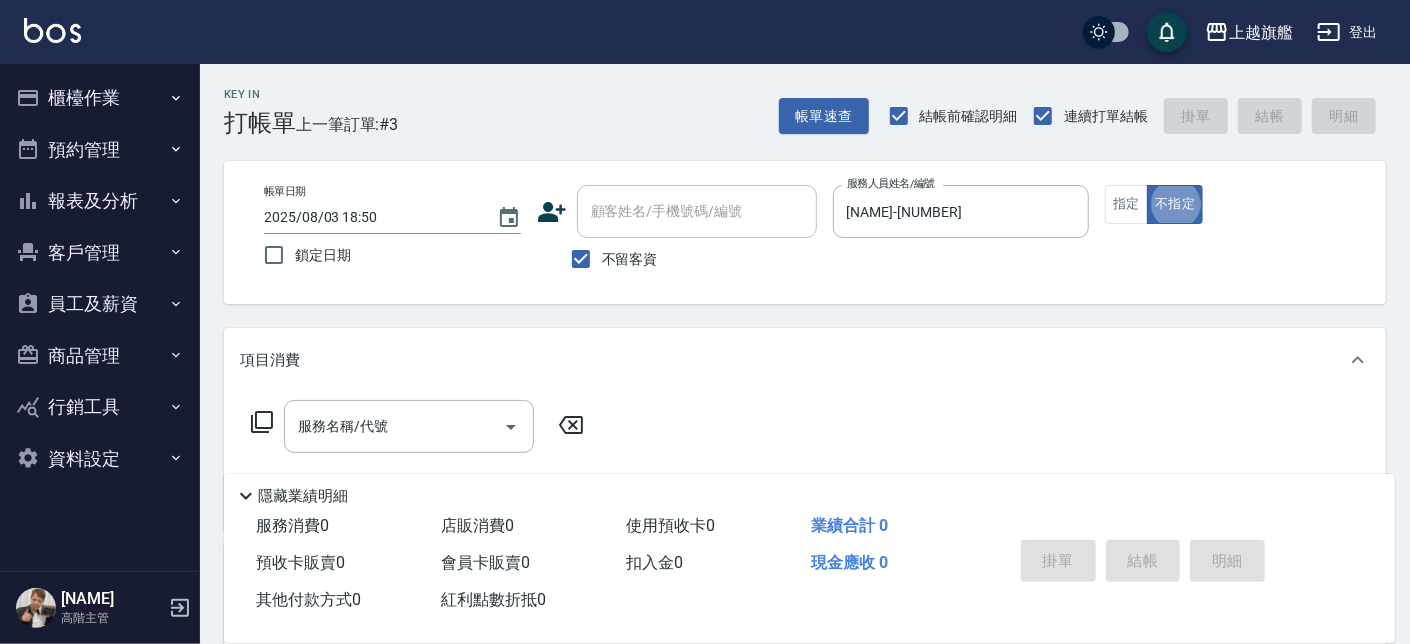 type on "false" 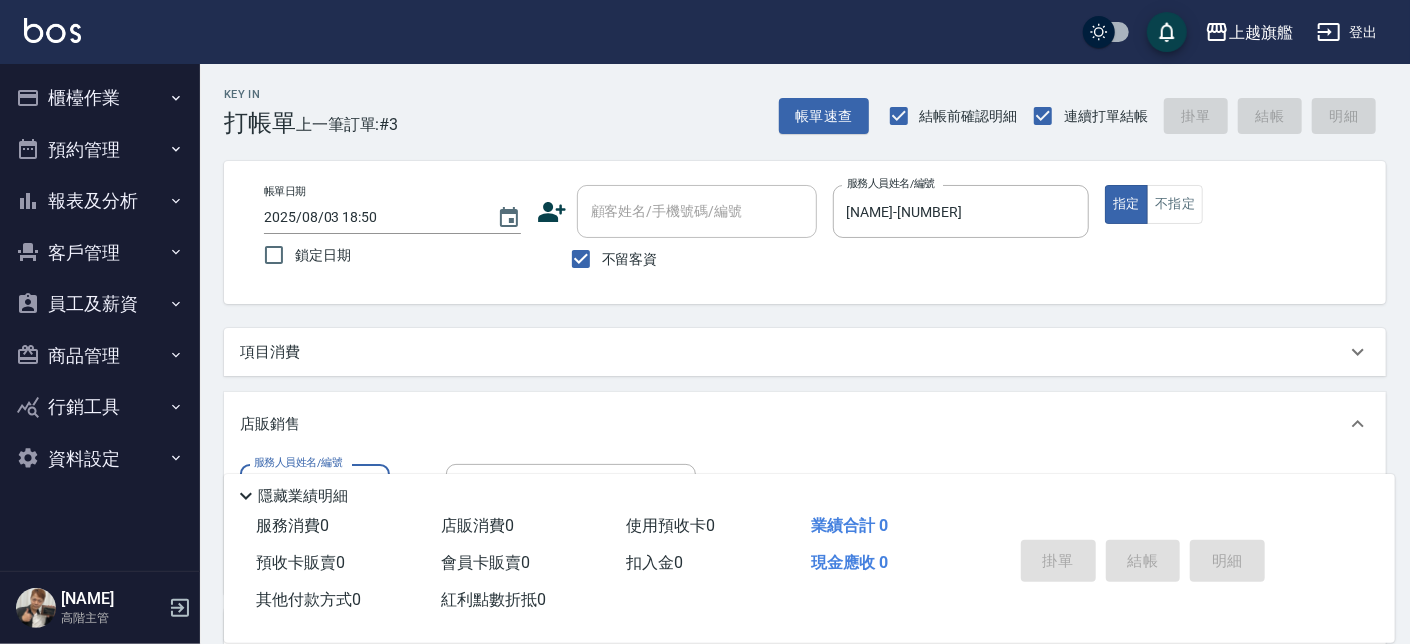 scroll, scrollTop: 0, scrollLeft: 0, axis: both 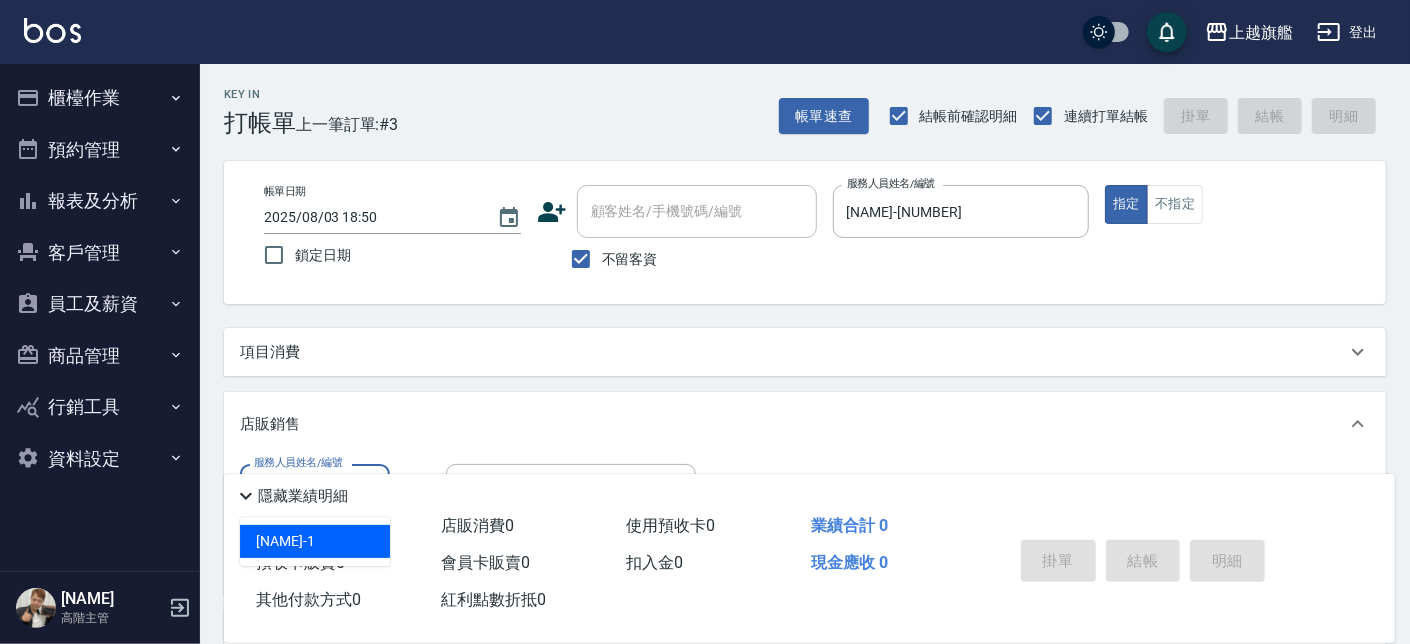 type on "[NAME]-[NUMBER]" 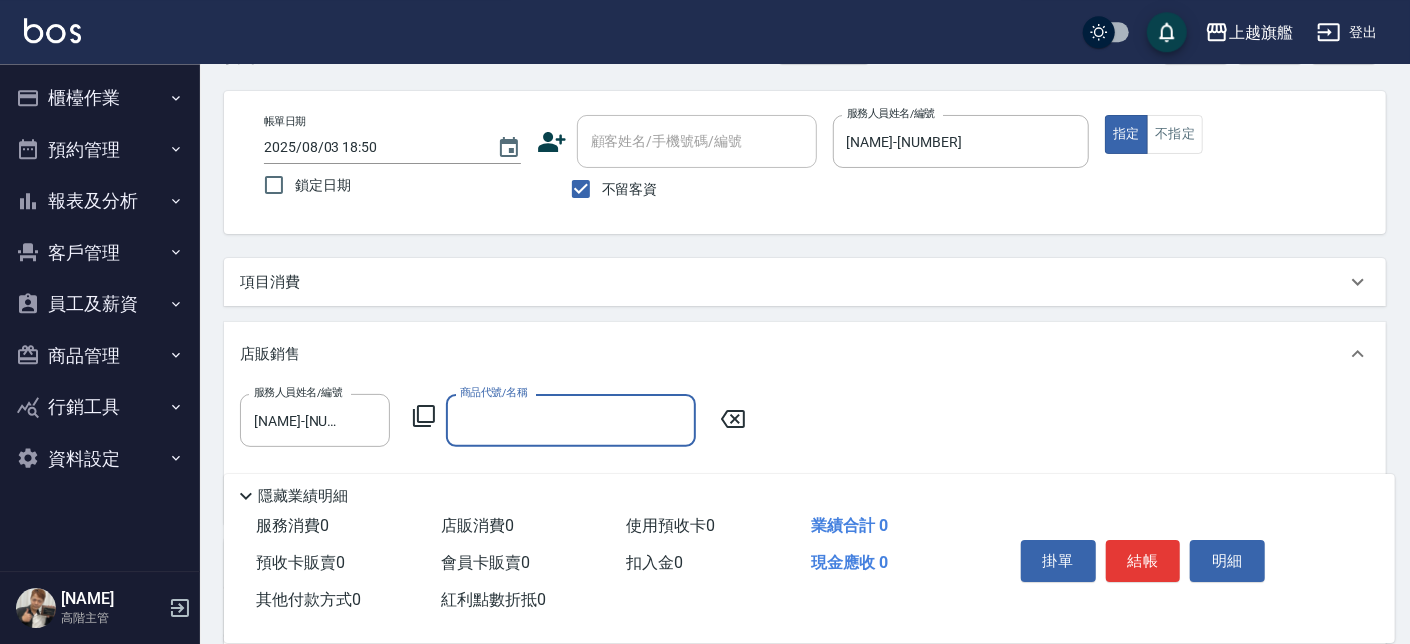 scroll, scrollTop: 113, scrollLeft: 0, axis: vertical 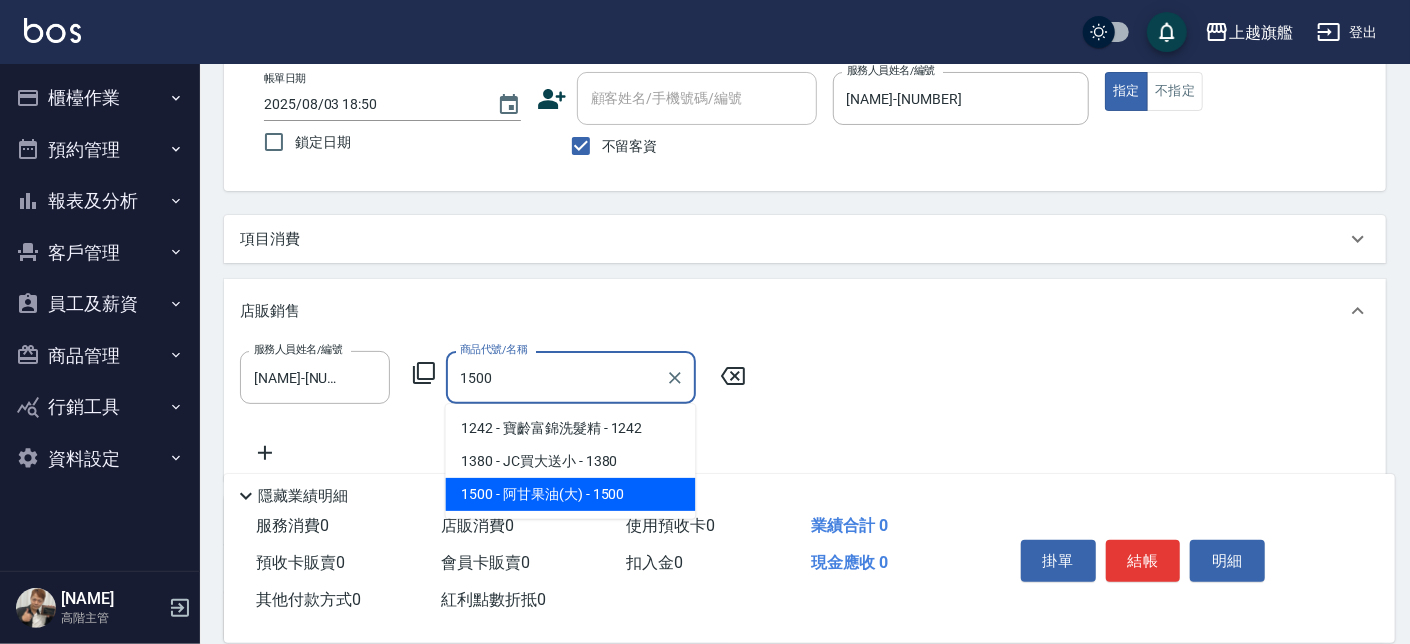 type on "阿甘果油(大)" 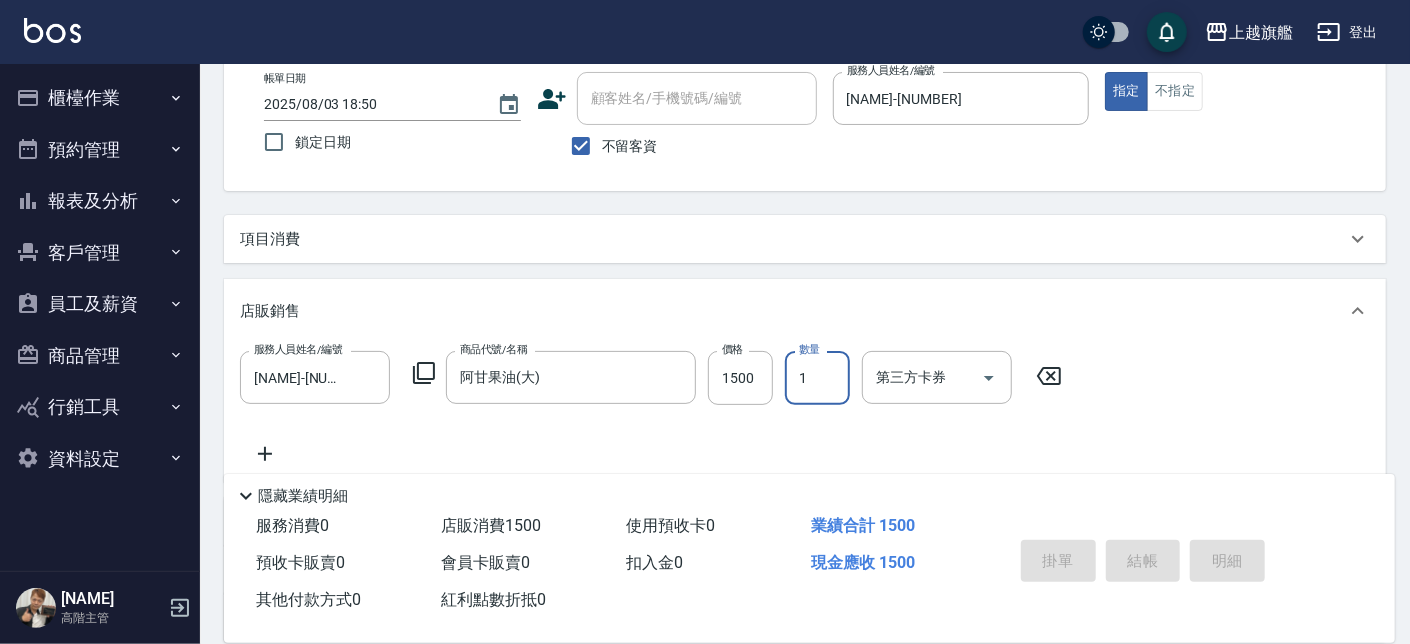 type on "2025/08/03 18:51" 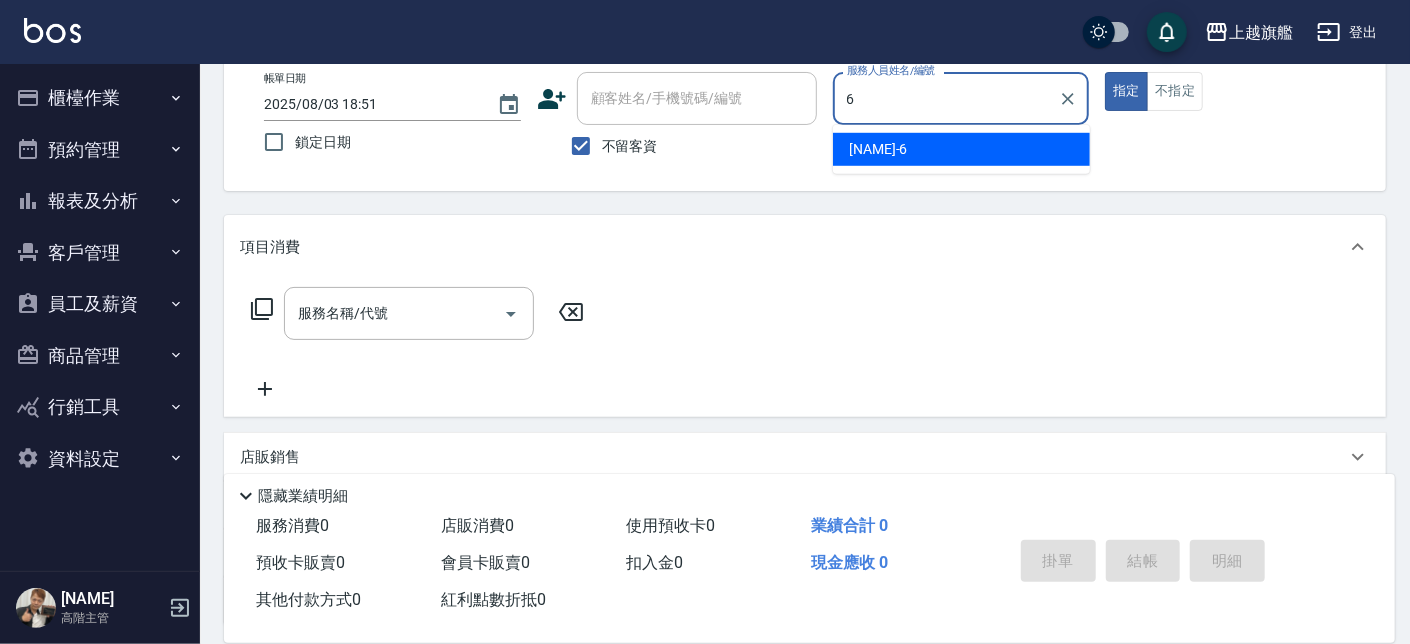 type on "[NAME]-[NUMBER]" 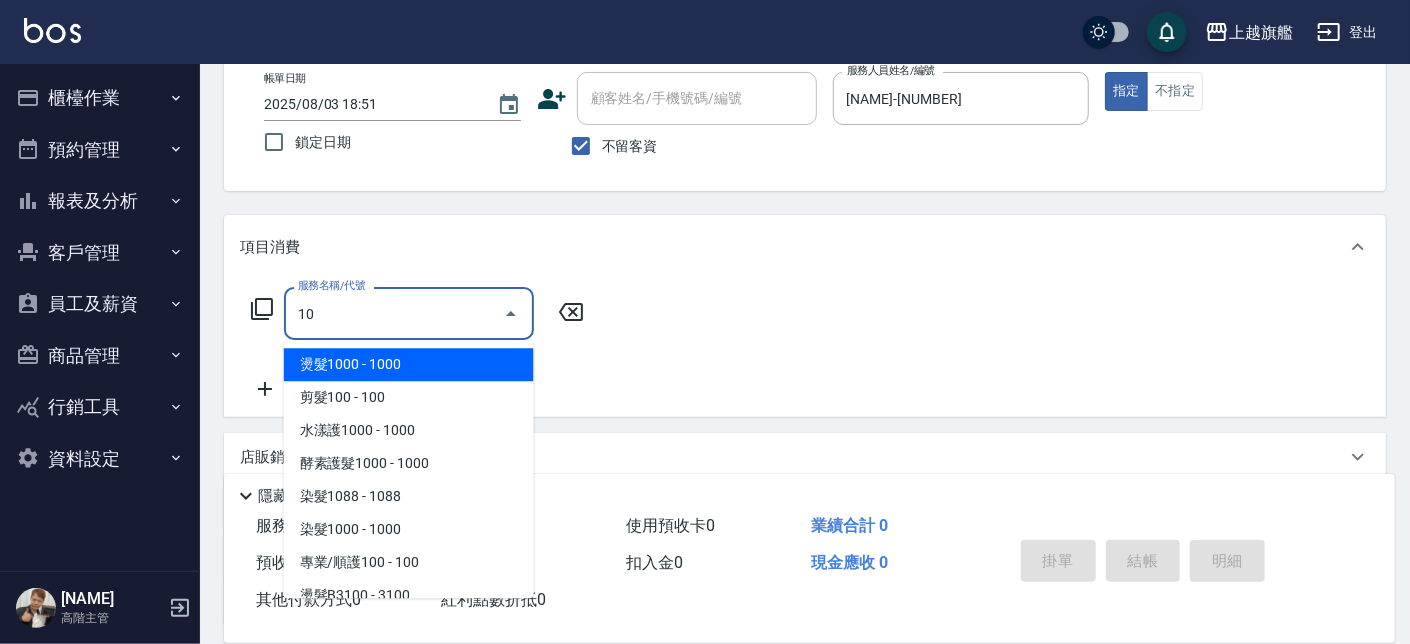 type on "1" 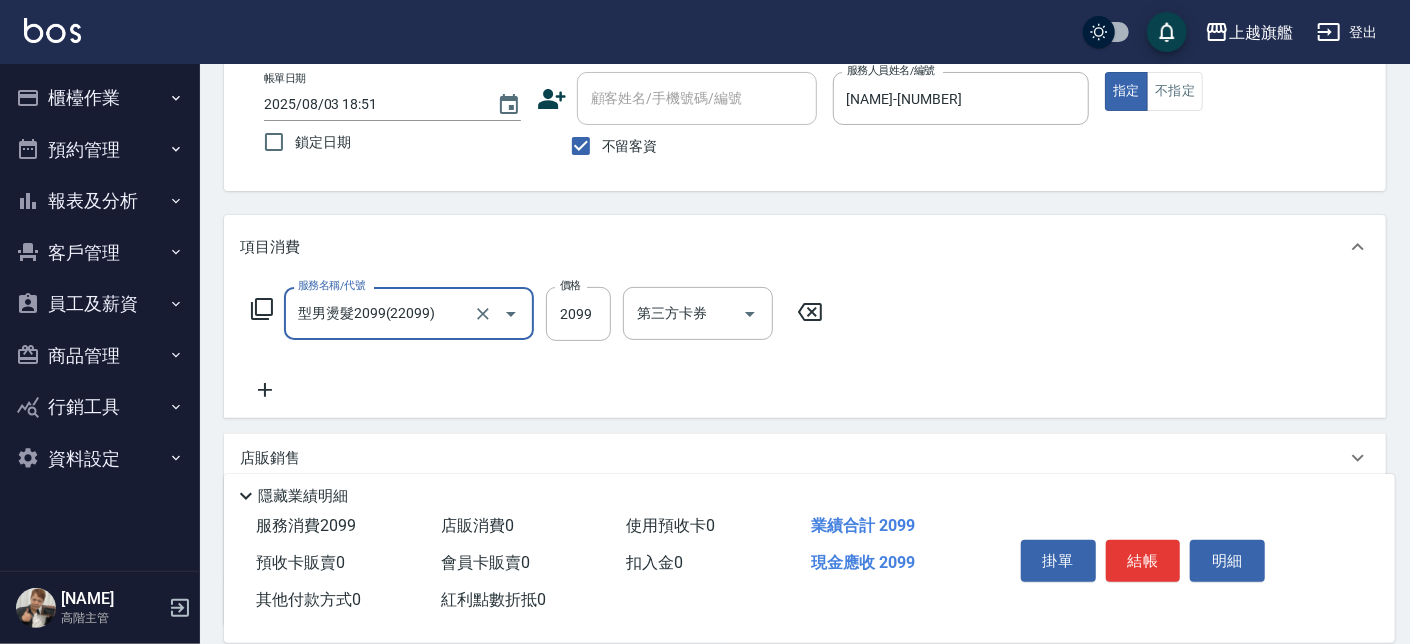 type on "型男燙髮2099(22099)" 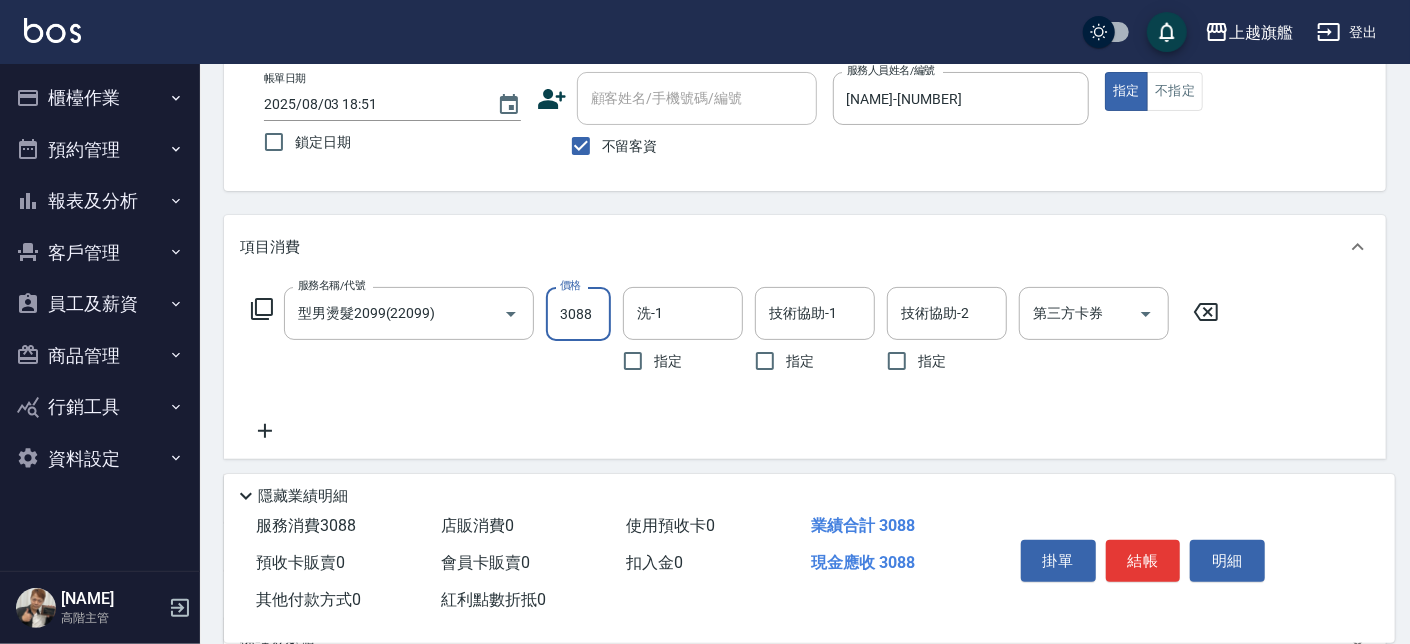 type on "3088" 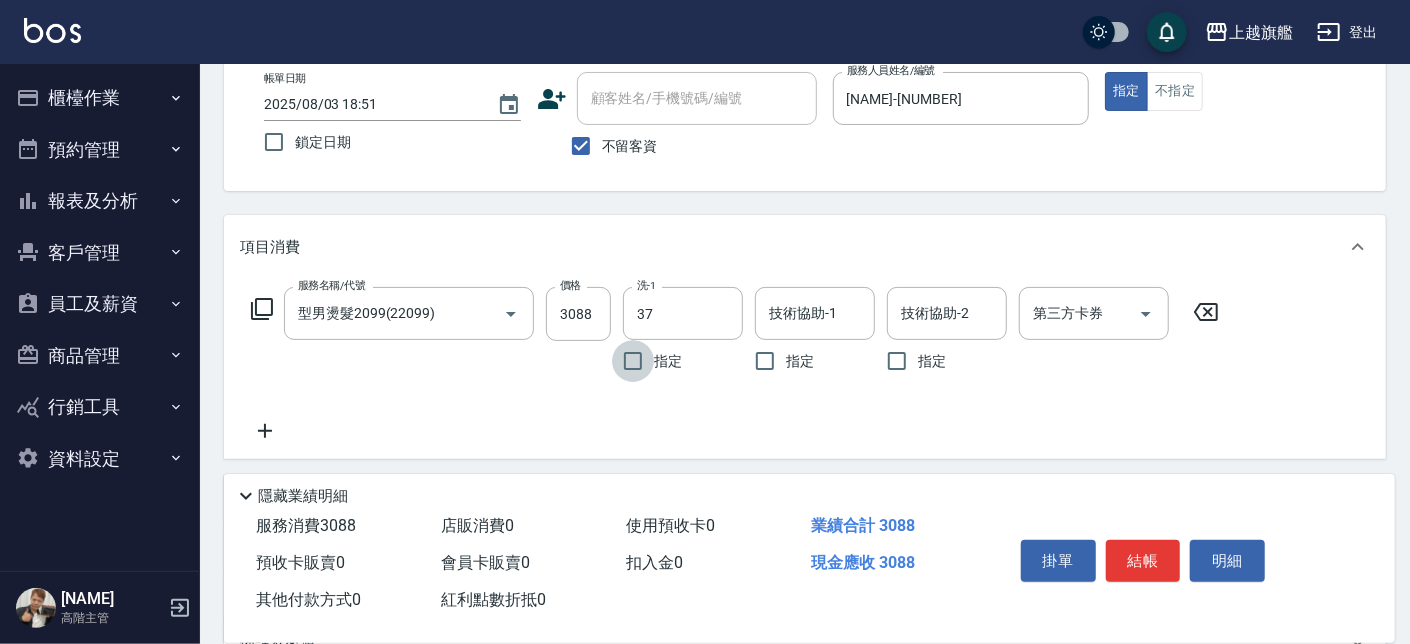 type on "[NAME]-[NUMBER]" 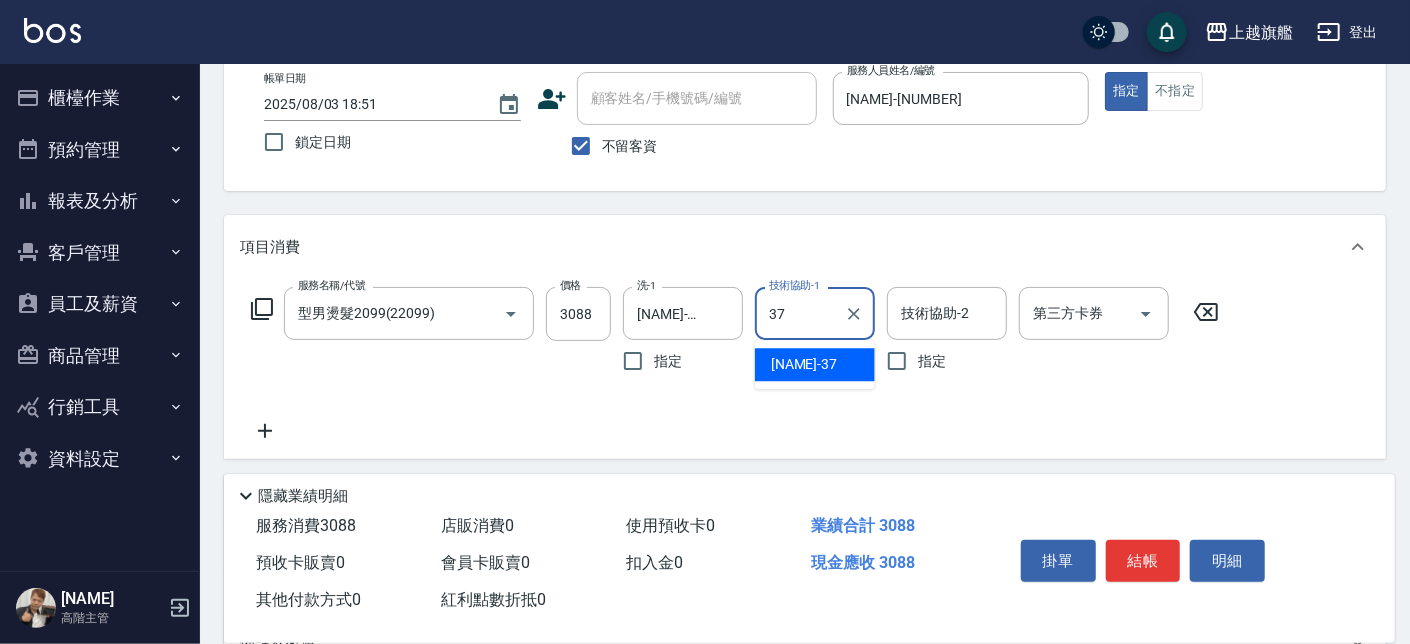 type on "[NAME]-[NUMBER]" 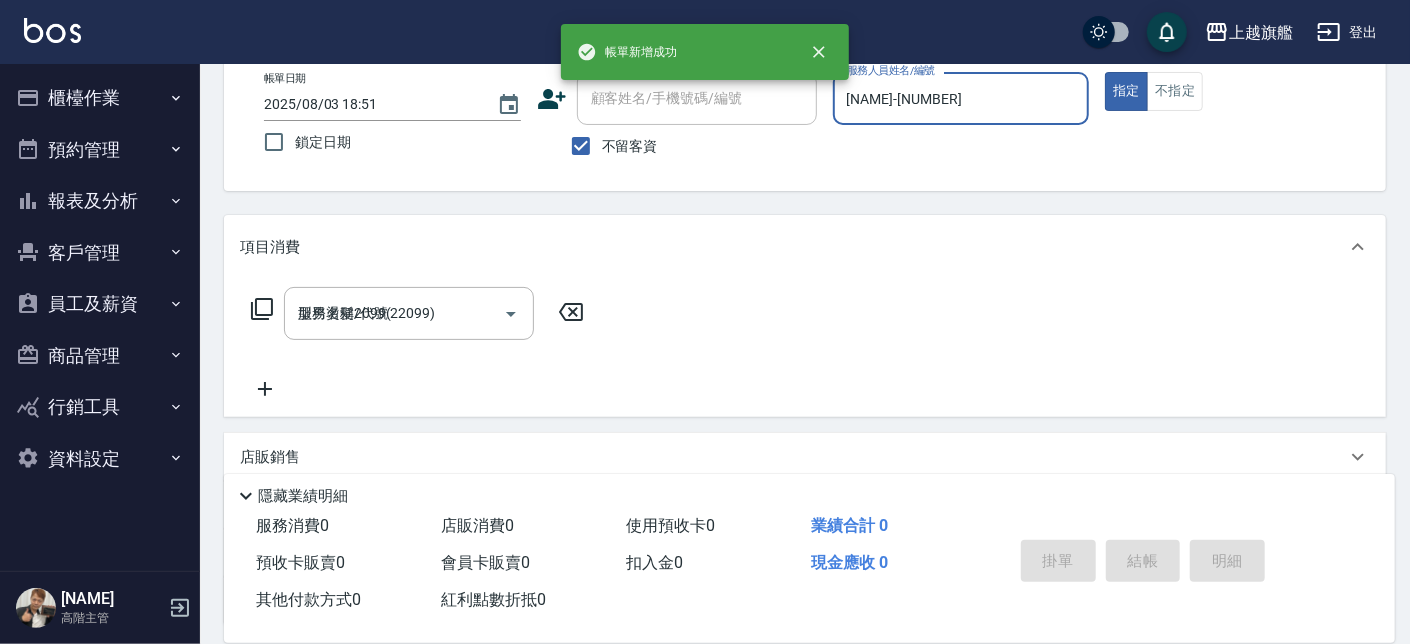 type 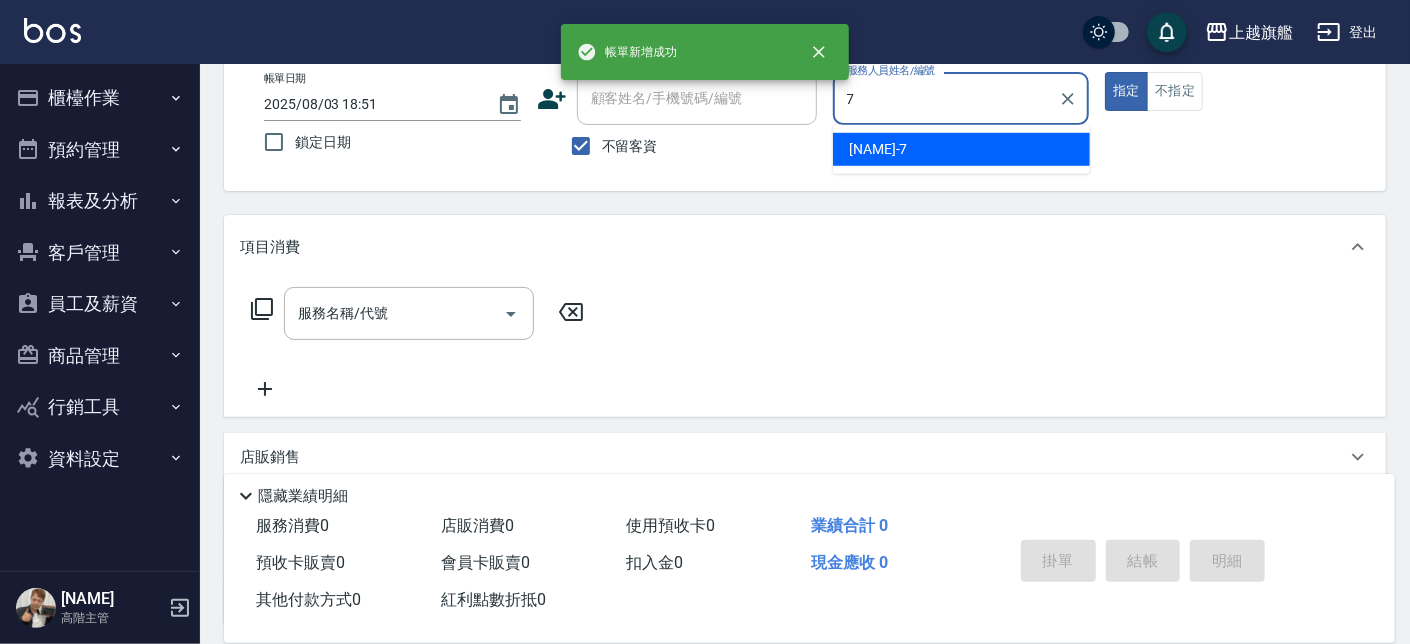 type on "[NAME]-[NUMBER]" 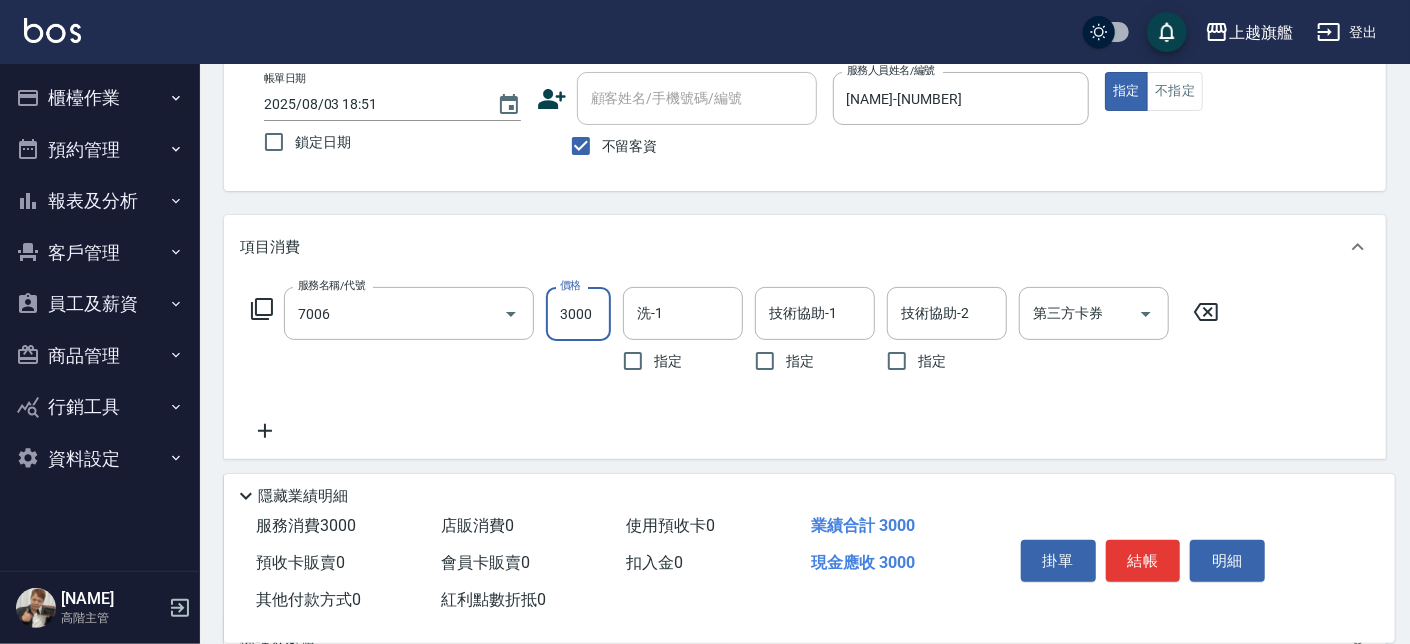 type on "重整(7006)" 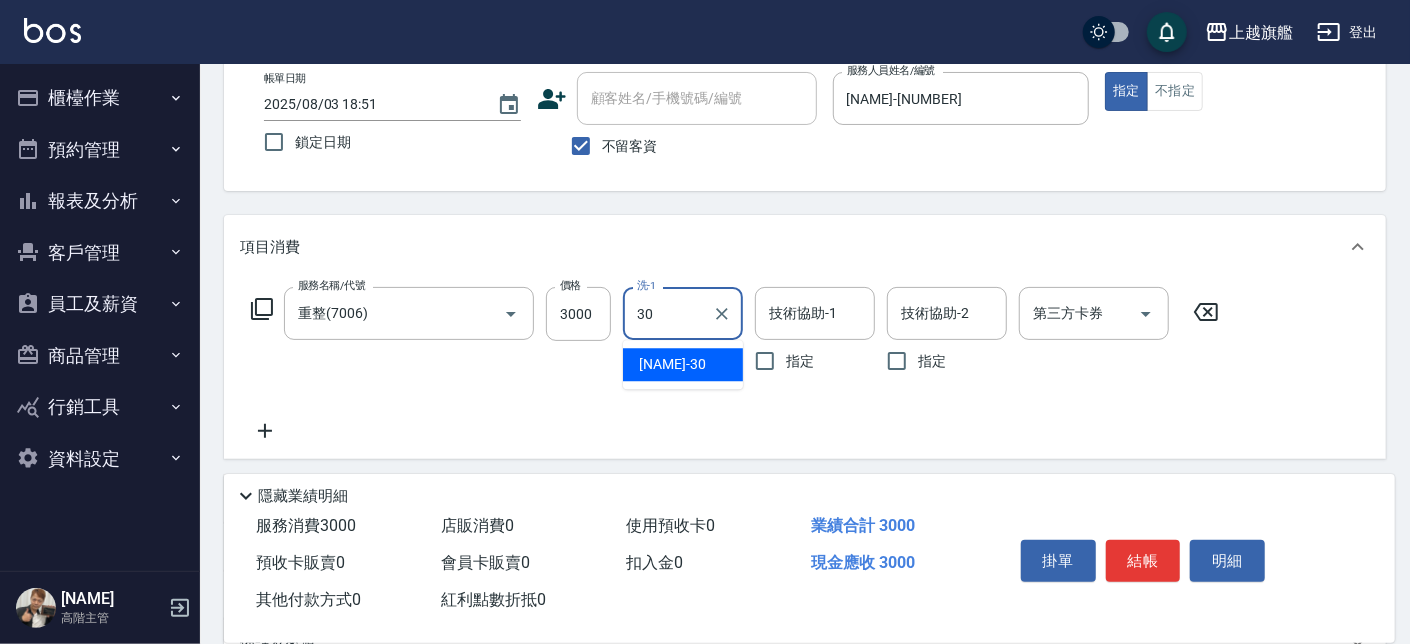 type on "[NAME]-[NUMBER]" 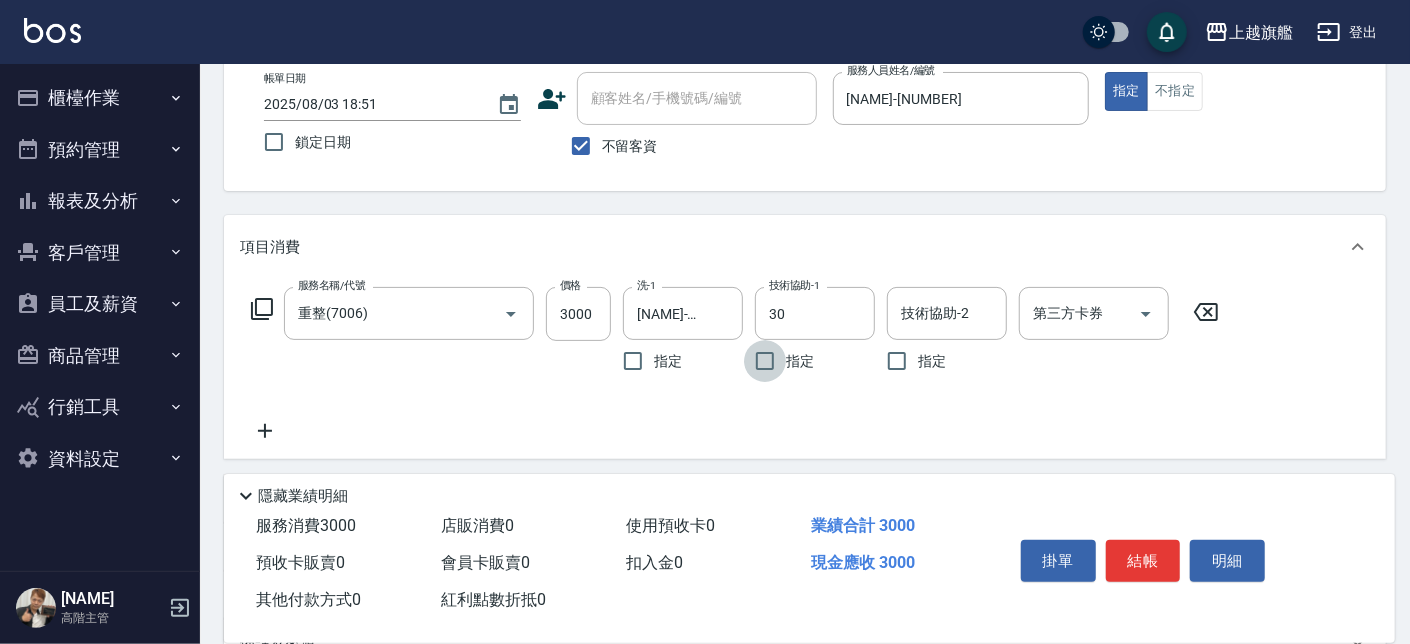 type on "[NAME]-[NUMBER]" 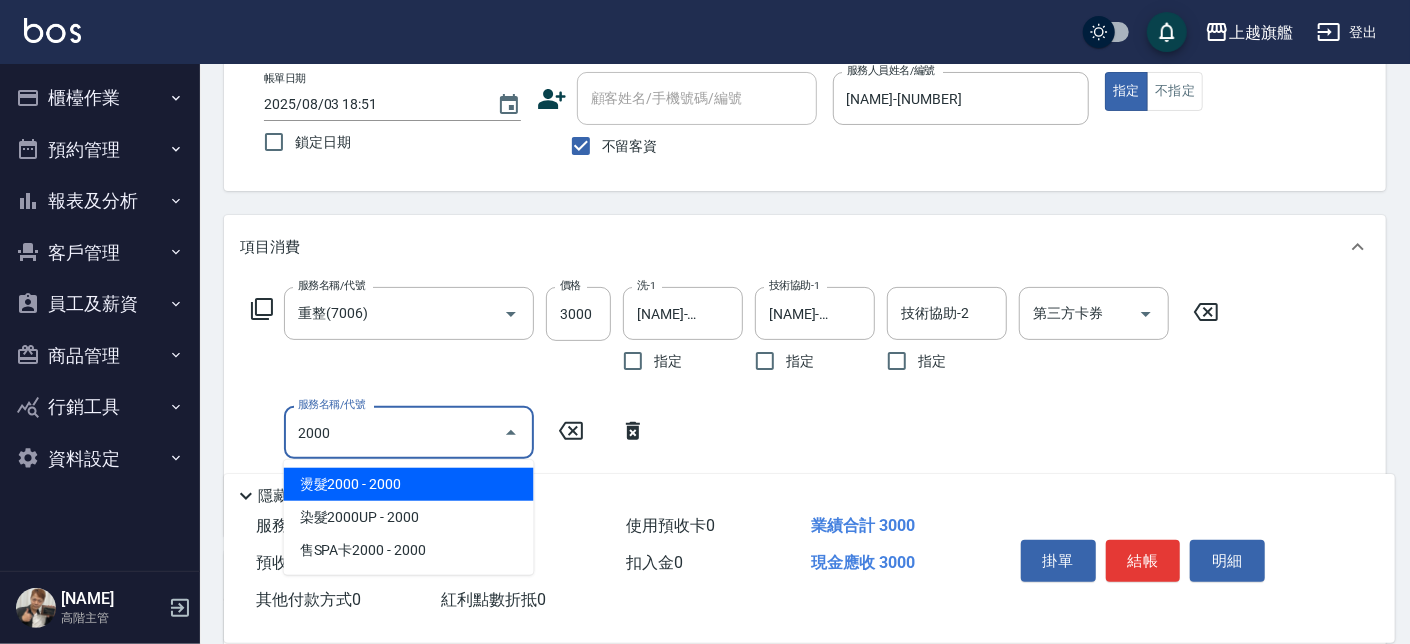 type on "燙髮2000(205)" 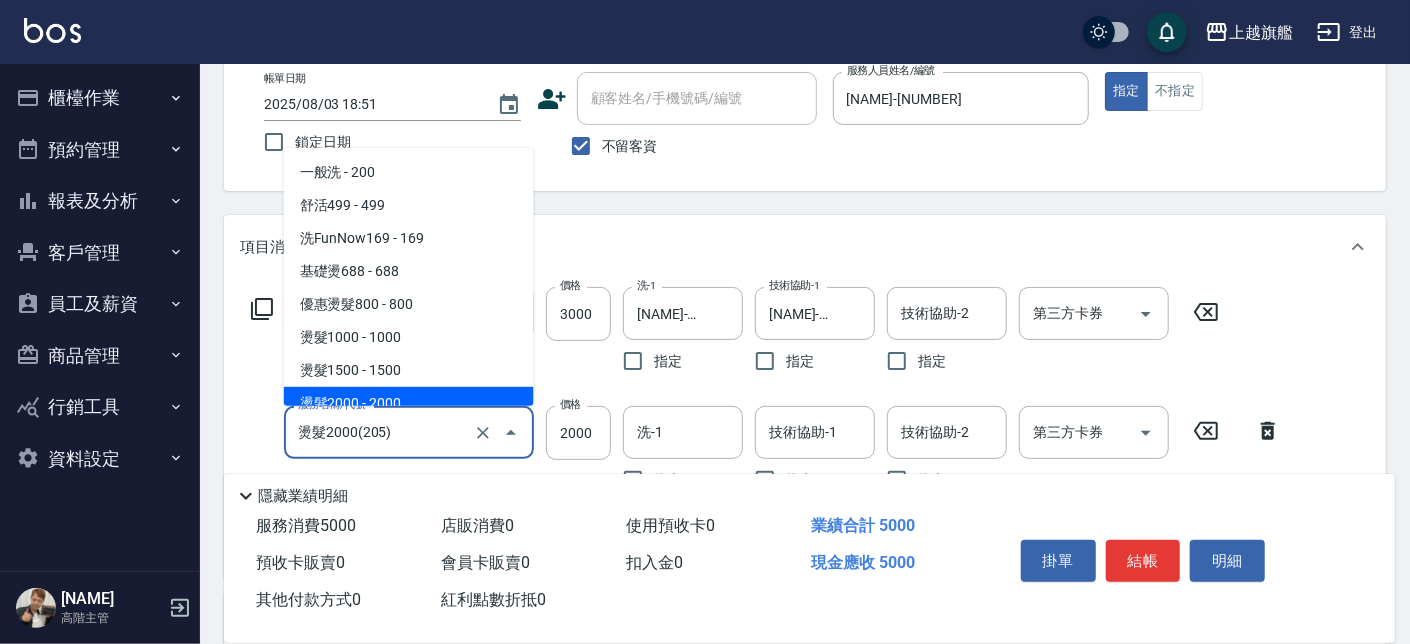 drag, startPoint x: 438, startPoint y: 433, endPoint x: 269, endPoint y: 406, distance: 171.14322 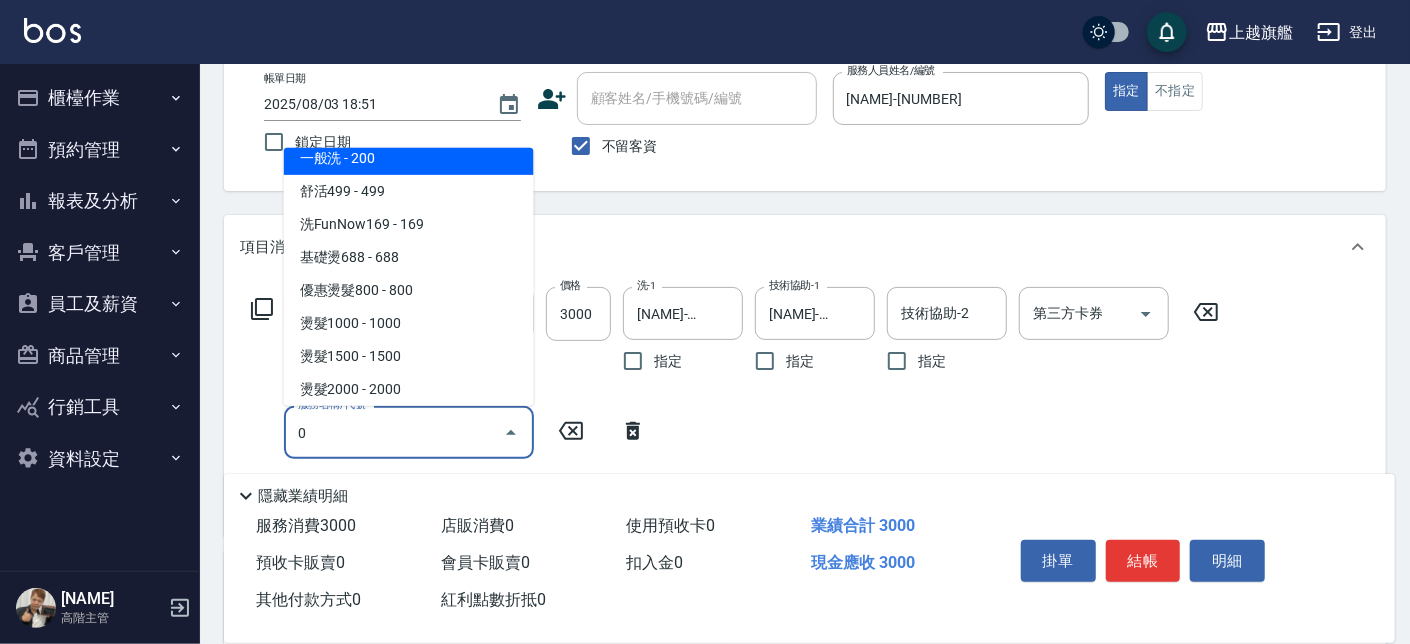 scroll, scrollTop: 0, scrollLeft: 0, axis: both 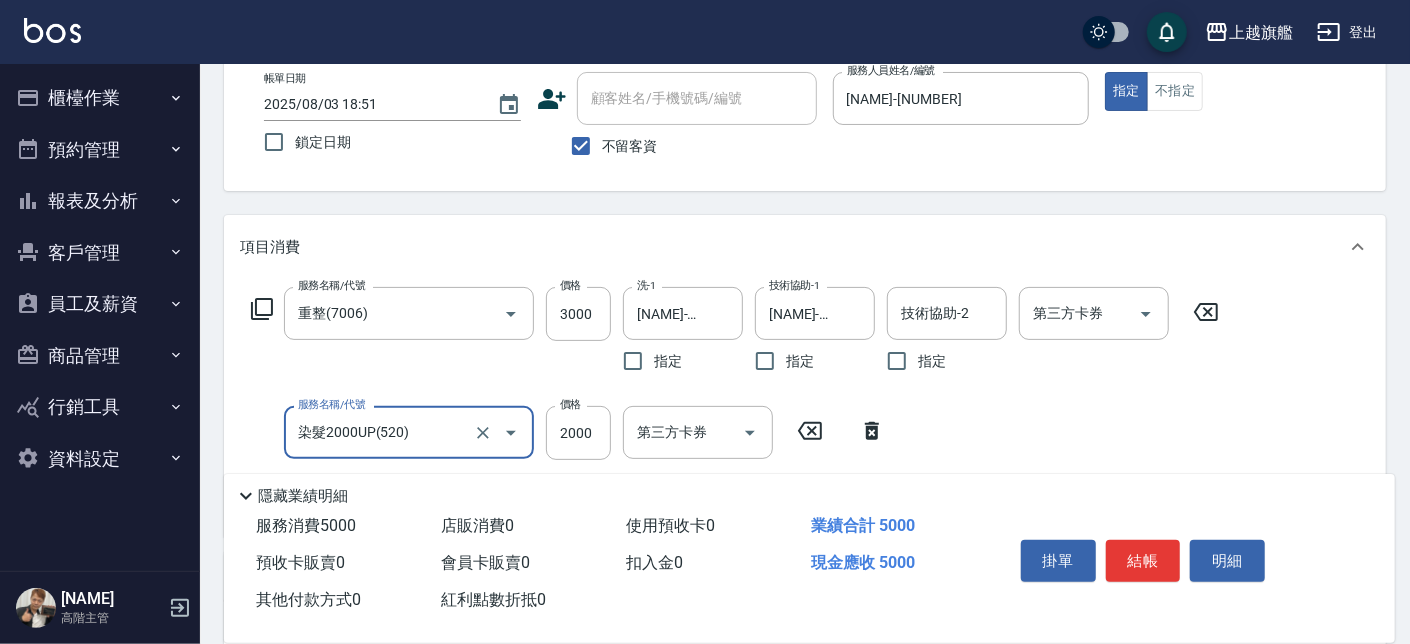 type on "染髮2000UP(520)" 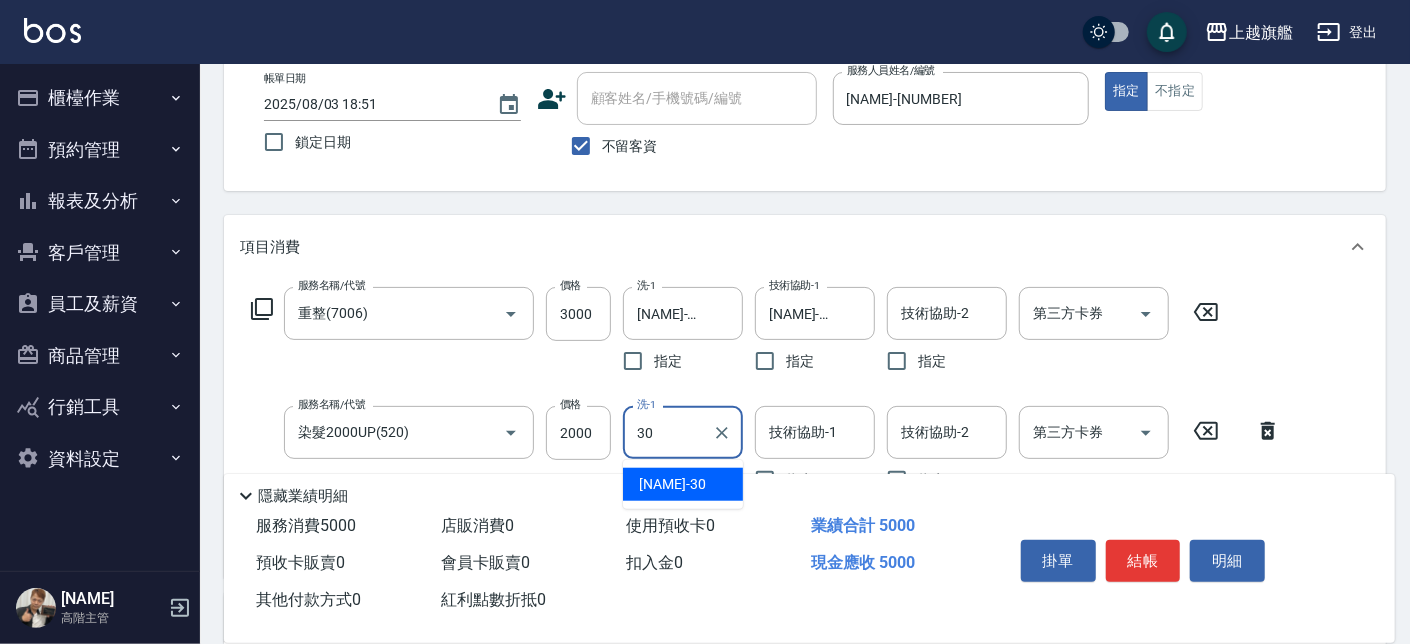 type on "[NAME]-[NUMBER]" 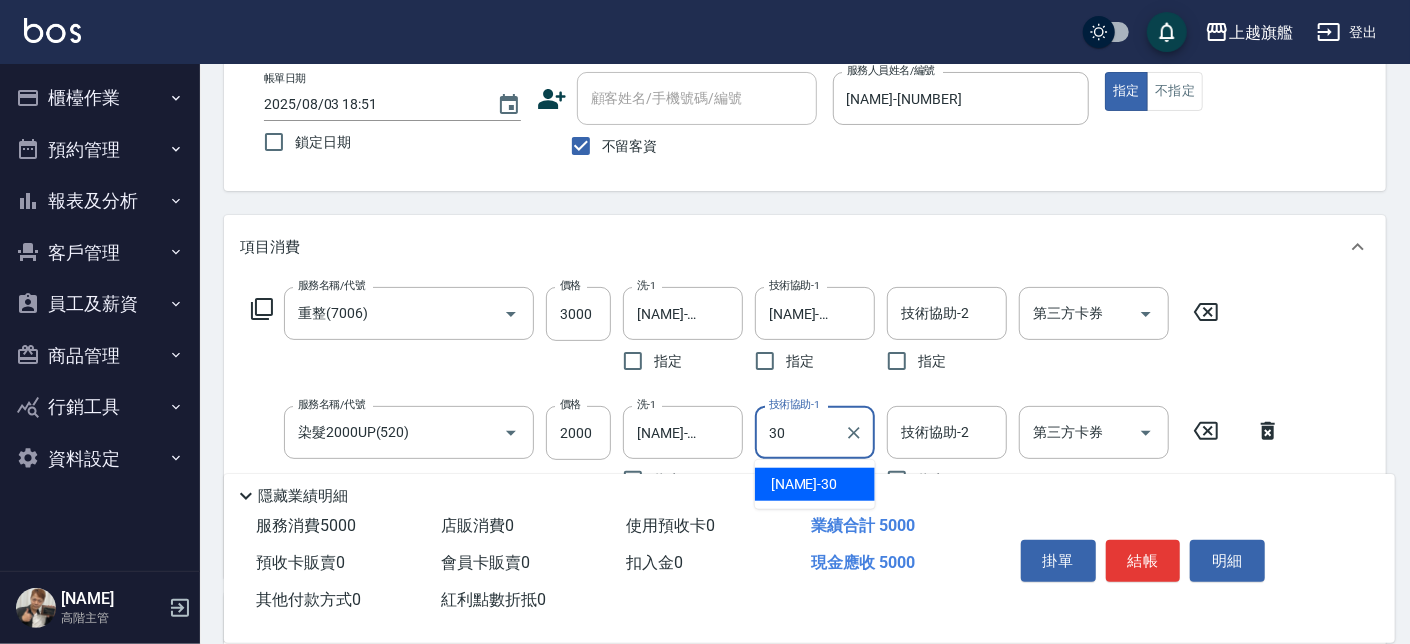 type on "[NAME]-[NUMBER]" 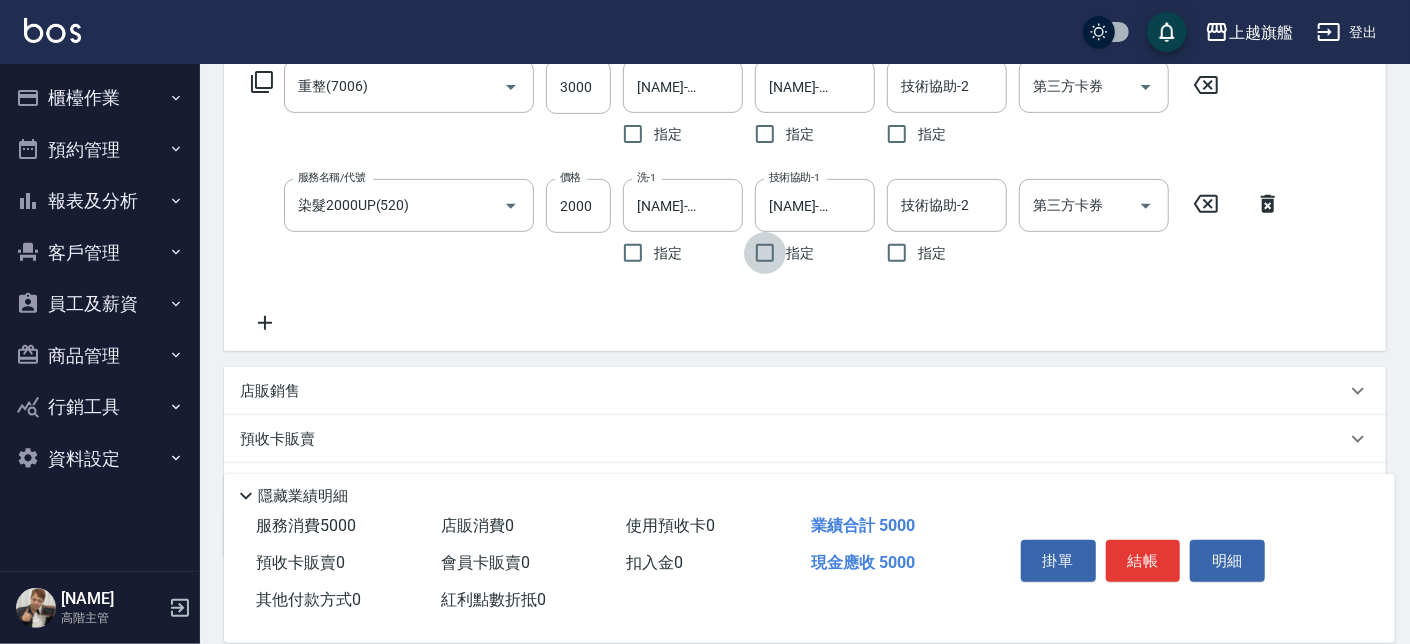 scroll, scrollTop: 341, scrollLeft: 0, axis: vertical 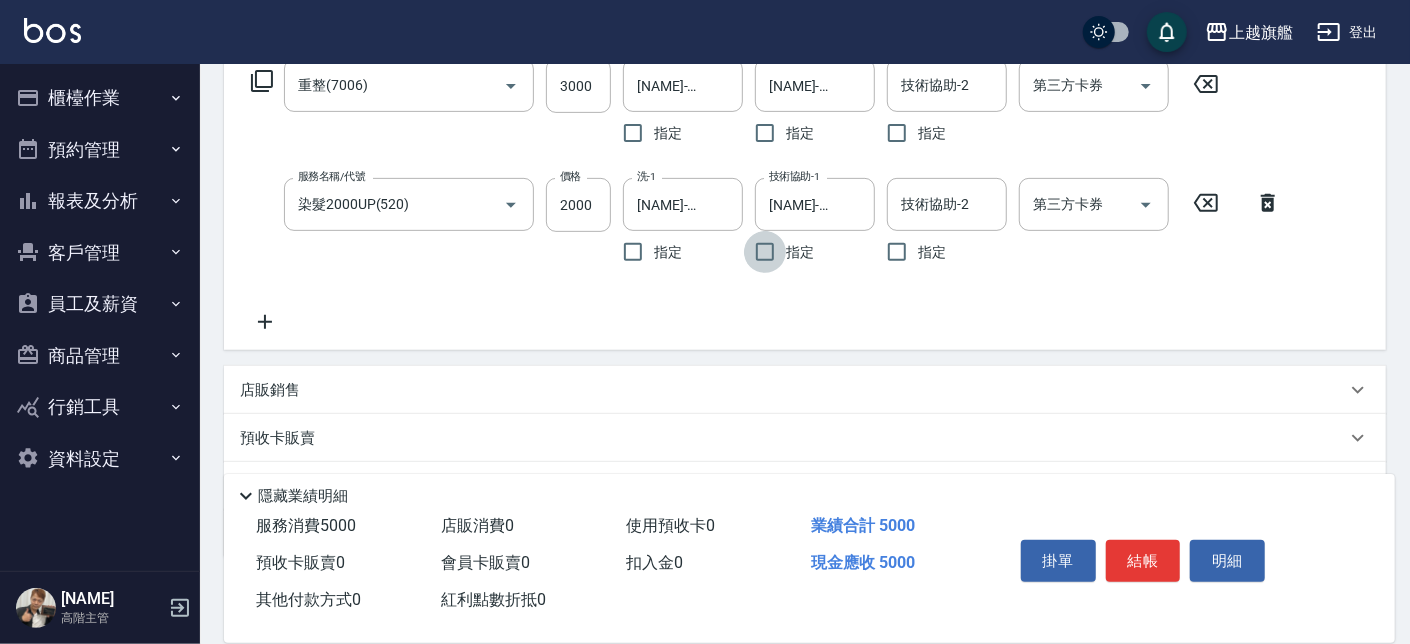 click 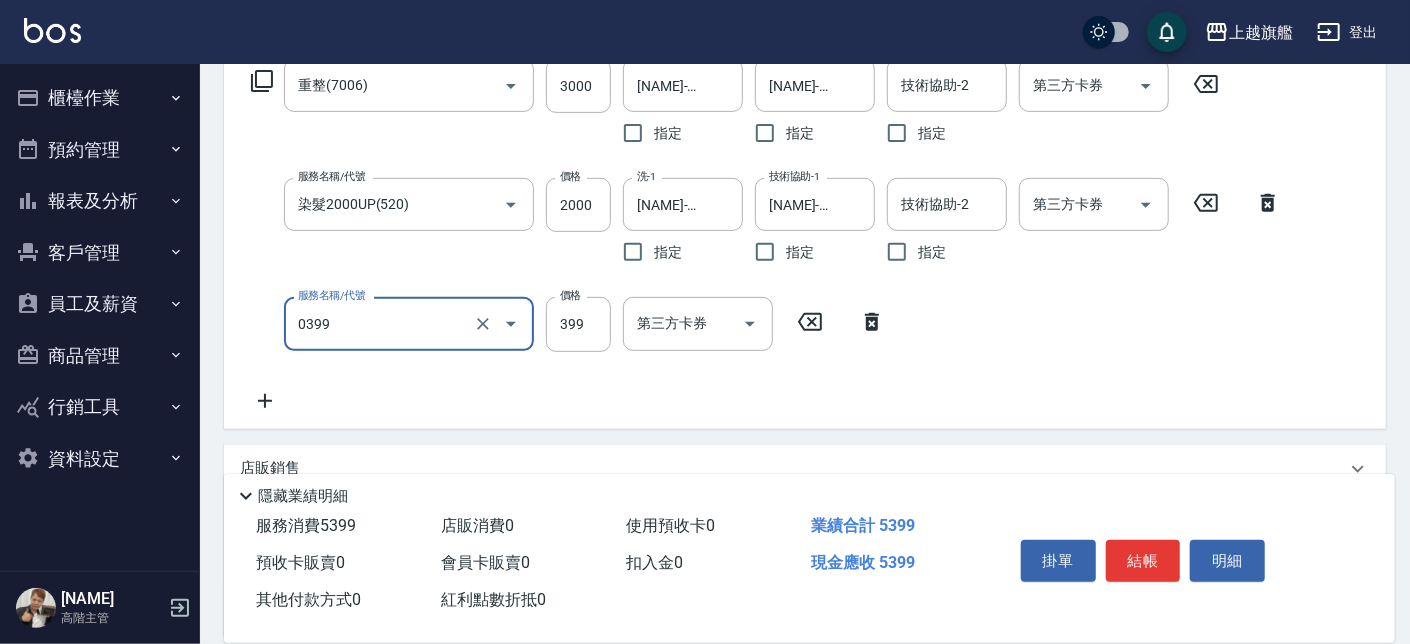 type on "海鹽SPA(0399)" 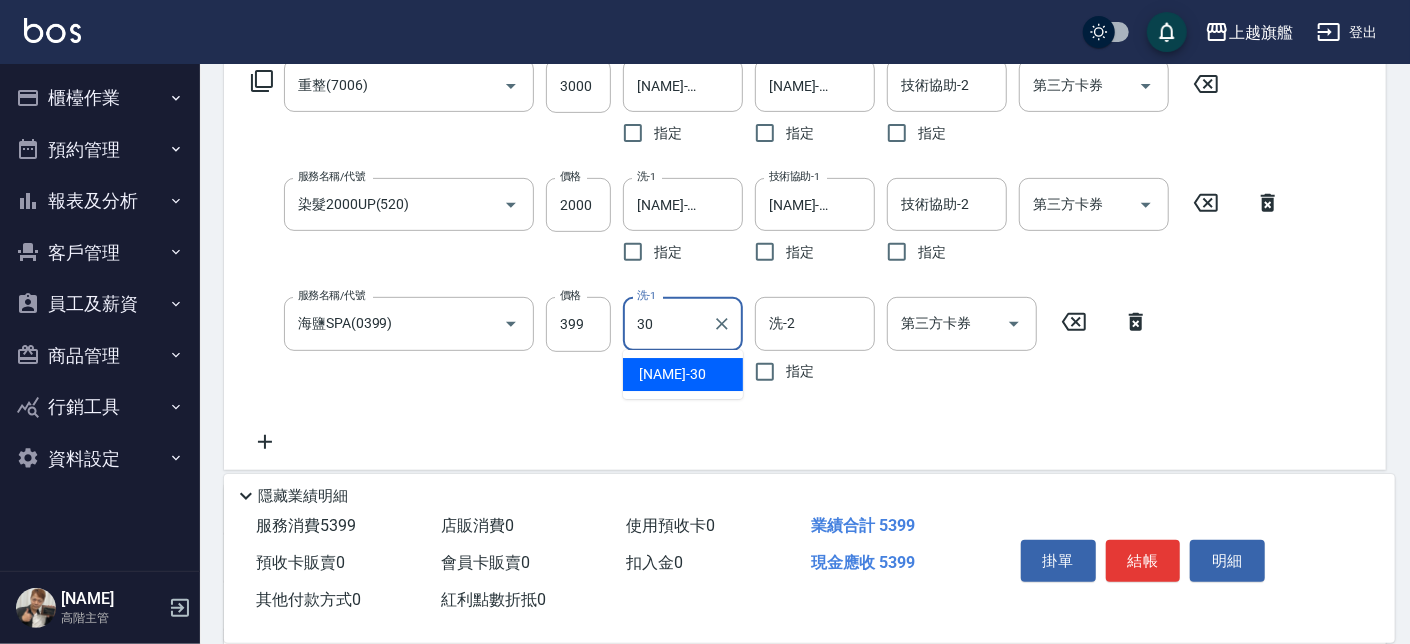 type on "[NAME]-[NUMBER]" 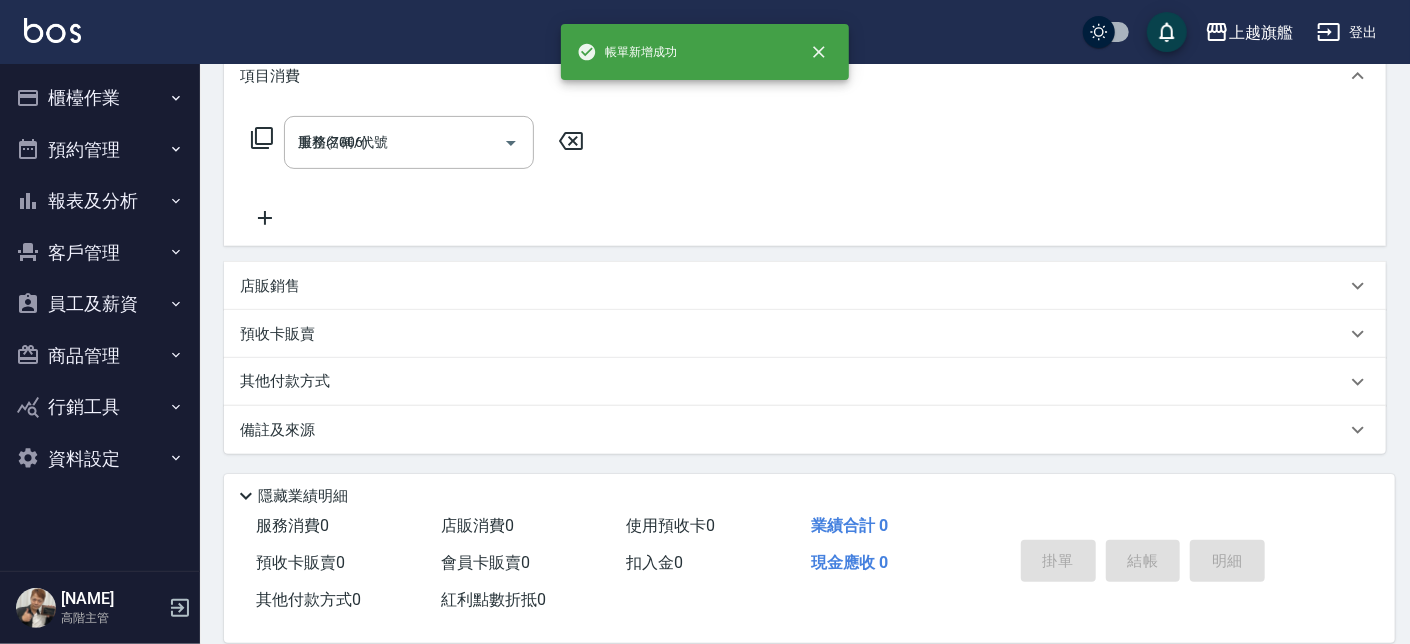 type on "[DATE] [TIME]" 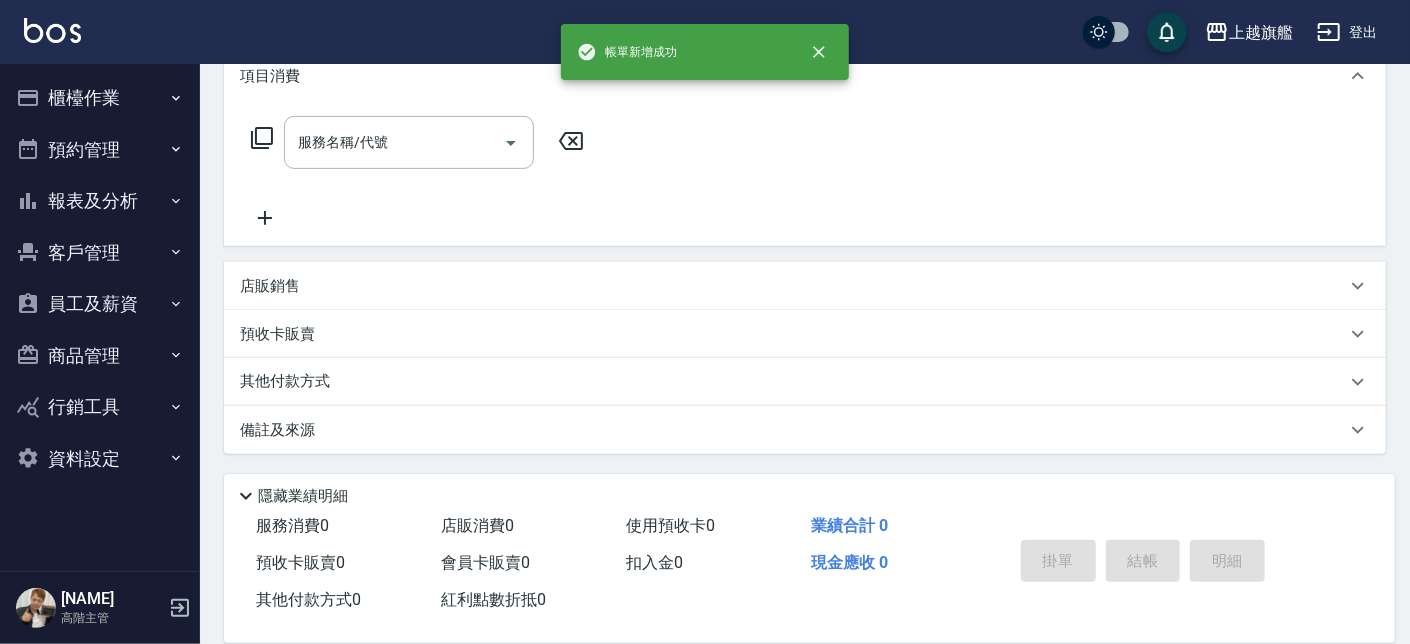 scroll, scrollTop: 0, scrollLeft: 0, axis: both 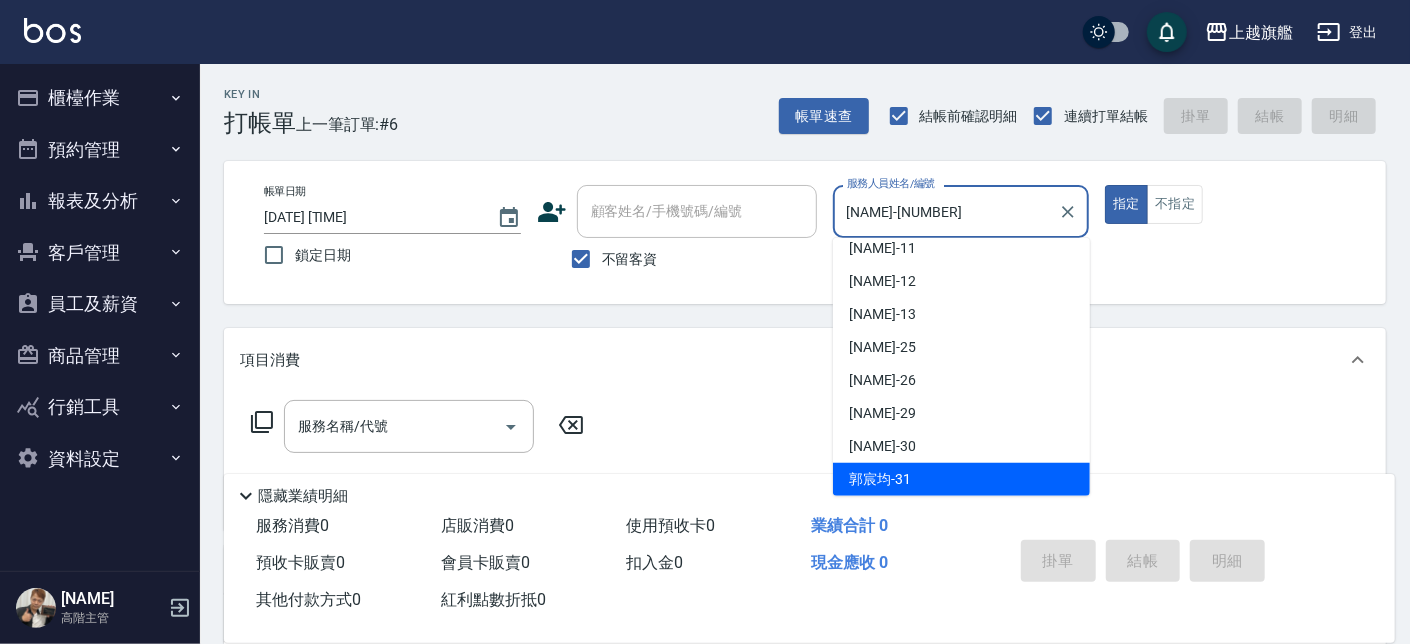 drag, startPoint x: 926, startPoint y: 221, endPoint x: 812, endPoint y: 224, distance: 114.03947 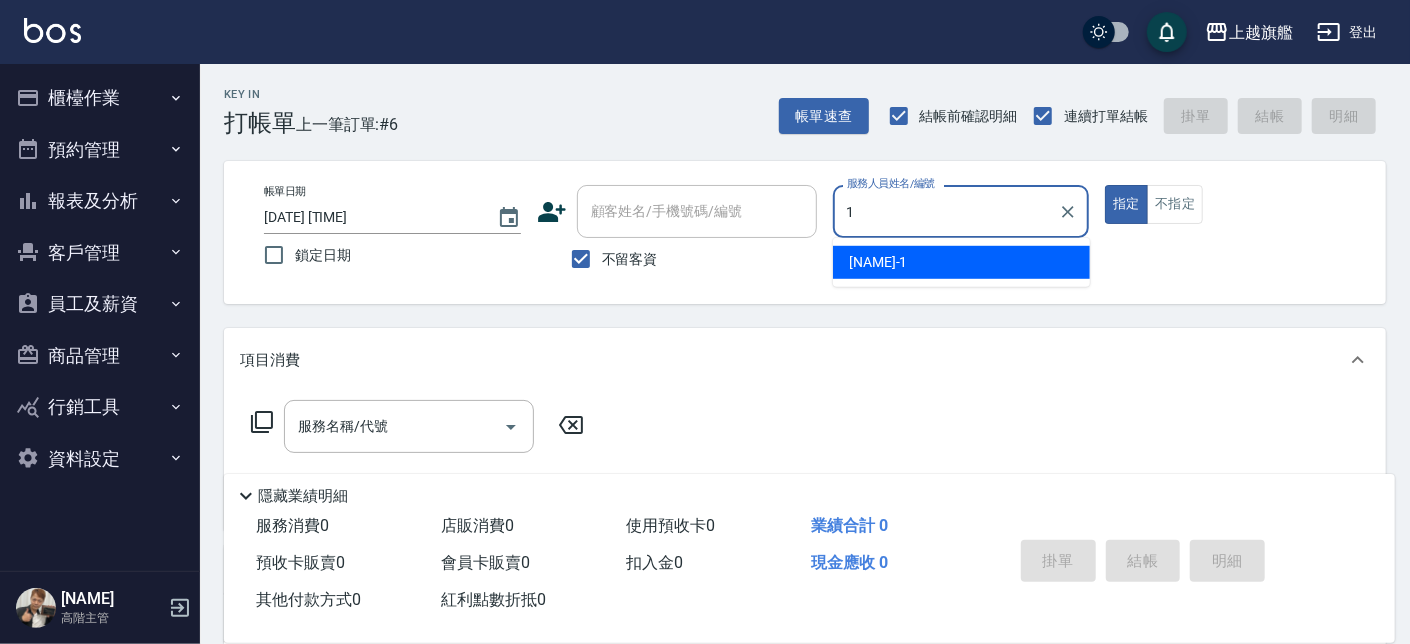 scroll, scrollTop: 0, scrollLeft: 0, axis: both 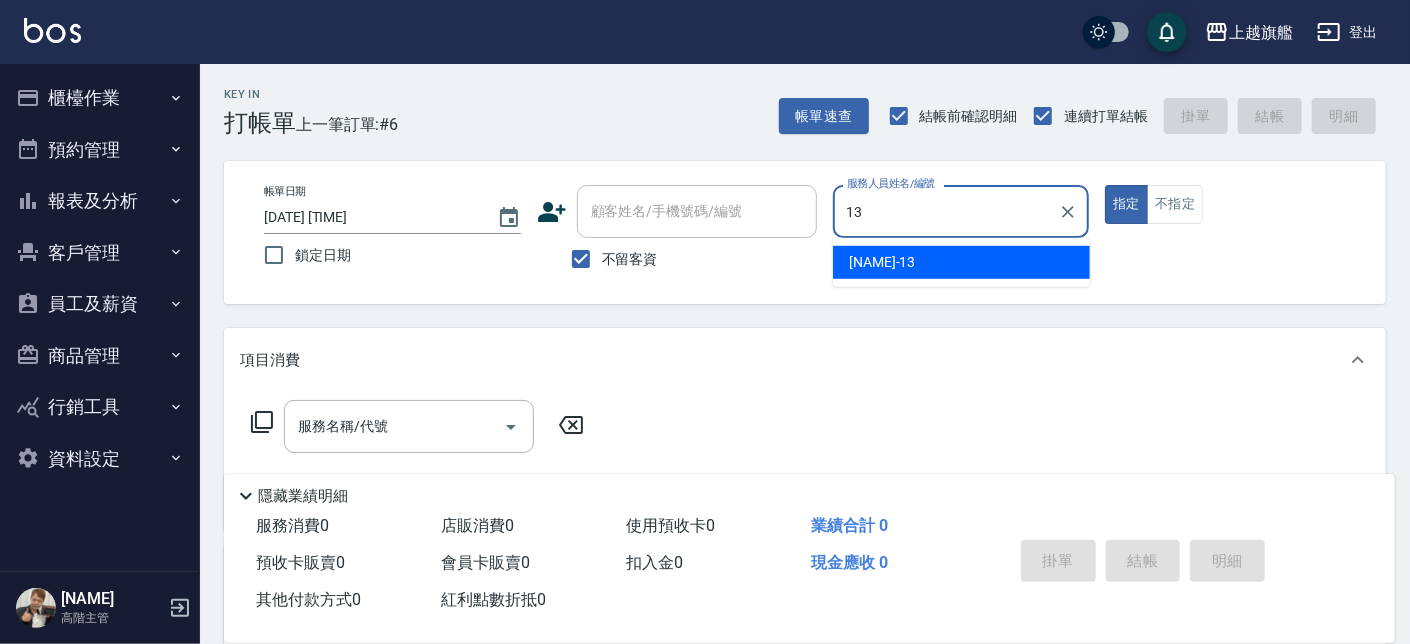 type on "[NAME]-[NUMBER]" 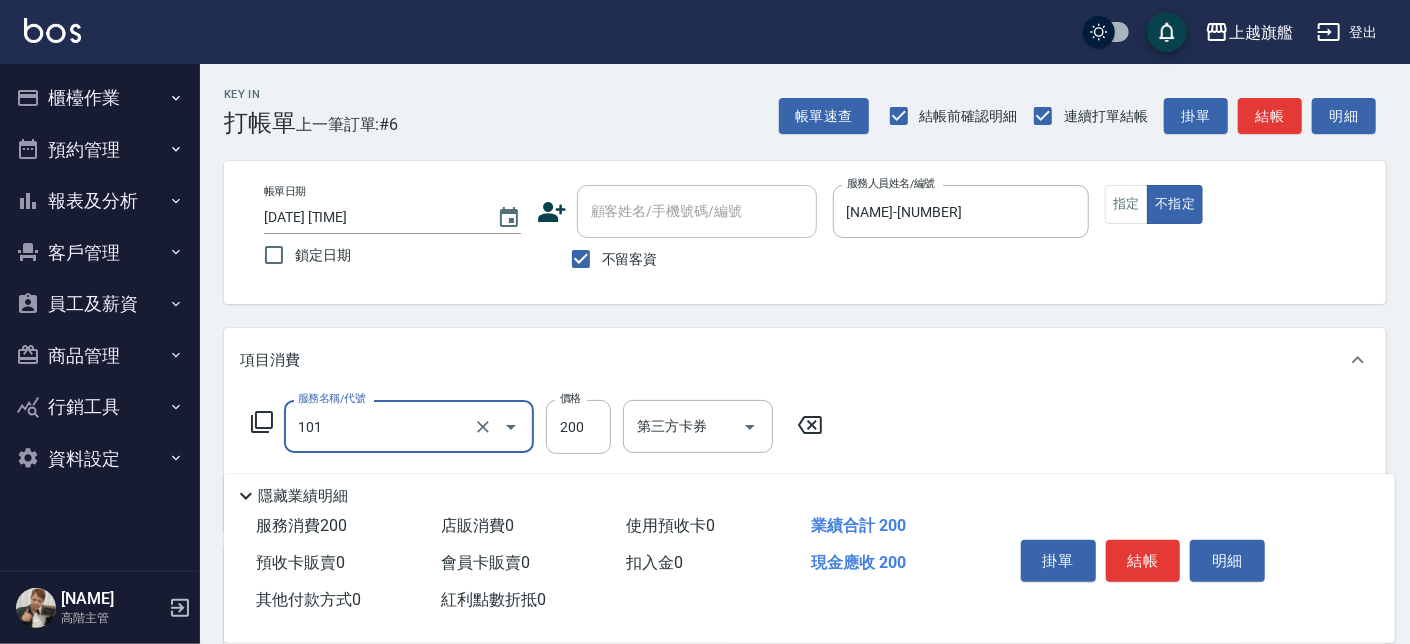 type on "一般洗(101)" 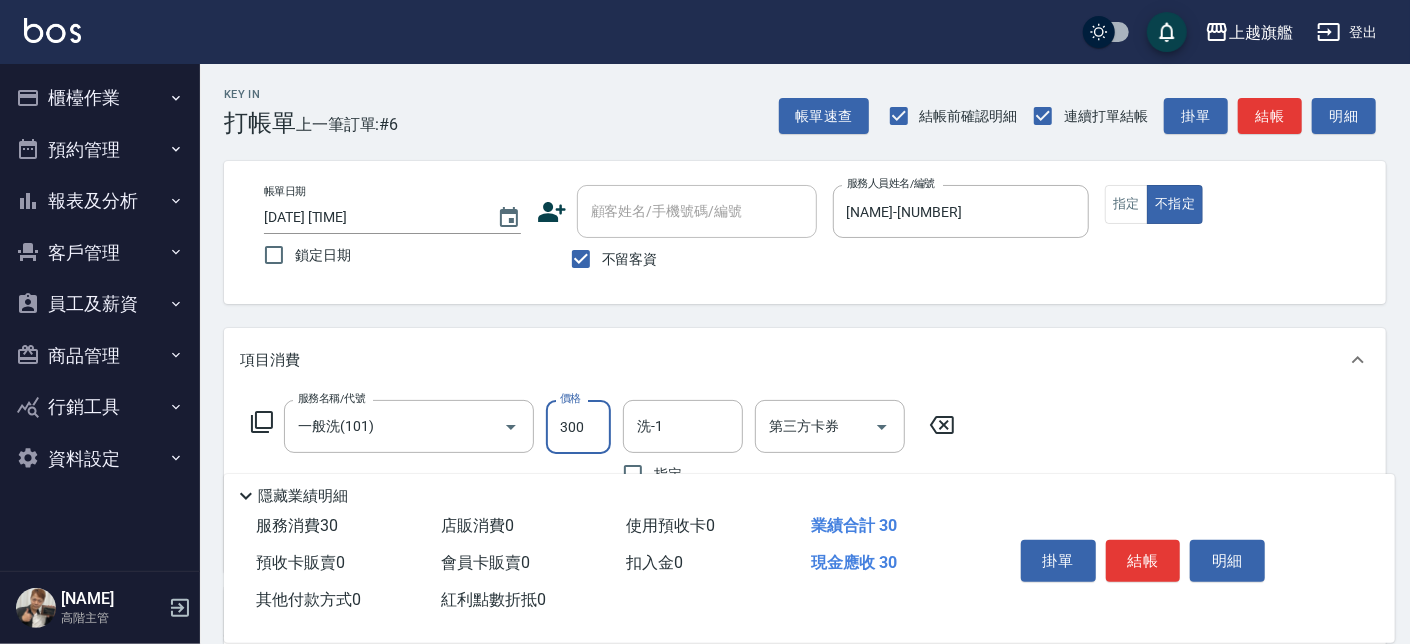 type on "300" 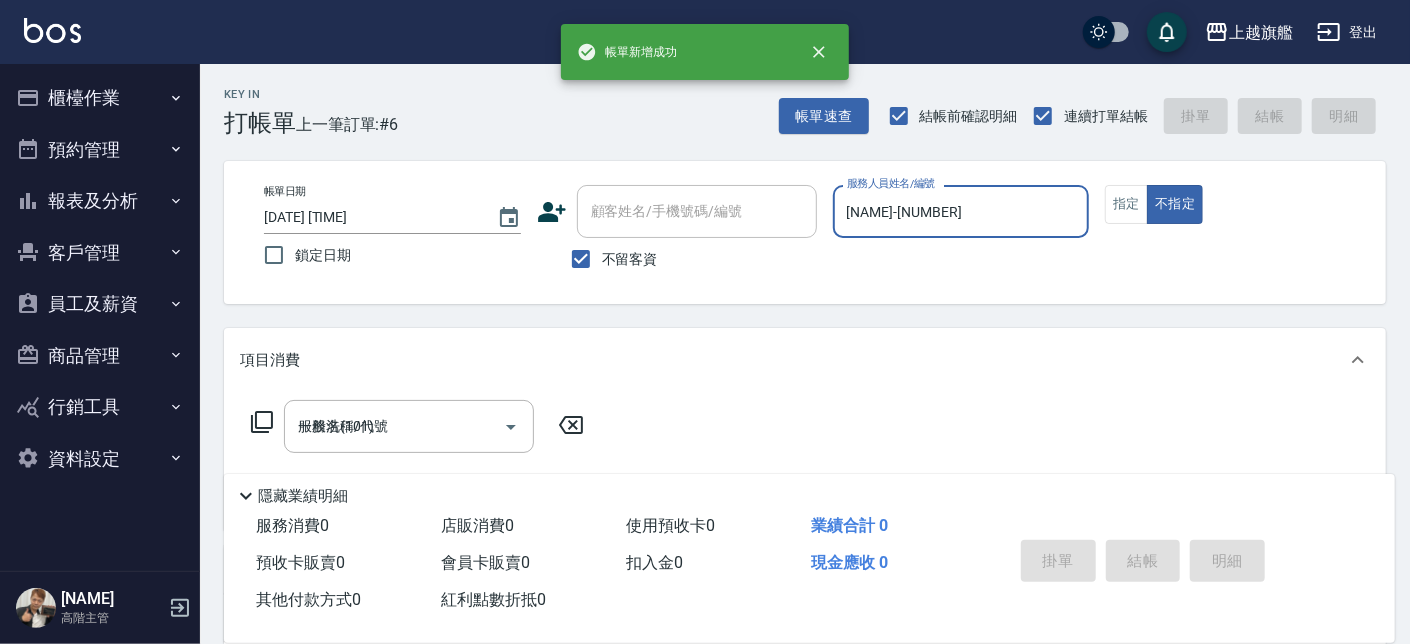 type 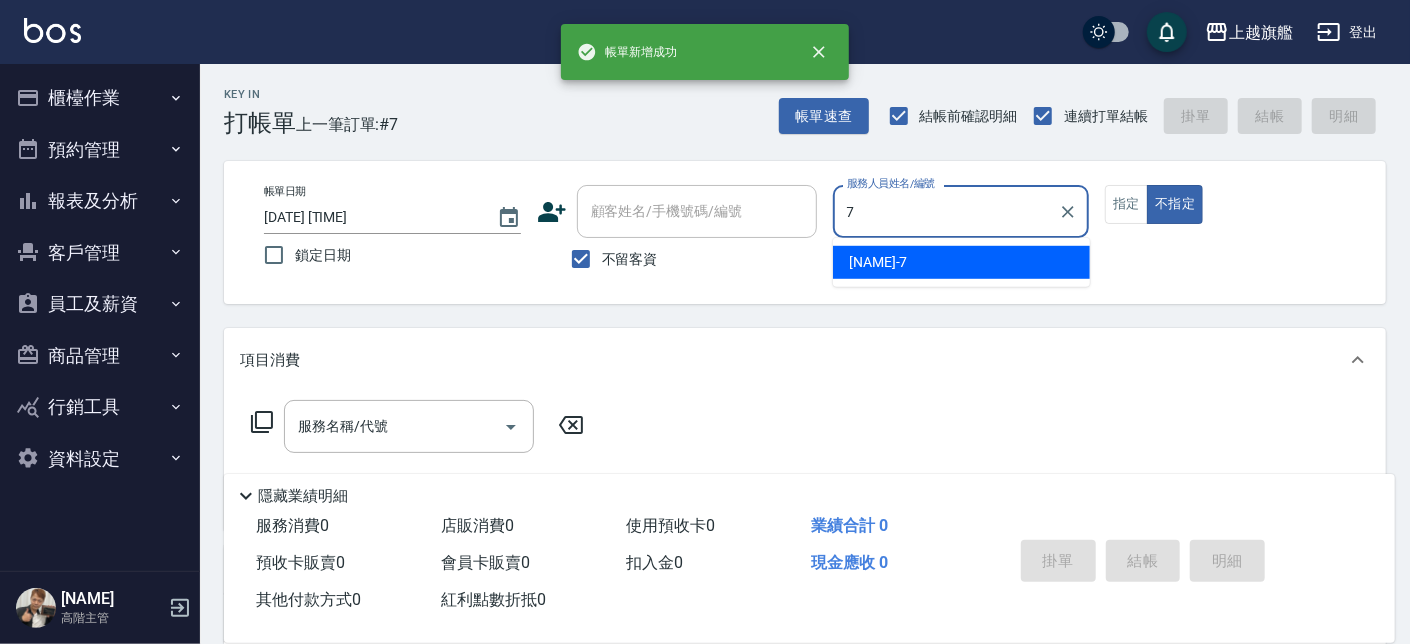 type on "[NAME]-[NUMBER]" 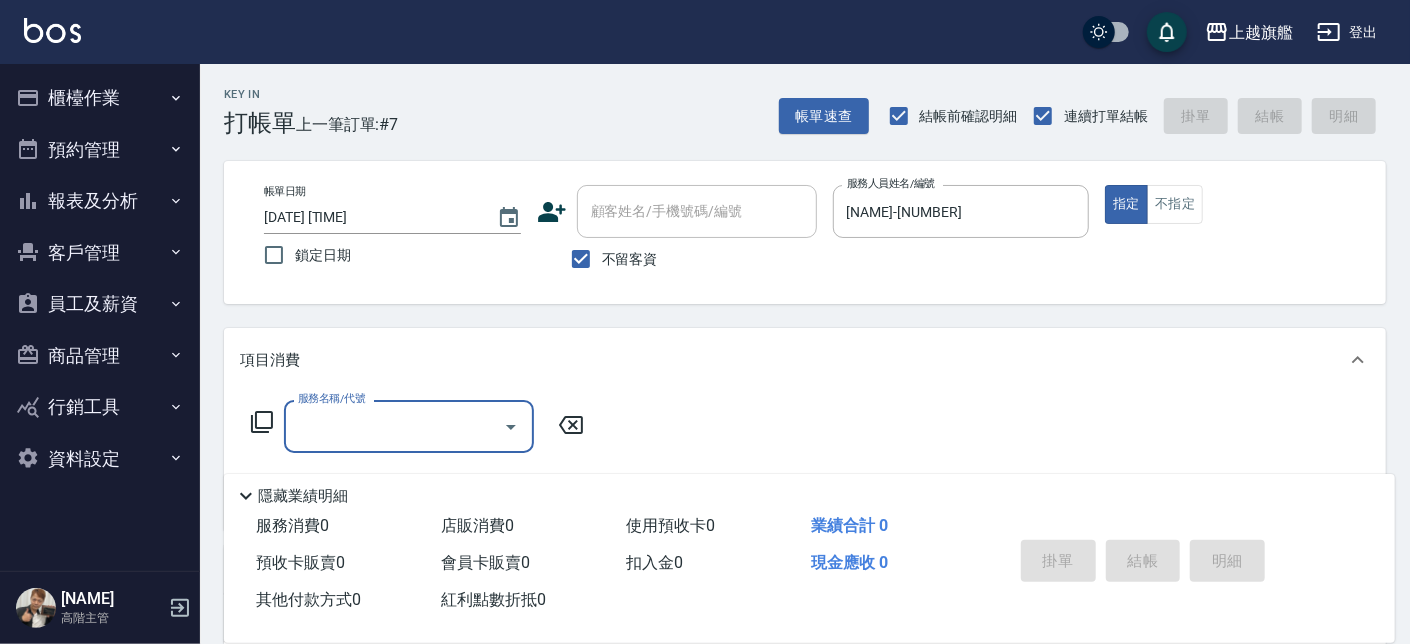 click on "不留客資" at bounding box center [630, 259] 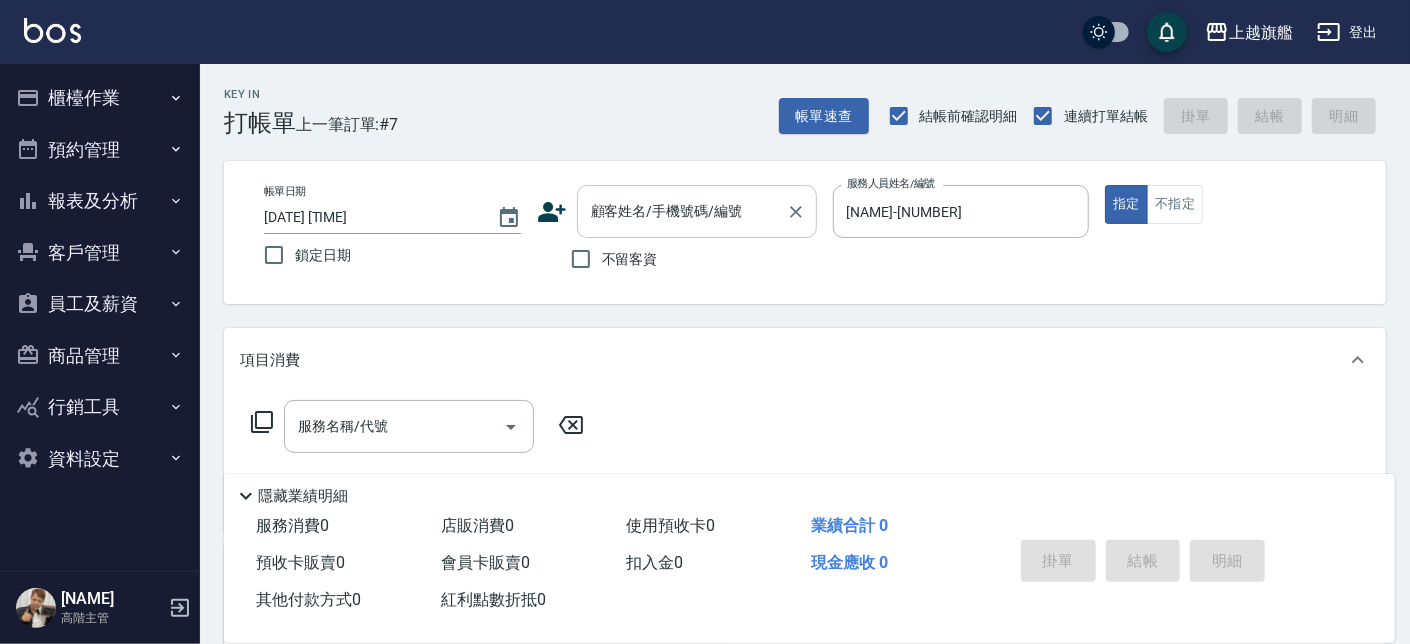 click on "顧客姓名/手機號碼/編號" at bounding box center [682, 211] 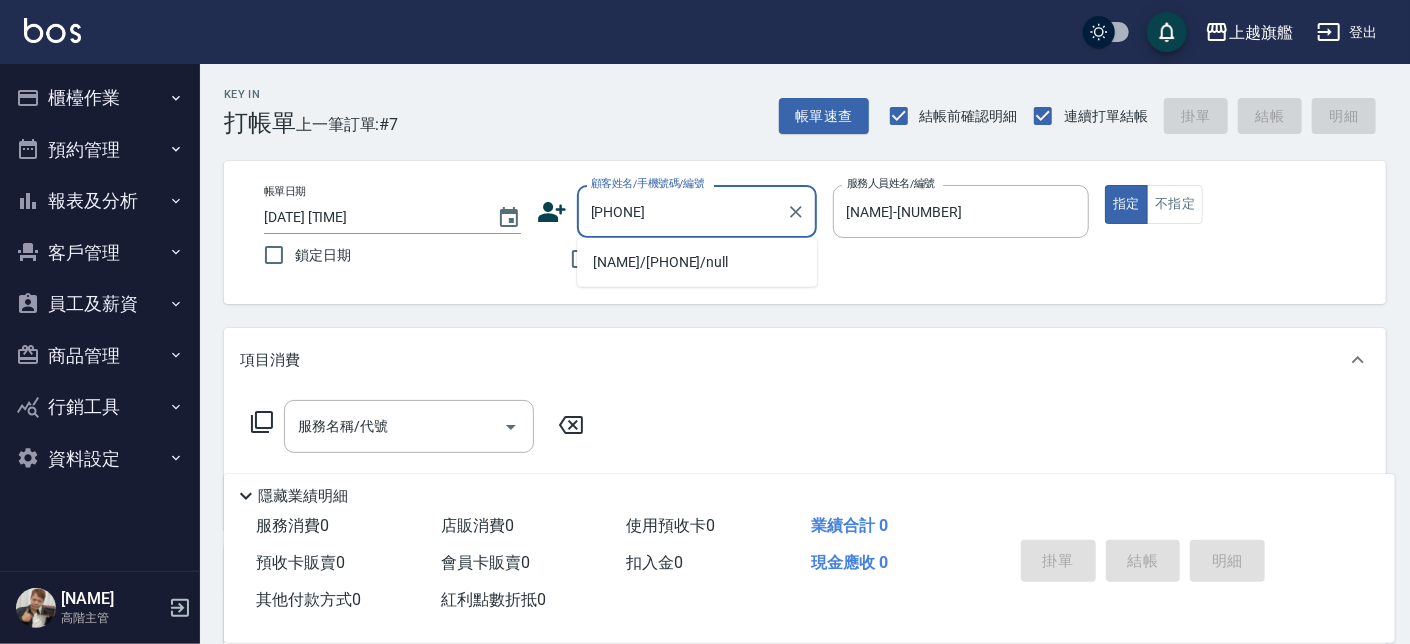 click on "[NAME]/[PHONE]/null" at bounding box center (697, 262) 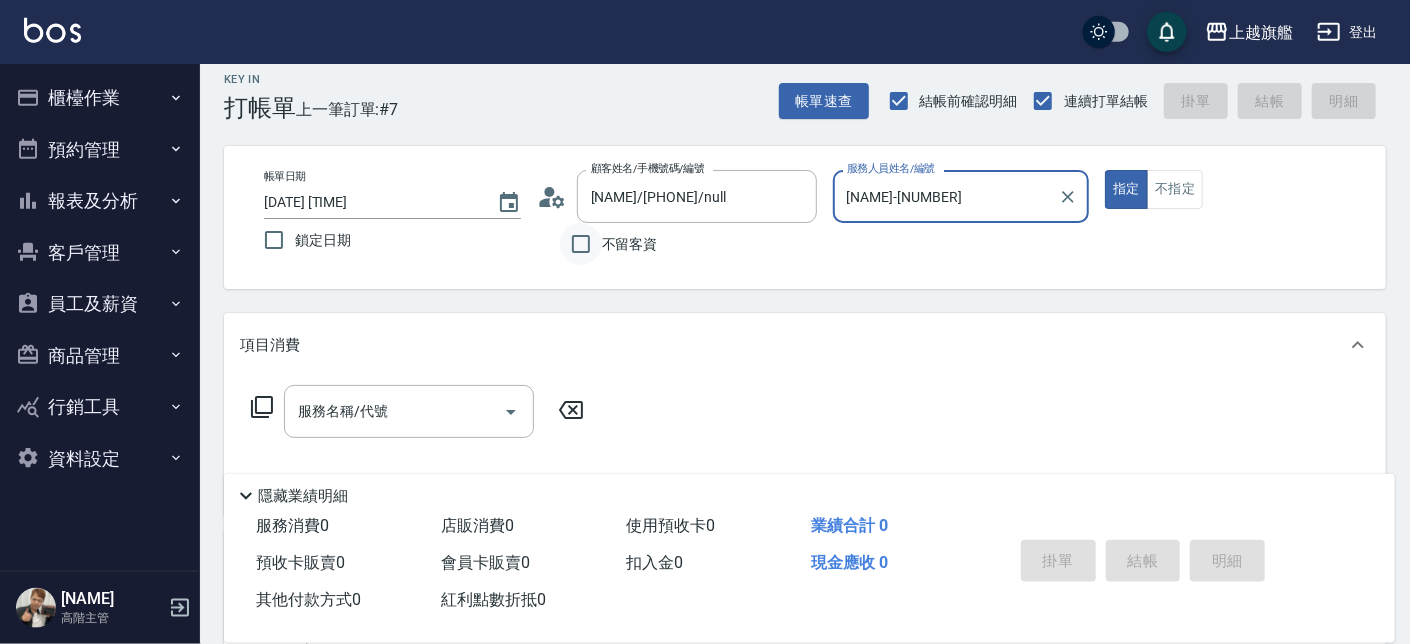 scroll, scrollTop: 0, scrollLeft: 0, axis: both 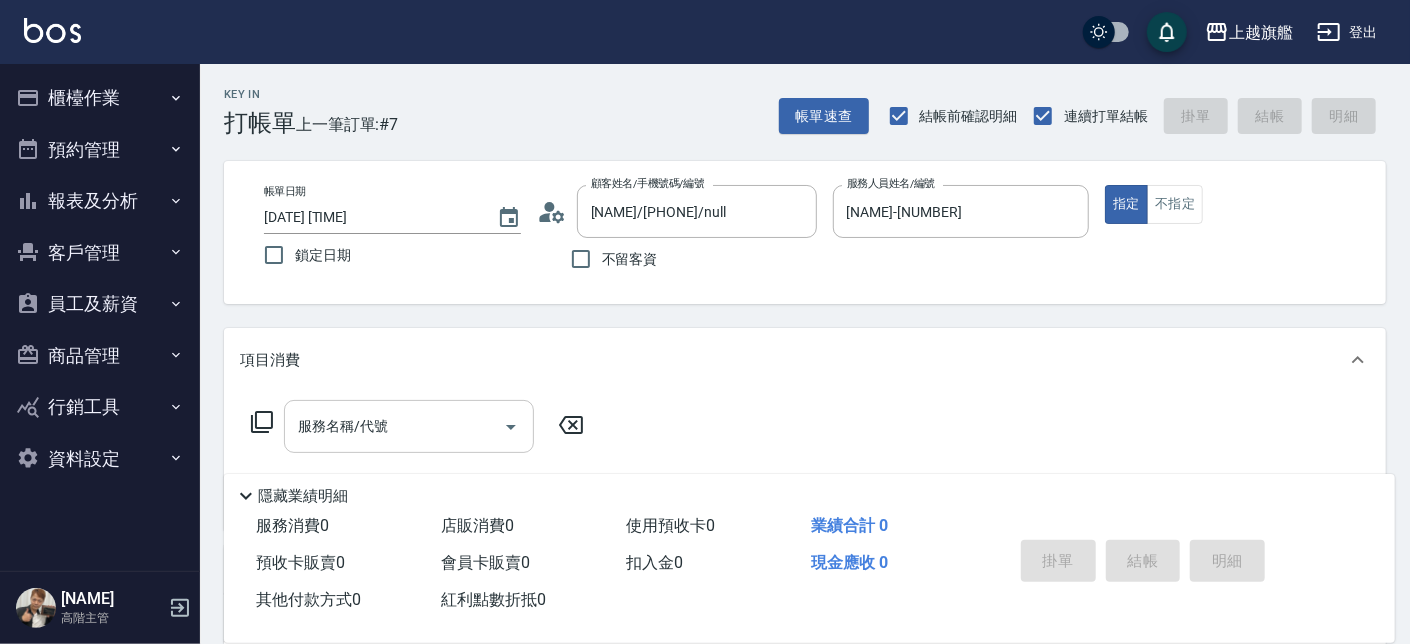 click on "服務名稱/代號 服務名稱/代號" at bounding box center (805, 461) 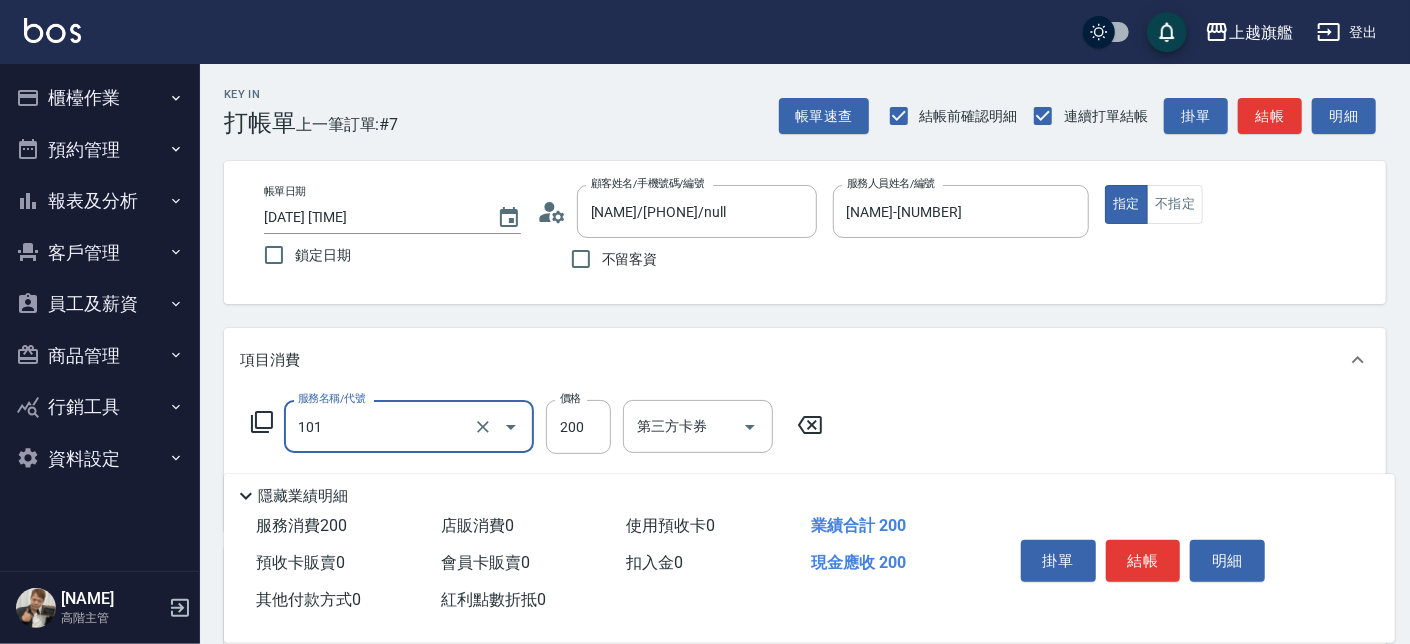 type on "一般洗(101)" 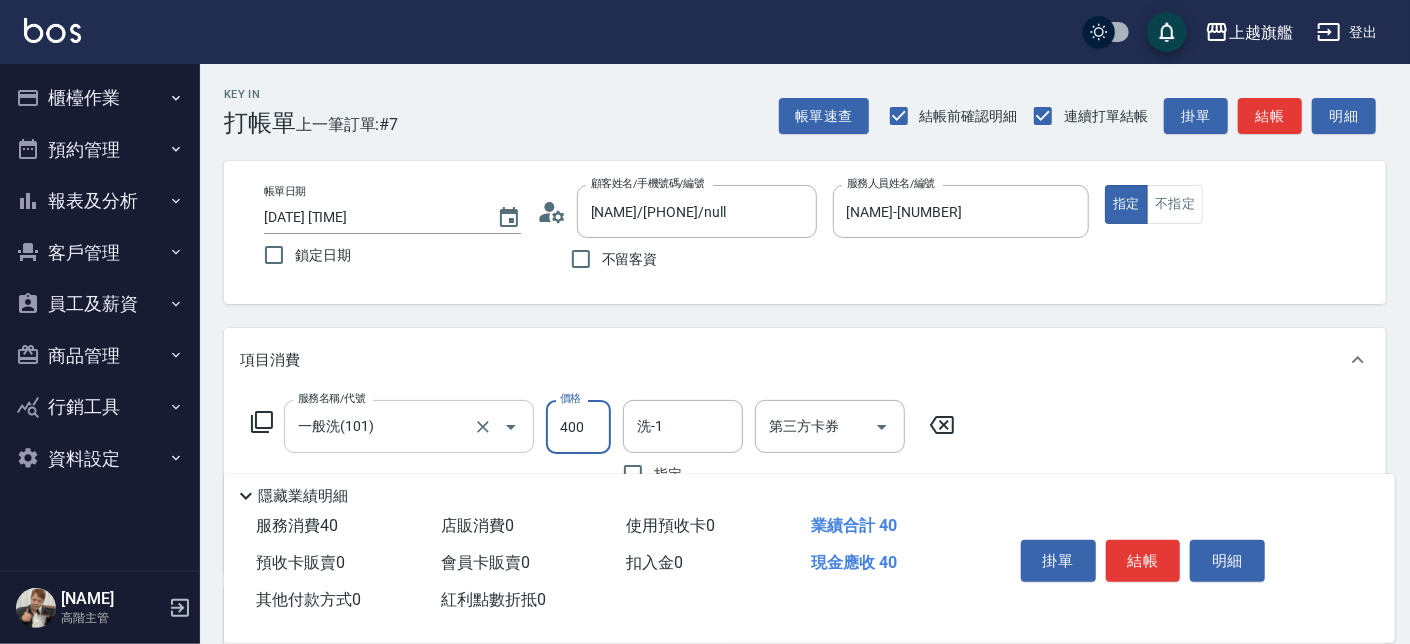 type on "400" 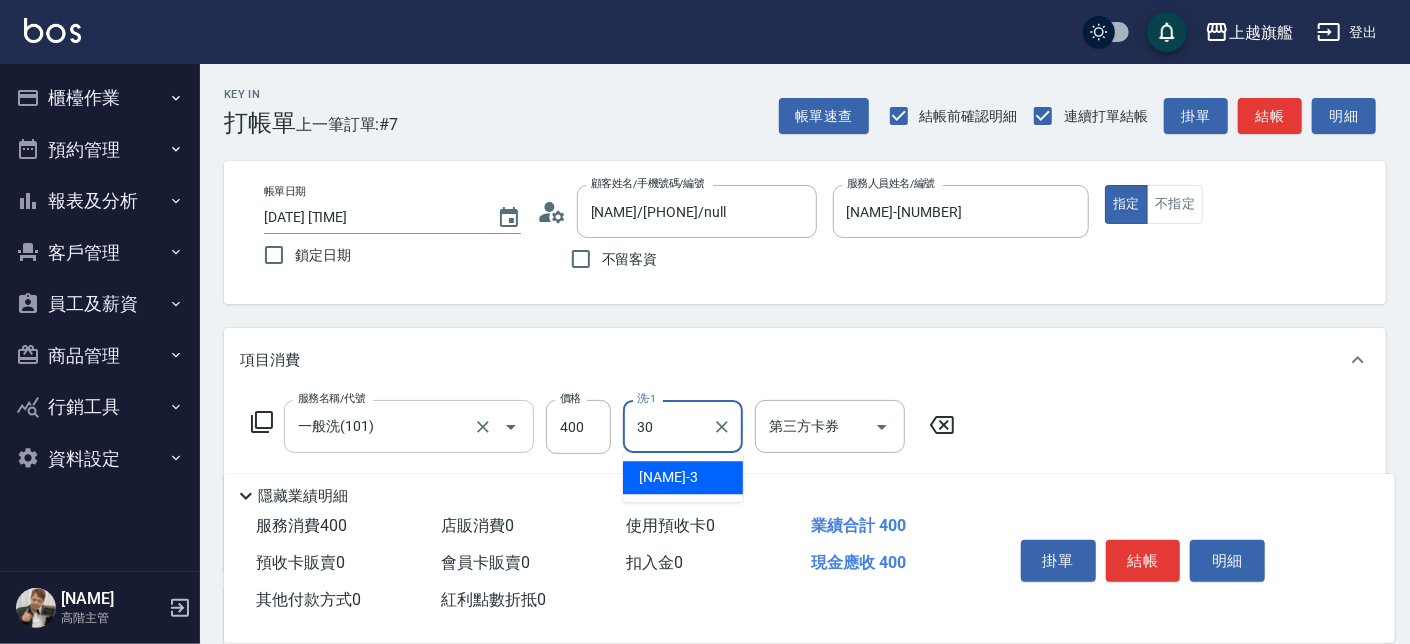 type on "[NAME]-[NUMBER]" 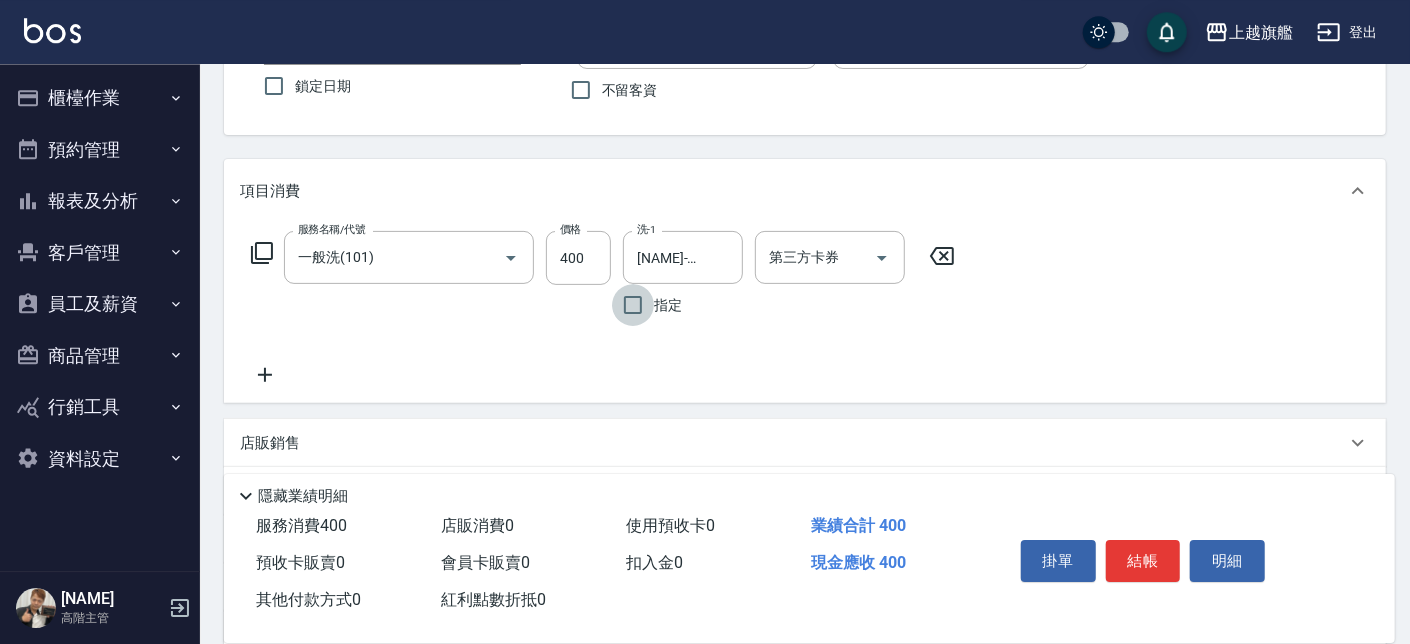 scroll, scrollTop: 341, scrollLeft: 0, axis: vertical 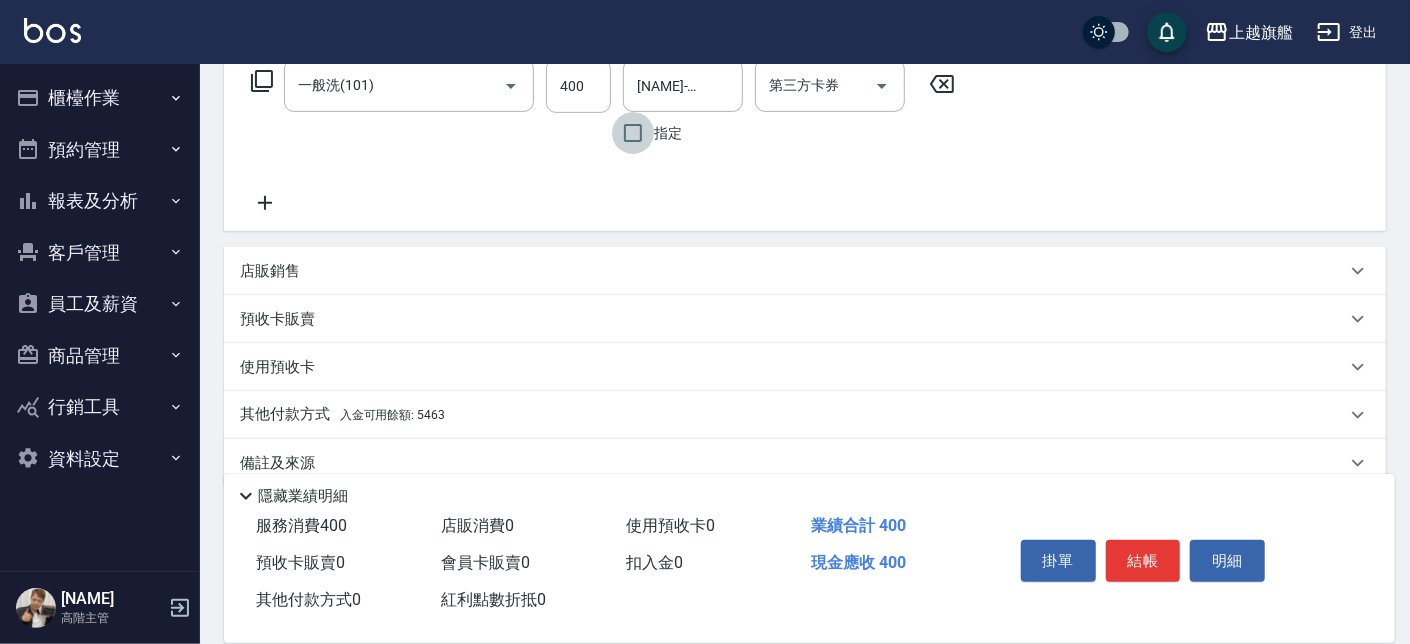 click on "入金可用餘額: 5463" at bounding box center [392, 415] 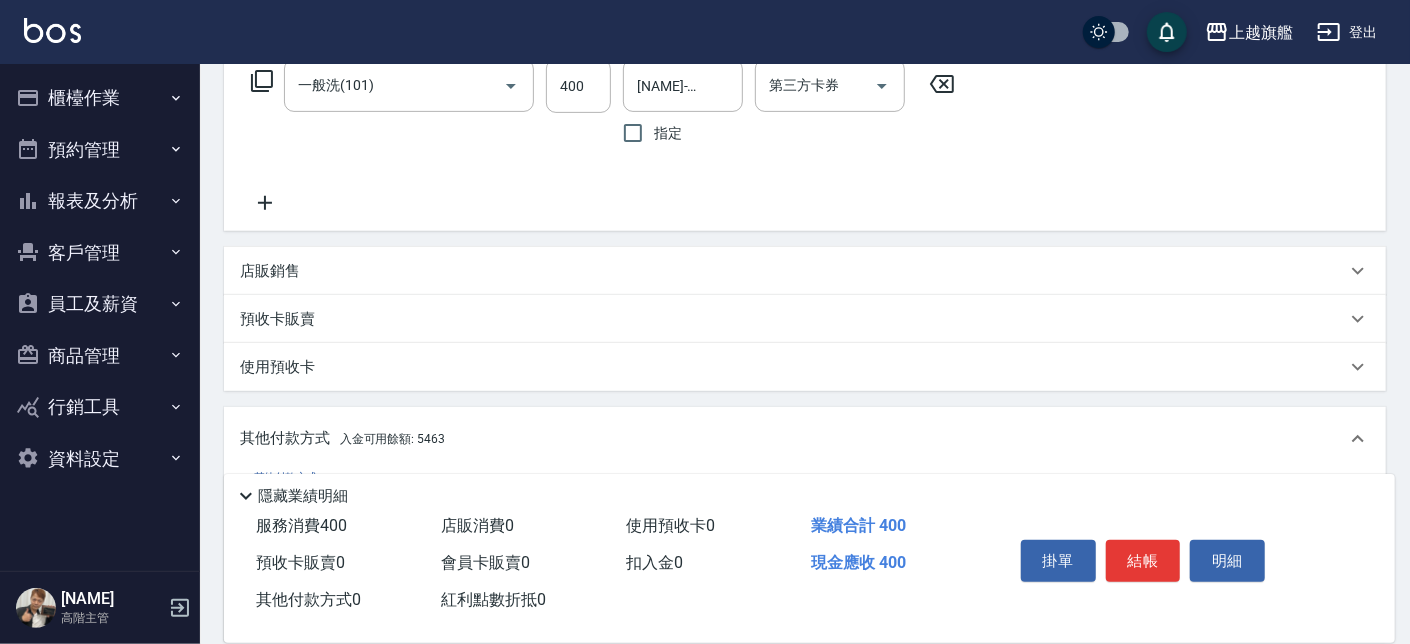 scroll, scrollTop: 0, scrollLeft: 0, axis: both 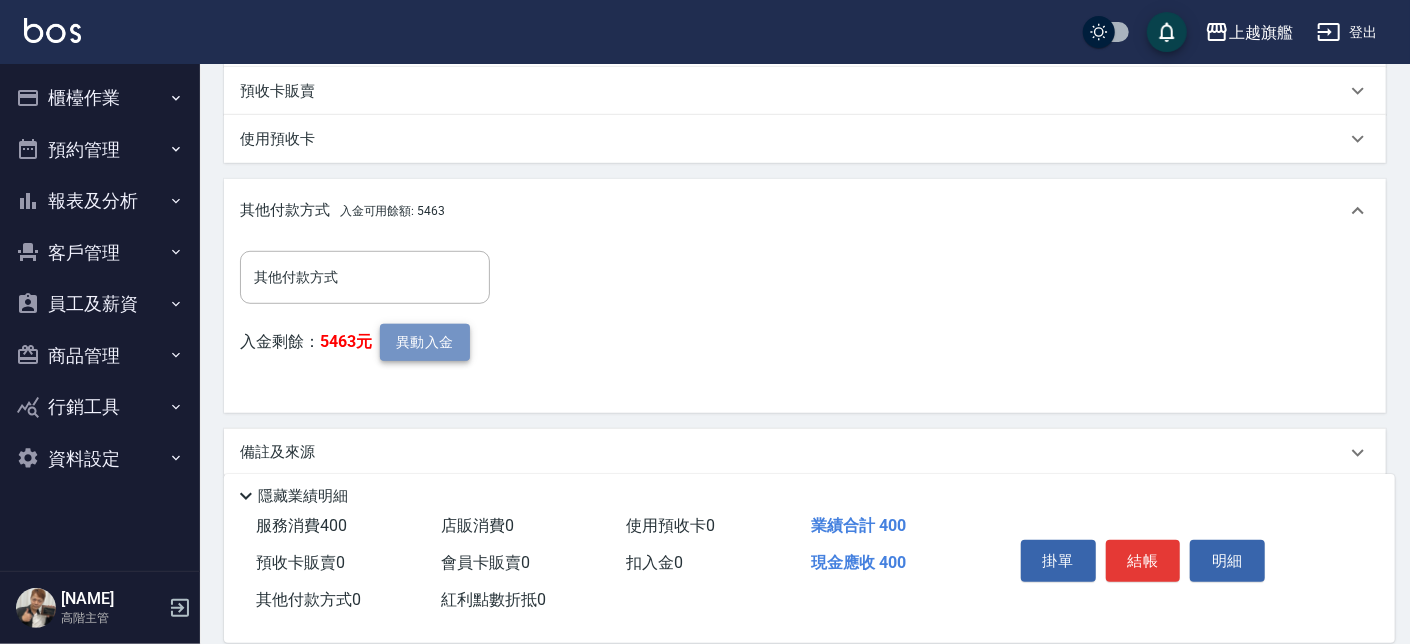 click on "異動入金" at bounding box center (425, 342) 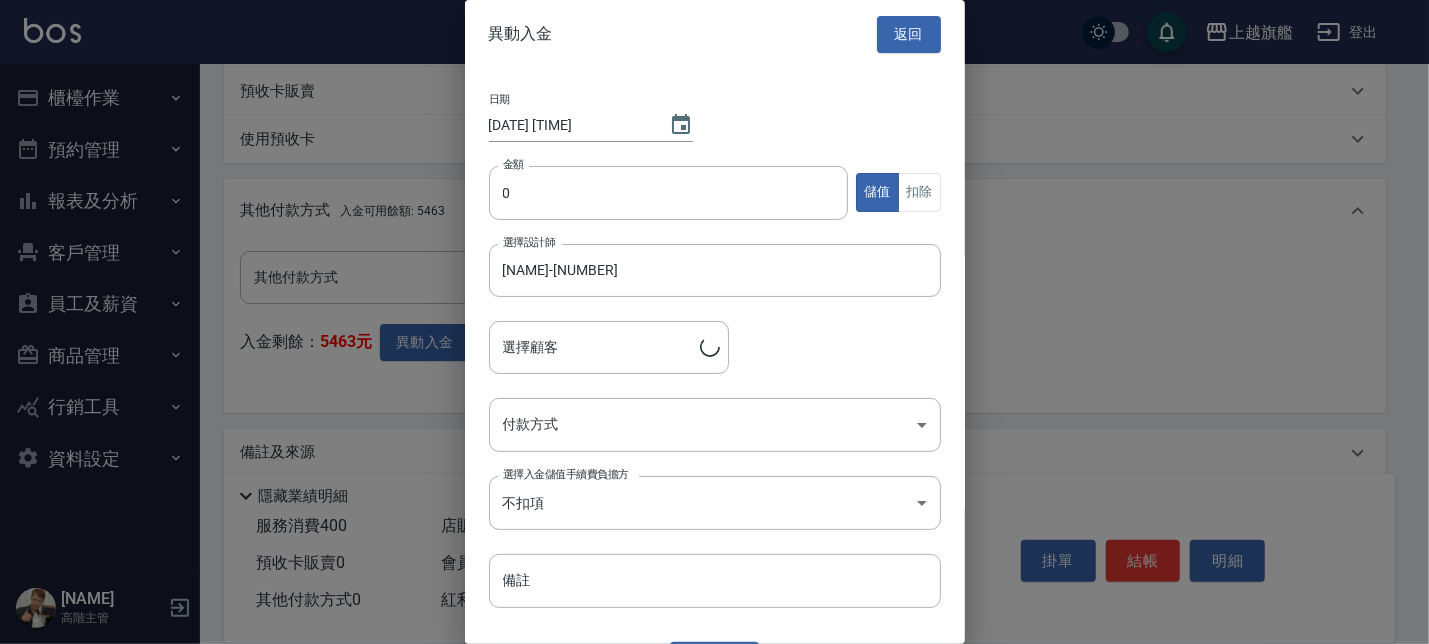 type on "[NAME]/[PHONE]" 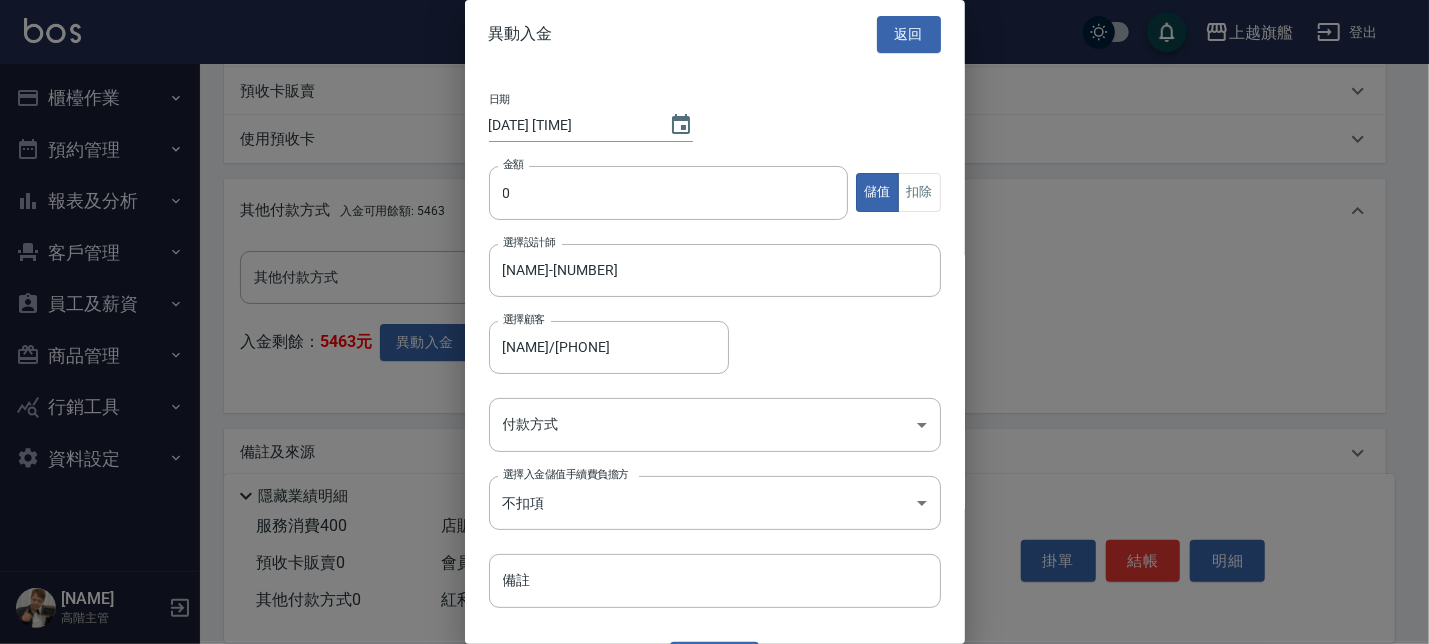 click on "日期 [DATE] [TIME] 金額 0 金額 儲值 扣除 選擇設計師 [NAME]-[NUMBER] 選擇設計師 選擇顧客 [NAME]/[PHONE] 選擇顧客 付款方式 ​ 付款方式 選擇入金儲值手續費負擔方 不扣項 WITHOUTHANDLINGFEE 選擇入金儲值手續費負擔方 備註 備註" at bounding box center [715, 351] 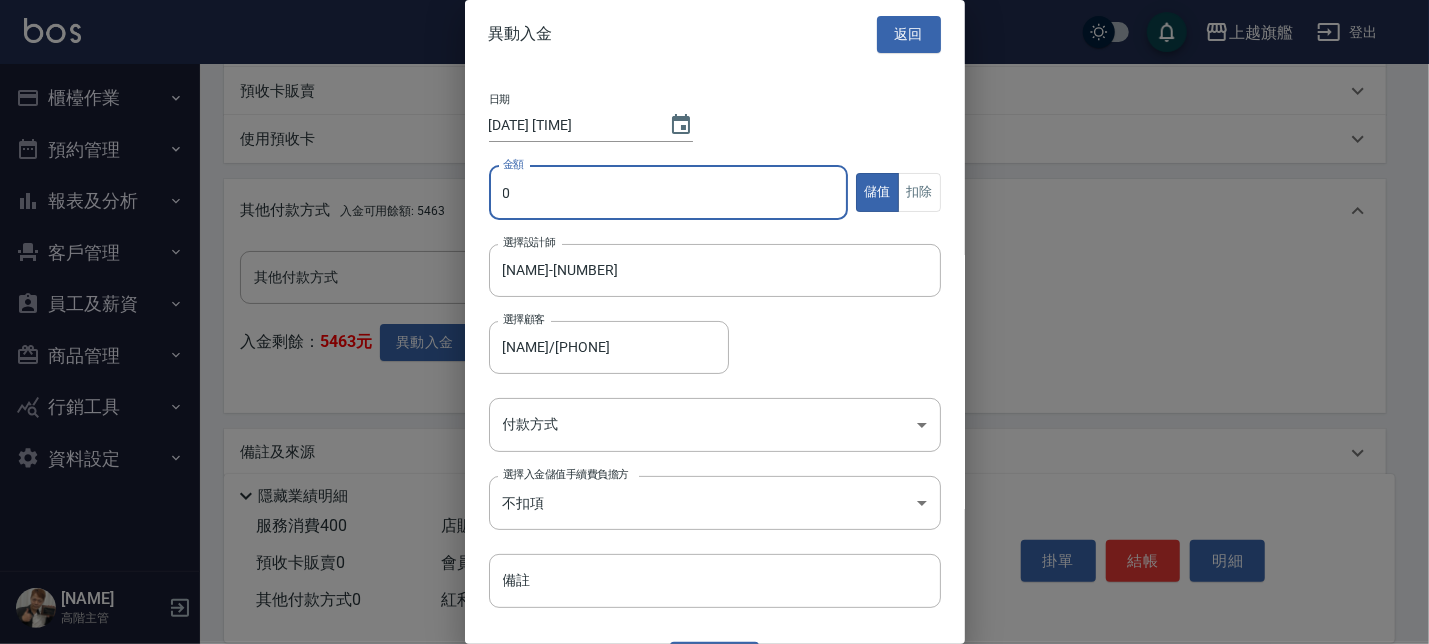 click on "0" at bounding box center [669, 193] 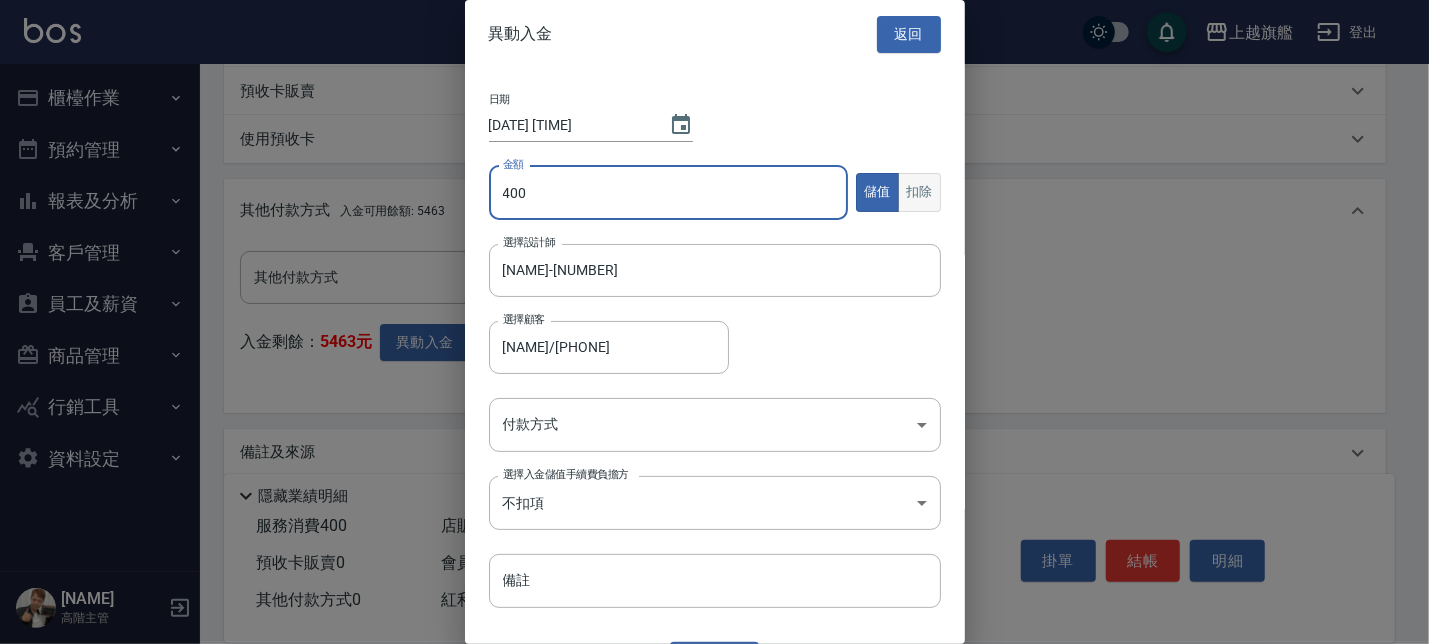 type on "400" 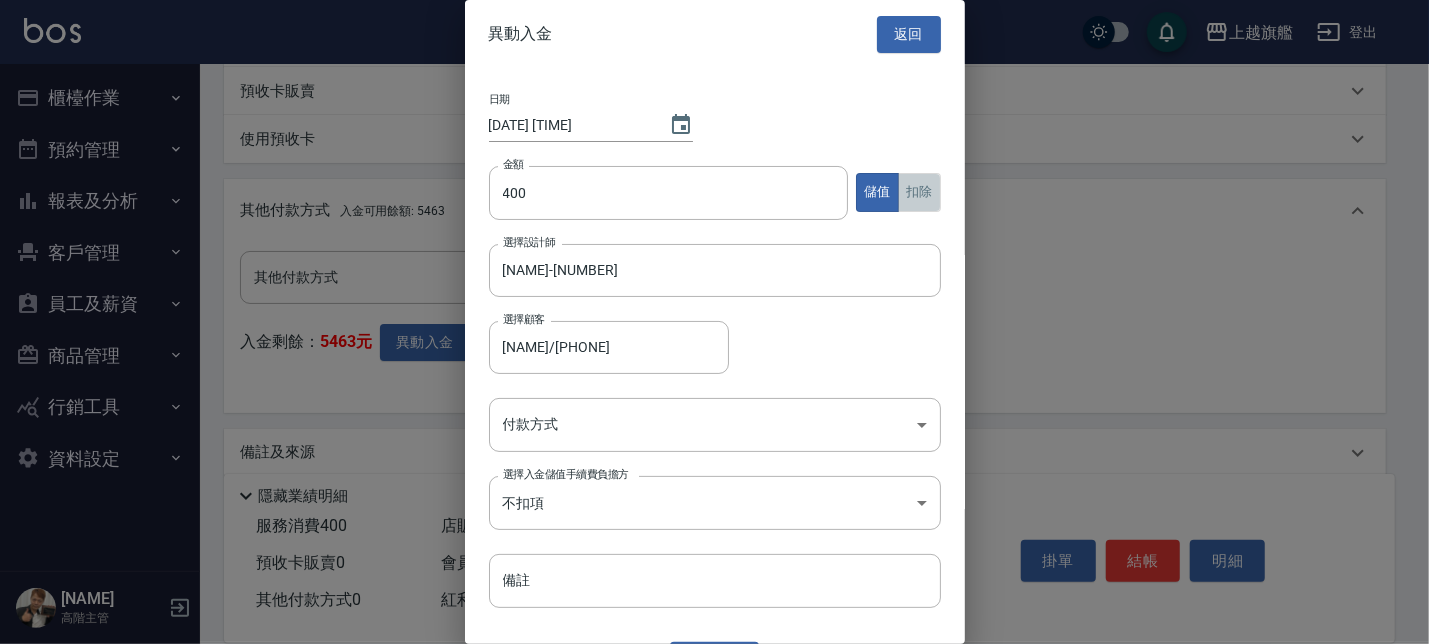 click on "扣除" at bounding box center [919, 192] 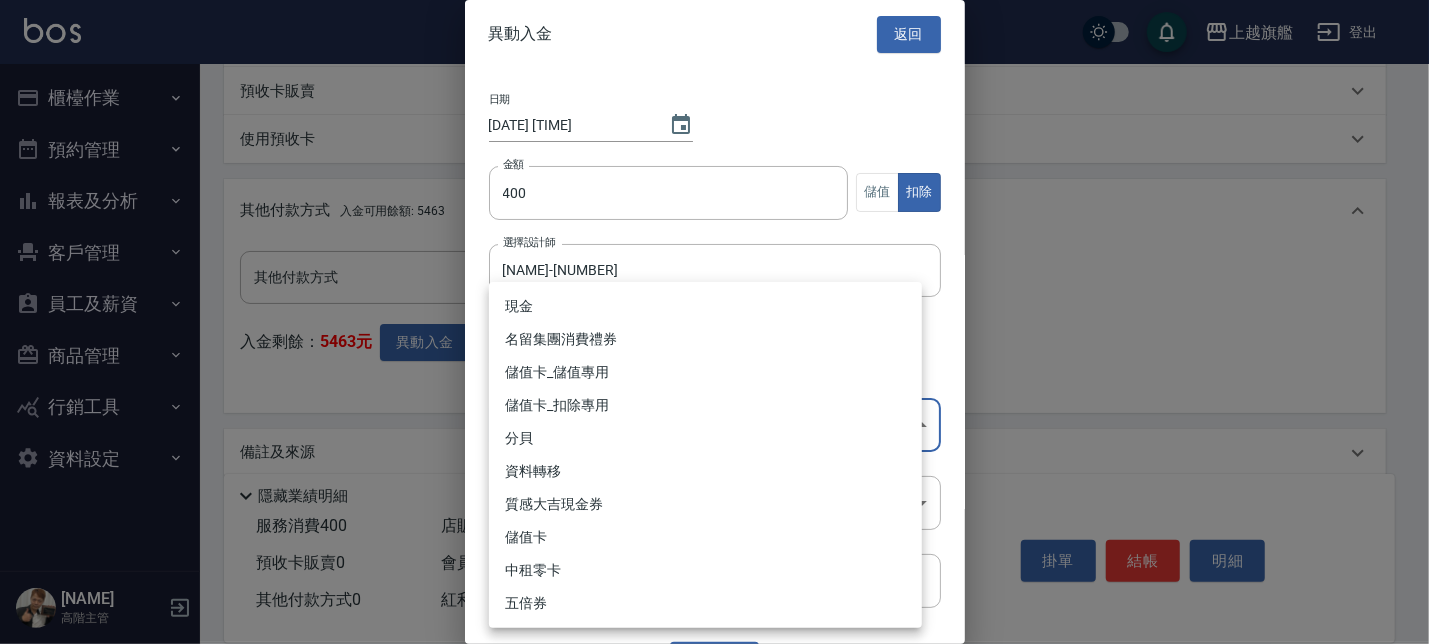 click on "上越旗艦 登出 櫃檯作業 打帳單 帳單列表 掛單列表 座位開單 營業儀表板 現金收支登錄 高階收支登錄 材料自購登錄 每日結帳 排班表 現場電腦打卡 掃碼打卡 預約管理 預約管理 單日預約紀錄 單週預約紀錄 報表及分析 報表目錄 消費分析儀表板 店家區間累計表 店家日報表 店家排行榜 互助日報表 互助月報表 互助排行榜 互助點數明細 互助業績報表 全店業績分析表 每日業績分析表 營業統計分析表 營業項目月分析表 設計師業績表 設計師日報表 設計師業績分析表 設計師業績月報表 設計師抽成報表 設計師排行榜 商品銷售排行榜 商品消耗明細 商品進銷貨報表 商品庫存表 商品庫存盤點表 會員卡銷售報表 服務扣項明細表 單一服務項目查詢 店販抽成明細 店販分類抽成明細 顧客入金餘額表 顧客卡券餘額表 每日非現金明細 每日收支明細 收支分類明細表 收支匯款表 0" at bounding box center (714, 49) 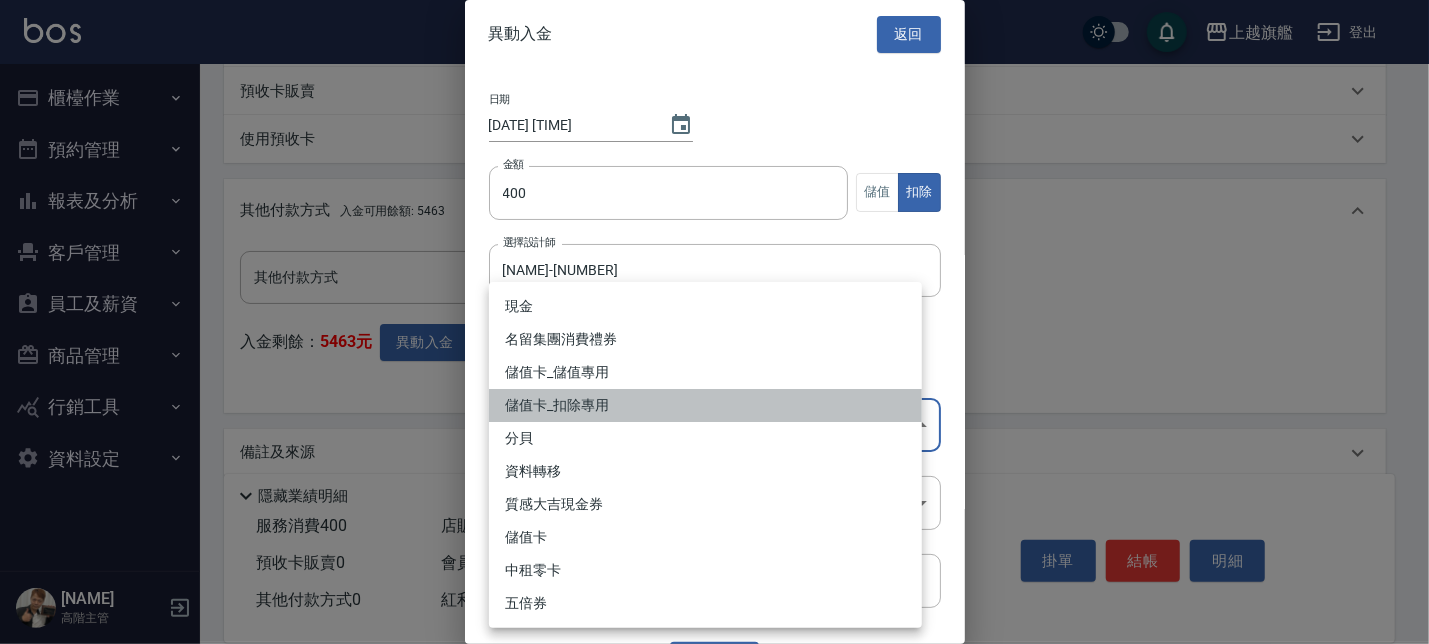 click on "儲值卡_扣除專用" at bounding box center (705, 405) 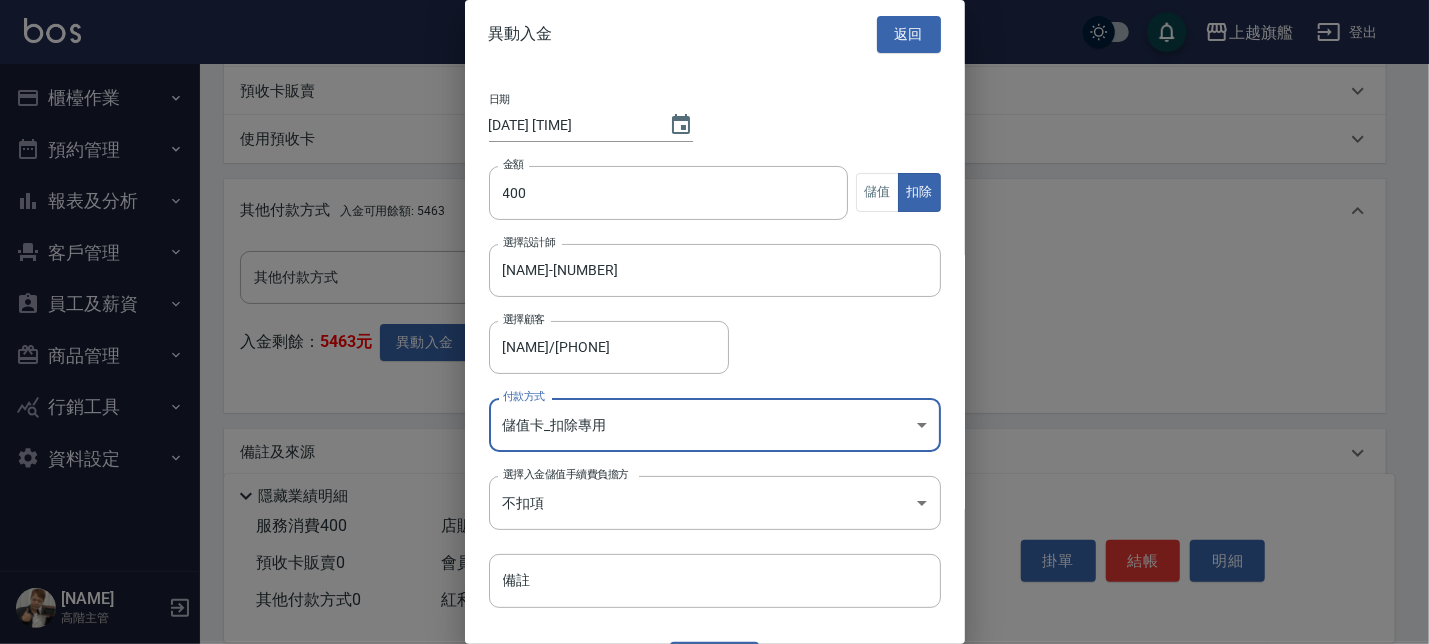 scroll, scrollTop: 44, scrollLeft: 0, axis: vertical 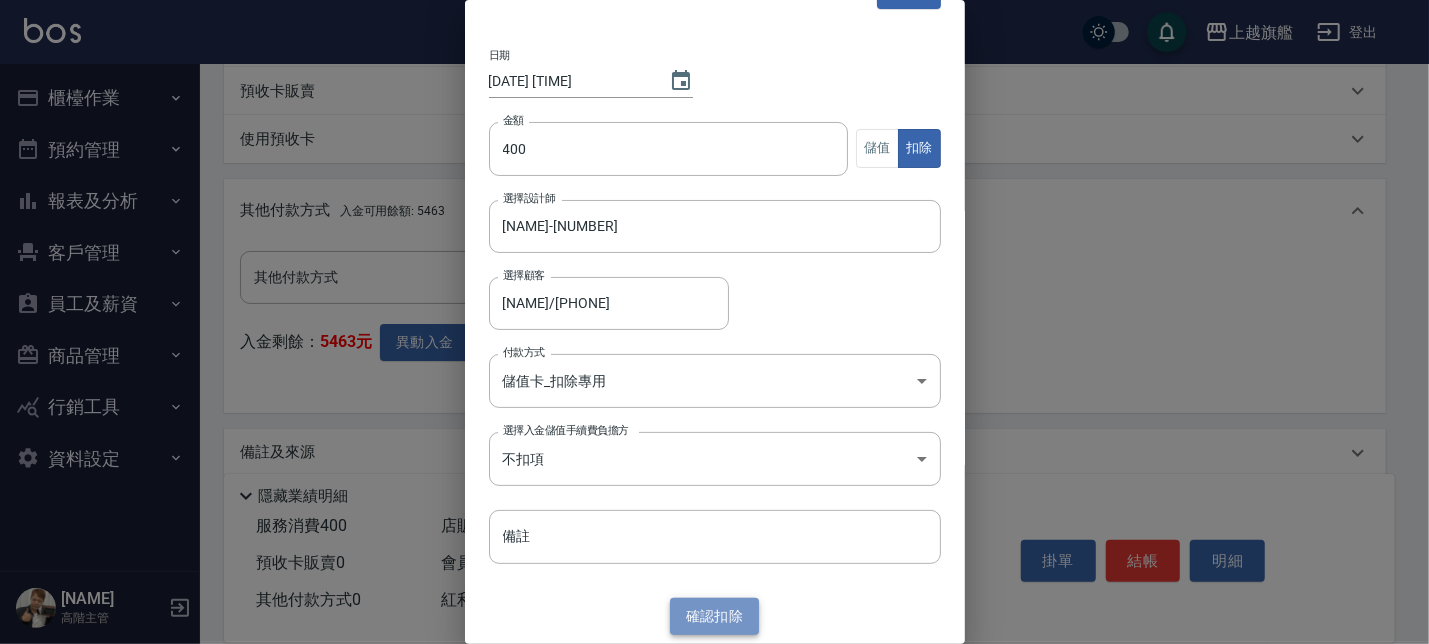 click on "確認 扣除" at bounding box center (715, 616) 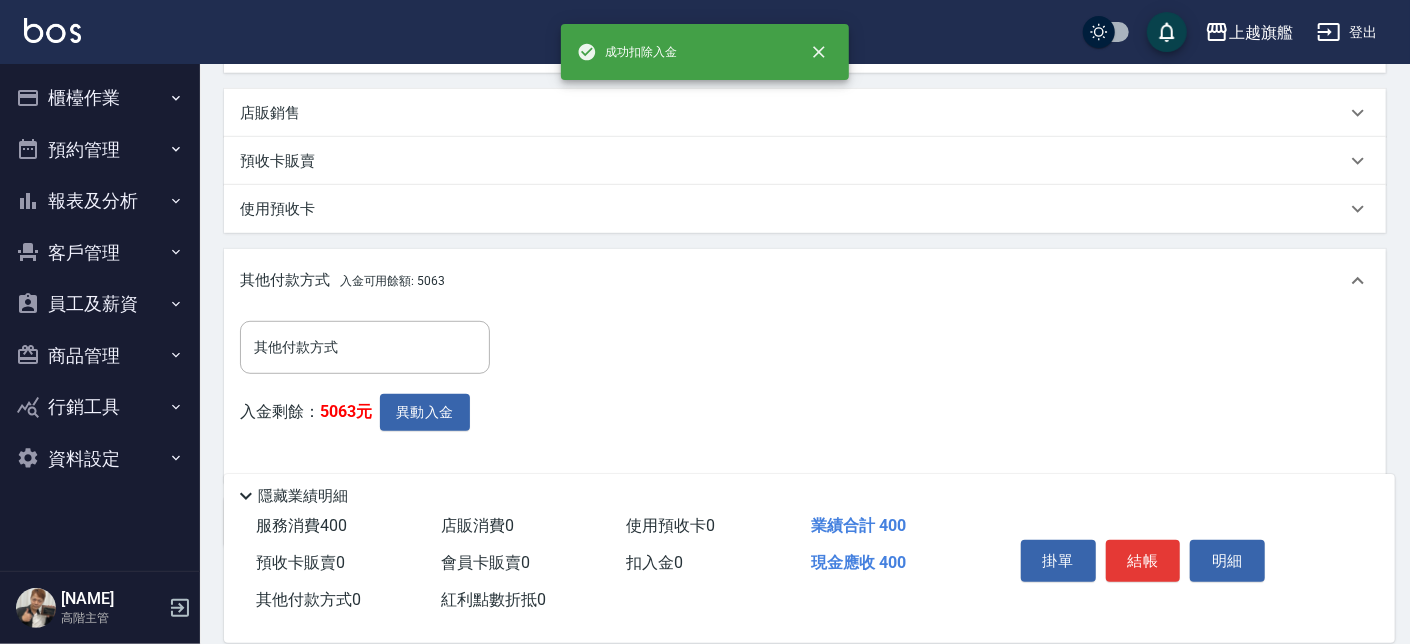 scroll, scrollTop: 591, scrollLeft: 0, axis: vertical 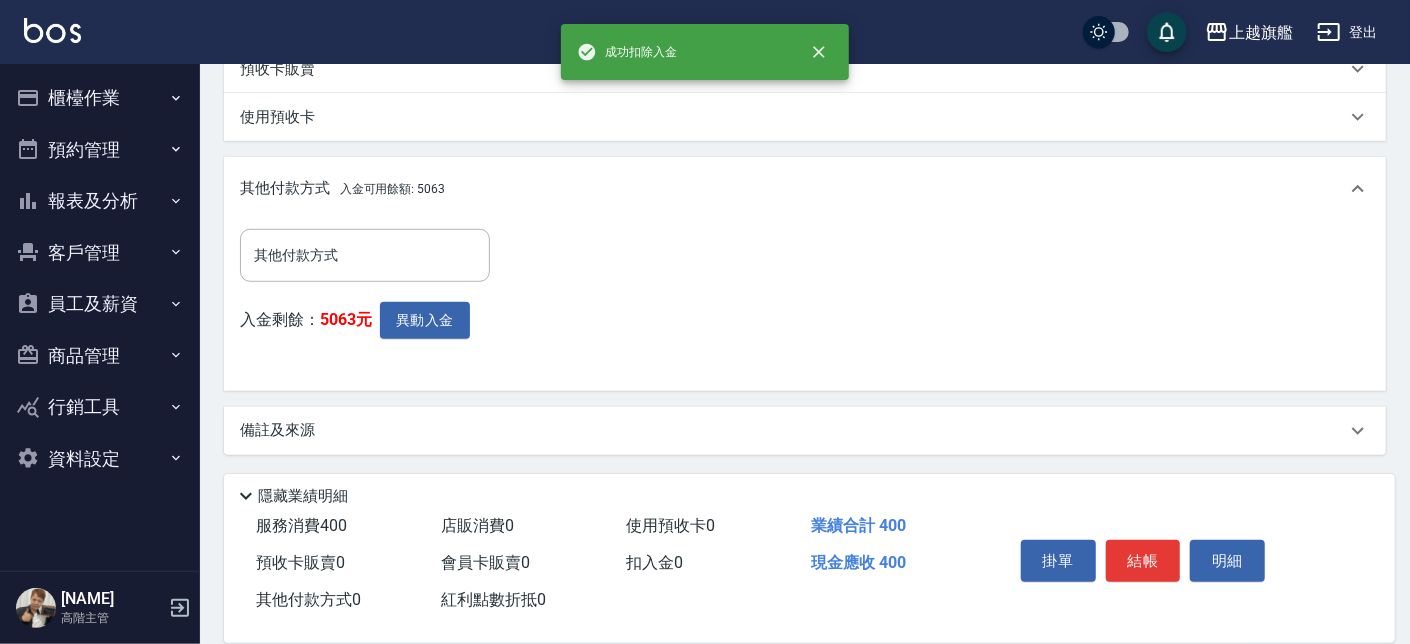 click on "其他付款方式 其他付款方式 入金剩餘： 5063元 異動入金" at bounding box center (805, 306) 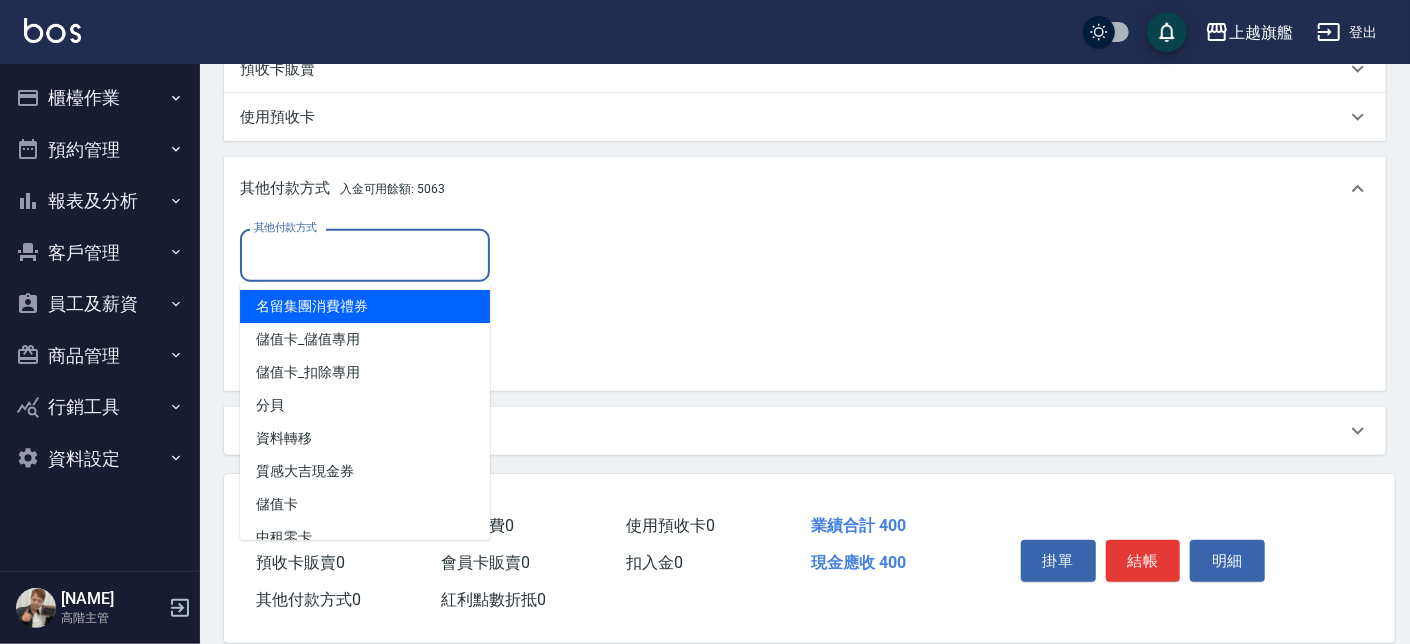 click on "其他付款方式" at bounding box center (365, 255) 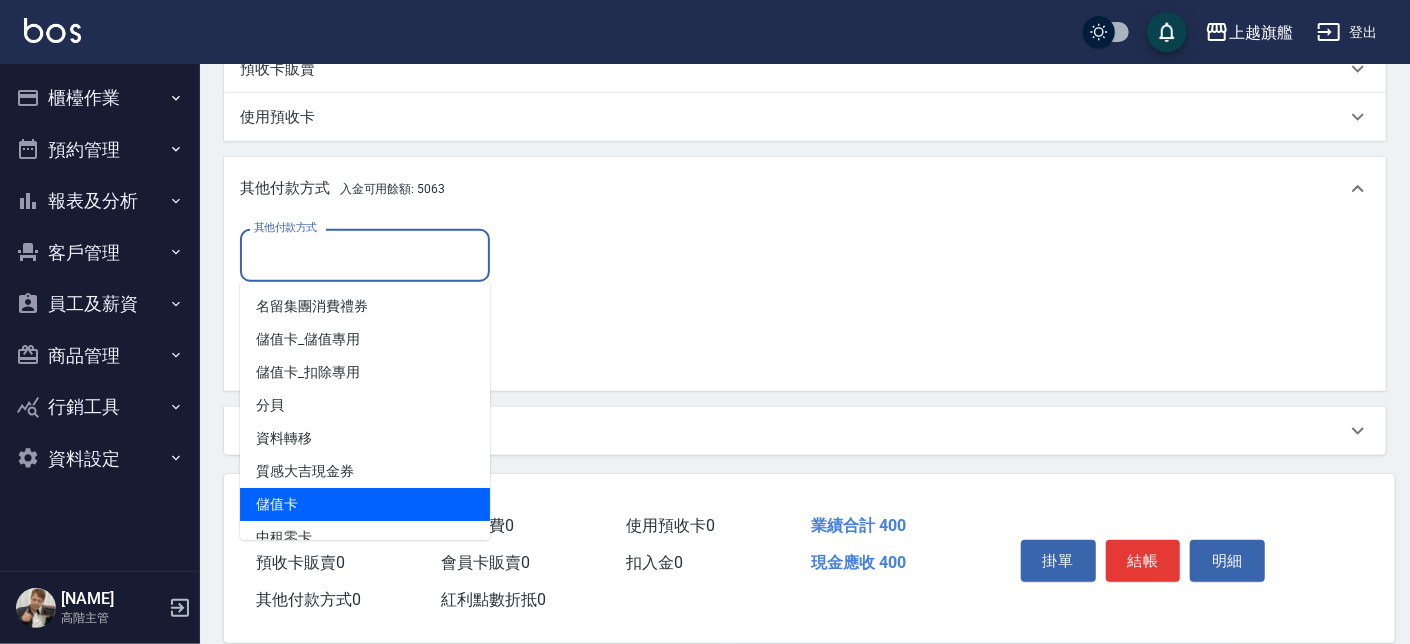 click on "儲值卡" at bounding box center [365, 504] 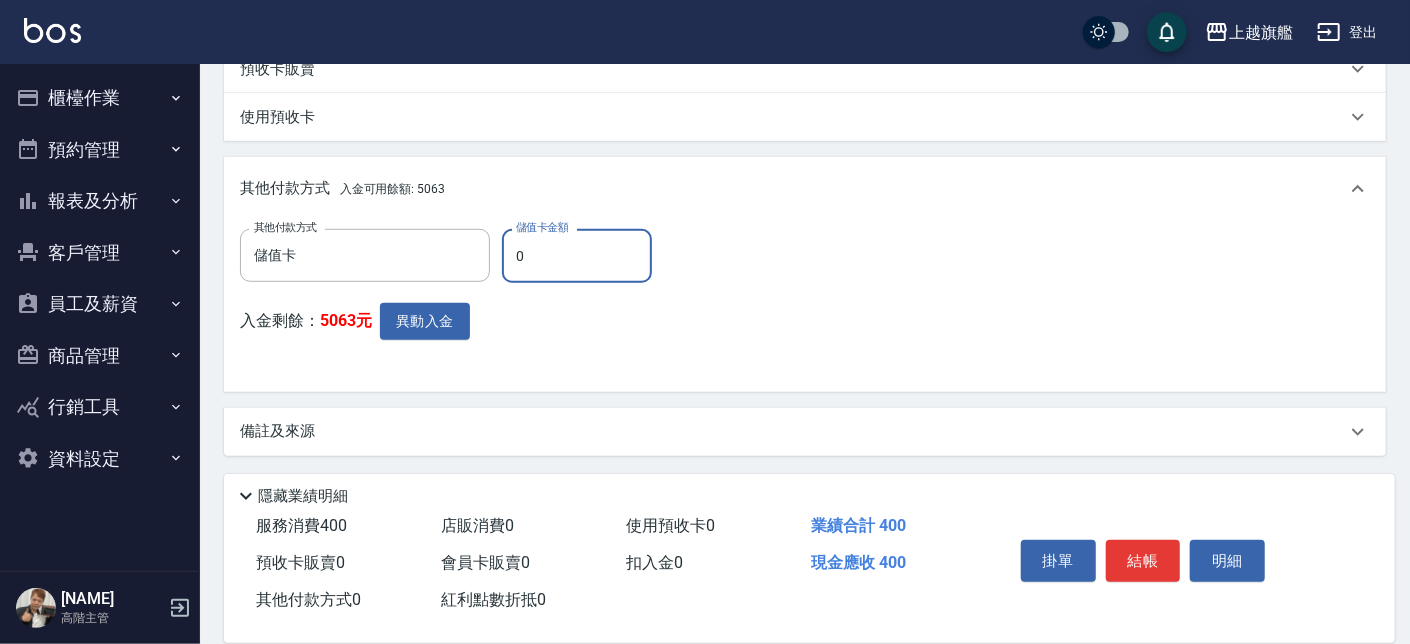 drag, startPoint x: 559, startPoint y: 265, endPoint x: 469, endPoint y: 250, distance: 91.24144 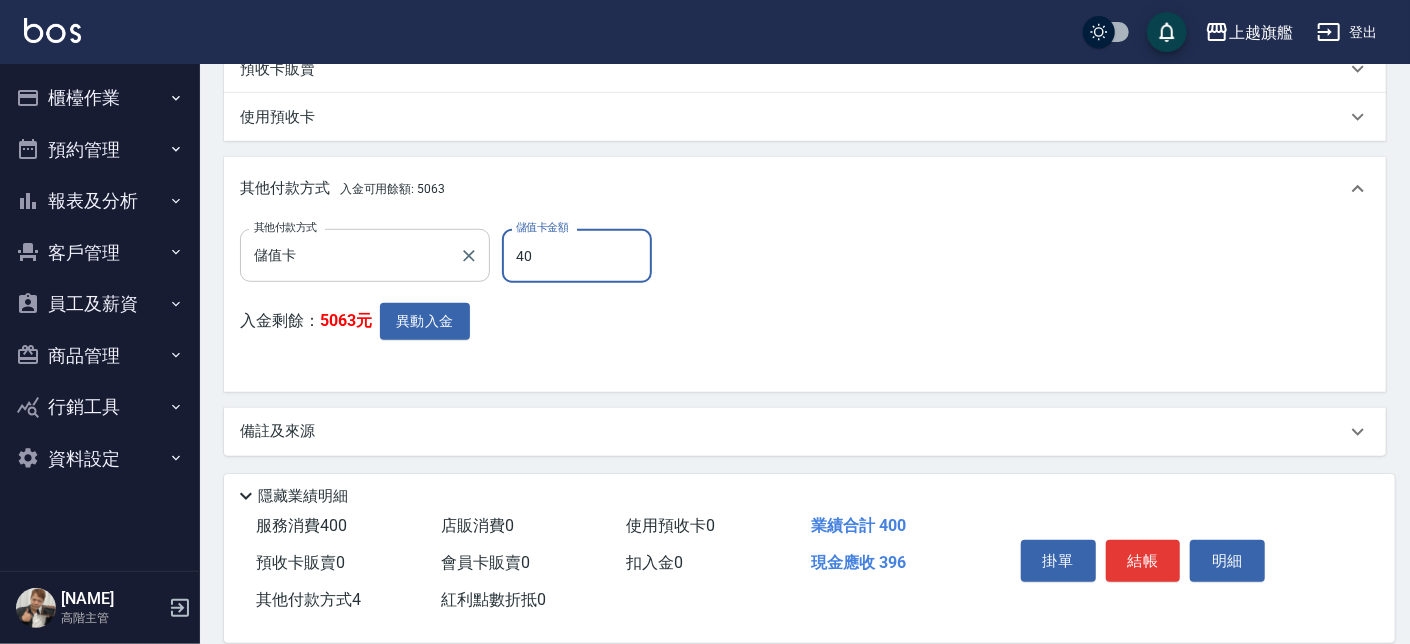 type on "400" 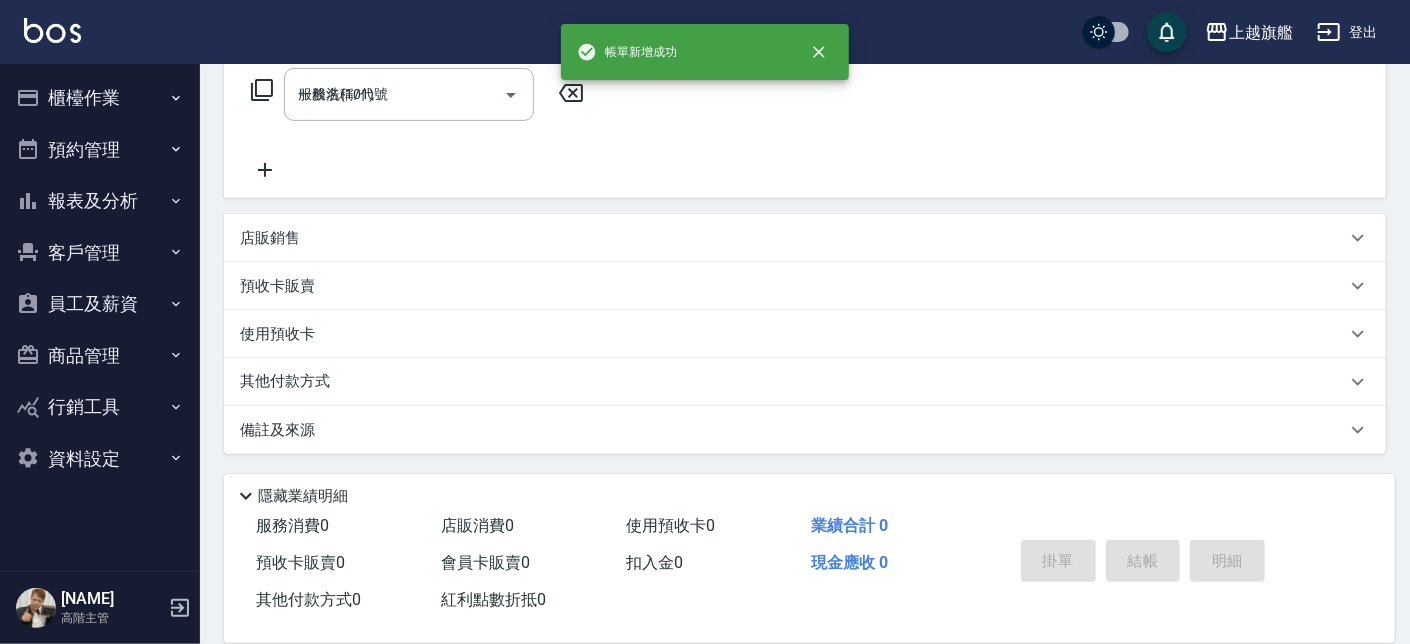 type 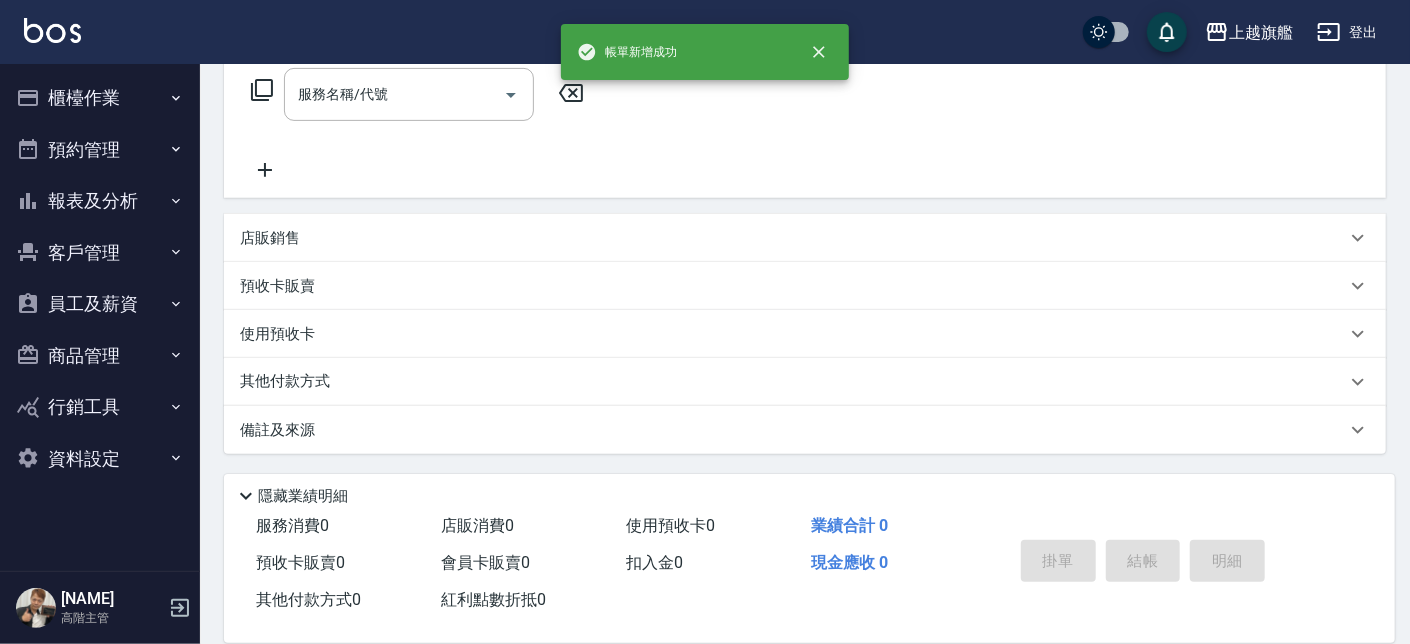 scroll, scrollTop: 0, scrollLeft: 0, axis: both 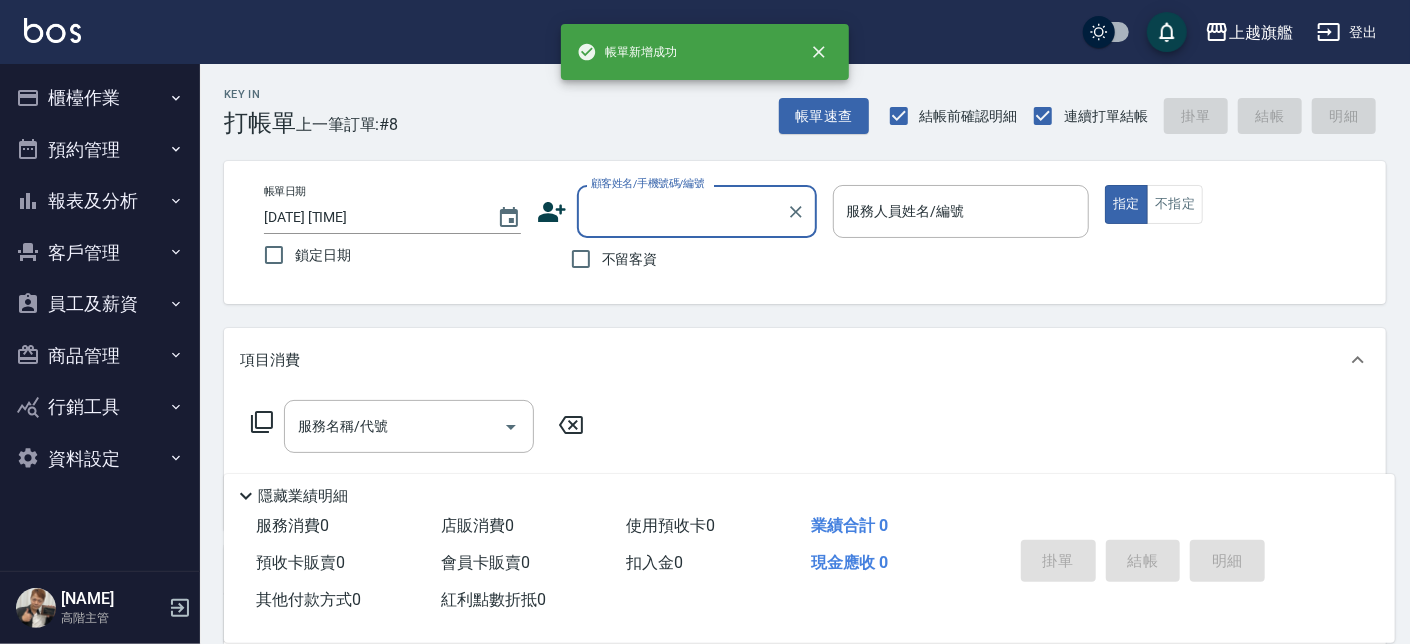 type on "7" 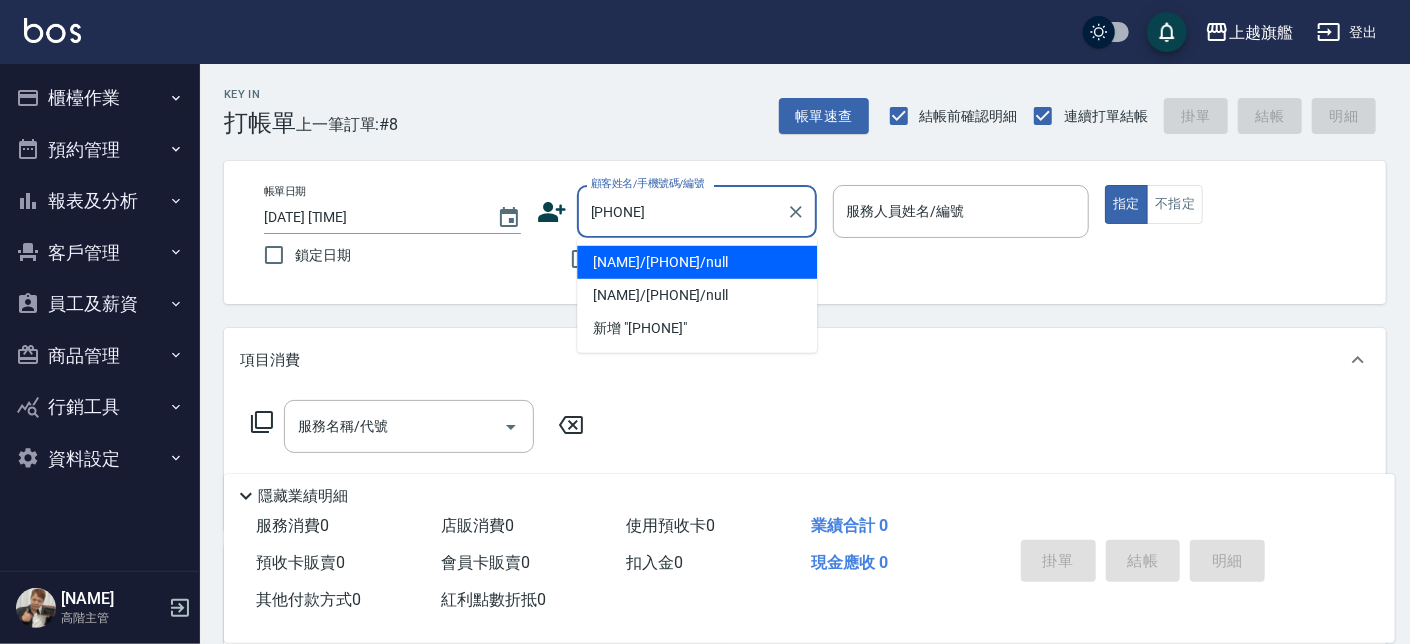type on "[NAME]/[PHONE]/null" 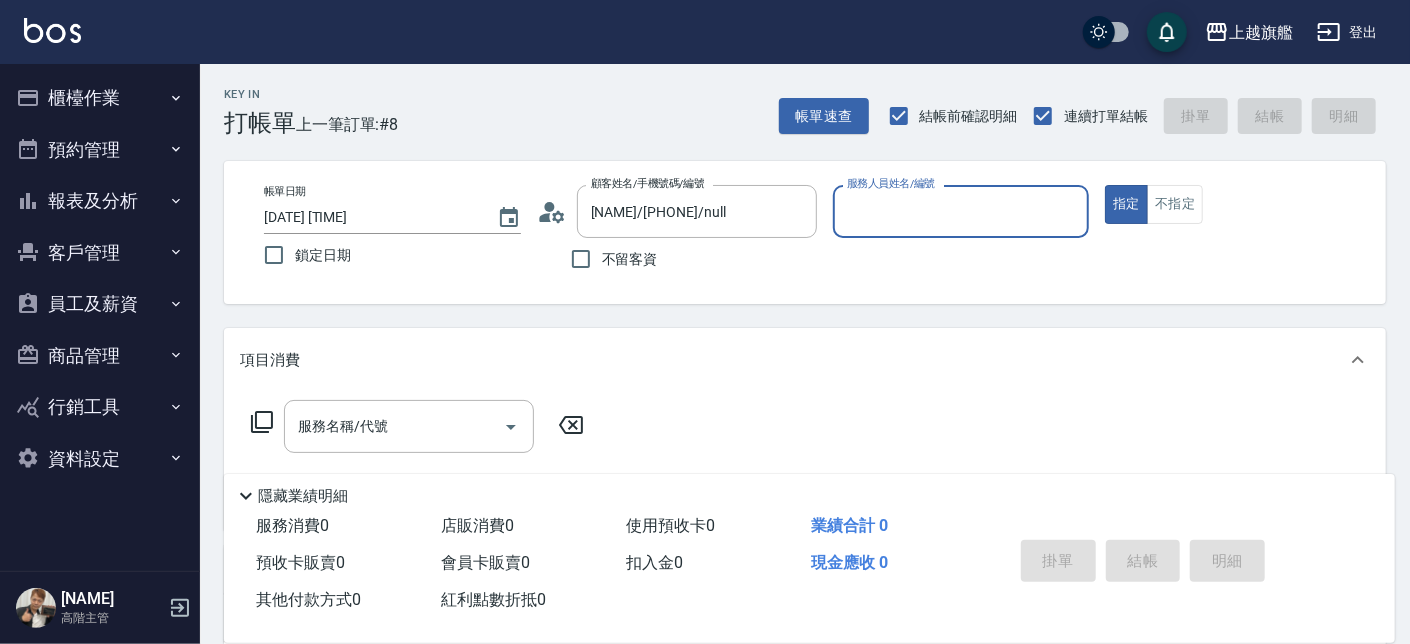 type on "[NAME]-[NUMBER]" 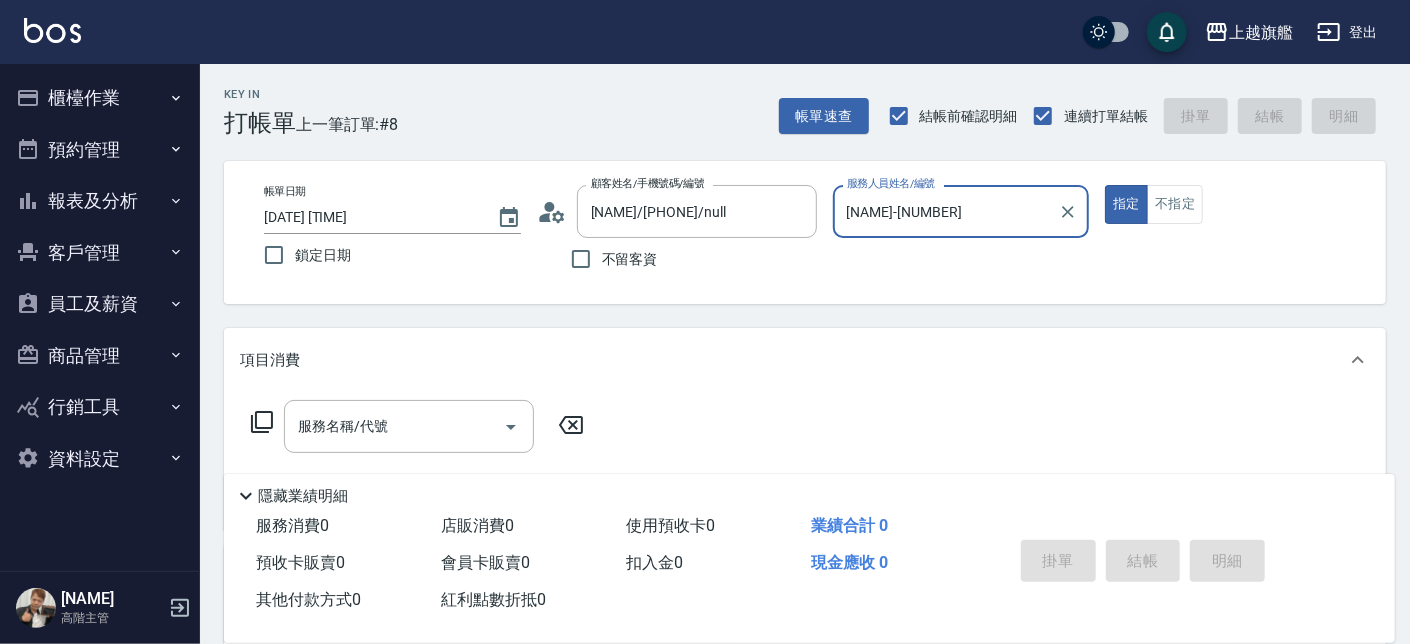 click on "指定" at bounding box center [1126, 204] 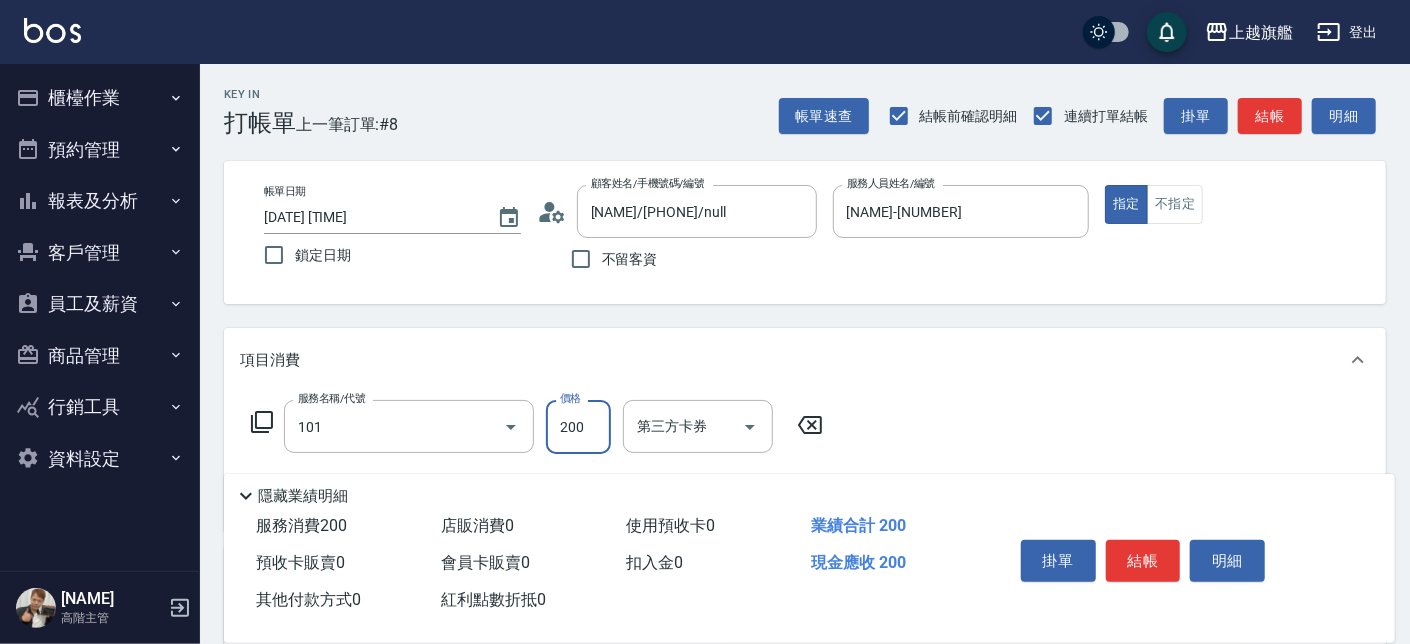 type on "一般洗(101)" 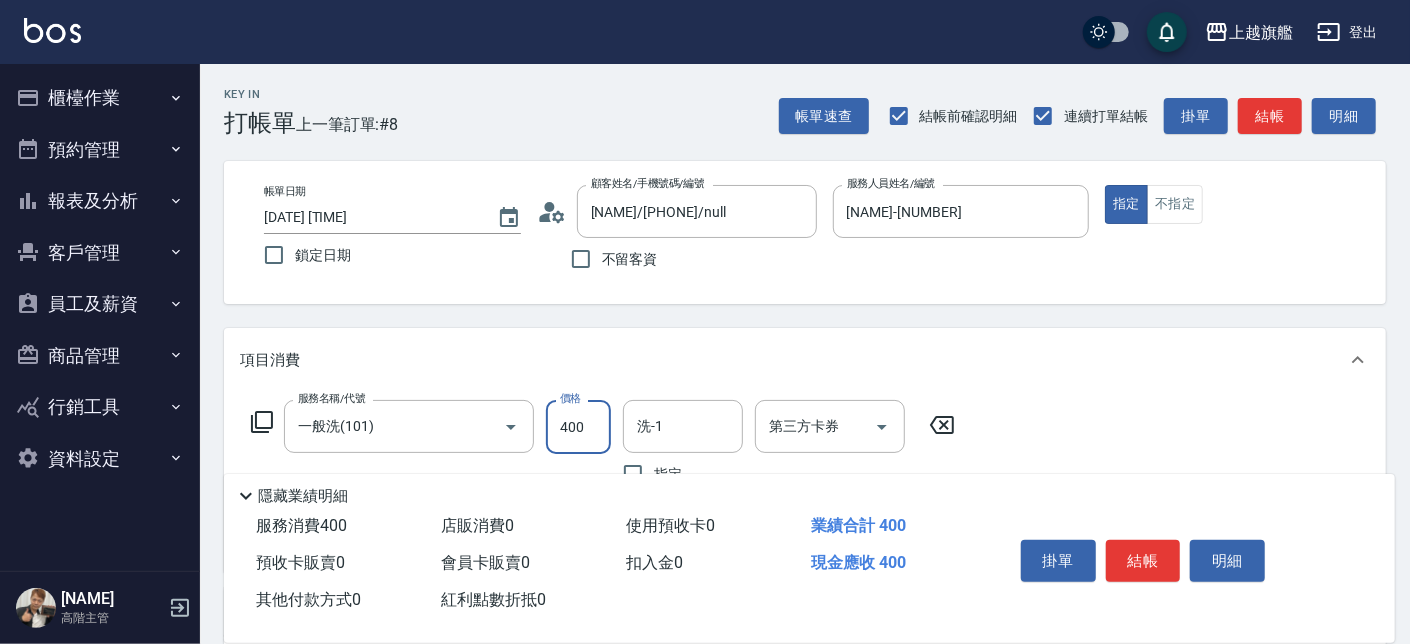 type on "400" 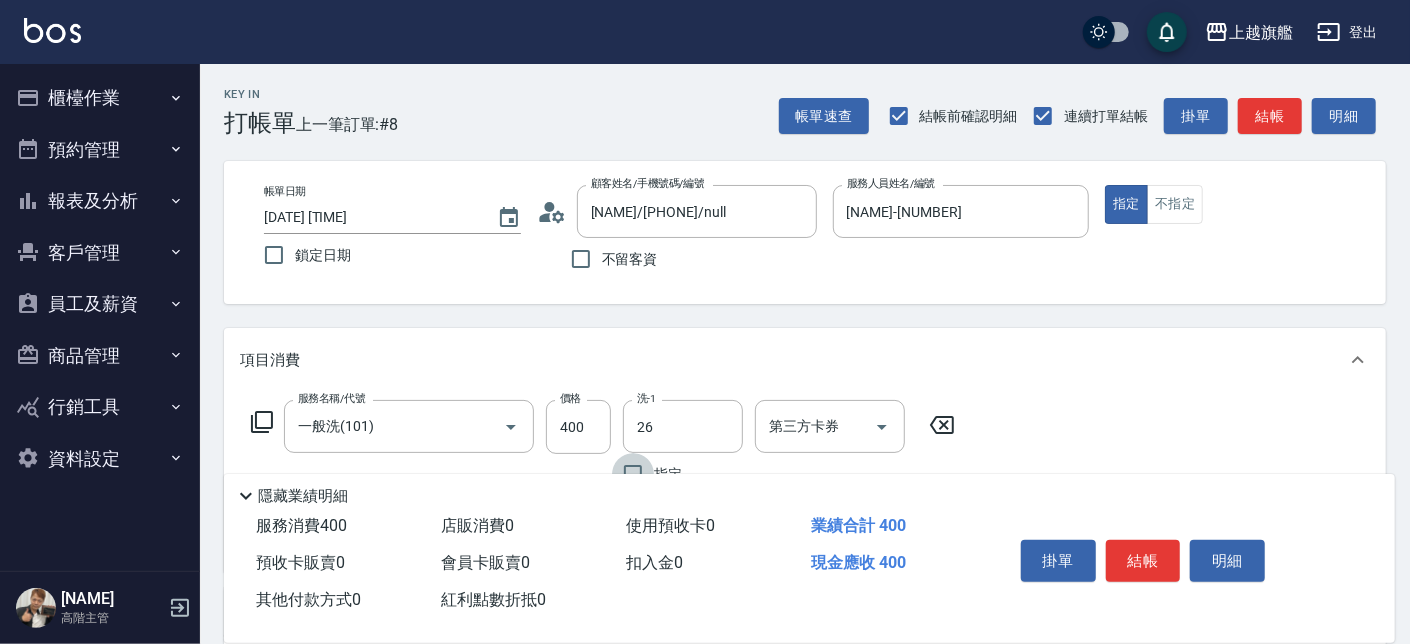 type on "[NAME]-[NUMBER]" 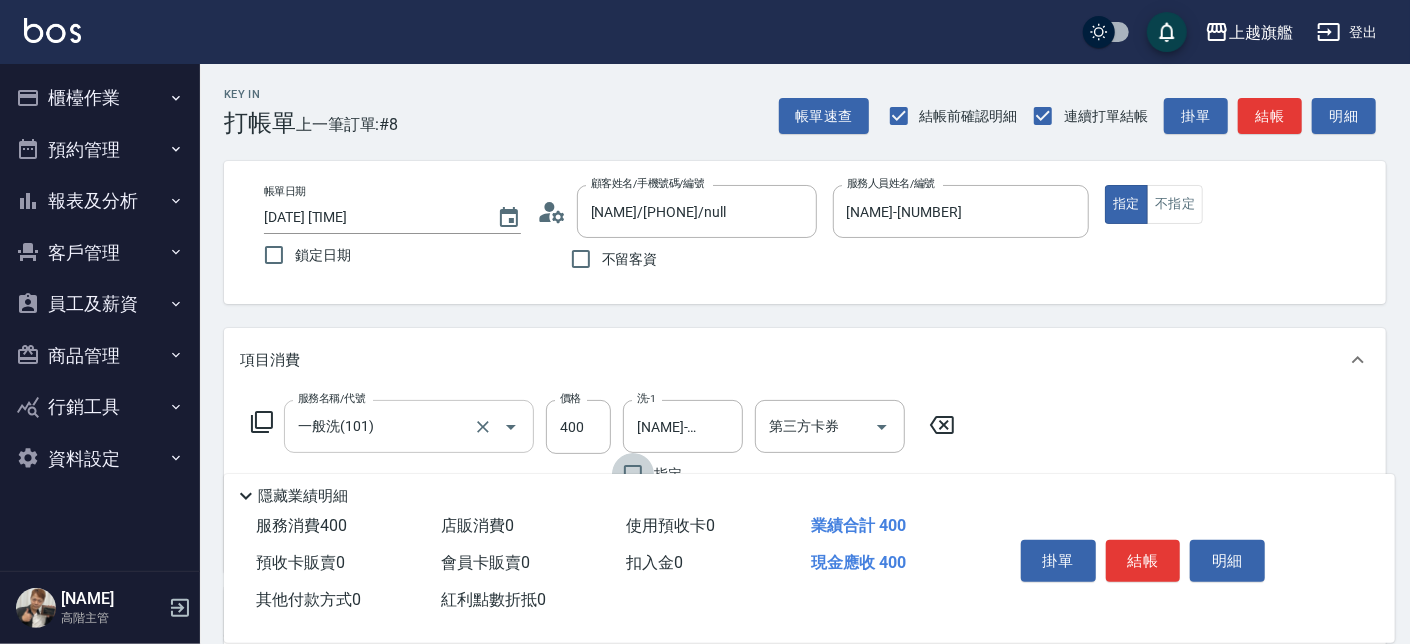 scroll, scrollTop: 374, scrollLeft: 0, axis: vertical 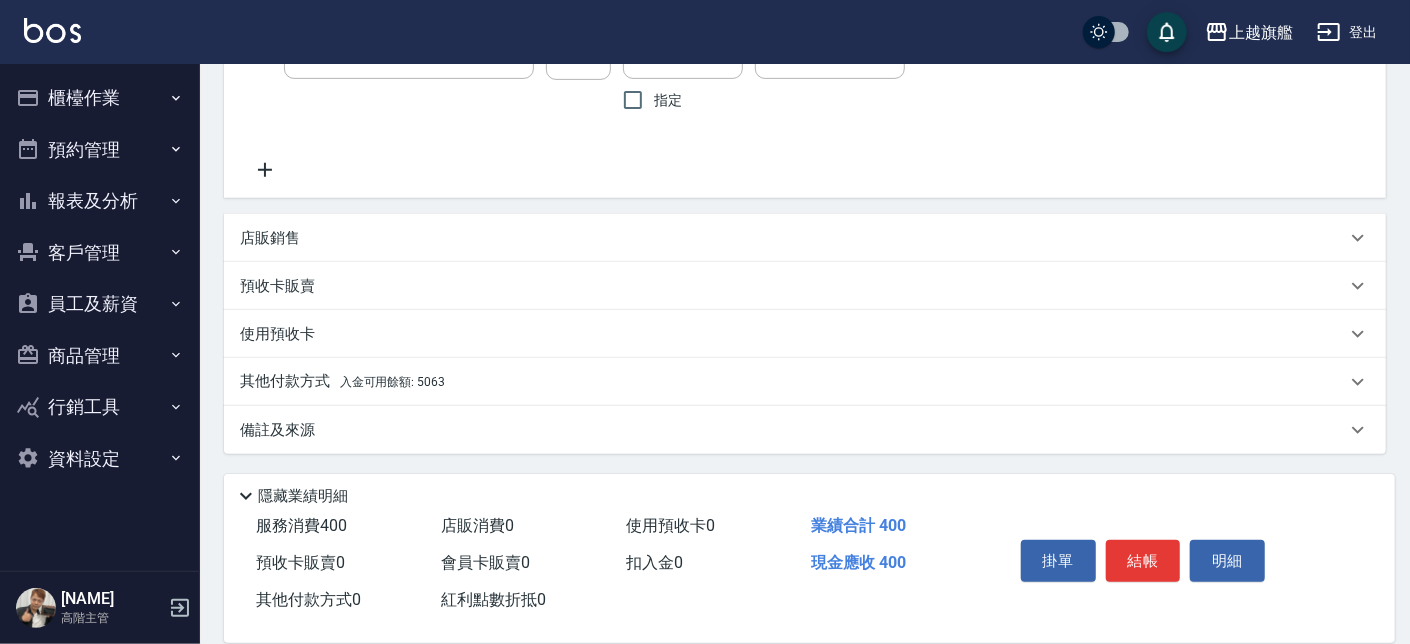 click on "入金可用餘額: 5063" at bounding box center [392, 382] 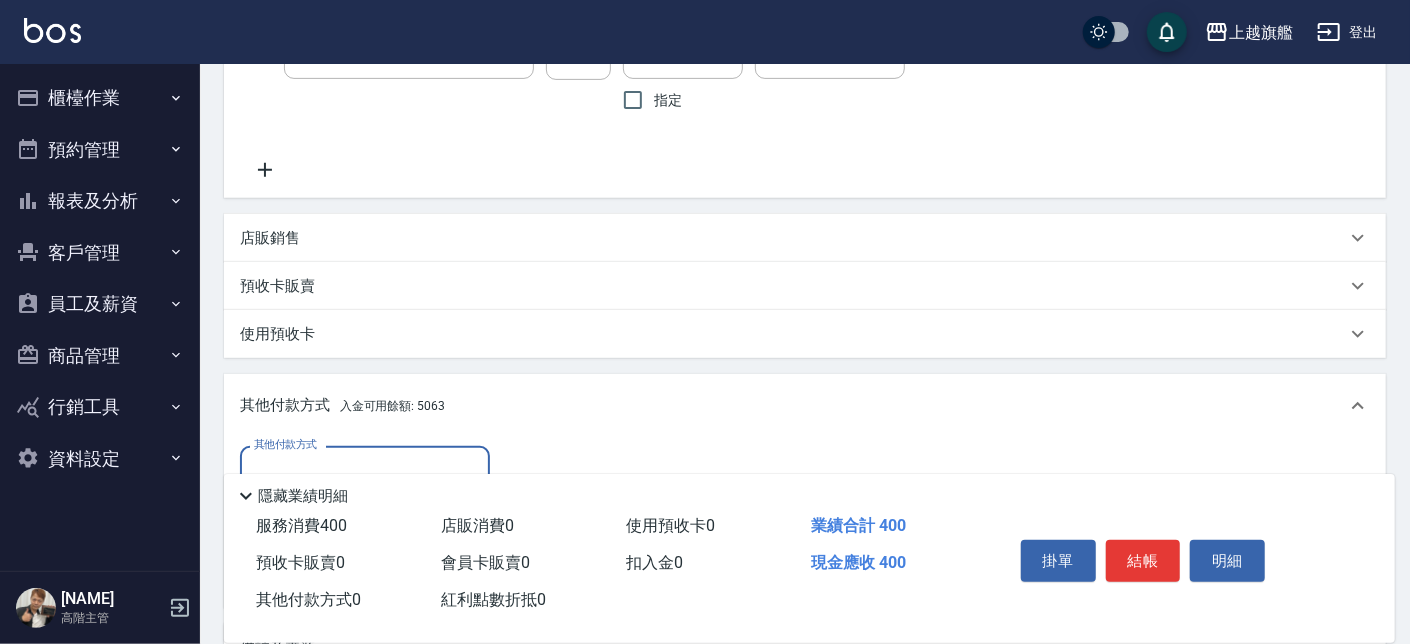 scroll, scrollTop: 483, scrollLeft: 0, axis: vertical 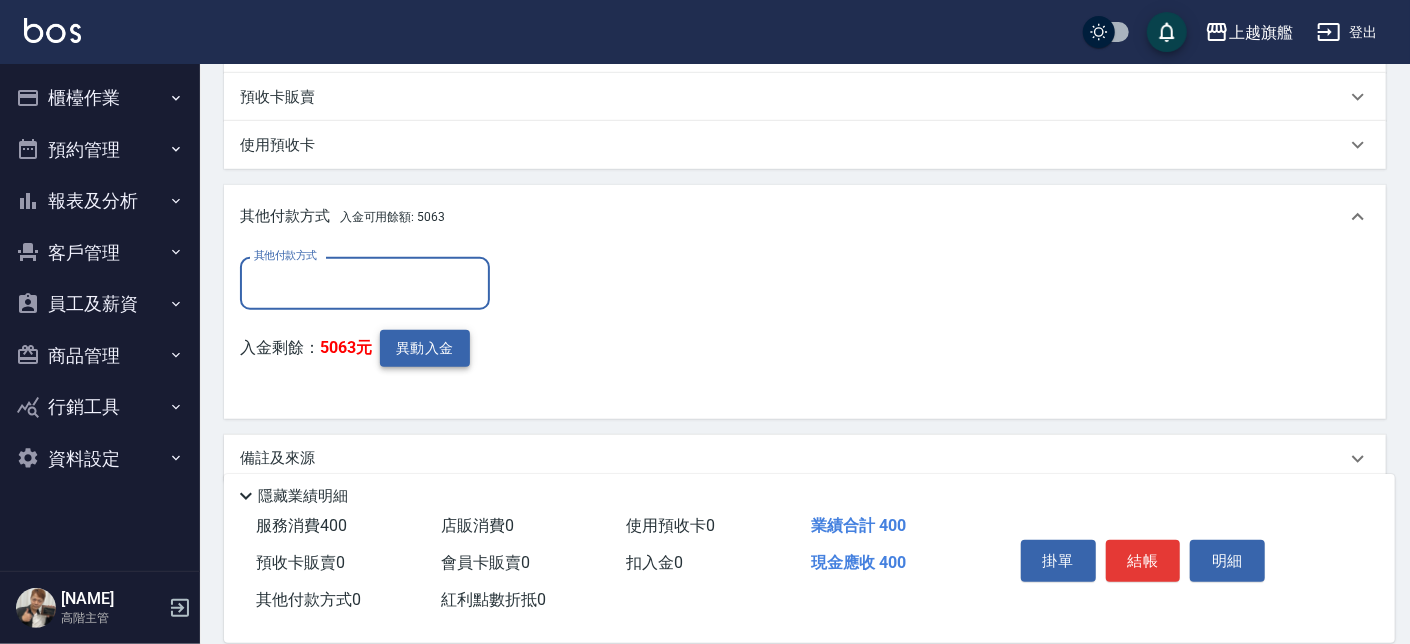 click on "異動入金" at bounding box center [425, 348] 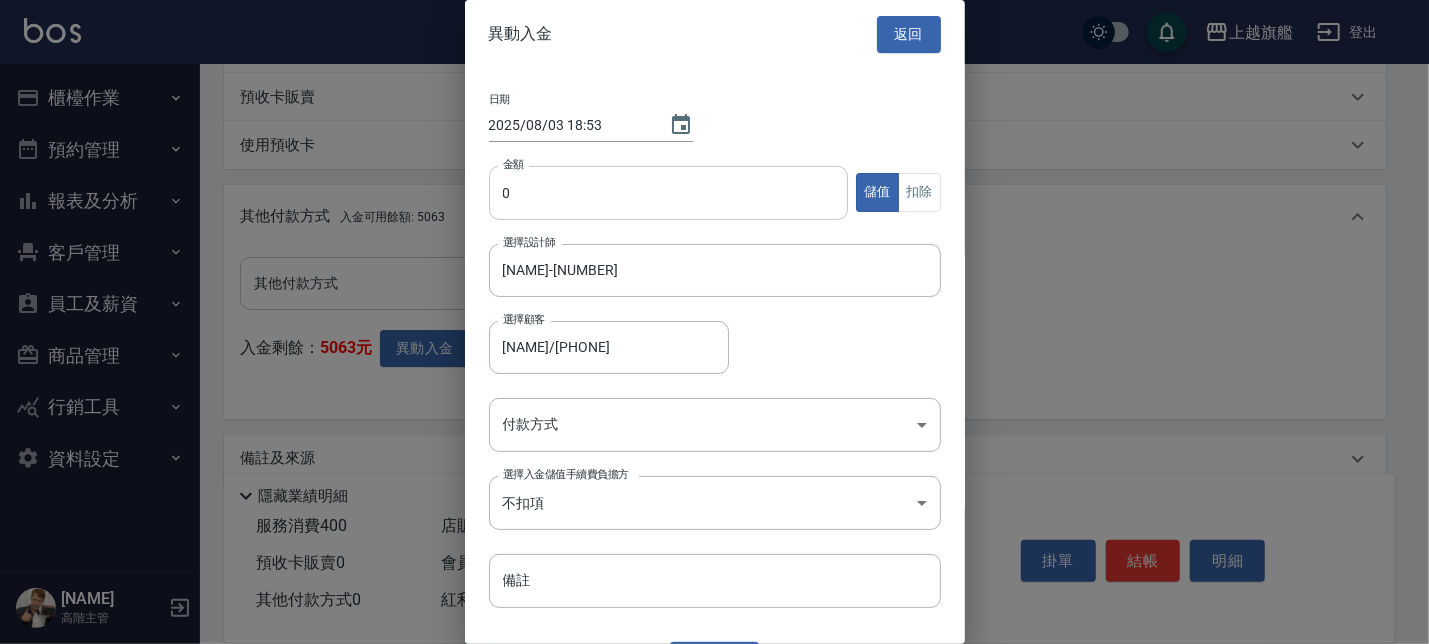 click on "0" at bounding box center (669, 193) 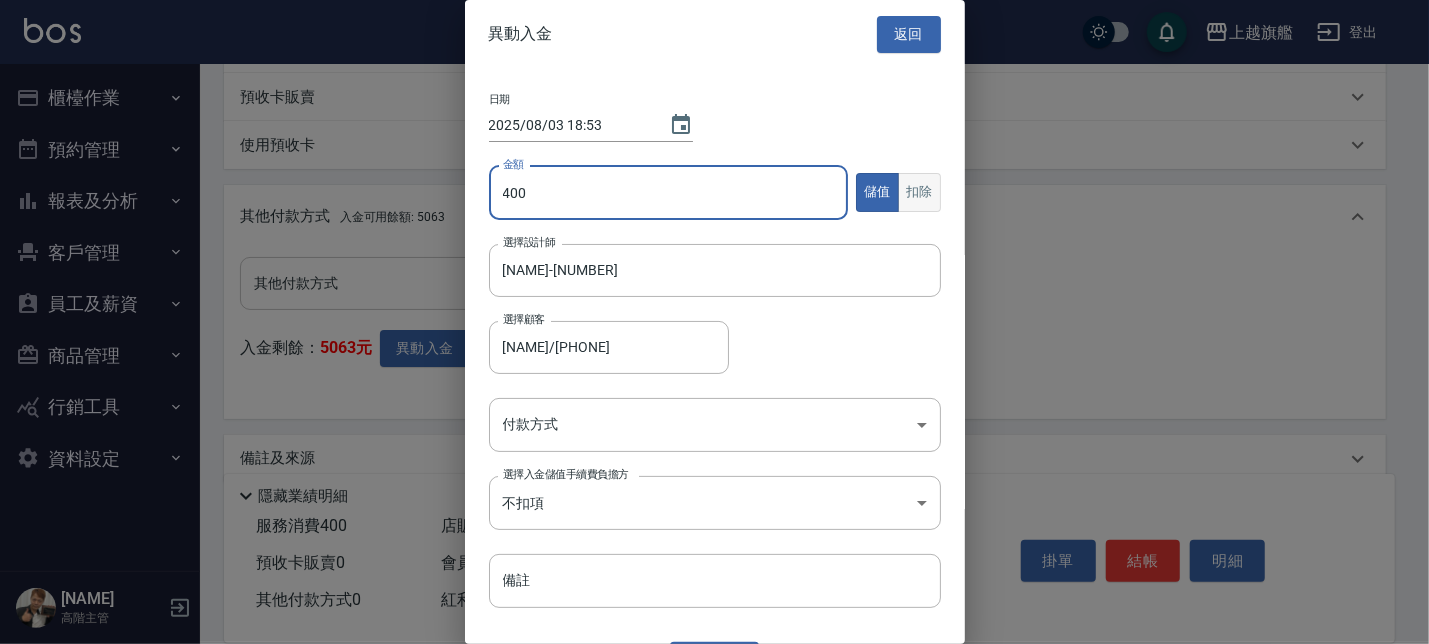 type on "400" 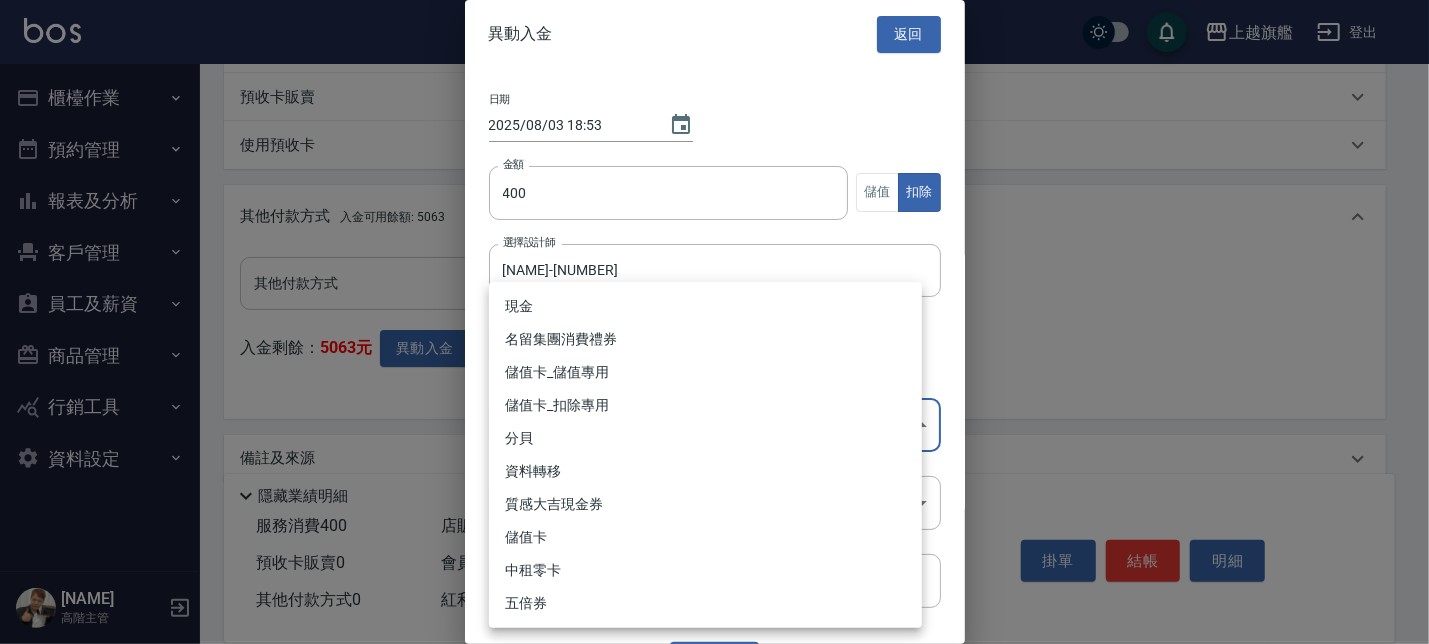 click on "上越旗艦 登出 櫃檯作業 打帳單 帳單列表 掛單列表 座位開單 營業儀表板 現金收支登錄 高階收支登錄 材料自購登錄 每日結帳 排班表 現場電腦打卡 掃碼打卡 預約管理 預約管理 單日預約紀錄 單週預約紀錄 報表及分析 報表目錄 消費分析儀表板 店家區間累計表 店家日報表 店家排行榜 互助日報表 互助月報表 互助排行榜 互助點數明細 互助業績報表 全店業績分析表 每日業績分析表 營業統計分析表 營業項目月分析表 設計師業績表 設計師日報表 設計師業績分析表 設計師業績月報表 設計師抽成報表 設計師排行榜 商品銷售排行榜 商品消耗明細 商品進銷貨報表 商品庫存表 商品庫存盤點表 會員卡銷售報表 服務扣項明細表 單一服務項目查詢 店販抽成明細 店販分類抽成明細 顧客入金餘額表 顧客卡券餘額表 每日非現金明細 每日收支明細 收支分類明細表 收支匯款表 0" at bounding box center [714, 55] 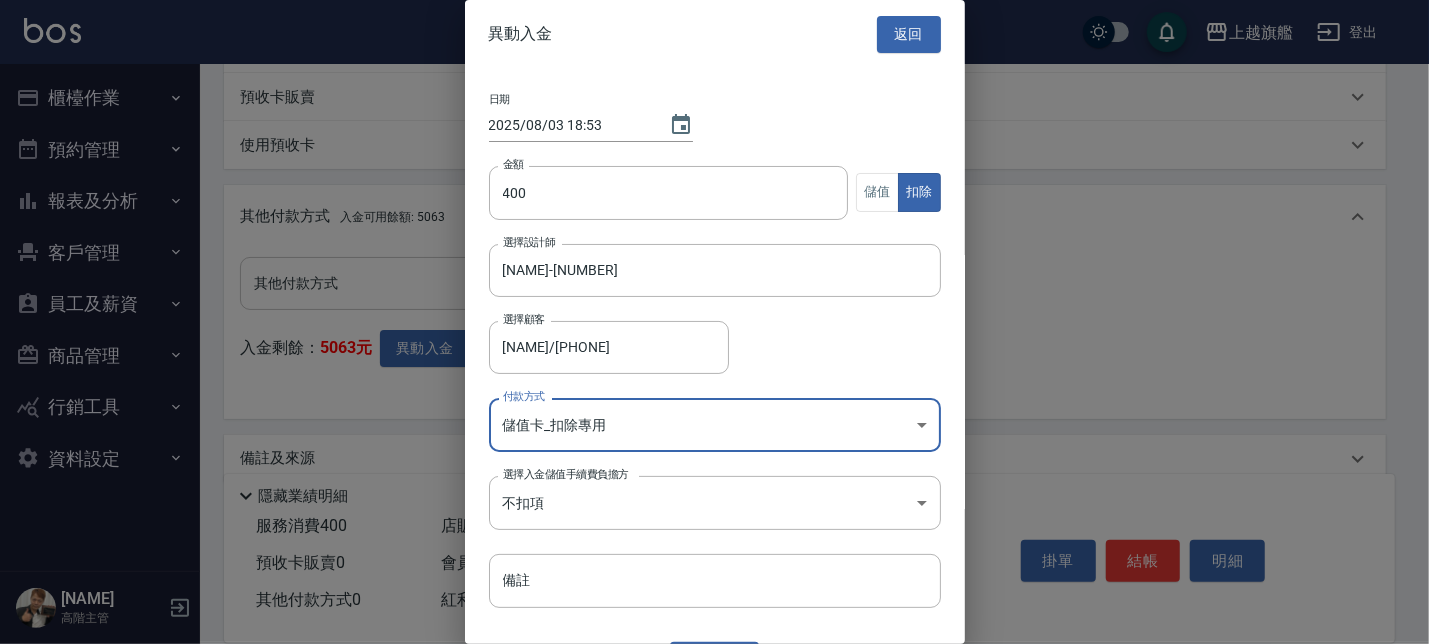 scroll, scrollTop: 44, scrollLeft: 0, axis: vertical 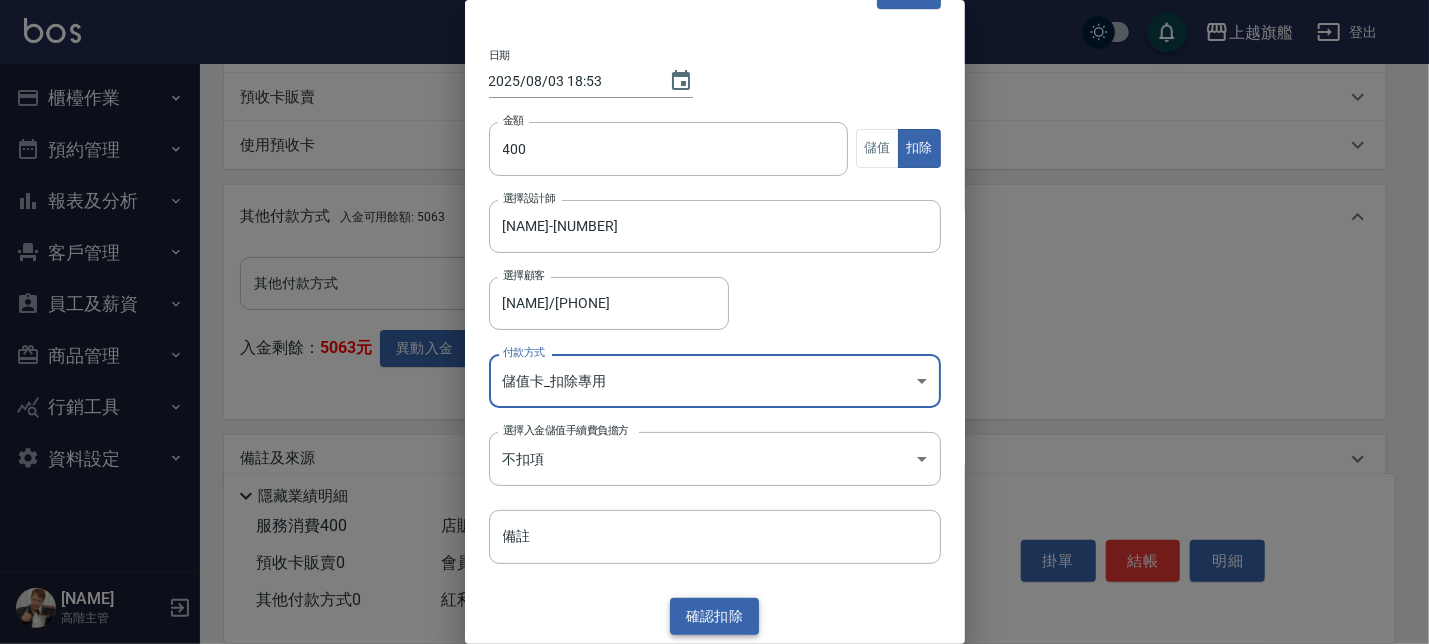 click on "確認 扣除" at bounding box center [715, 616] 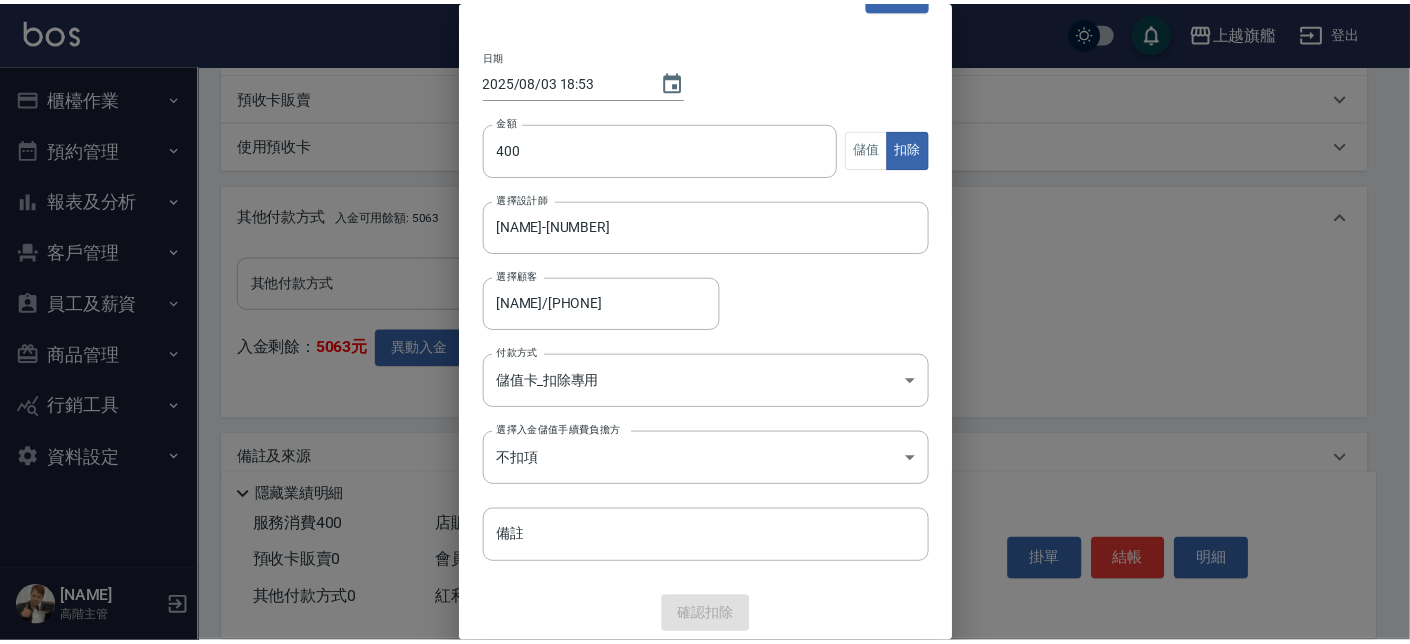 scroll, scrollTop: 499, scrollLeft: 0, axis: vertical 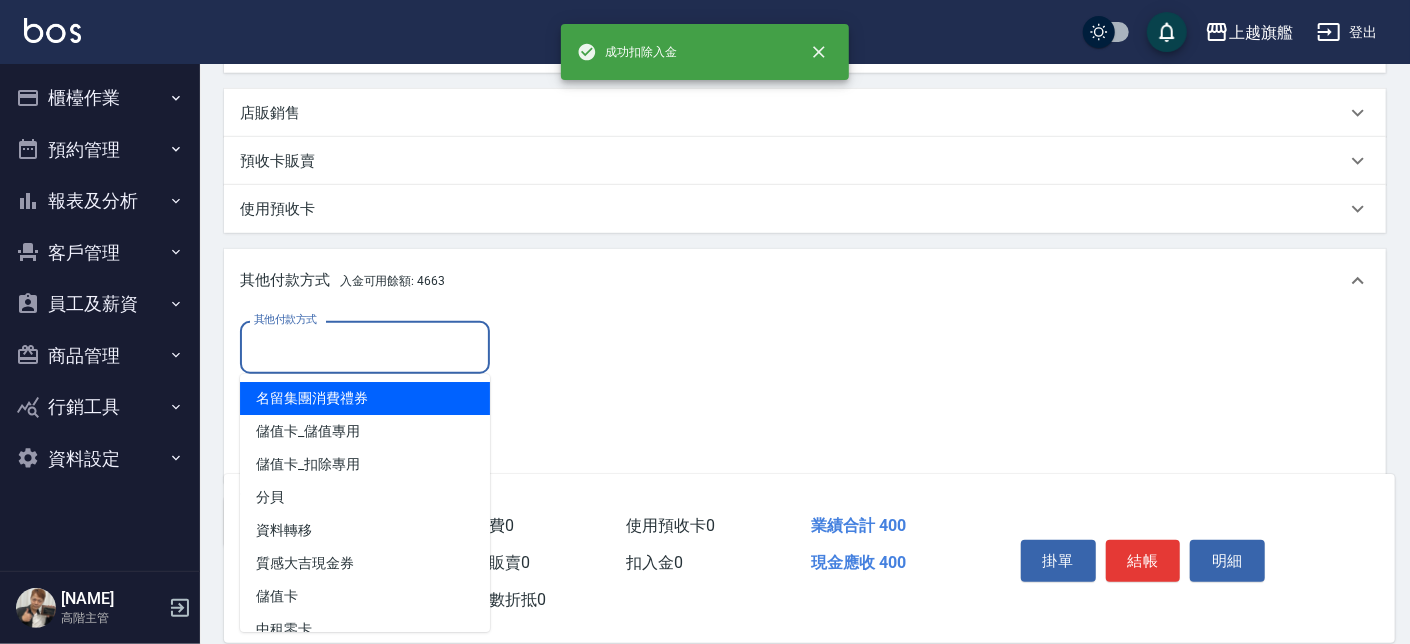 click on "其他付款方式" at bounding box center [365, 347] 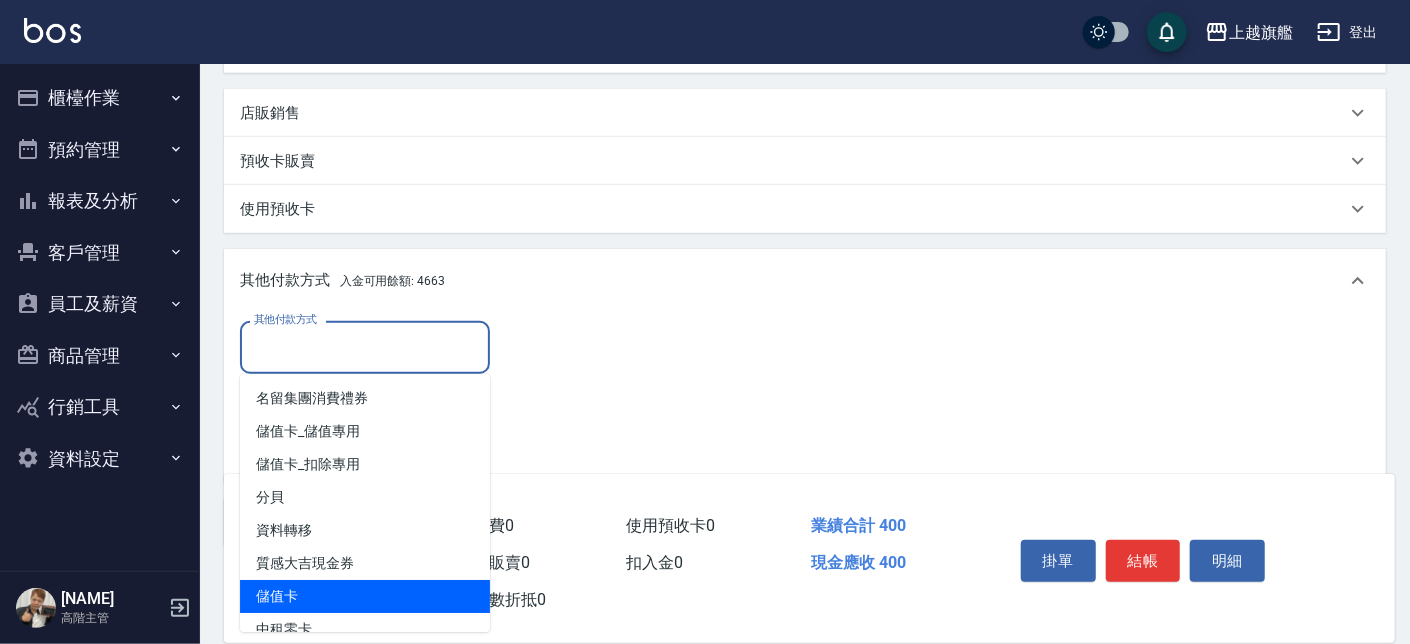 click on "儲值卡" at bounding box center [365, 596] 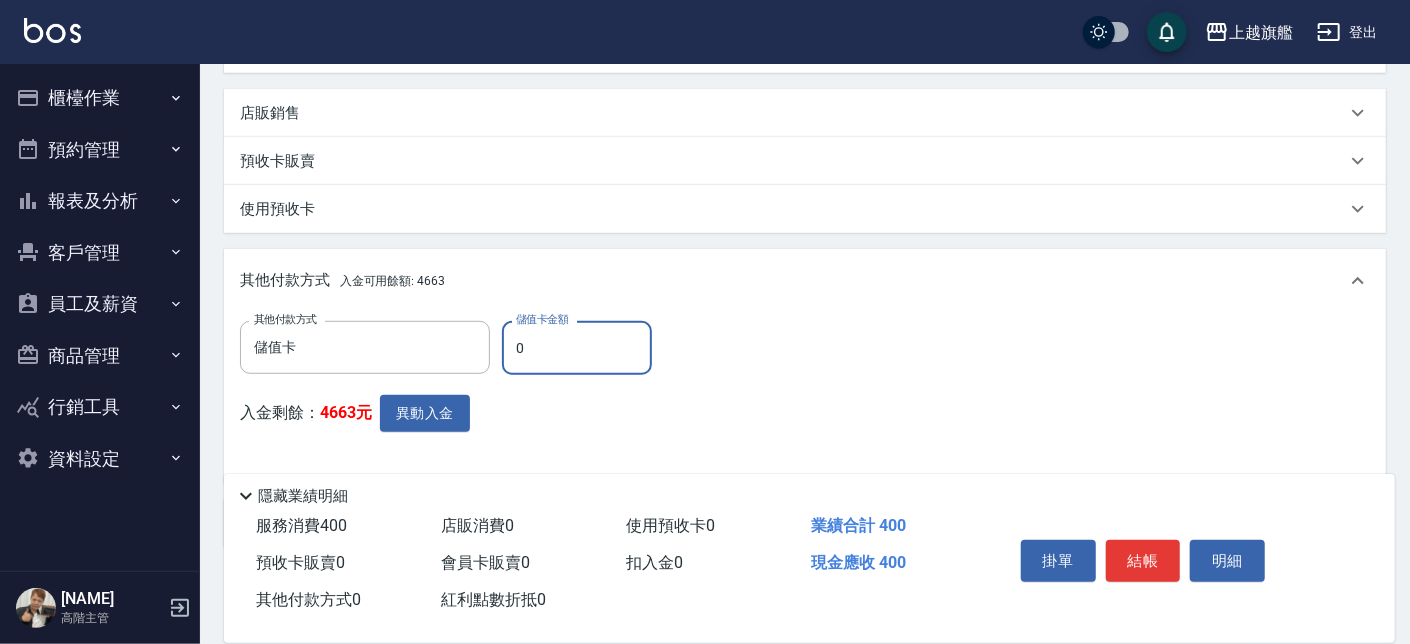 drag, startPoint x: 559, startPoint y: 352, endPoint x: 402, endPoint y: 315, distance: 161.30096 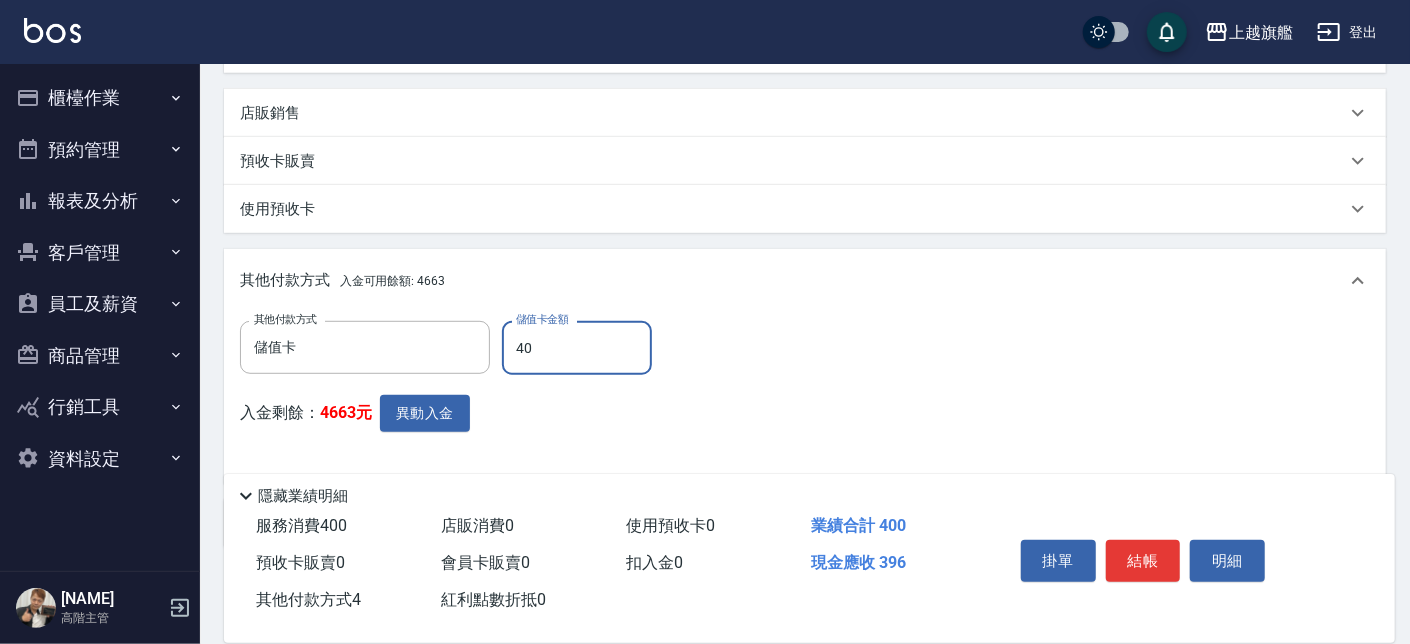 type on "400" 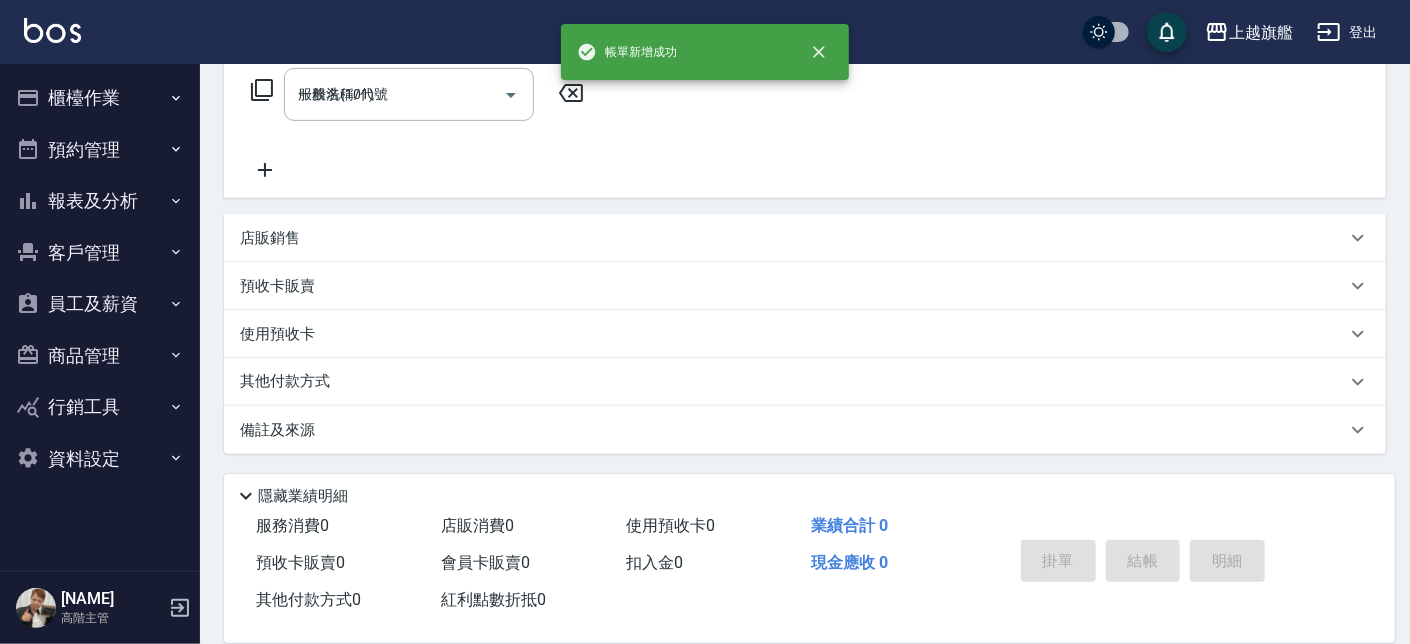 type on "2025/08/03 18:53" 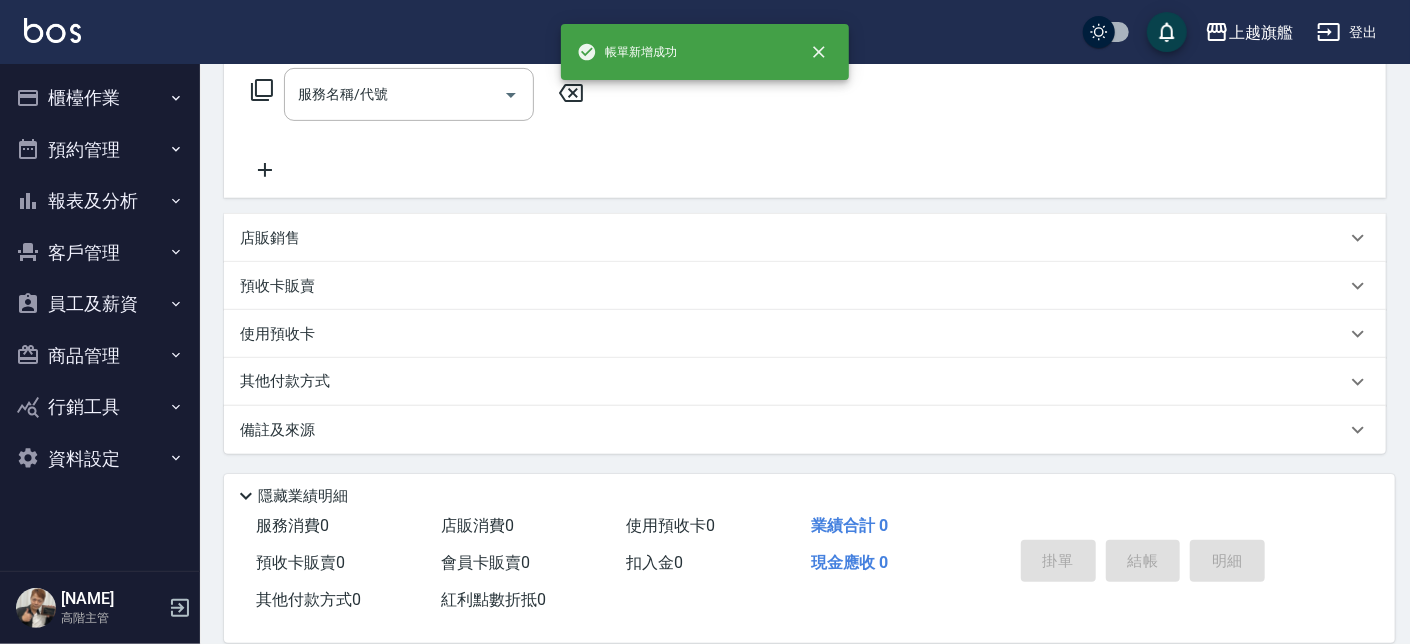 scroll, scrollTop: 0, scrollLeft: 0, axis: both 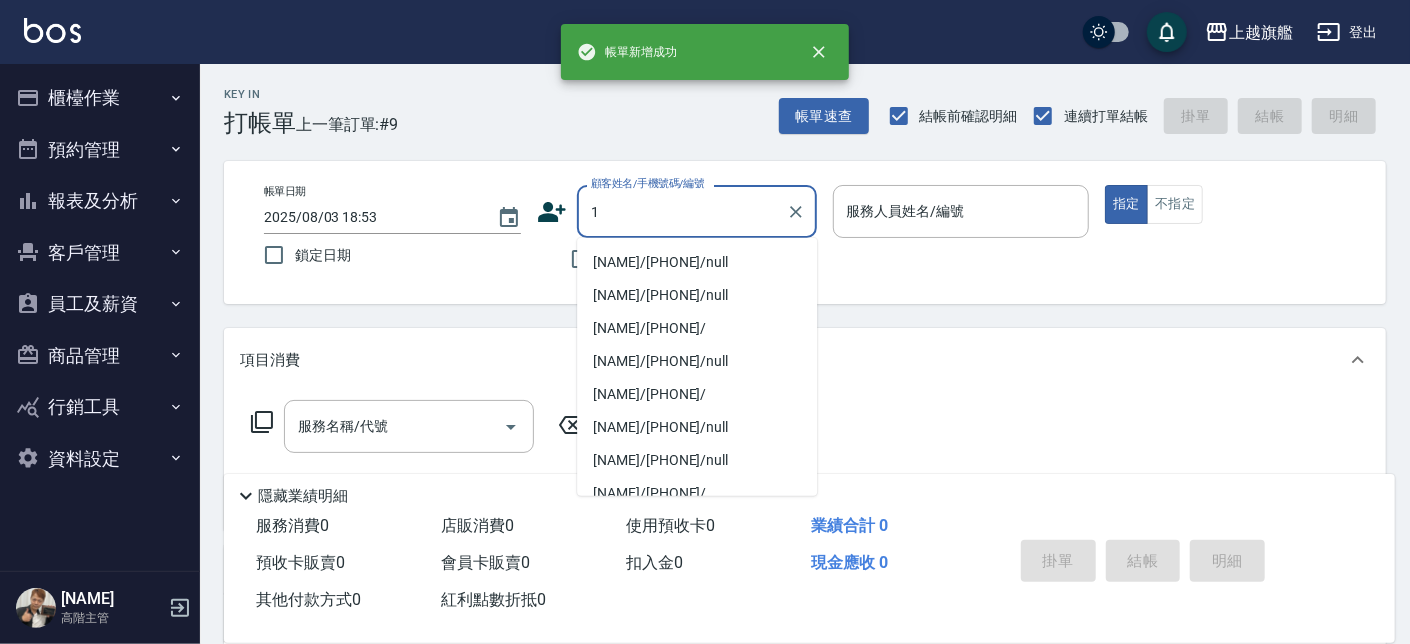 type on "1" 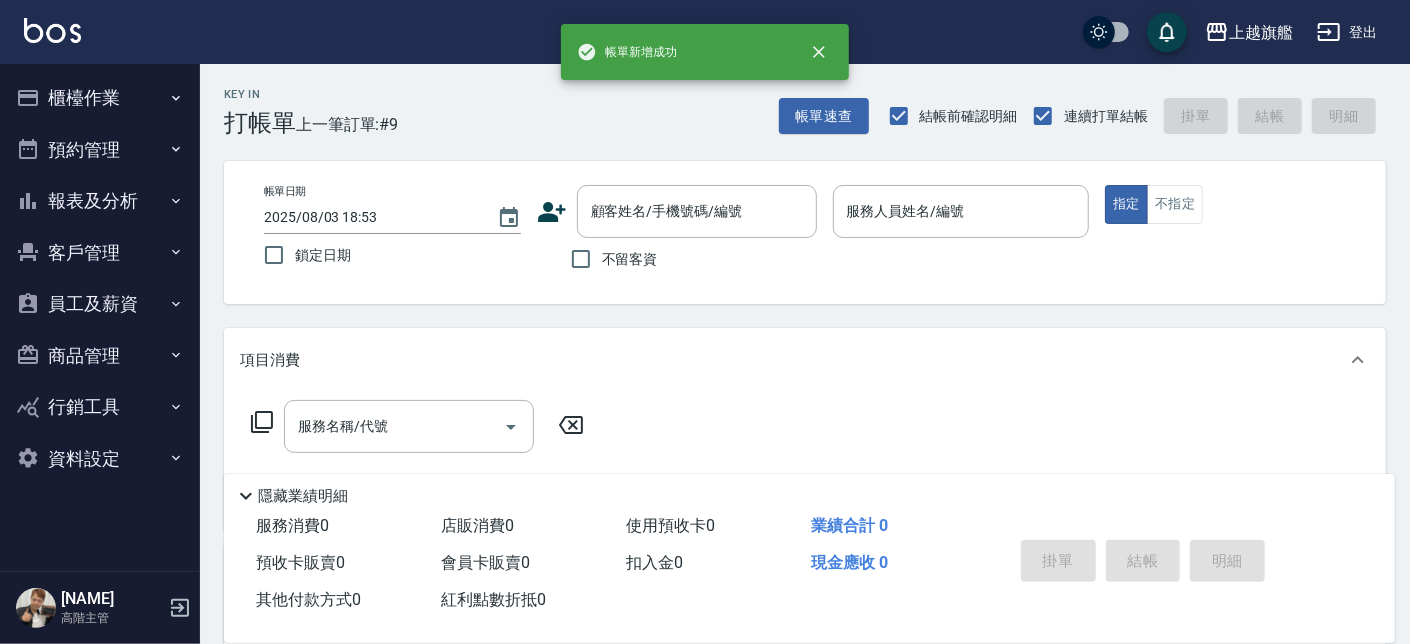 drag, startPoint x: 622, startPoint y: 122, endPoint x: 689, endPoint y: 216, distance: 115.43397 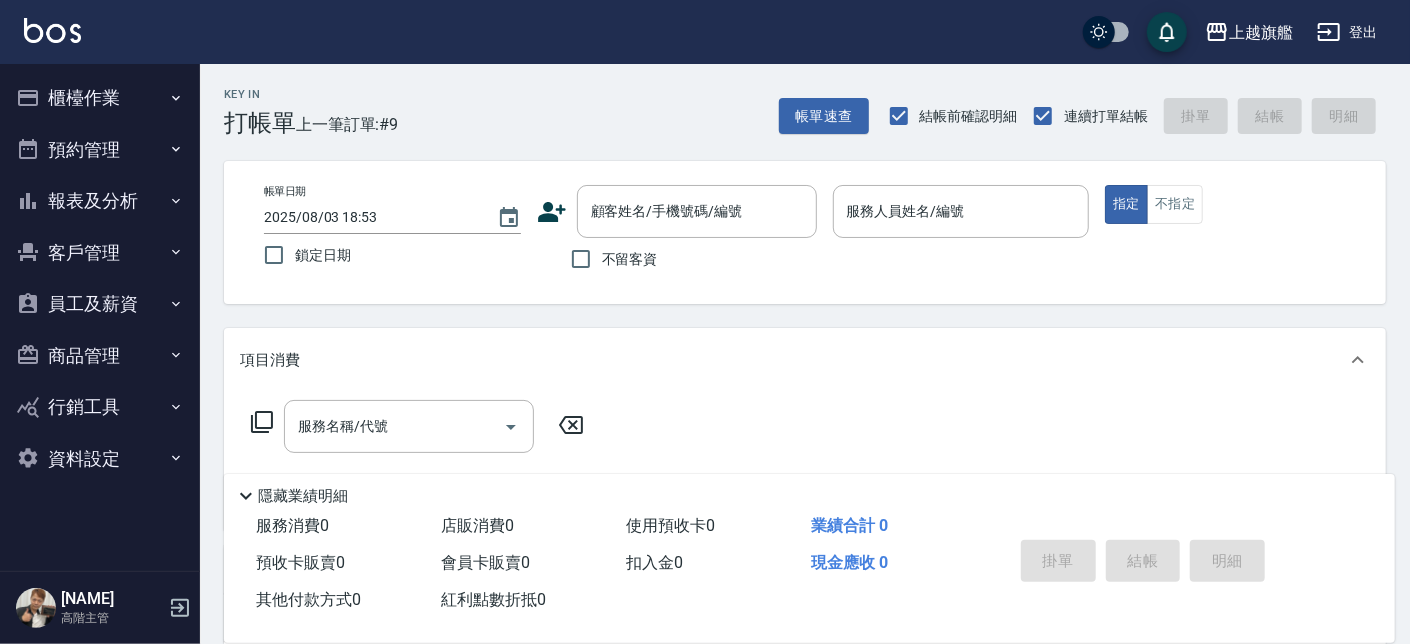 click on "不留客資" at bounding box center [630, 259] 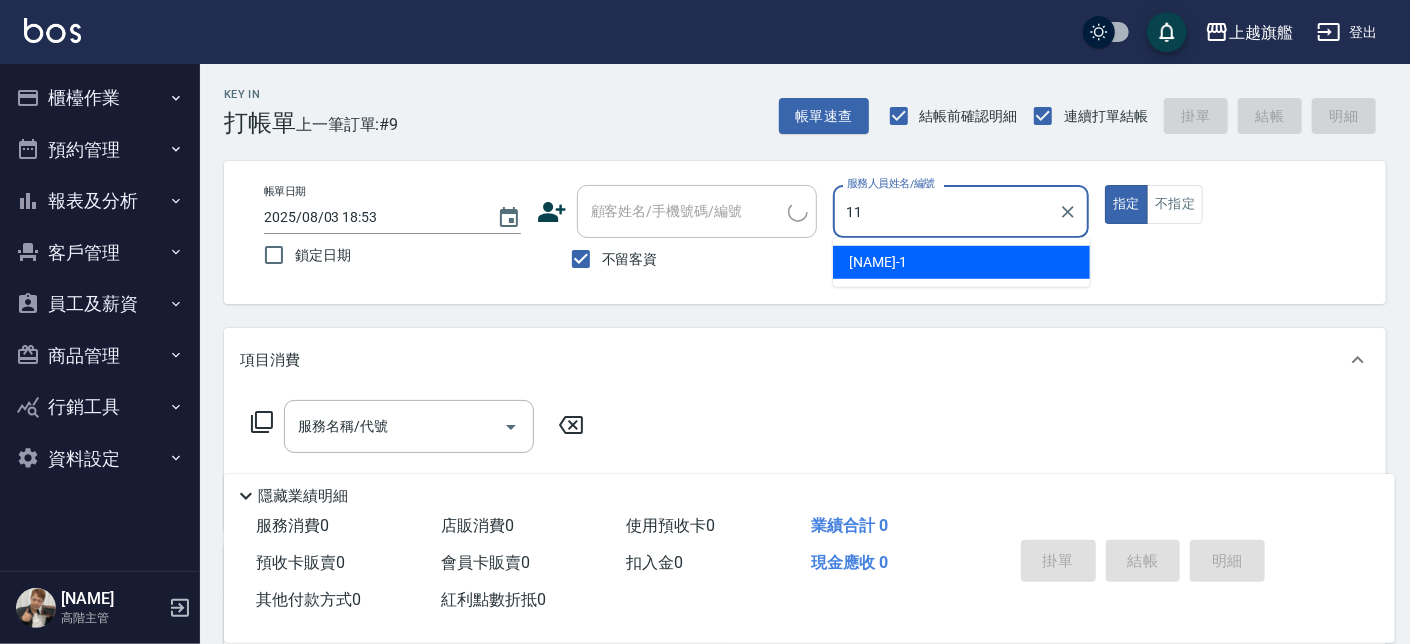 type on "[NAME]-[NUMBER]" 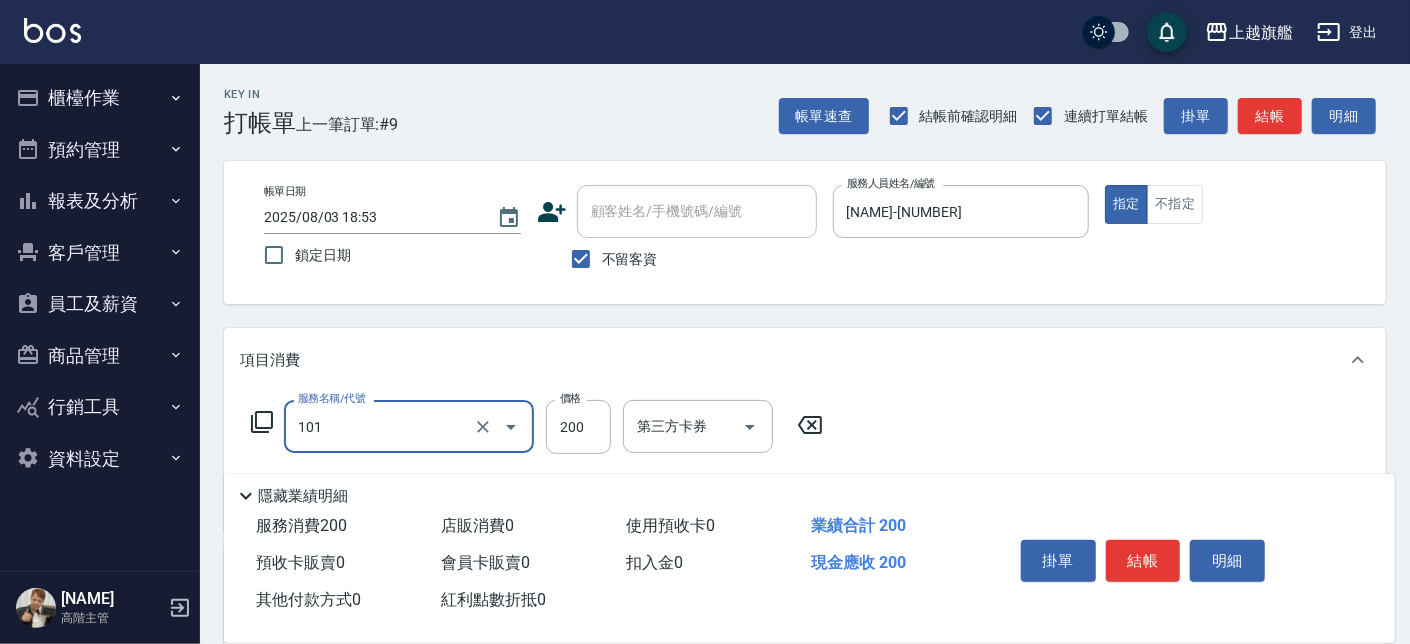 type on "一般洗(101)" 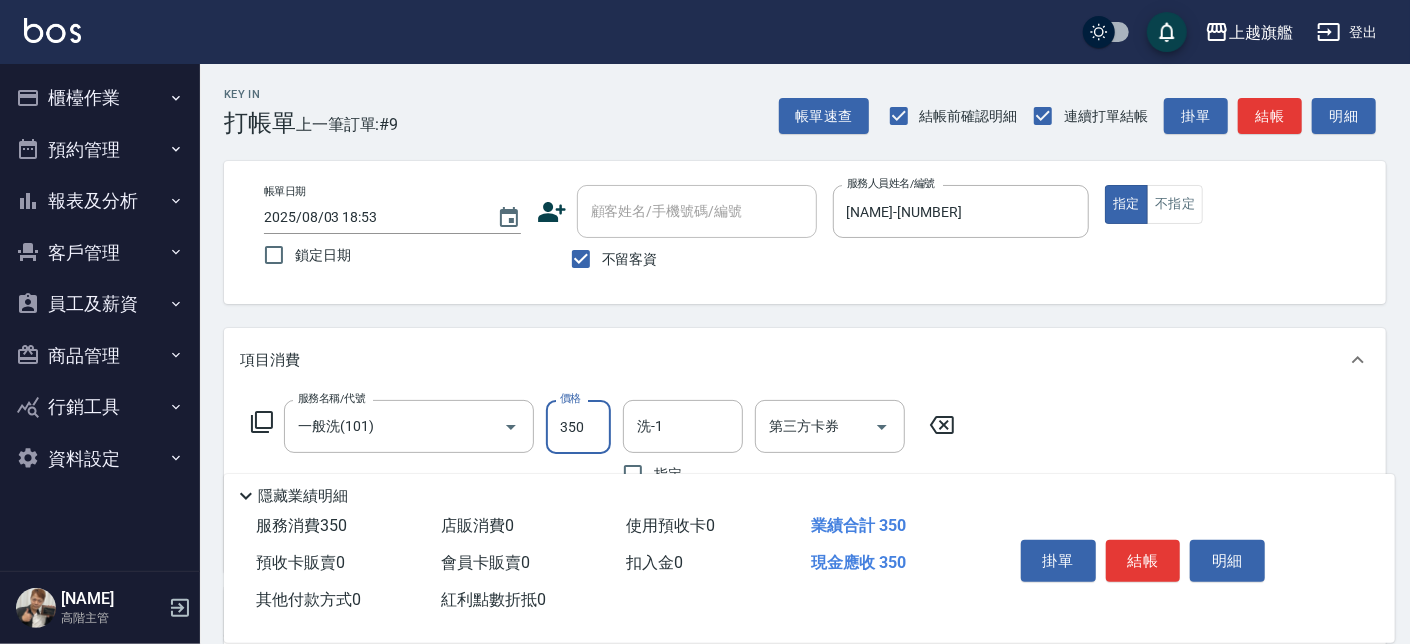 type on "350" 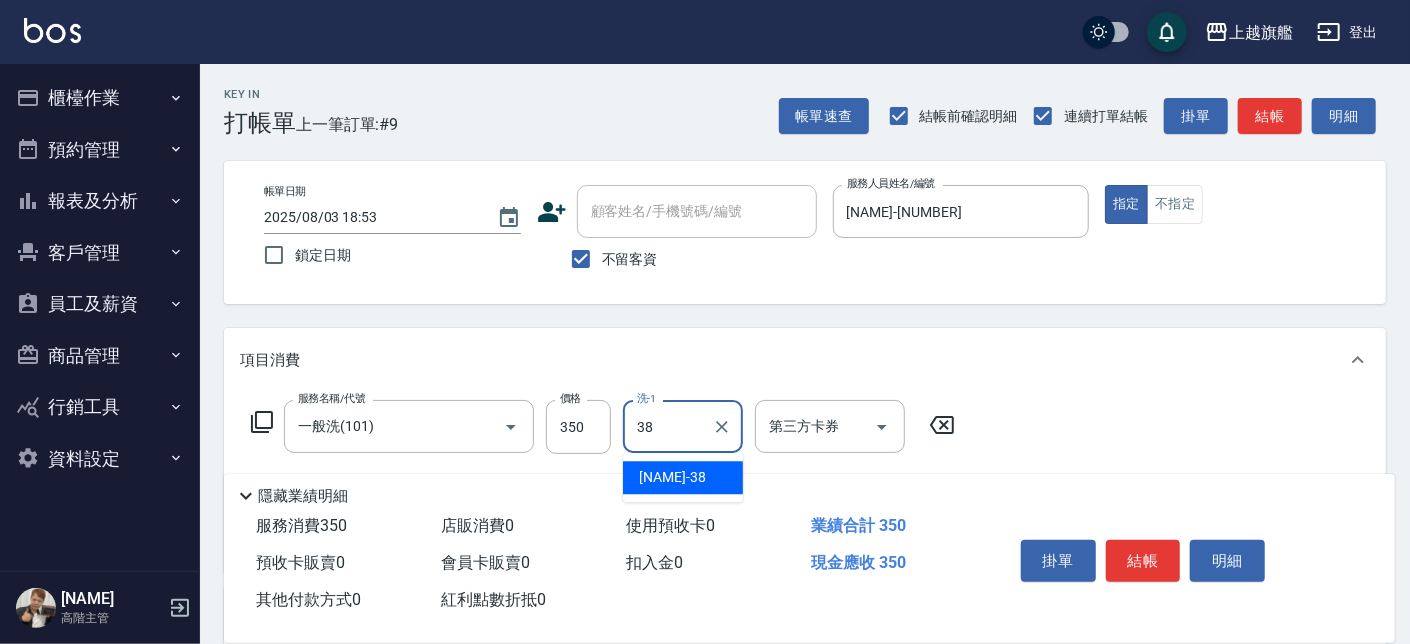 type on "[NAME]-[NUMBER]" 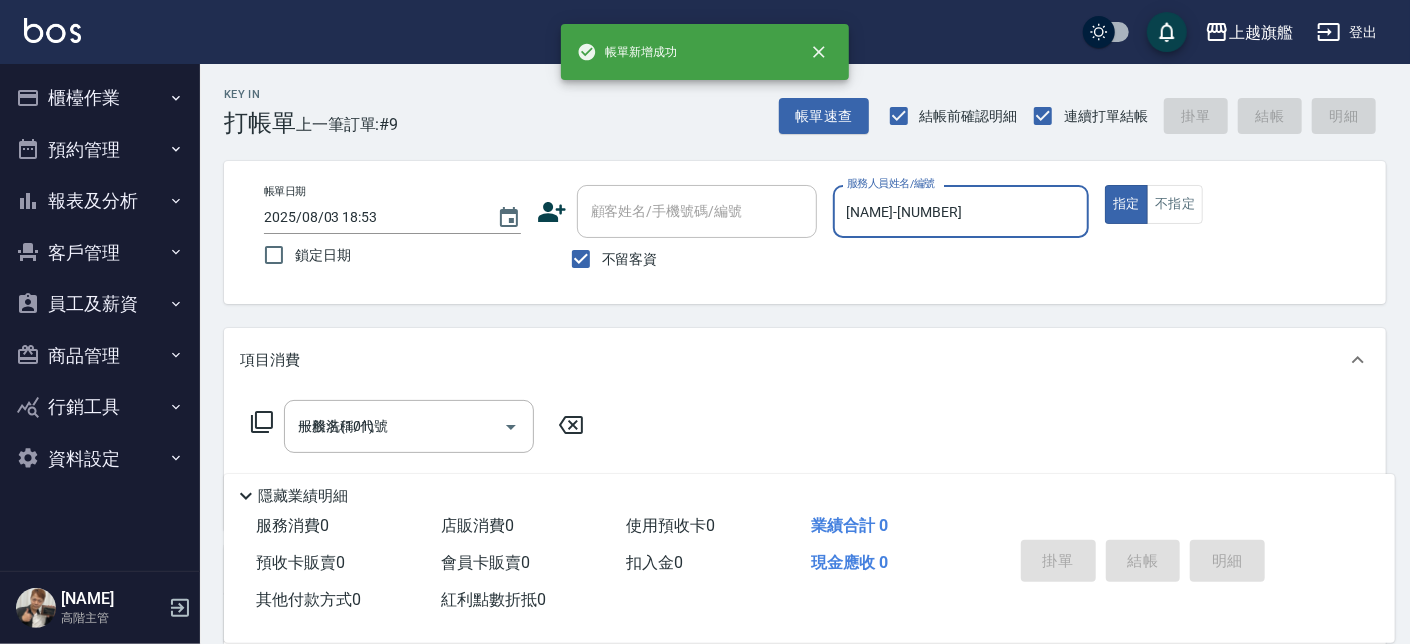 type 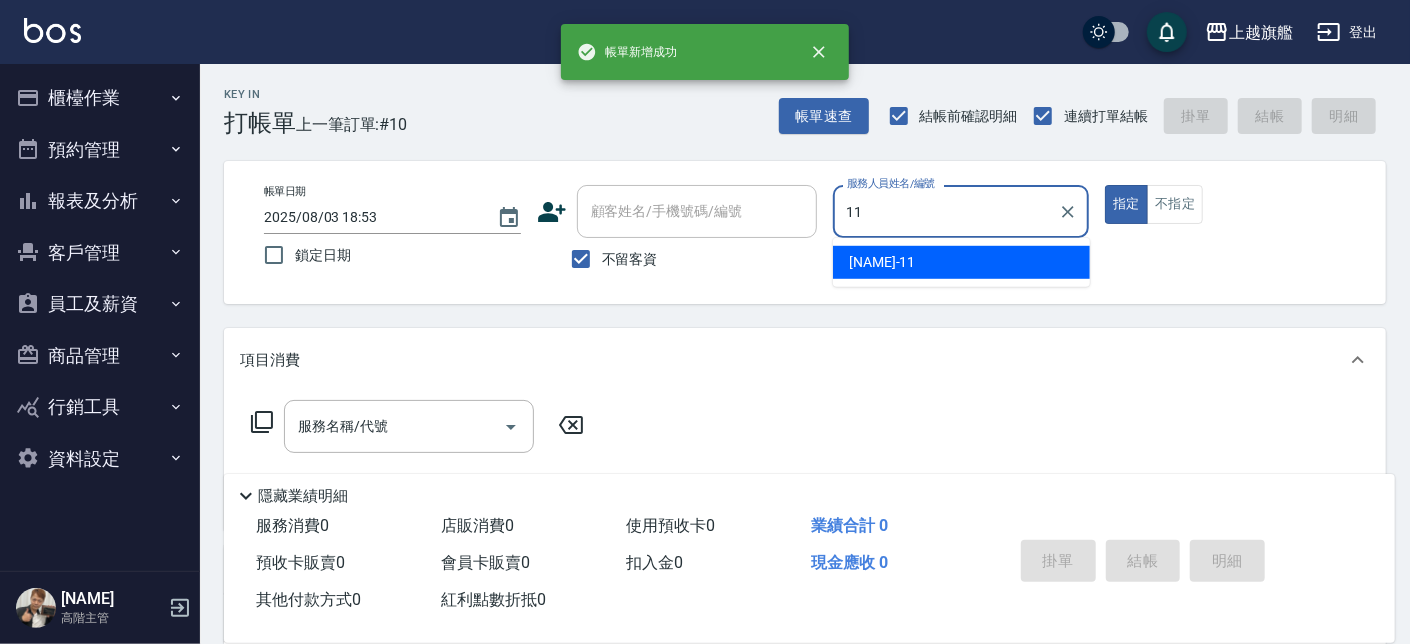 type on "[NAME]-[NUMBER]" 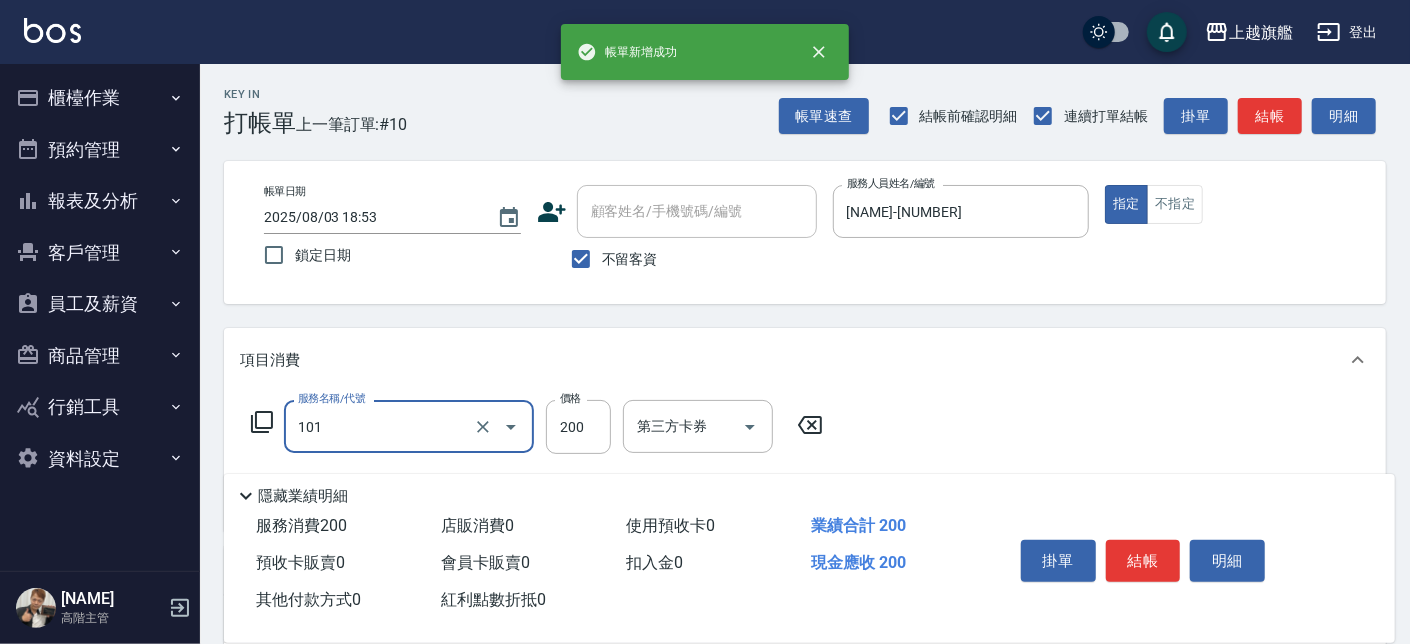 type on "一般洗(101)" 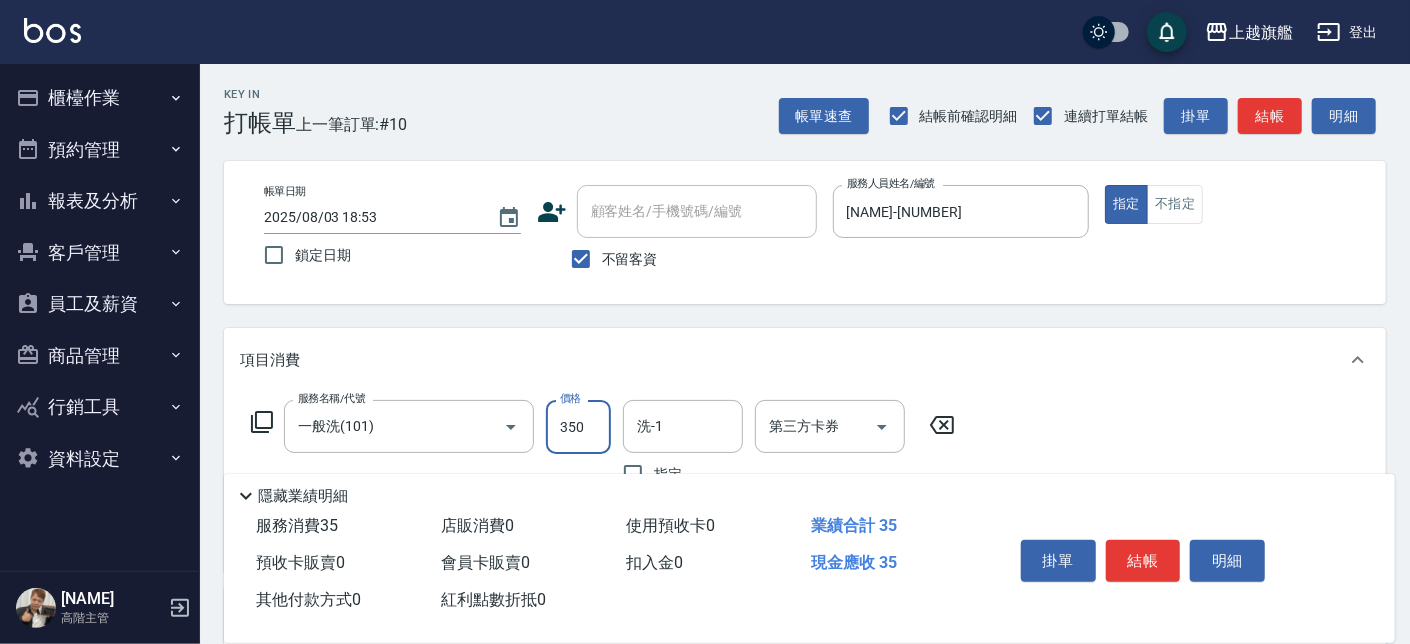 type on "350" 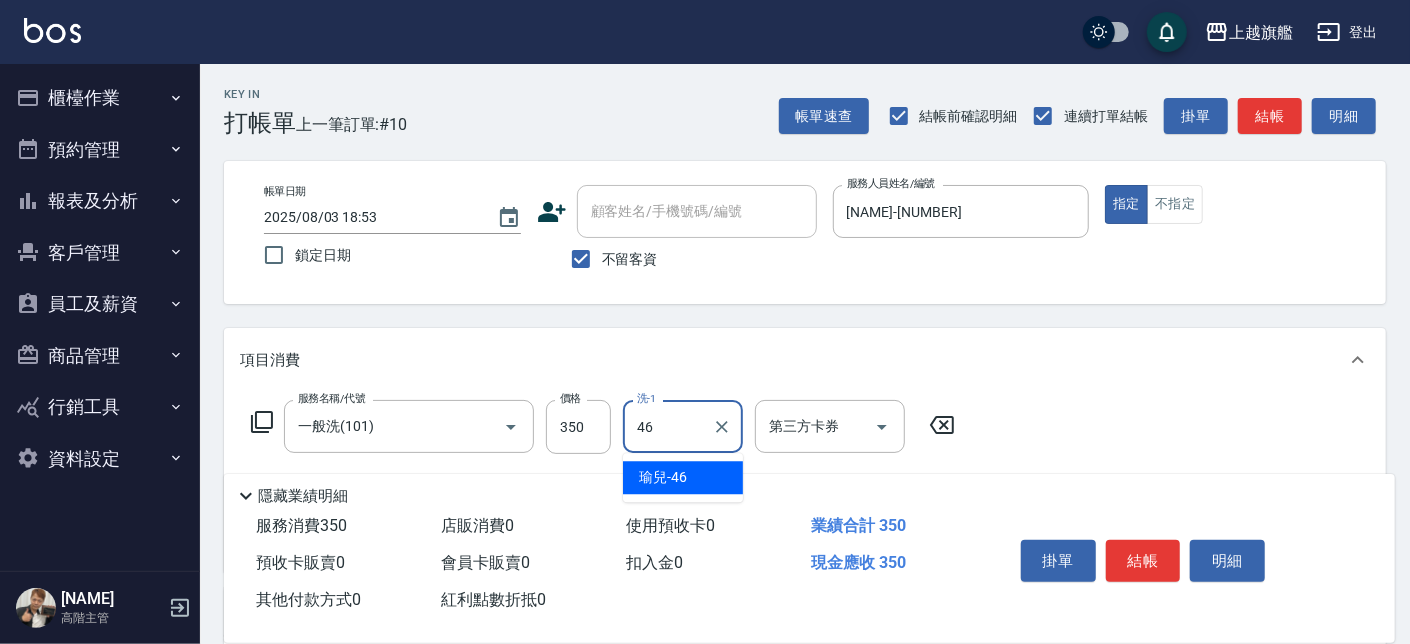 type on "[NAME]-[NUMBER]" 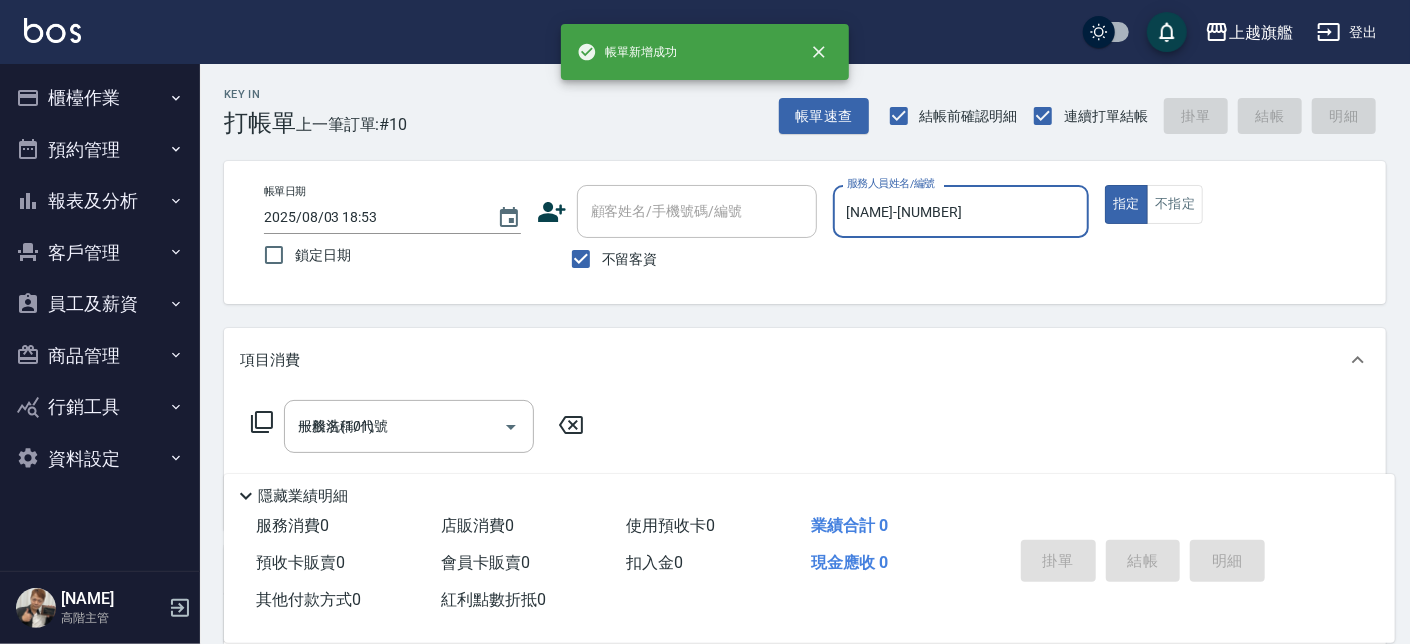 type 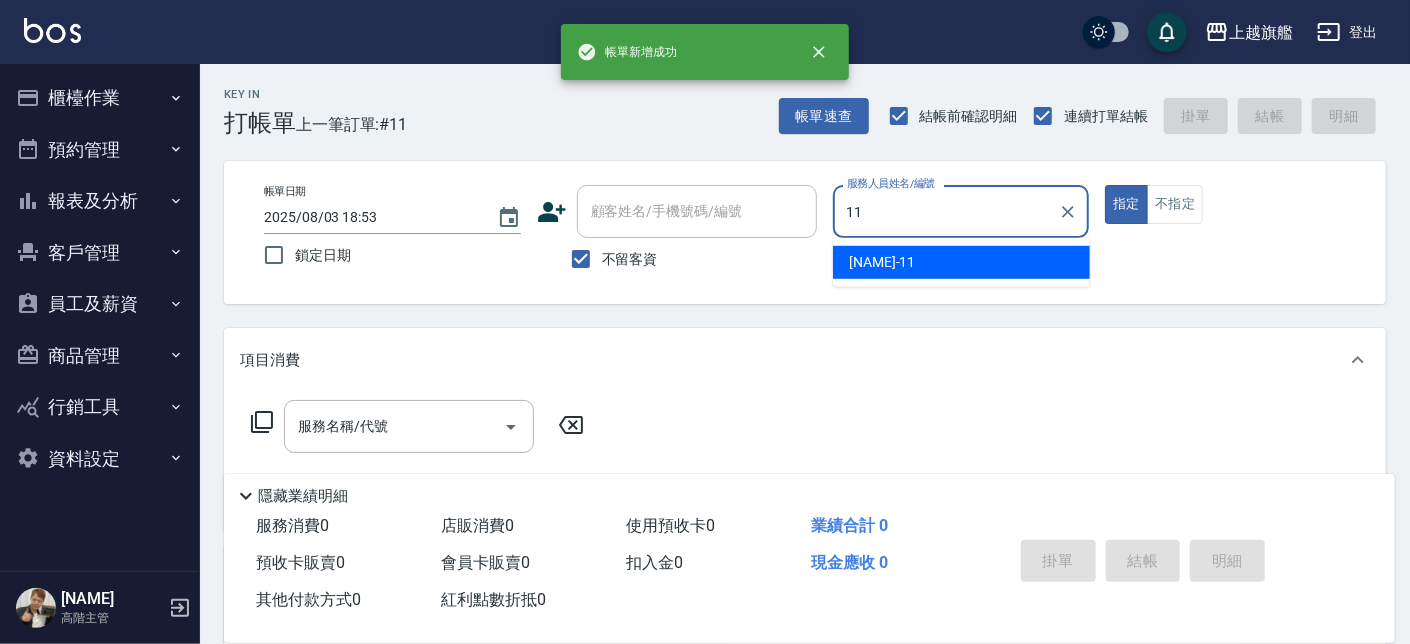type on "[NAME]-[NUMBER]" 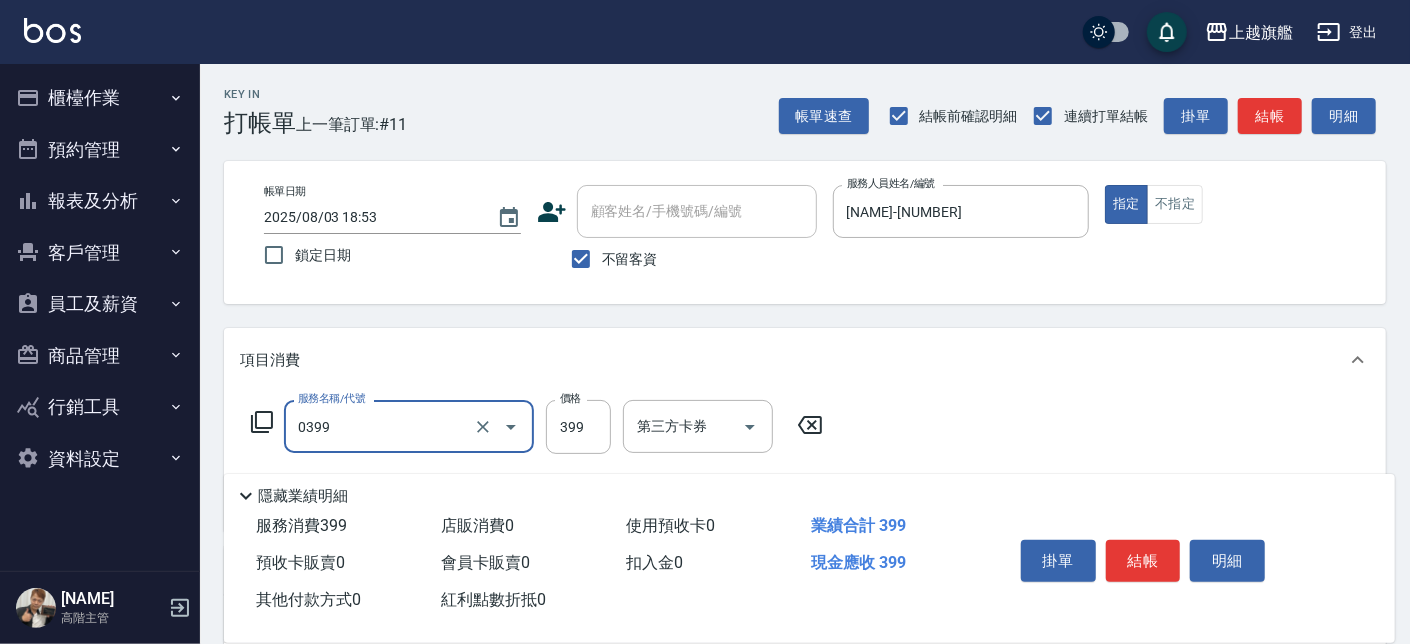 type on "海鹽SPA(0399)" 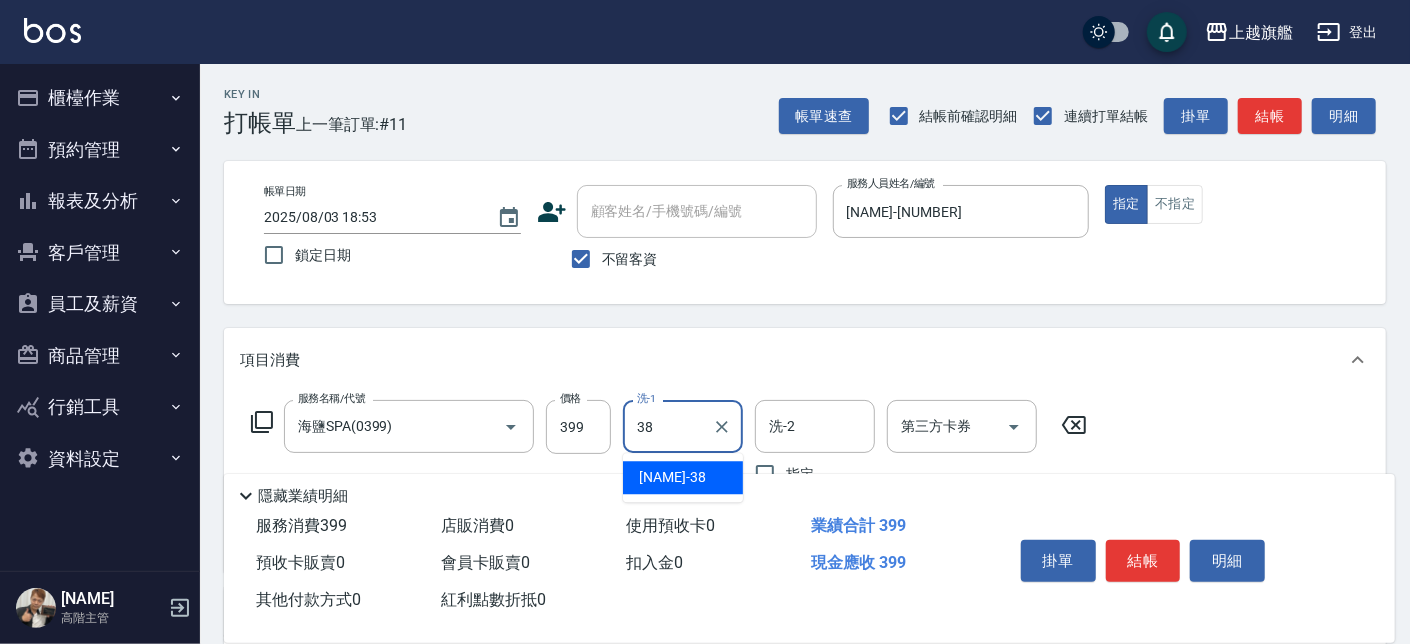 type on "[NAME]-[NUMBER]" 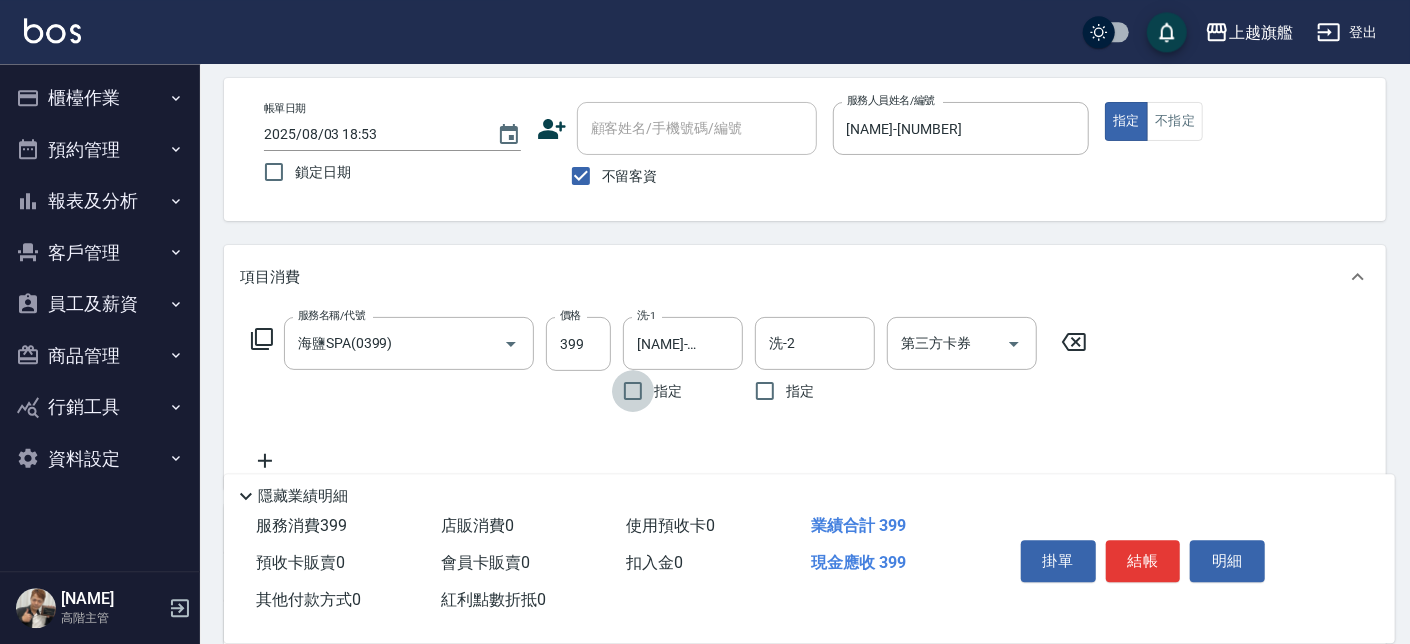scroll, scrollTop: 227, scrollLeft: 0, axis: vertical 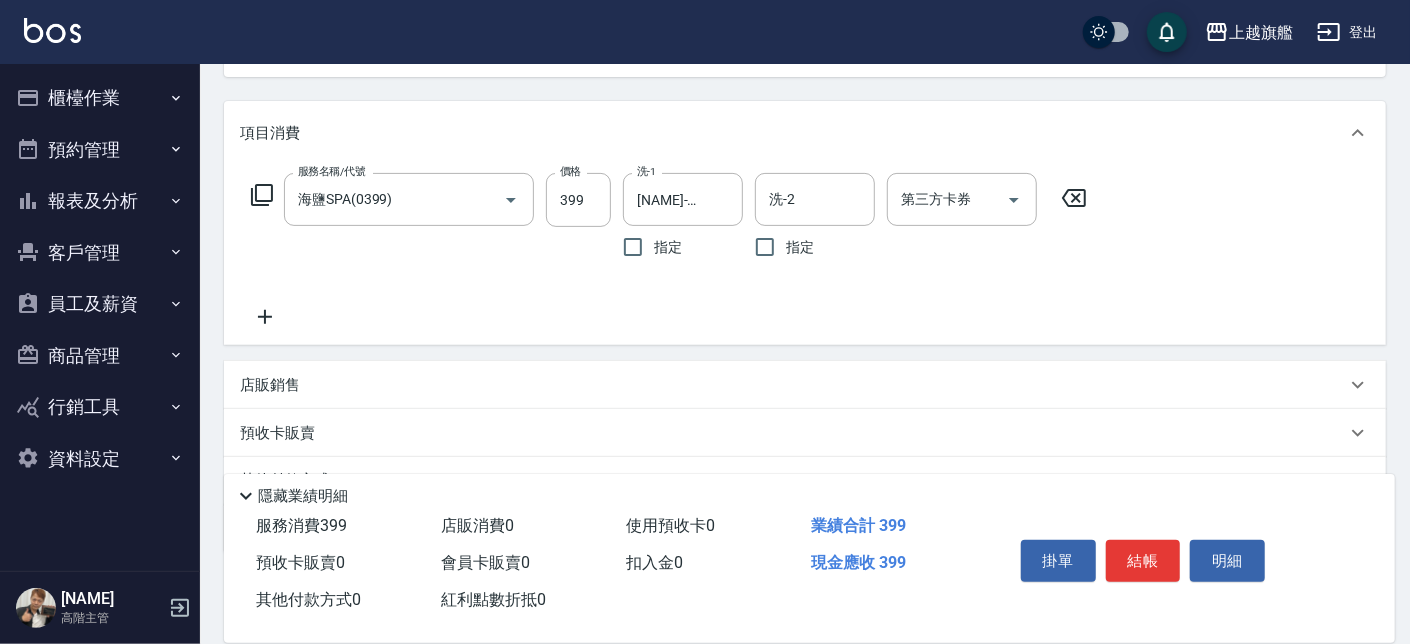 click 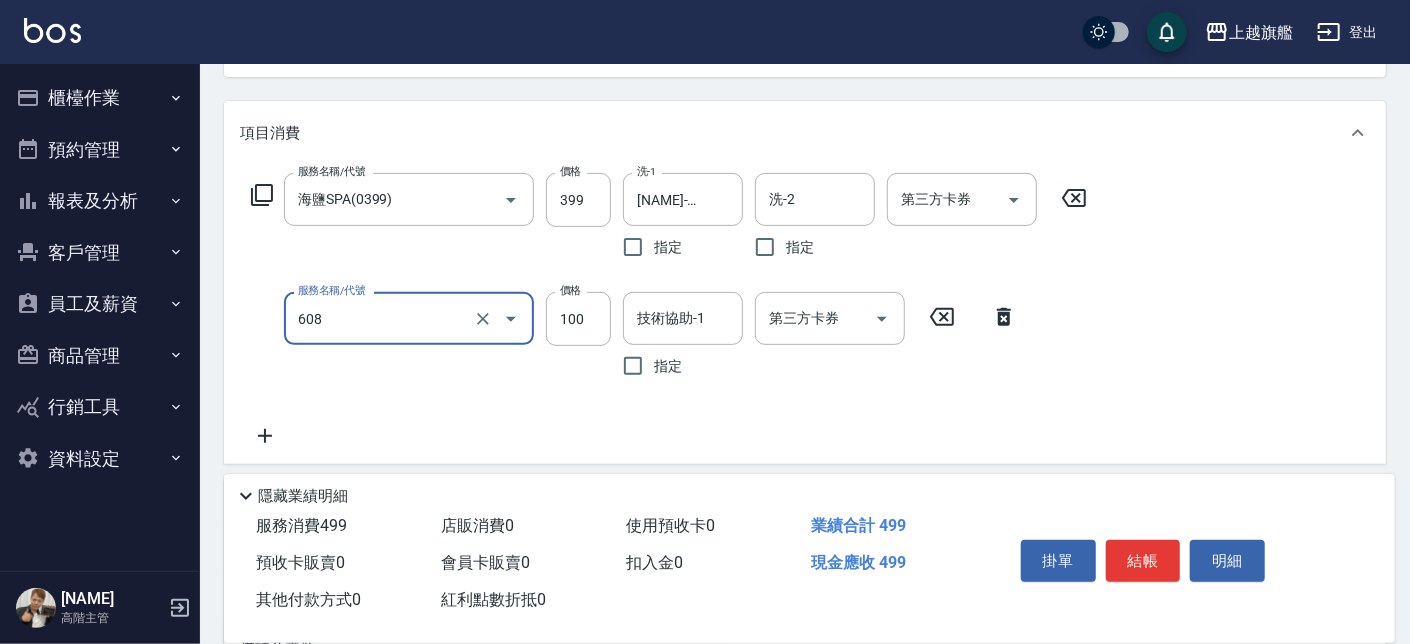 type on "專業/順護100(608)" 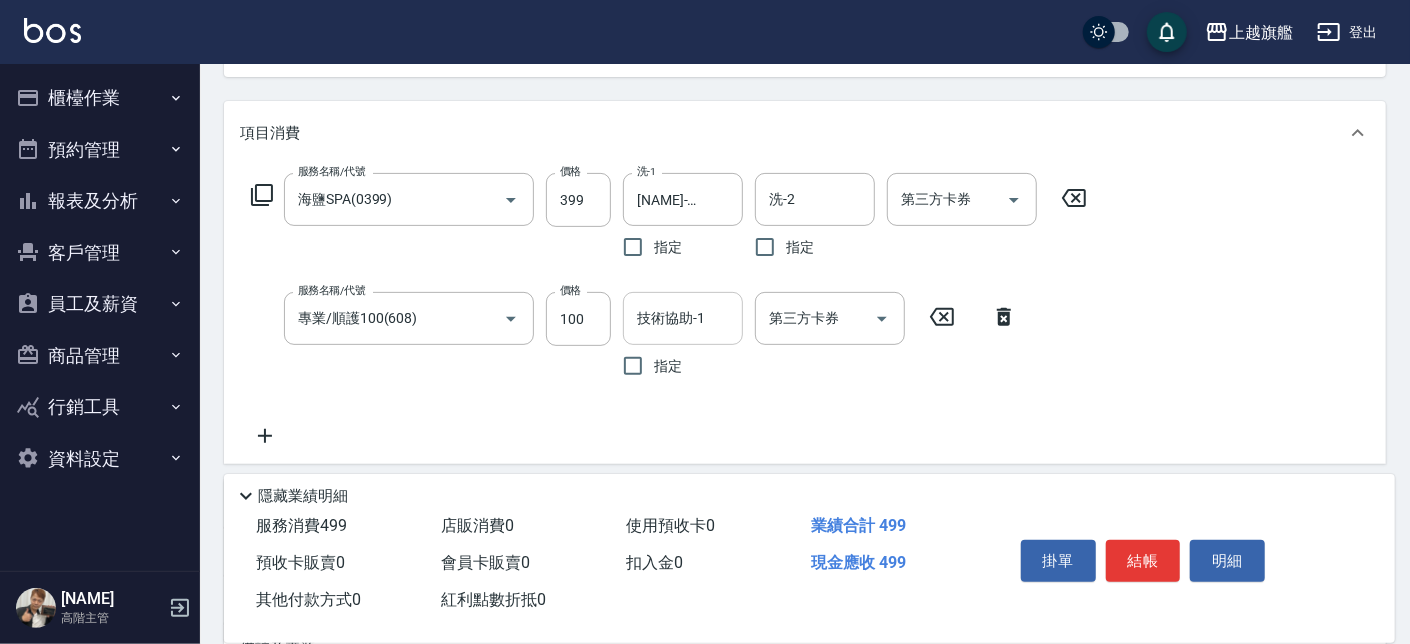 click on "技術協助-1" at bounding box center (683, 318) 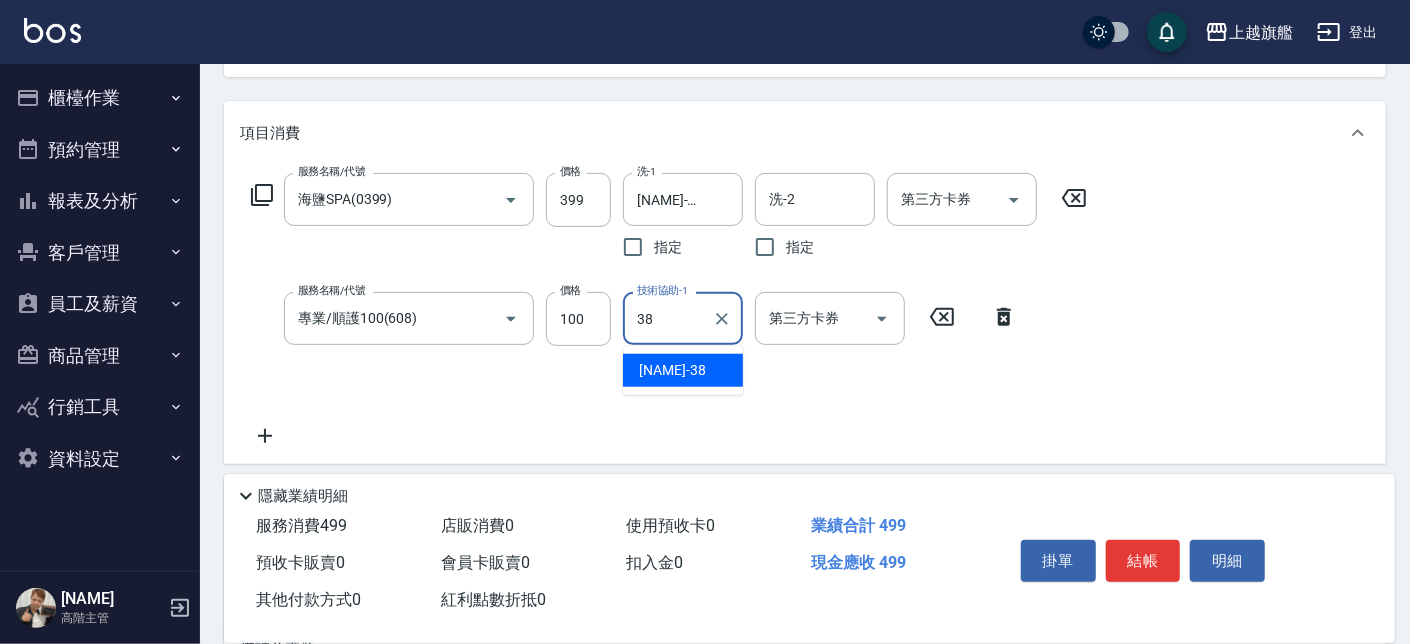 type on "[NAME]-[NUMBER]" 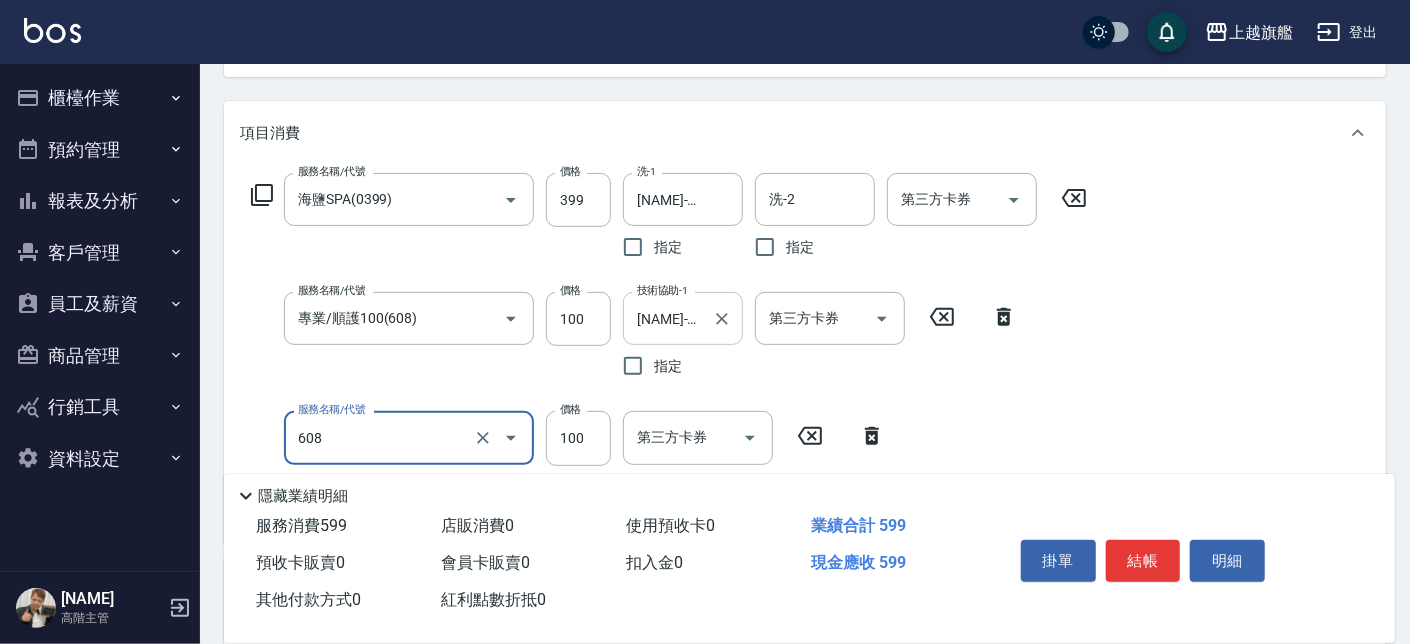 type on "專業/順護100(608)" 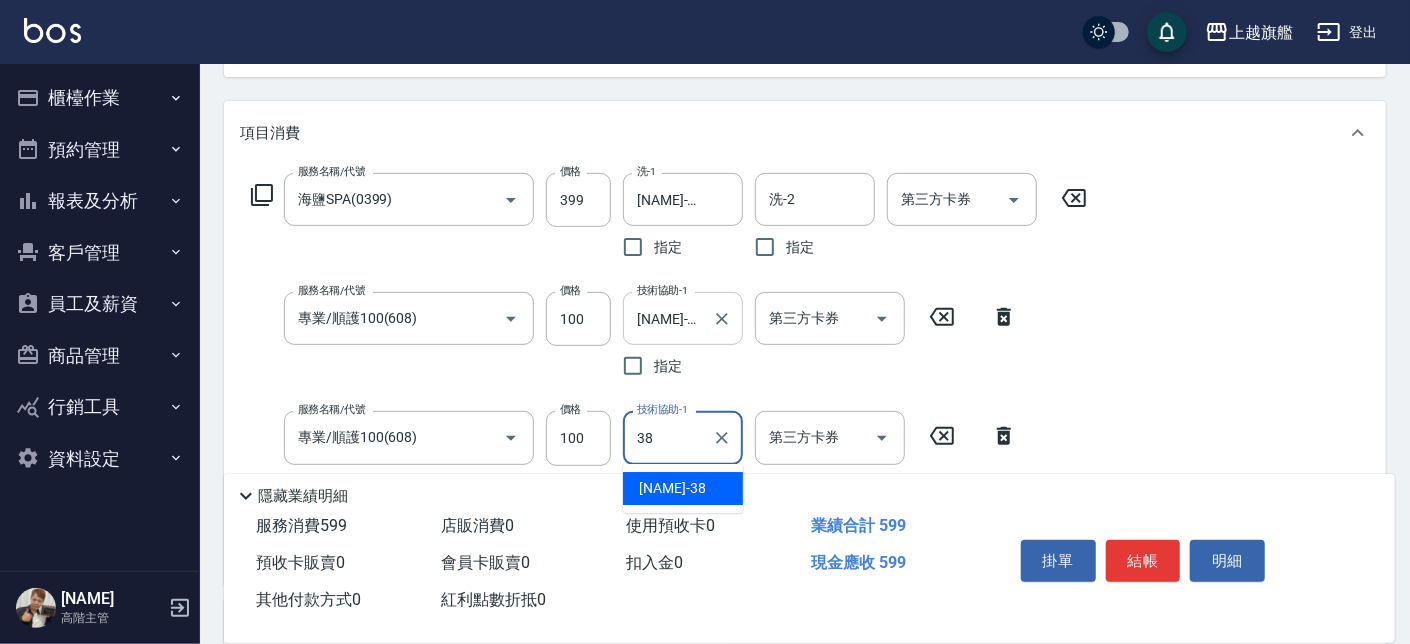 type on "[NAME]-[NUMBER]" 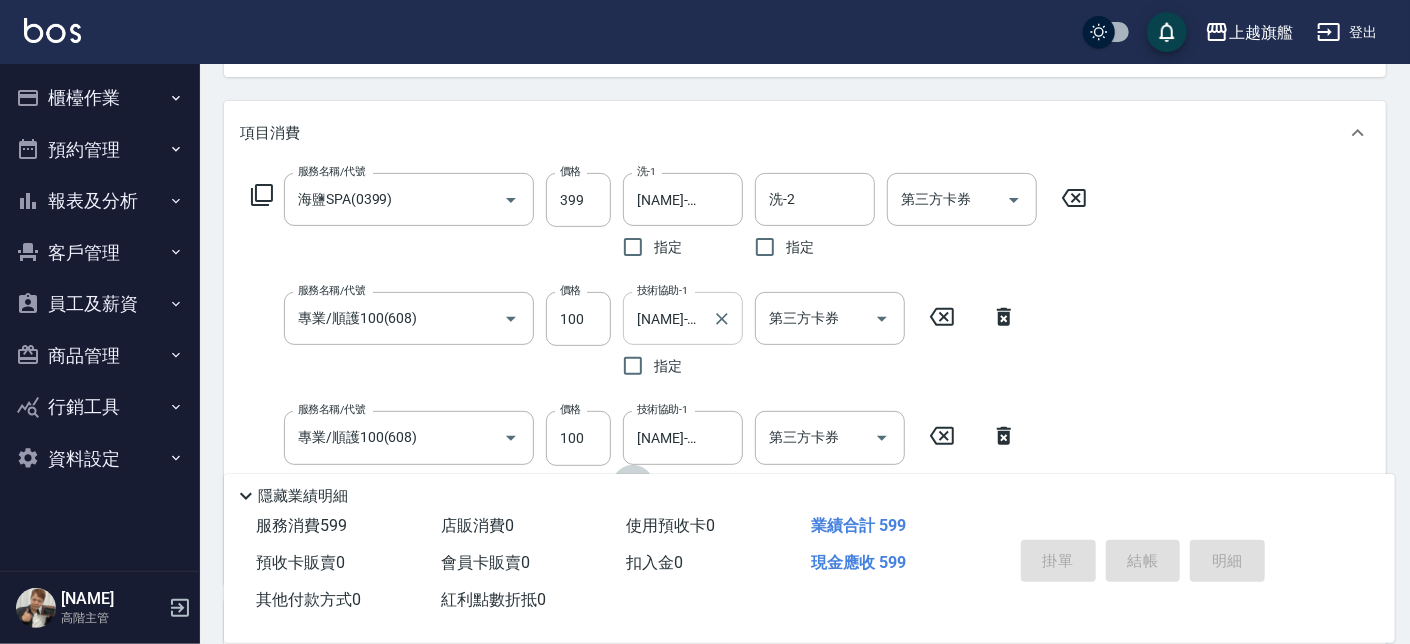 type 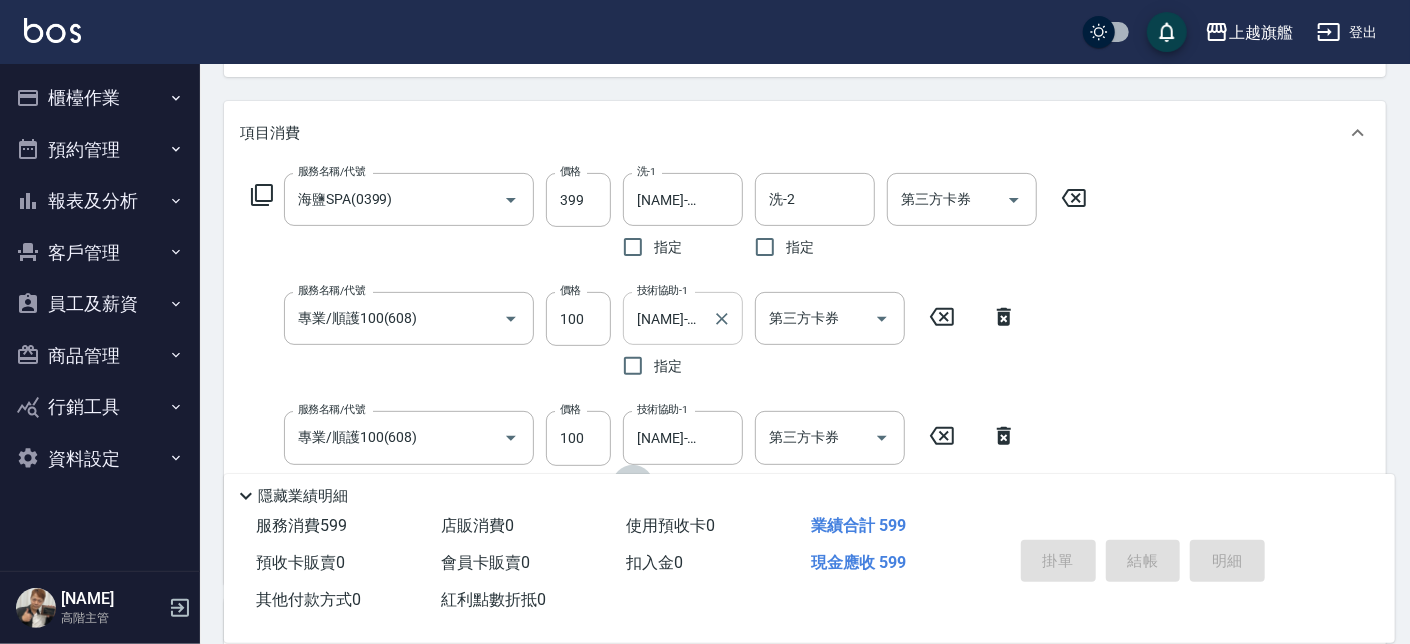 type 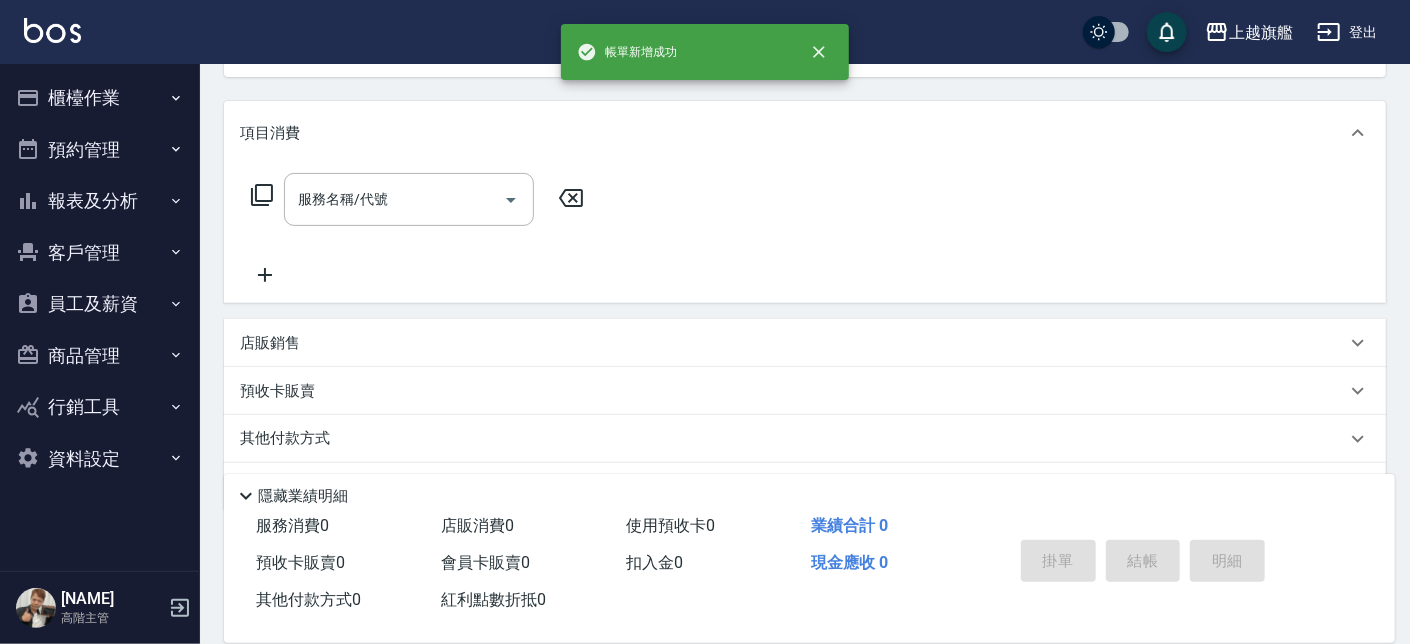 scroll, scrollTop: 0, scrollLeft: 0, axis: both 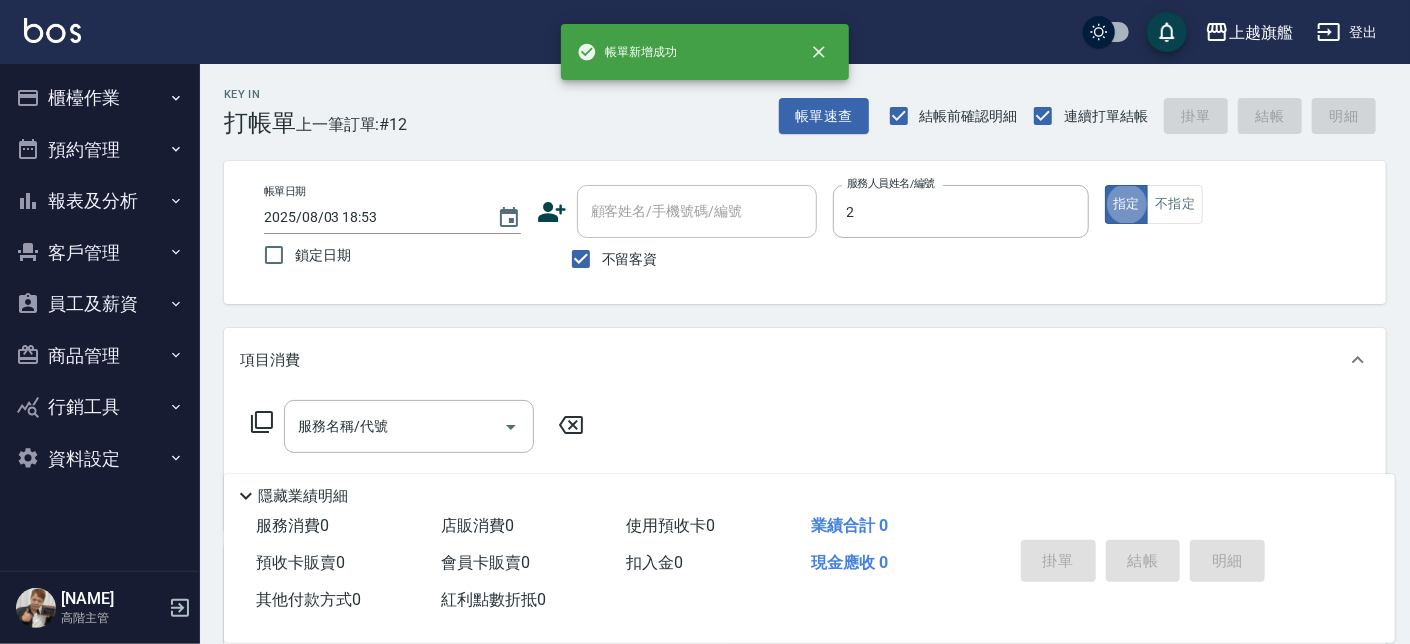 type on "[NAME]-[NUMBER]" 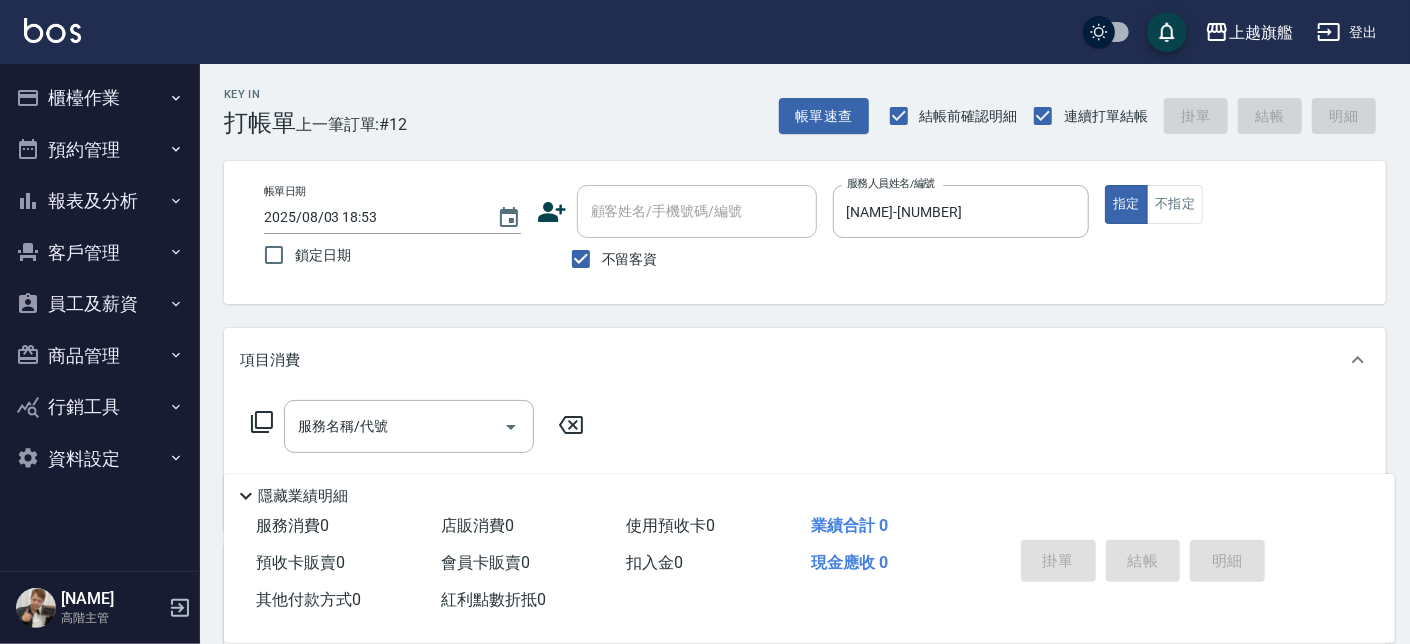 click on "不留客資" at bounding box center [630, 259] 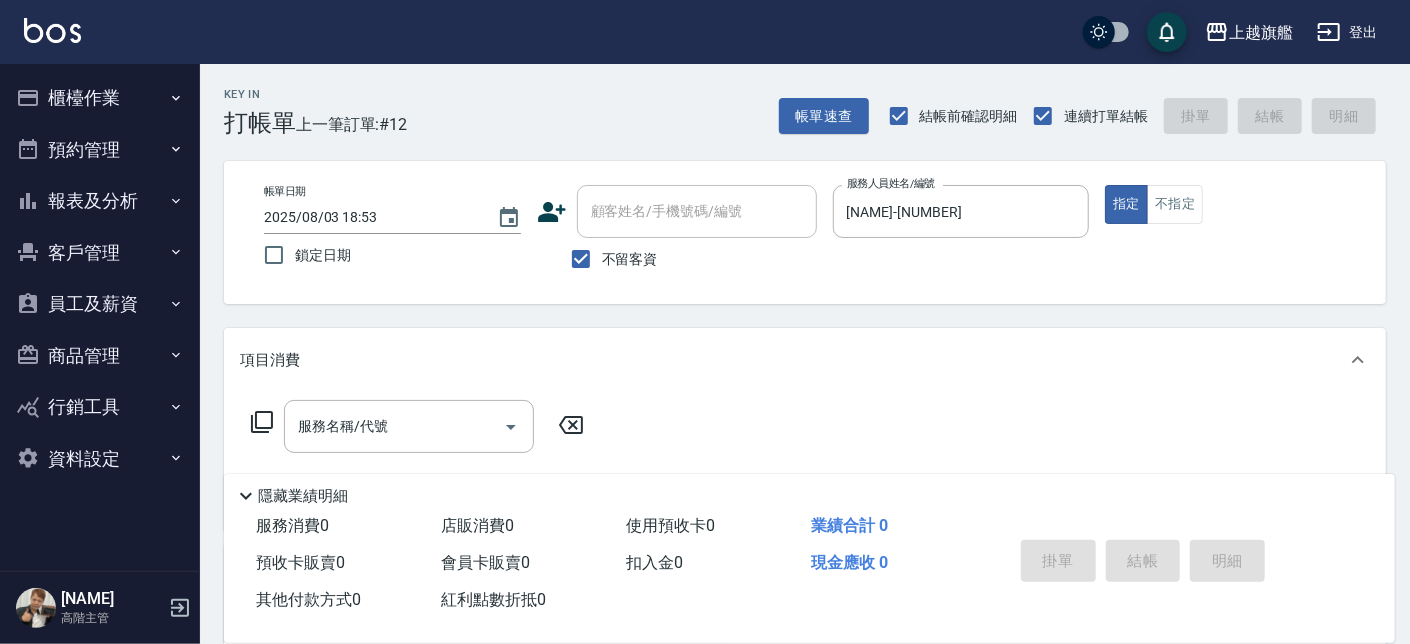 click on "不留客資" at bounding box center (609, 259) 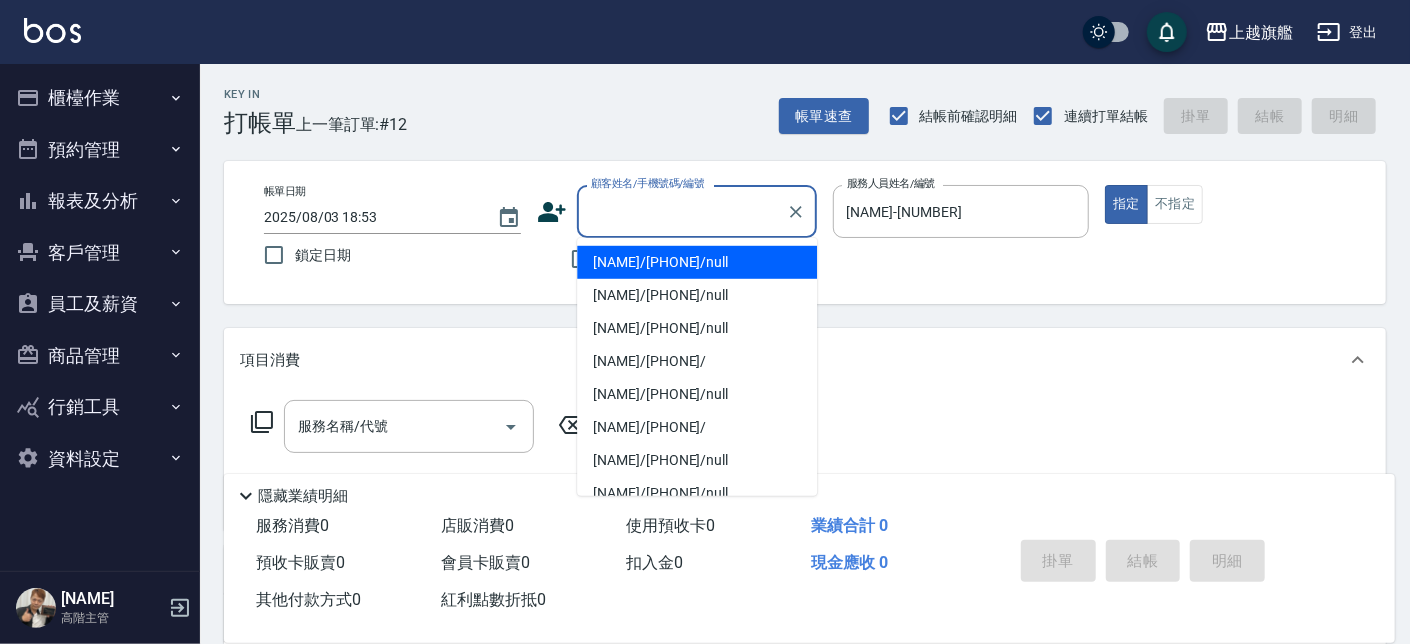 click on "顧客姓名/手機號碼/編號" at bounding box center [682, 211] 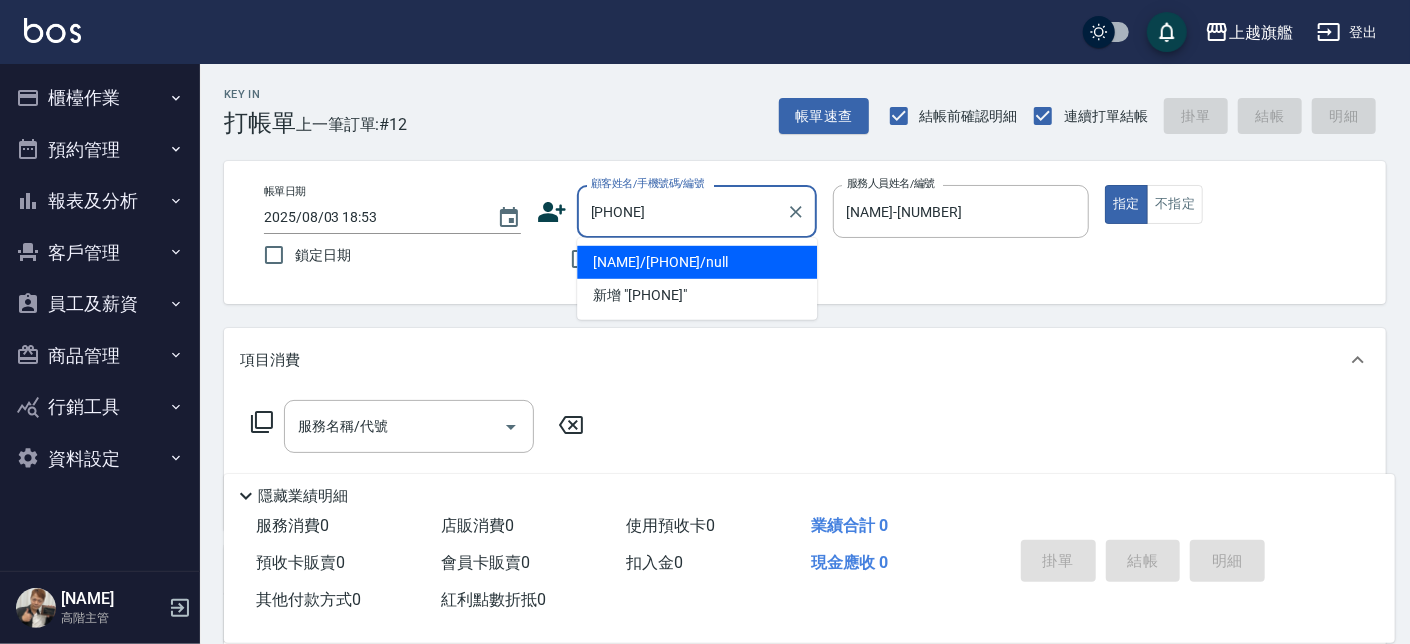 type on "[NAME]/[PHONE]/null" 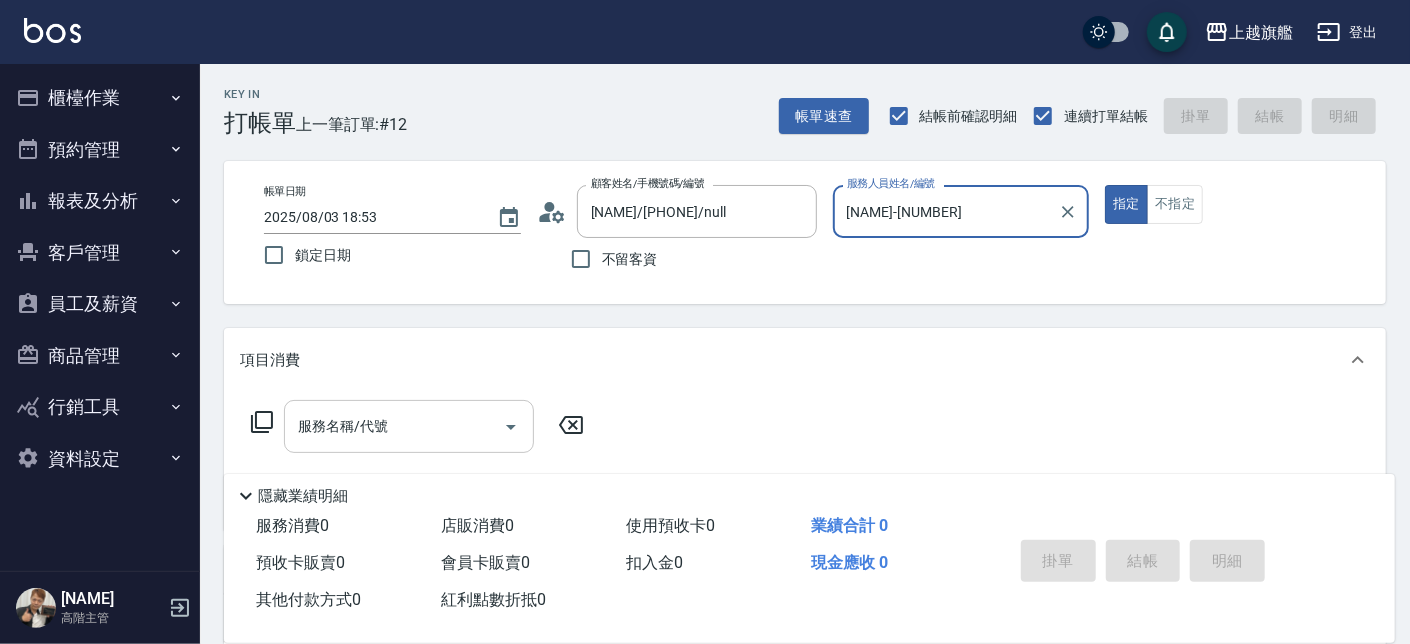 click on "服務名稱/代號" at bounding box center (394, 426) 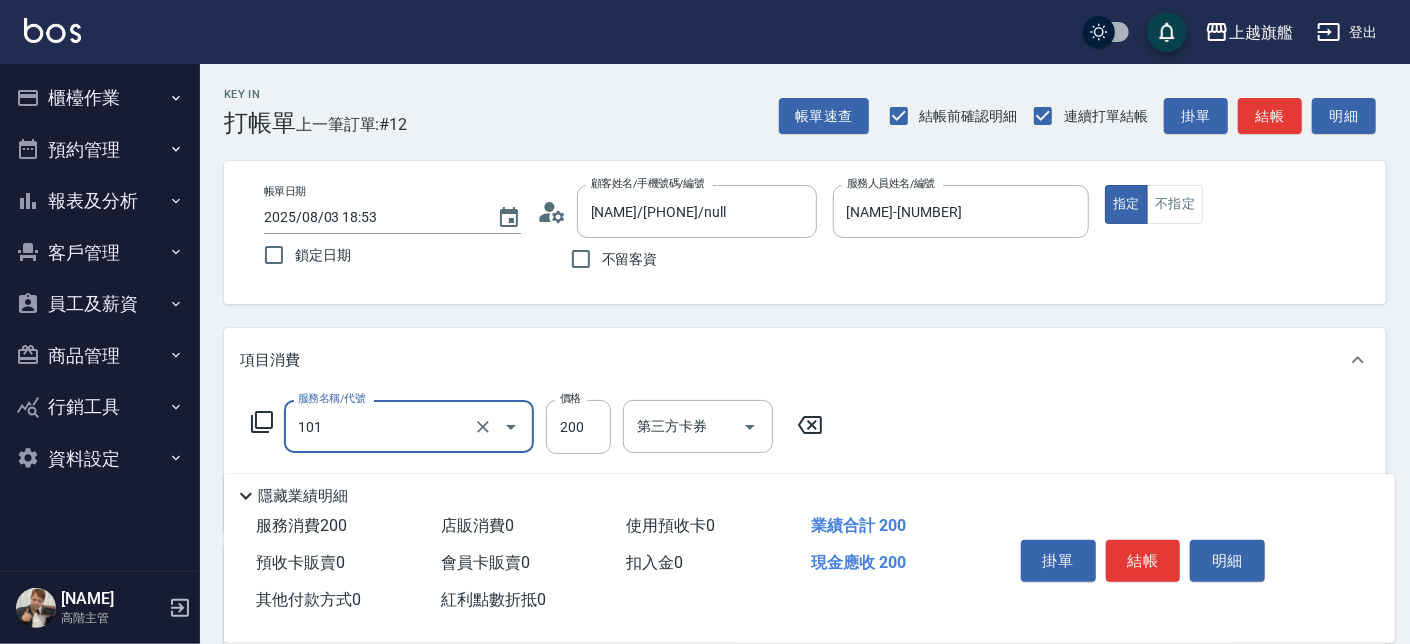 type on "一般洗(101)" 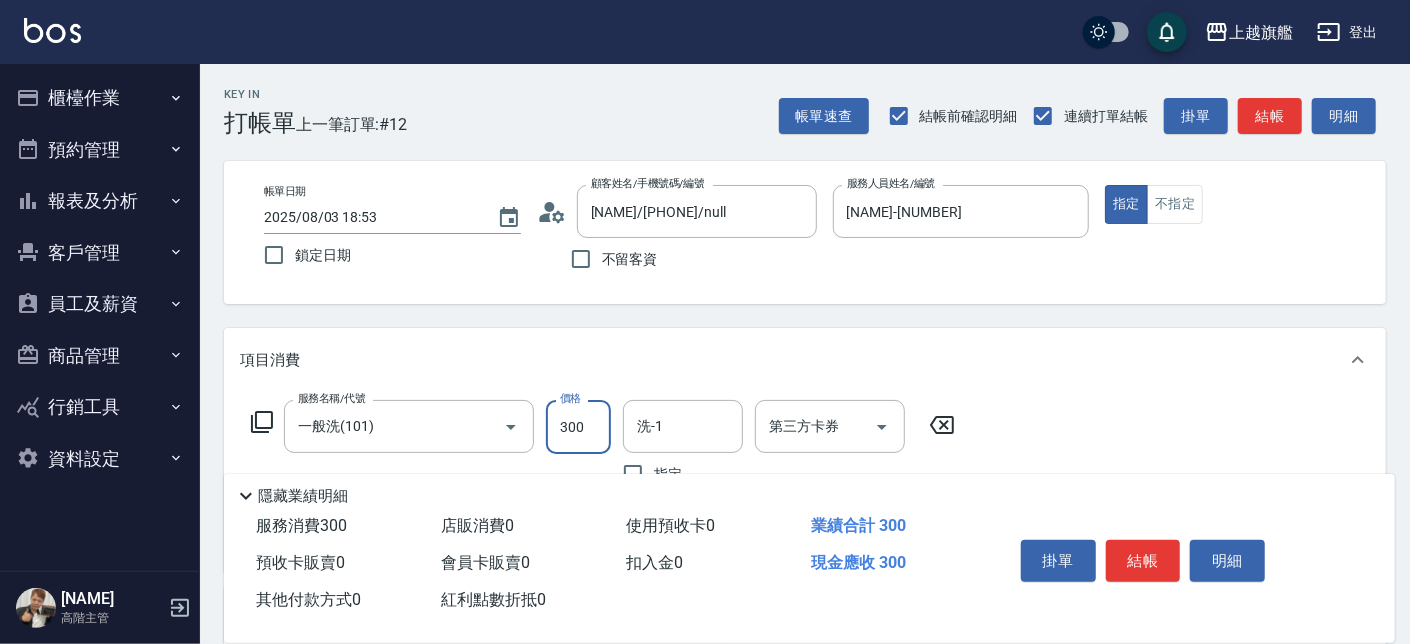 drag, startPoint x: 592, startPoint y: 422, endPoint x: 562, endPoint y: 412, distance: 31.622776 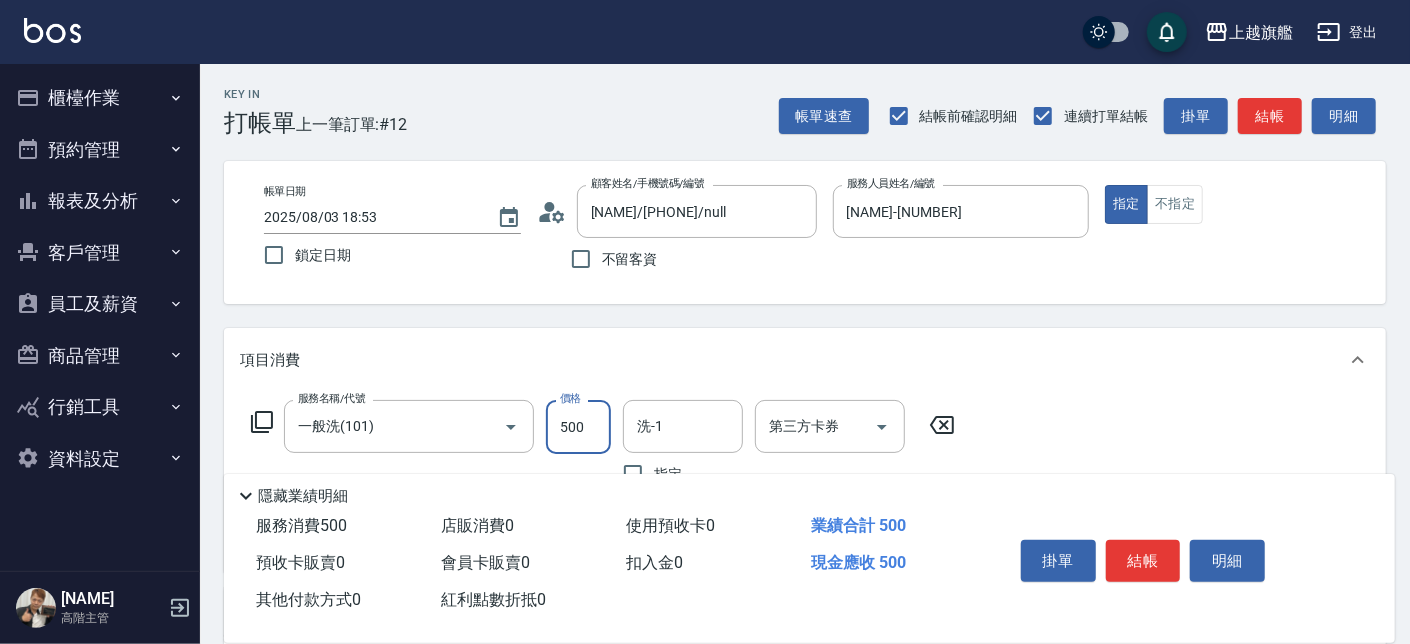 type on "500" 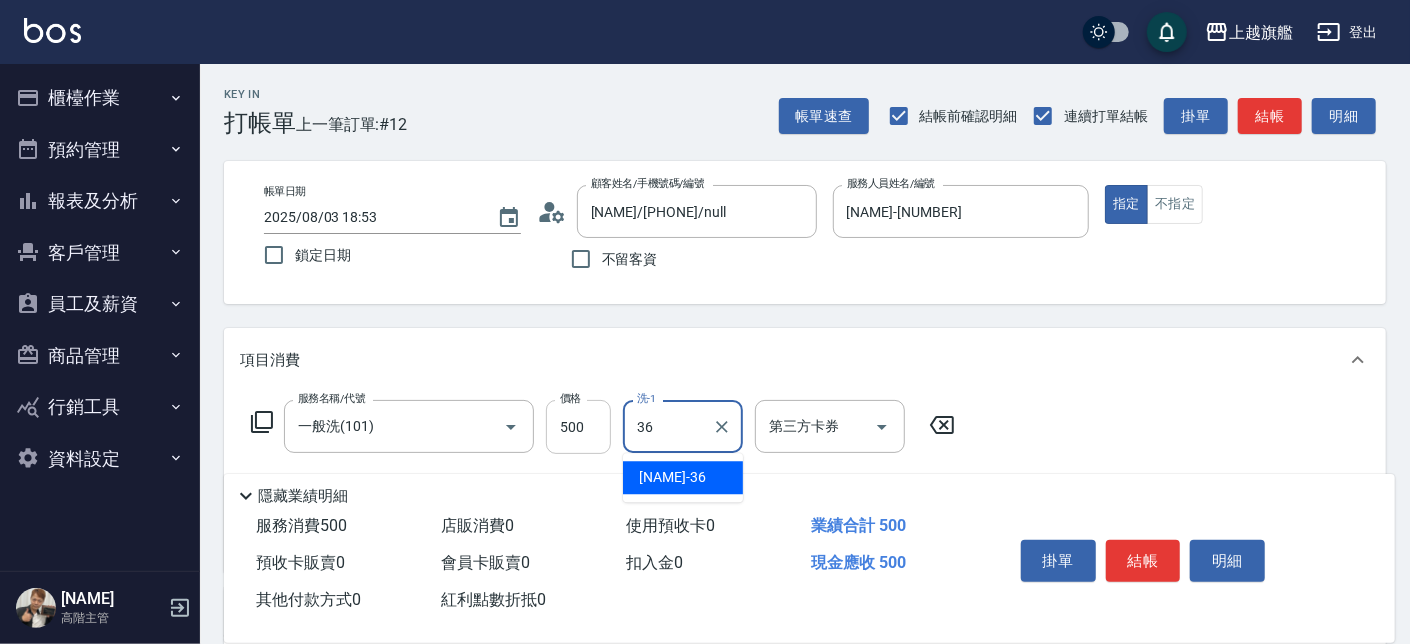 type on "[NAME]-[NUMBER]" 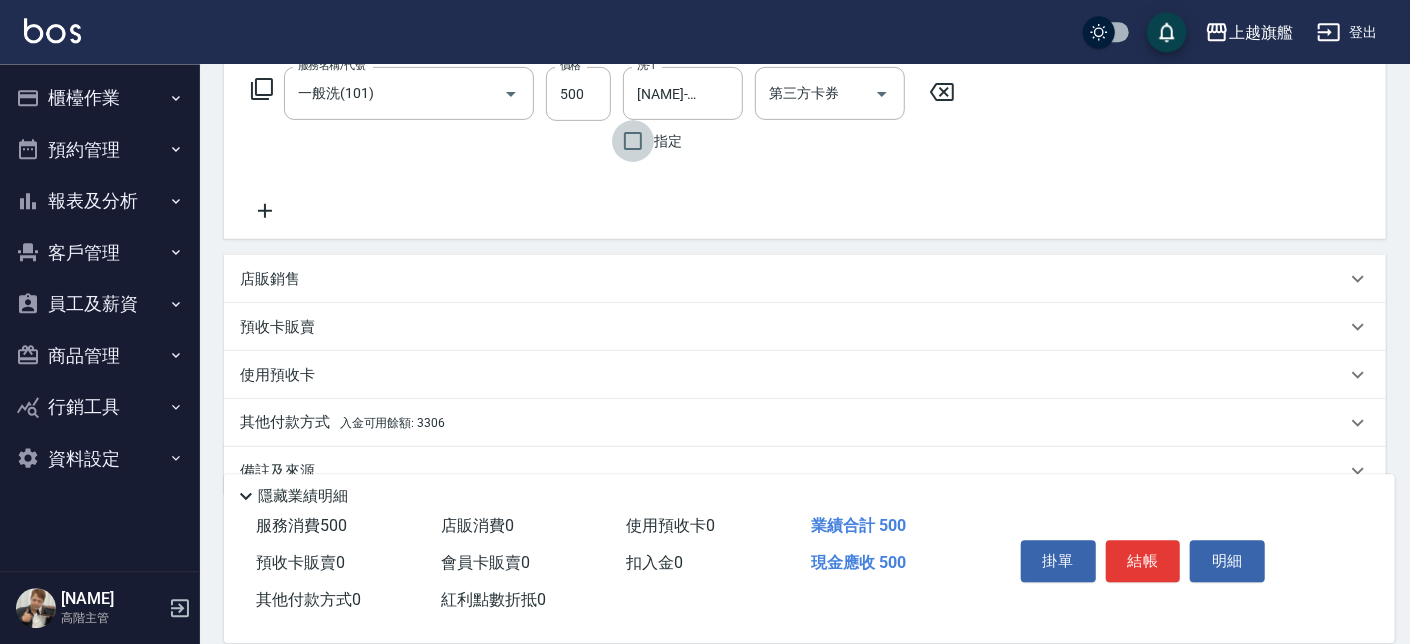 scroll, scrollTop: 341, scrollLeft: 0, axis: vertical 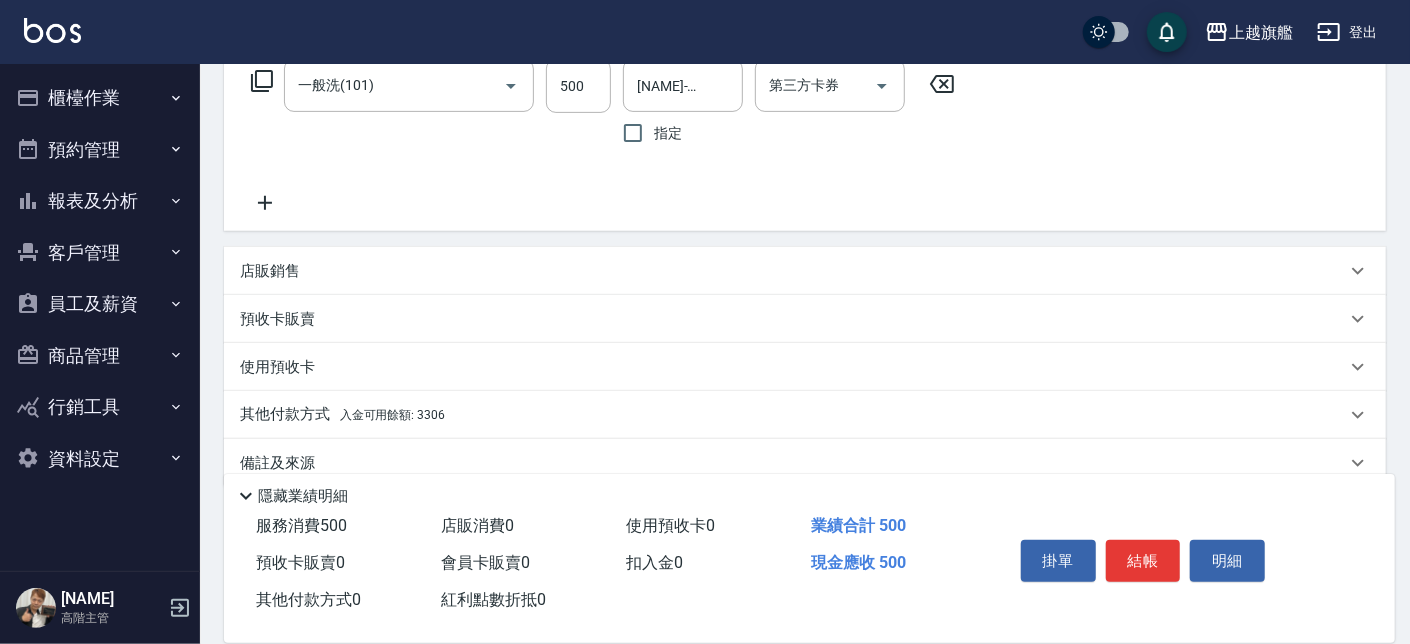 click on "入金可用餘額: 3306" at bounding box center [392, 415] 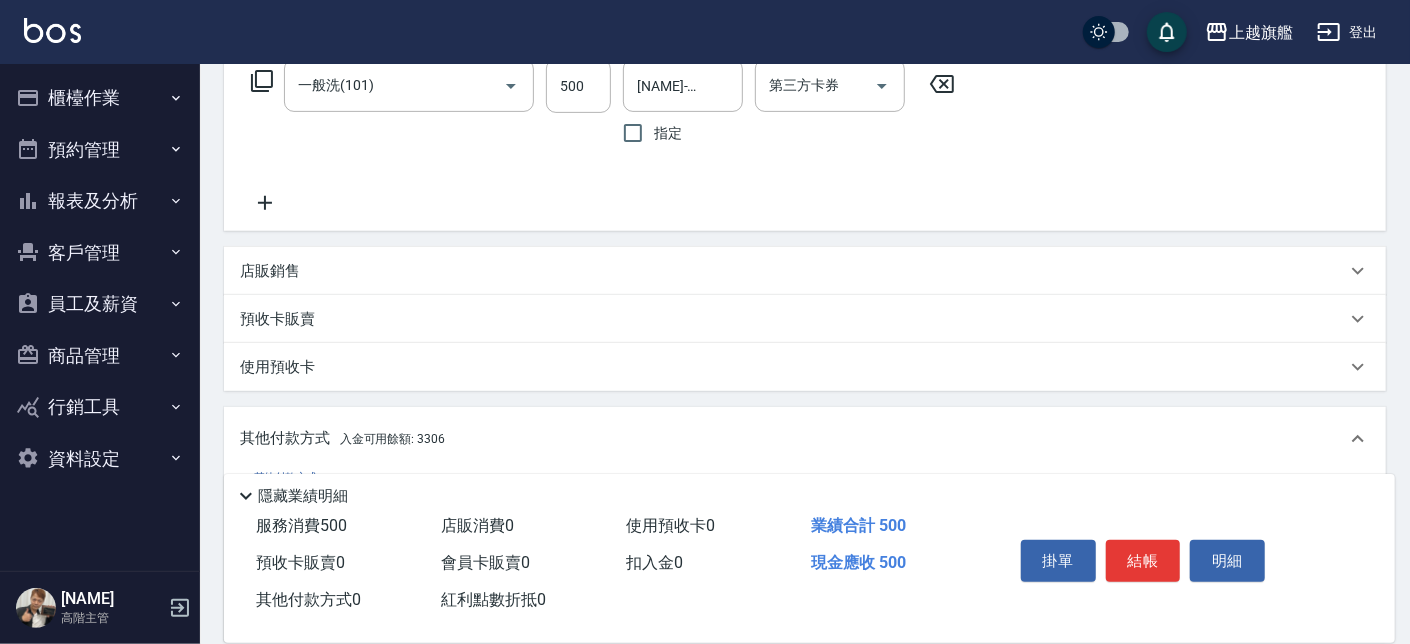 scroll, scrollTop: 0, scrollLeft: 0, axis: both 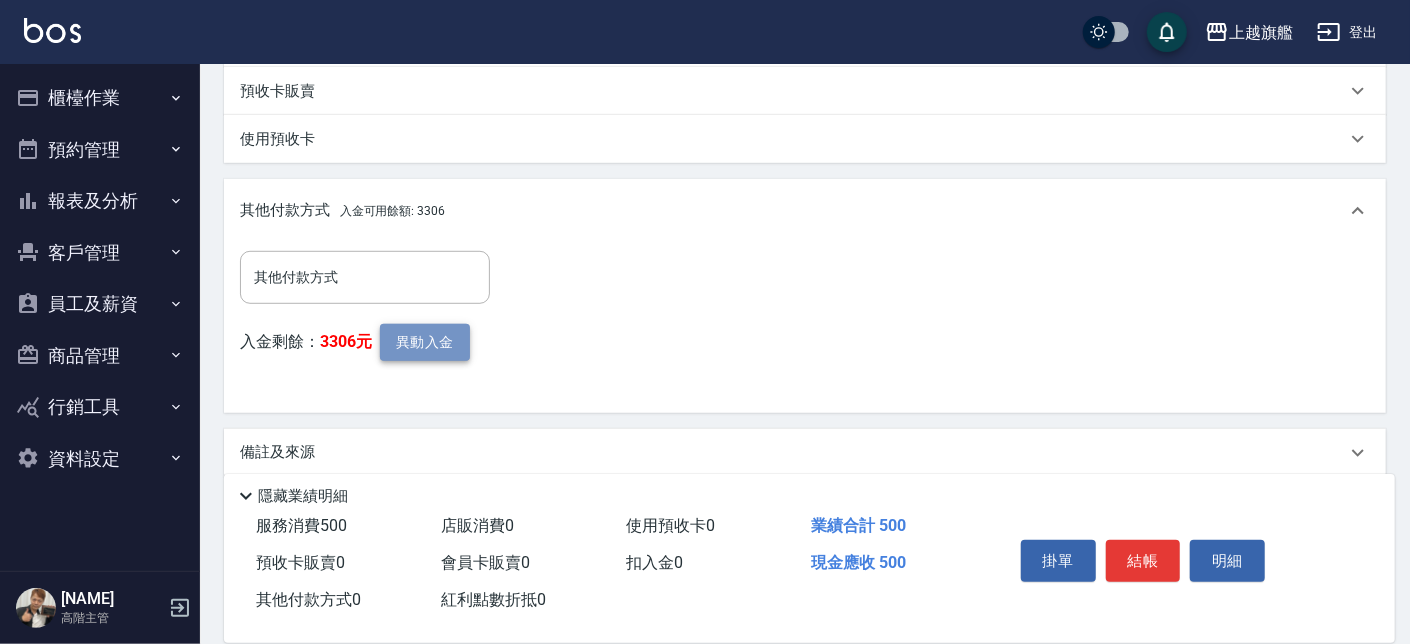 click on "異動入金" at bounding box center (425, 342) 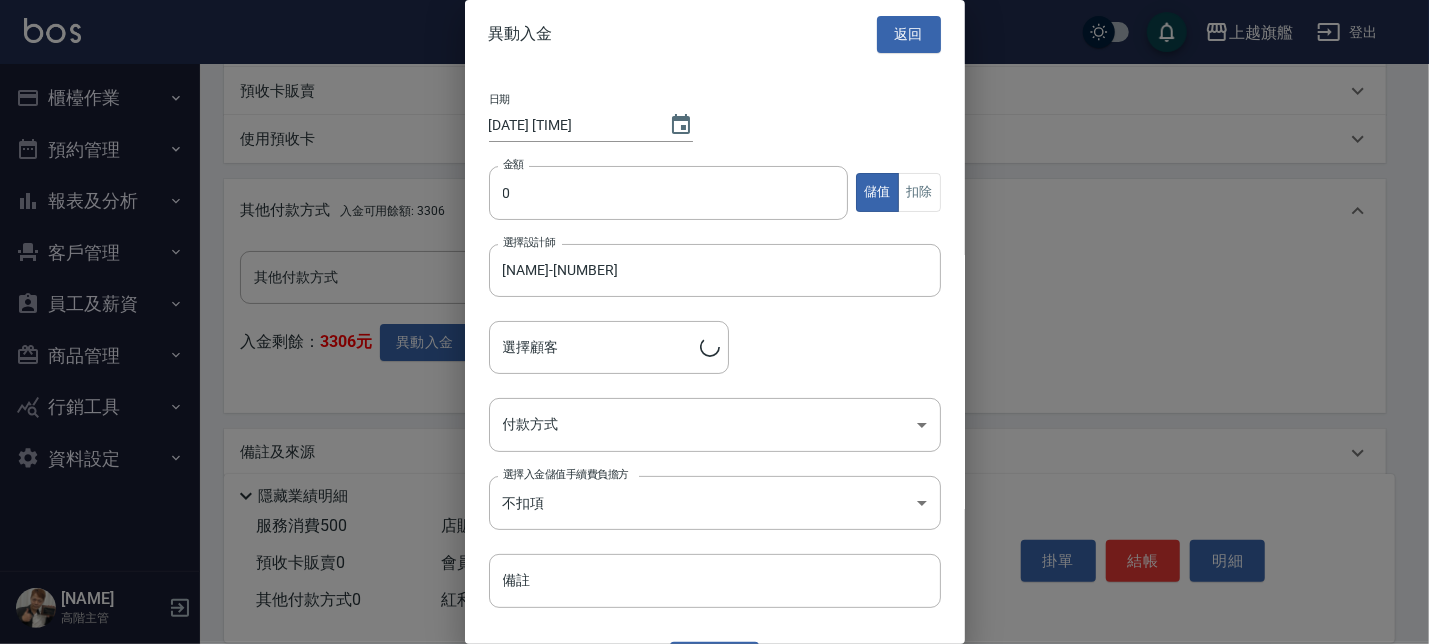 type on "[NAME]/[PHONE]" 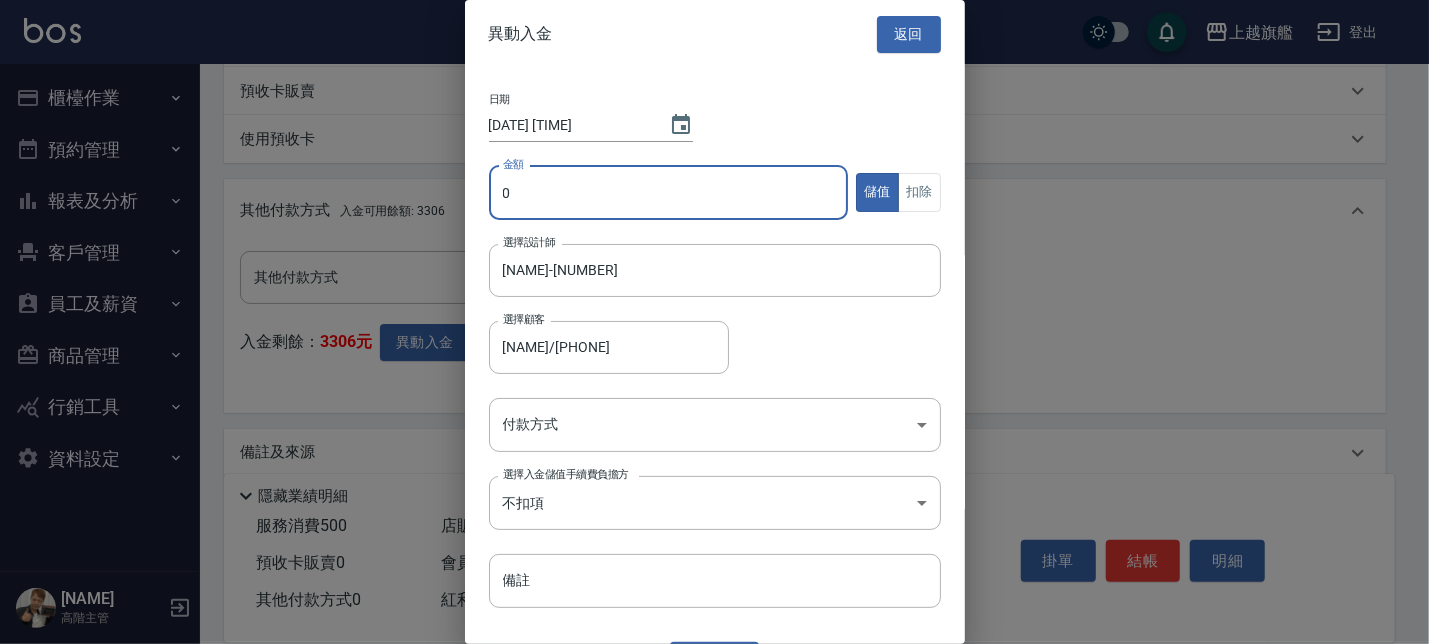 click on "0" at bounding box center [669, 193] 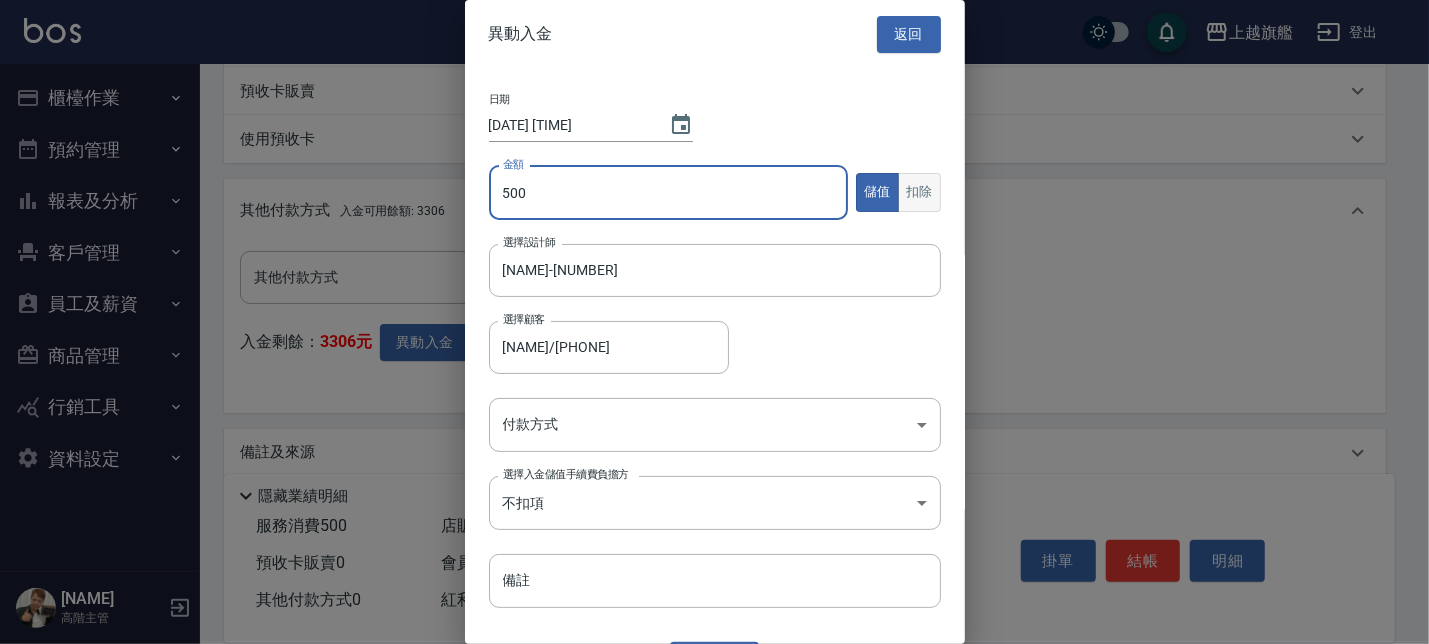type on "500" 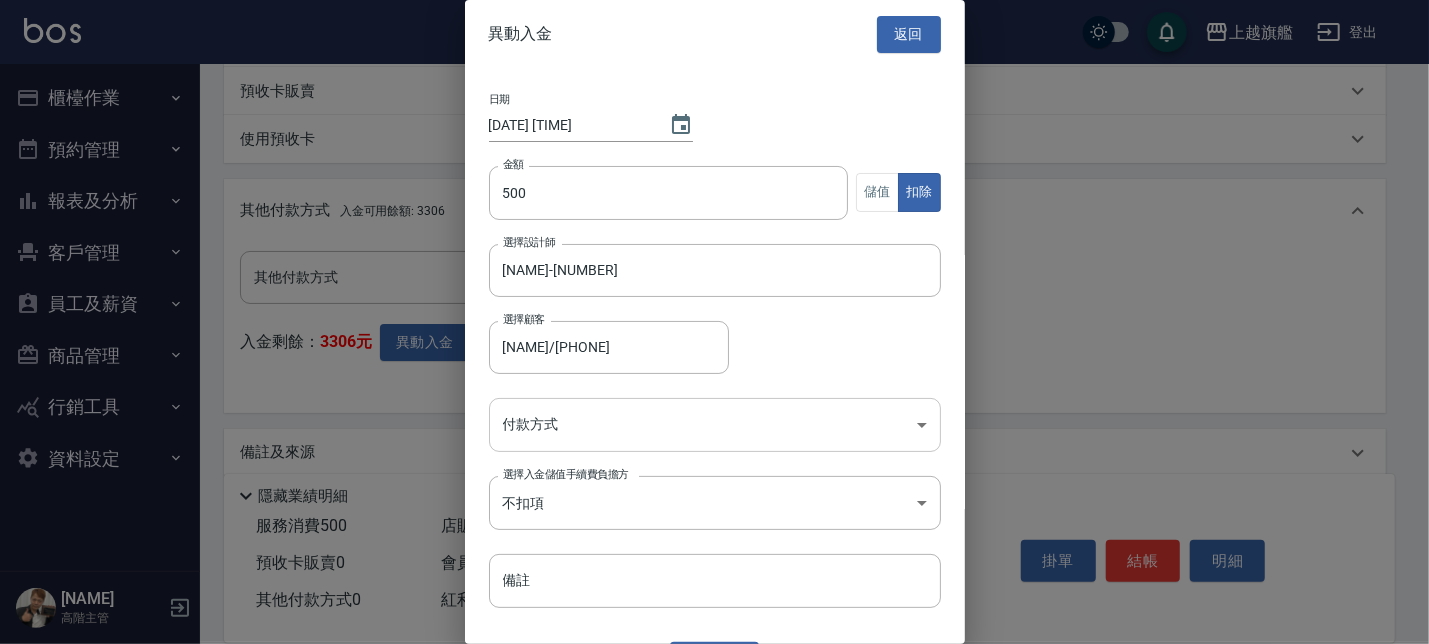 click on "上越旗艦 登出 櫃檯作業 打帳單 帳單列表 掛單列表 座位開單 營業儀表板 現金收支登錄 高階收支登錄 材料自購登錄 每日結帳 排班表 現場電腦打卡 掃碼打卡 預約管理 預約管理 單日預約紀錄 單週預約紀錄 報表及分析 報表目錄 消費分析儀表板 店家區間累計表 店家日報表 店家排行榜 互助日報表 互助月報表 互助排行榜 互助點數明細 互助業績報表 全店業績分析表 每日業績分析表 營業統計分析表 營業項目月分析表 設計師業績表 設計師日報表 設計師業績分析表 設計師業績月報表 設計師抽成報表 設計師排行榜 商品銷售排行榜 商品消耗明細 商品進銷貨報表 商品庫存表 商品庫存盤點表 會員卡銷售報表 服務扣項明細表 單一服務項目查詢 店販抽成明細 店販分類抽成明細 顧客入金餘額表 顧客卡券餘額表 每日非現金明細 每日收支明細 收支分類明細表 收支匯款表 0" at bounding box center [714, 49] 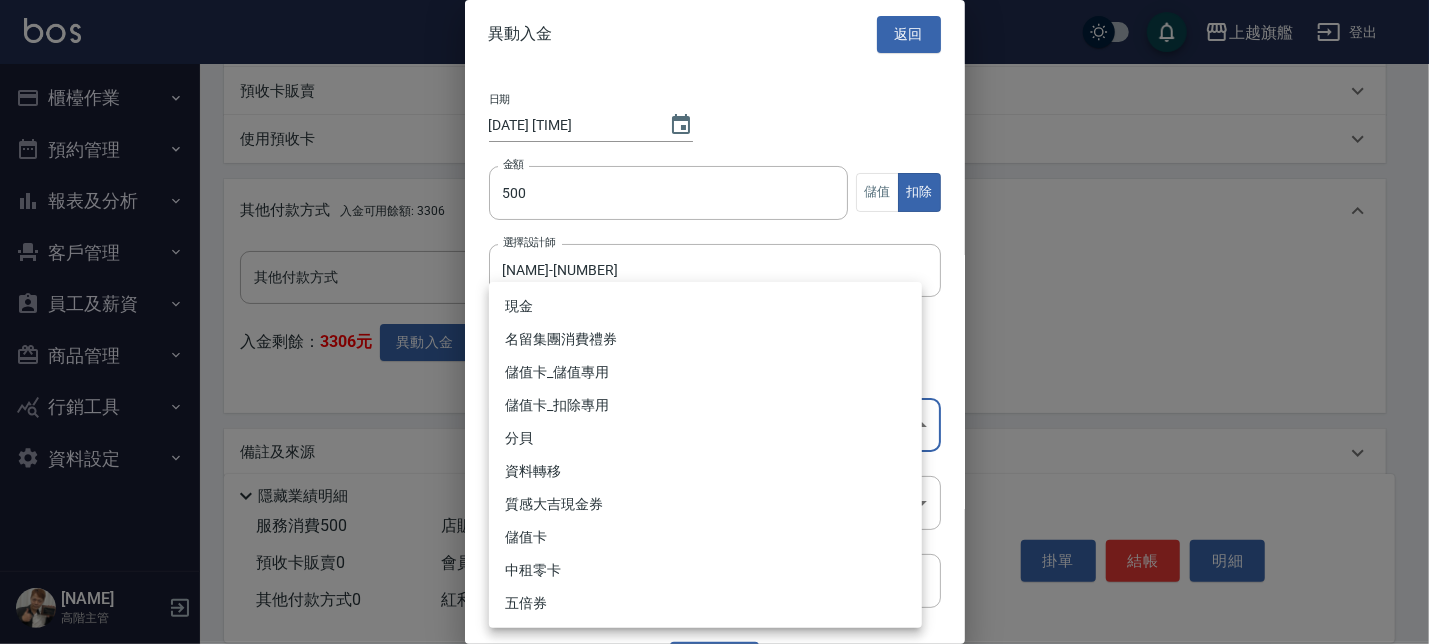 click on "儲值卡_扣除專用" at bounding box center [705, 405] 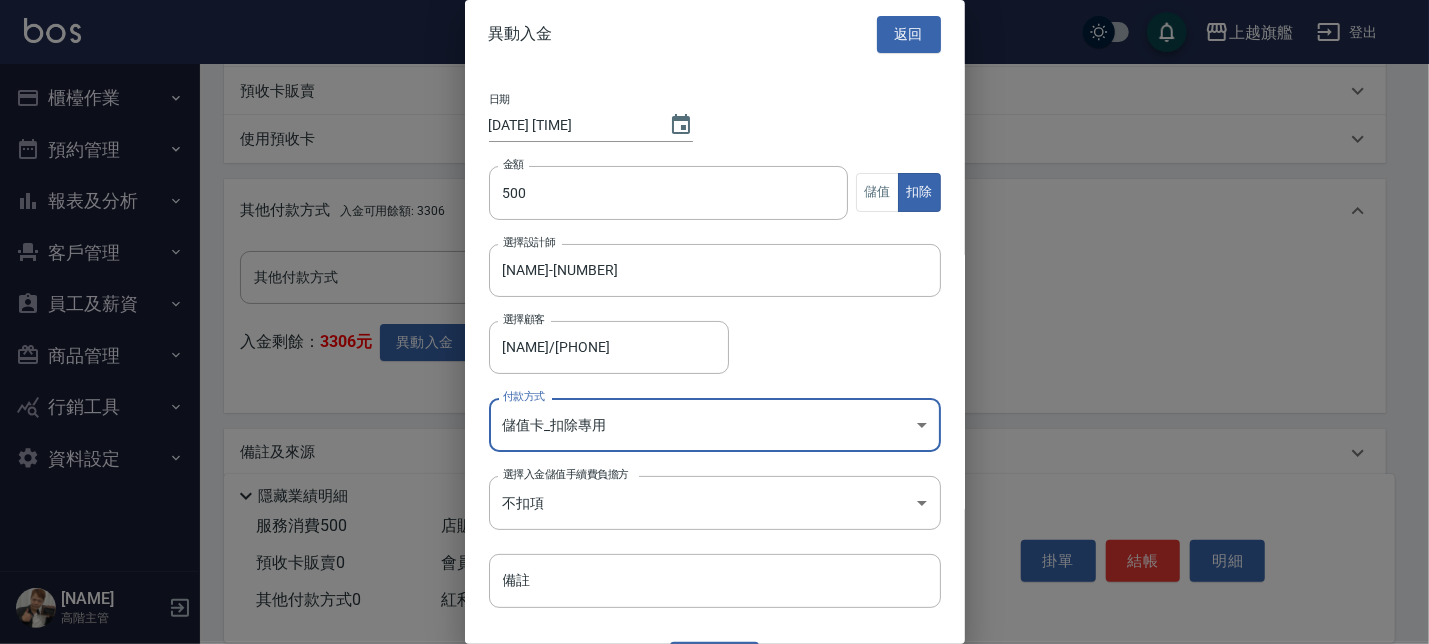 scroll, scrollTop: 44, scrollLeft: 0, axis: vertical 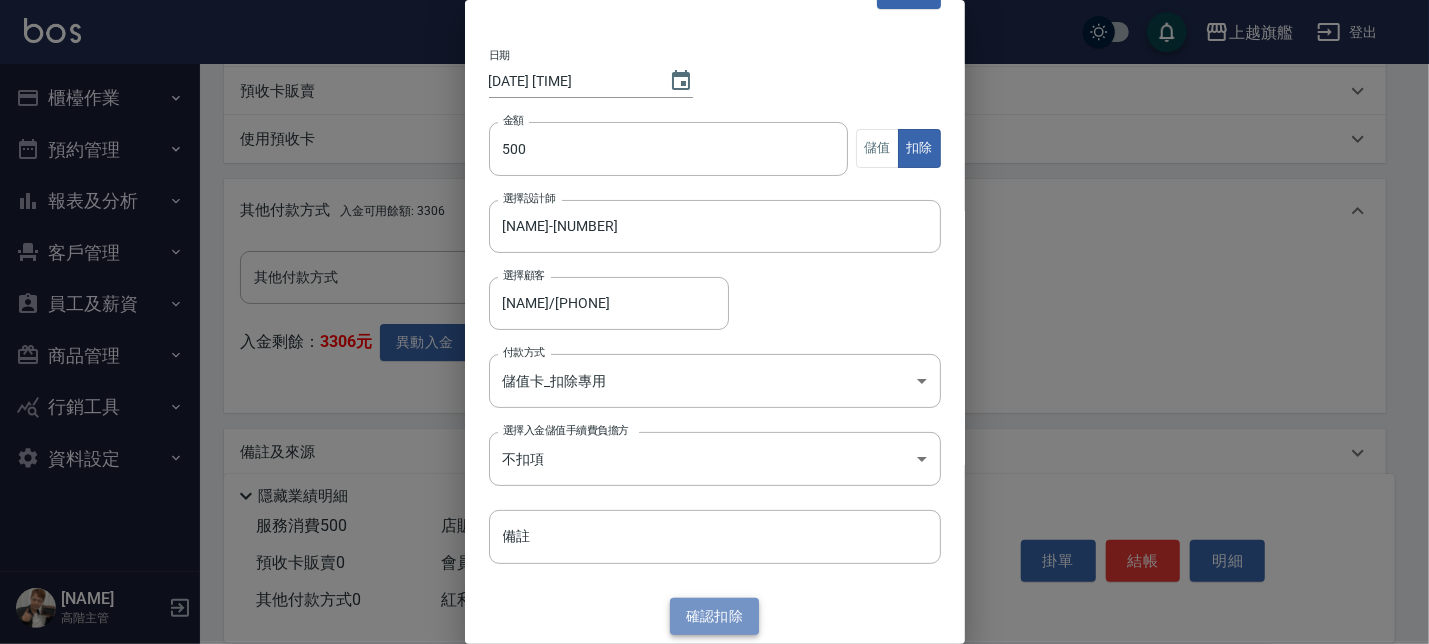 click on "確認 扣除" at bounding box center (715, 616) 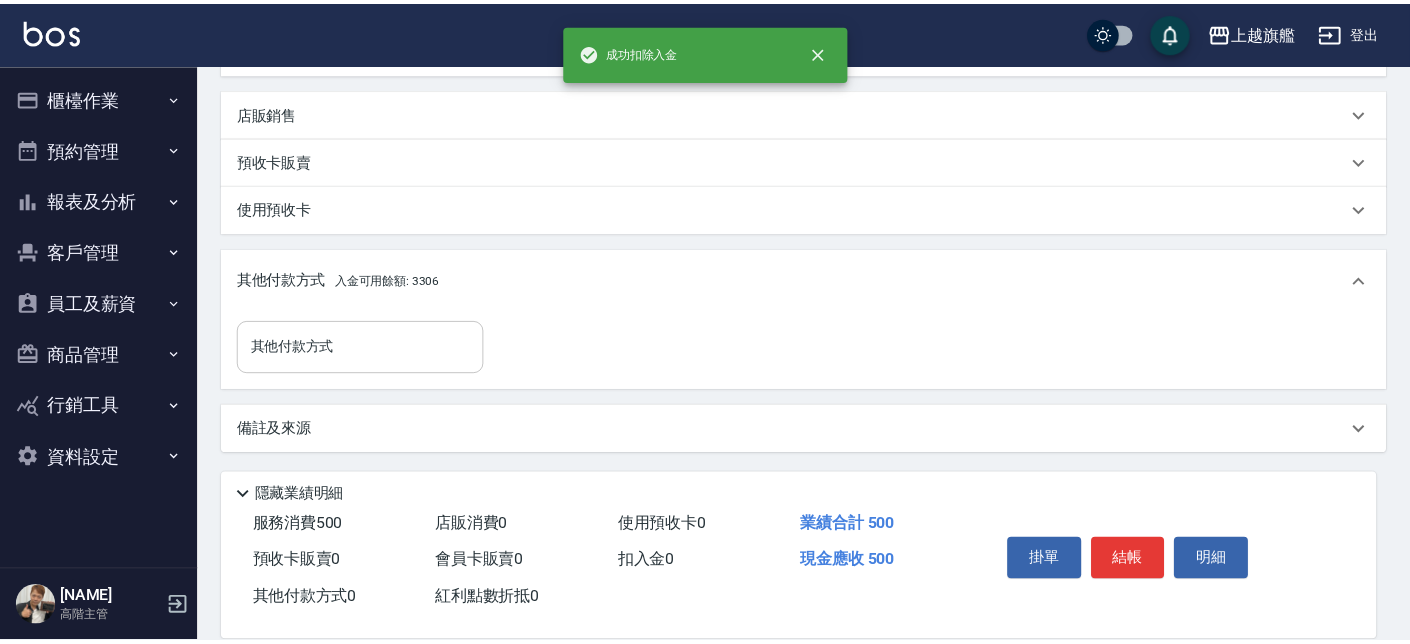 scroll, scrollTop: 499, scrollLeft: 0, axis: vertical 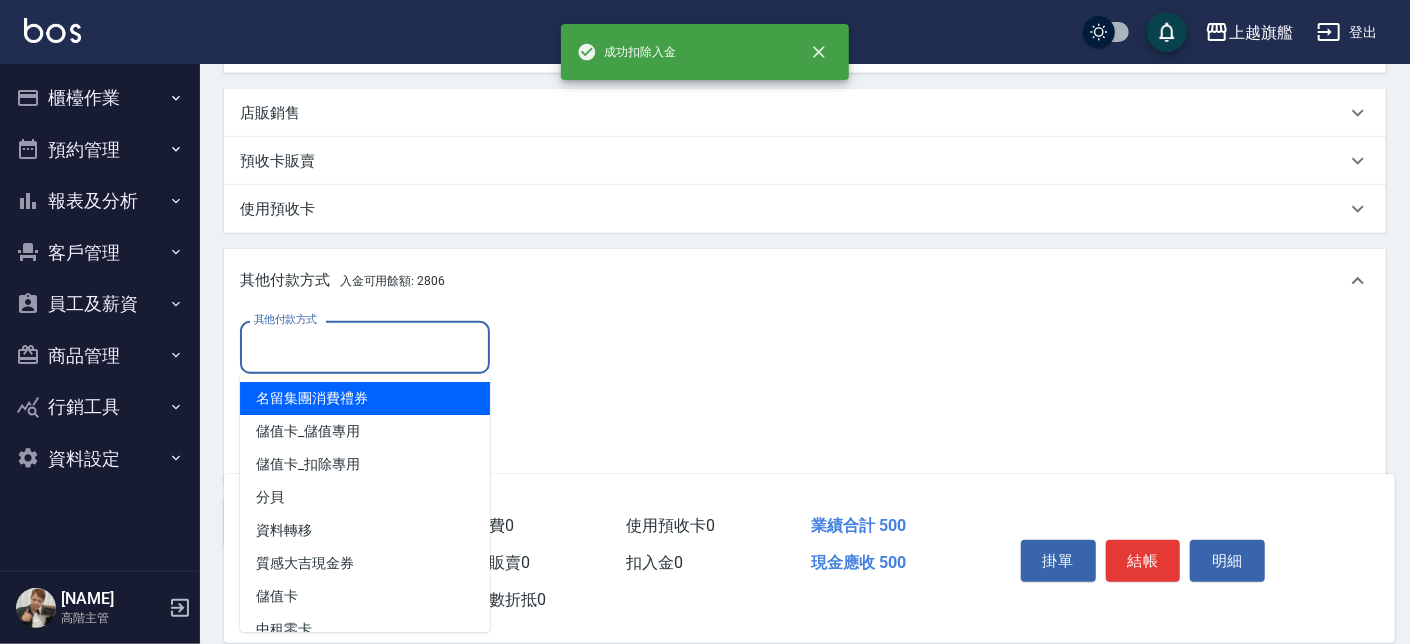 click on "其他付款方式" at bounding box center [365, 347] 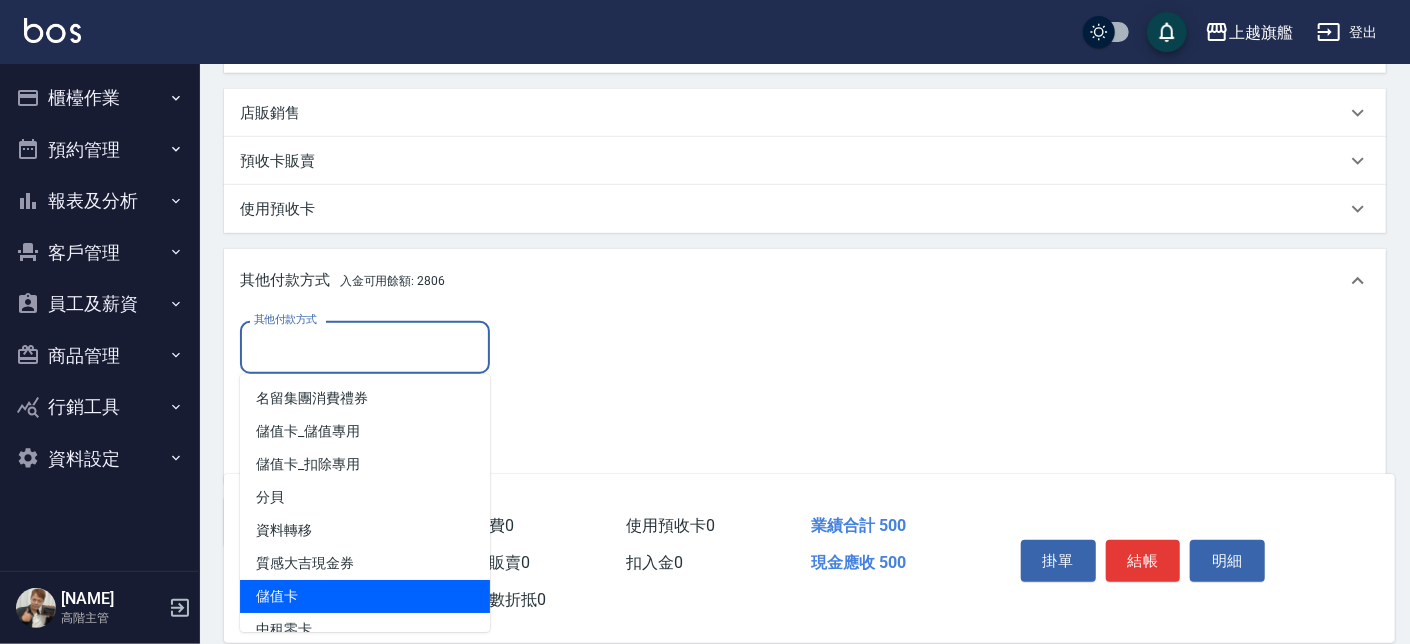 click on "儲值卡" at bounding box center [365, 596] 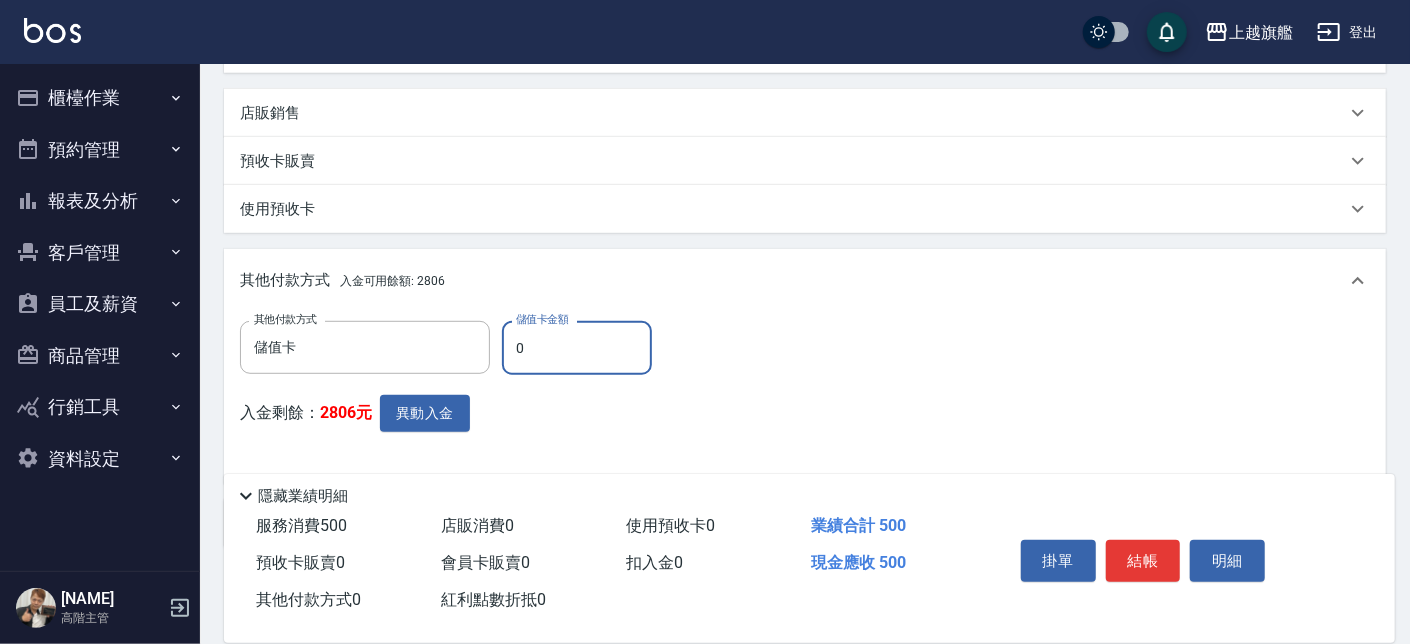 drag, startPoint x: 556, startPoint y: 355, endPoint x: 453, endPoint y: 326, distance: 107.00467 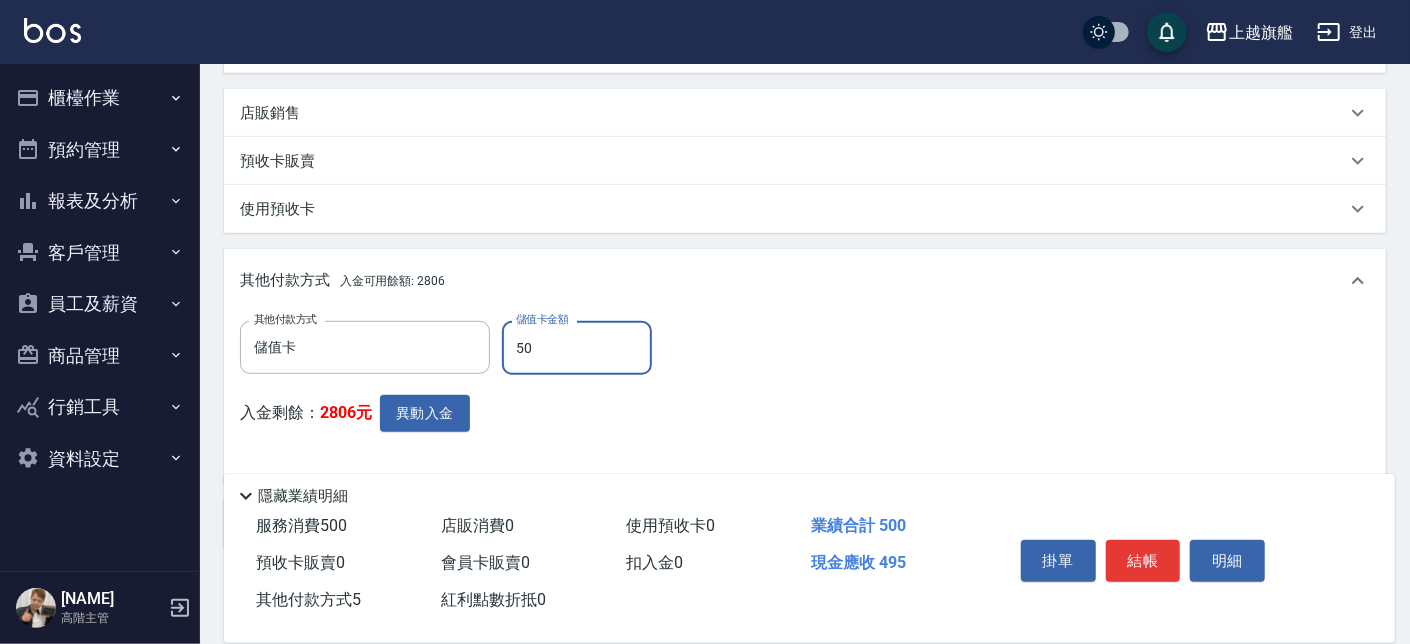 type on "500" 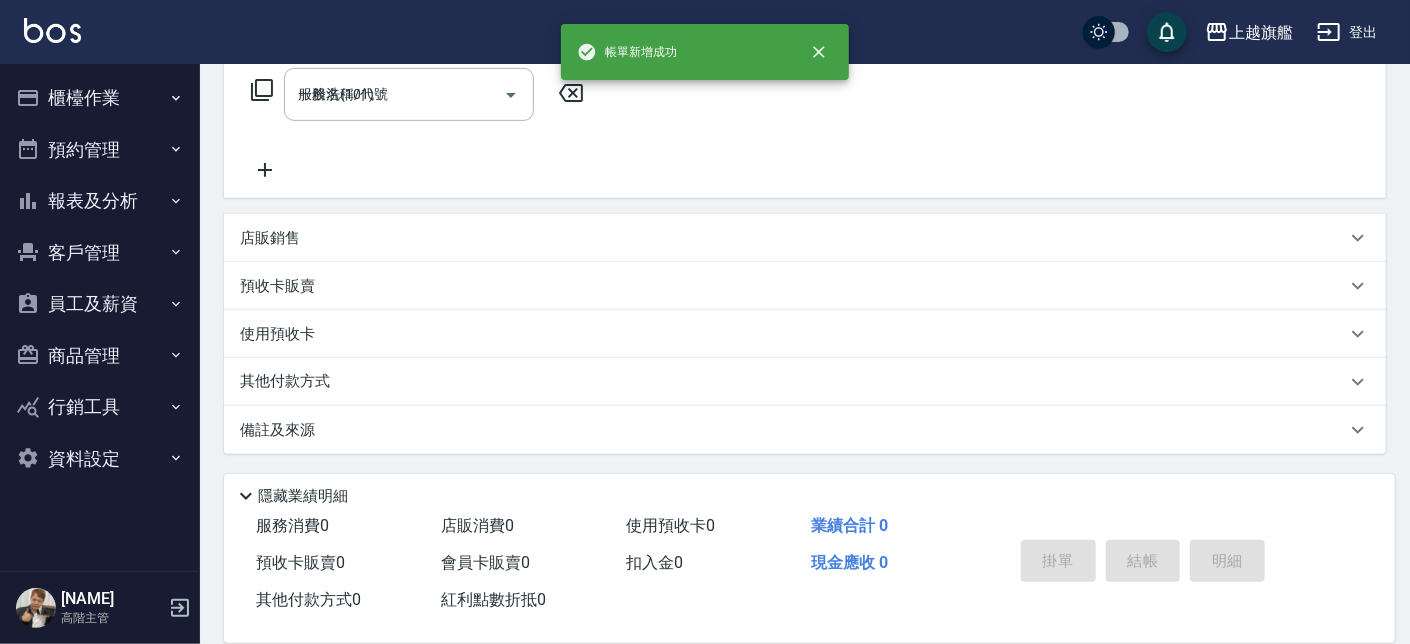 type on "[DATE] [TIME]" 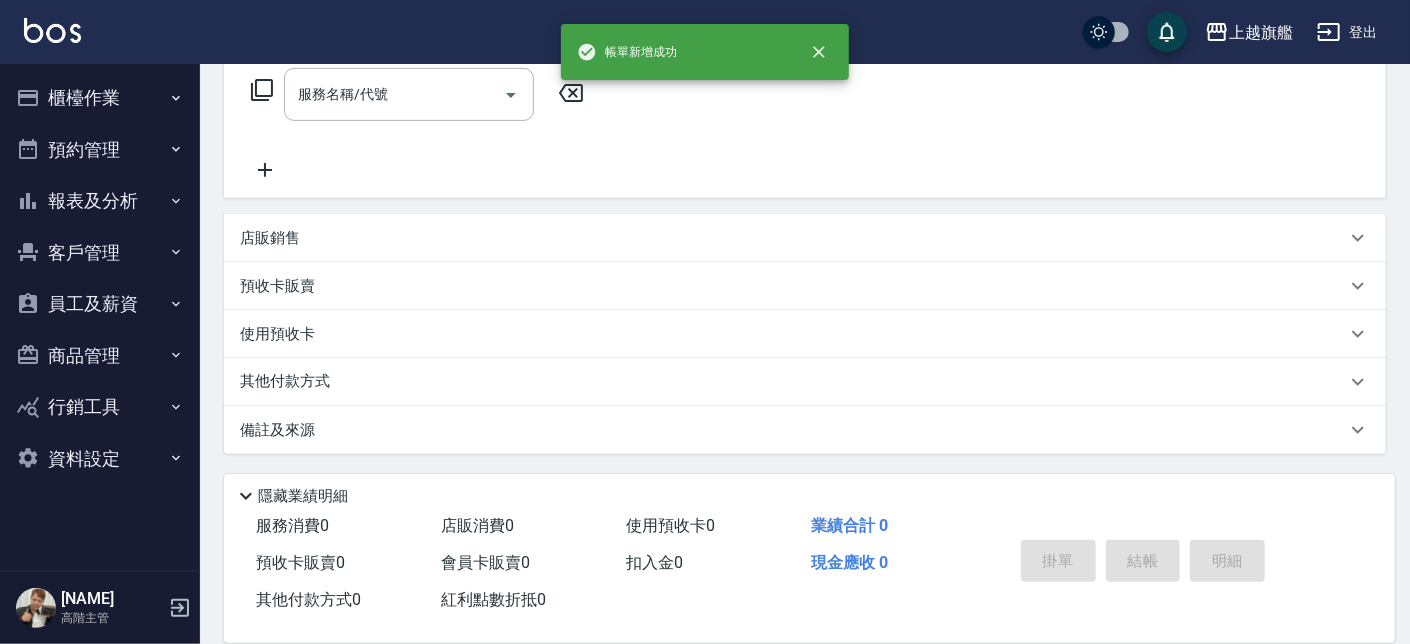 scroll, scrollTop: 0, scrollLeft: 0, axis: both 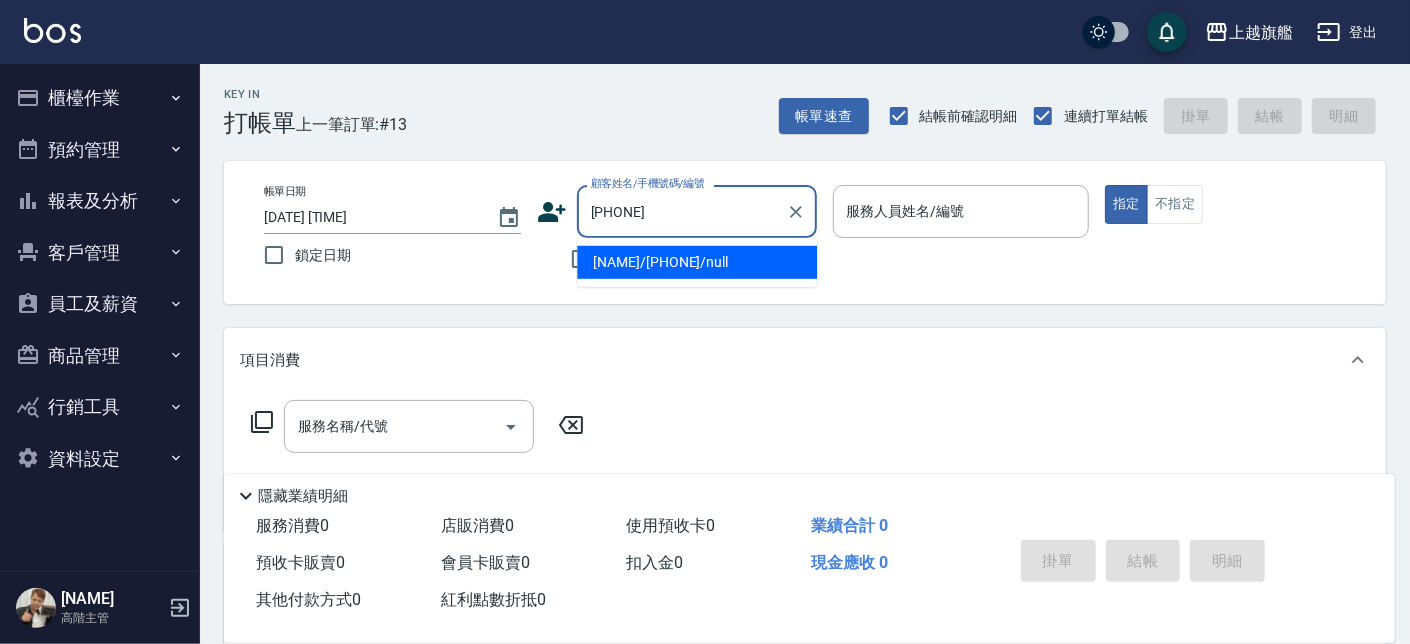 type on "[NAME]/[PHONE]/null" 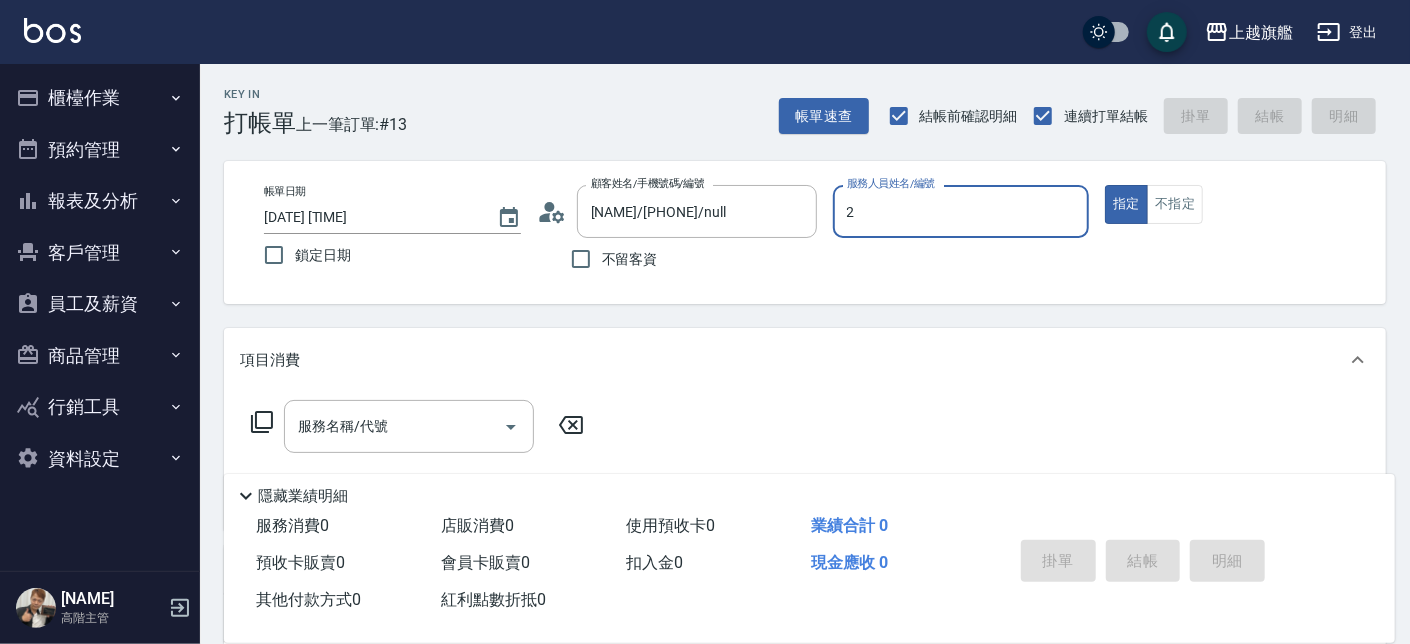 type on "[NAME]-[NUMBER]" 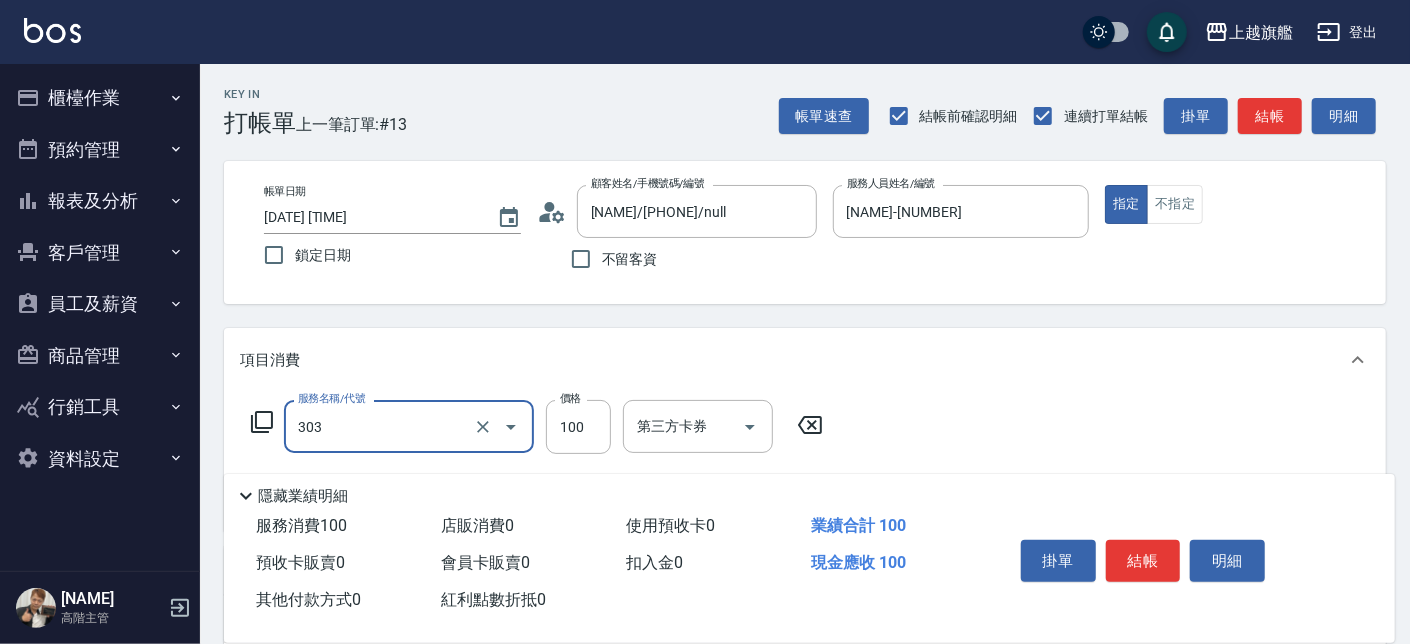 type on "剪髮100(303)" 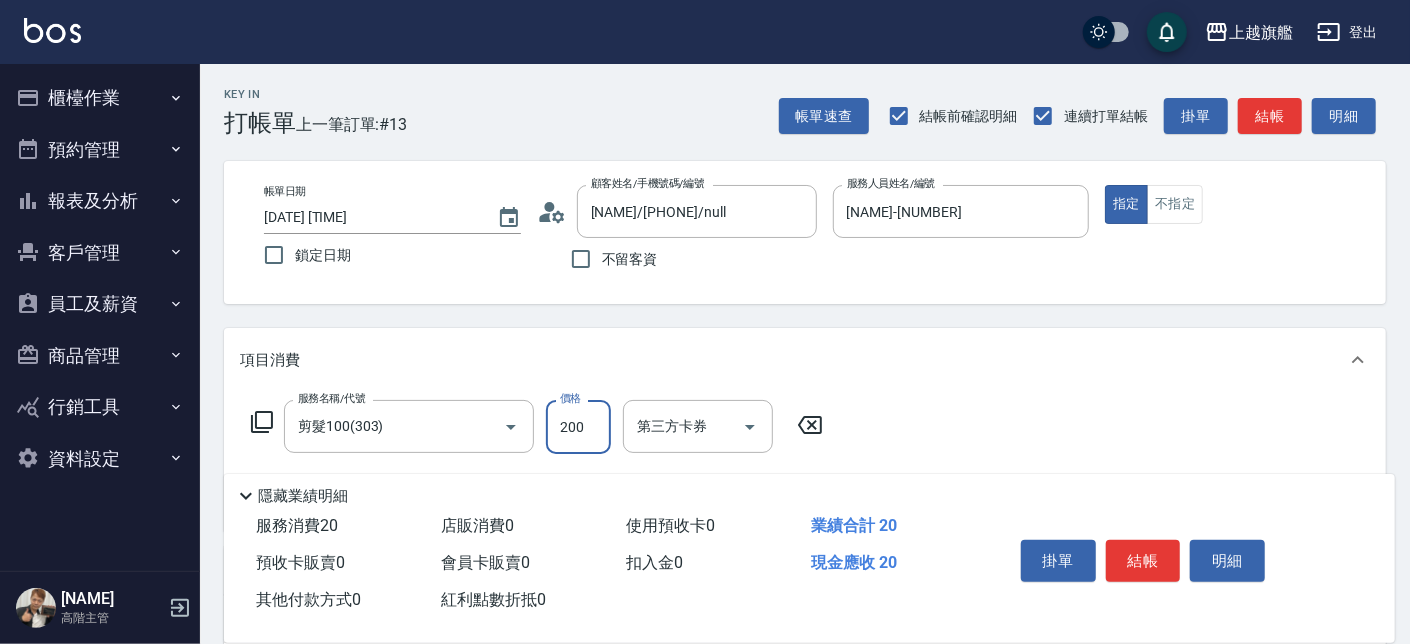 type on "200" 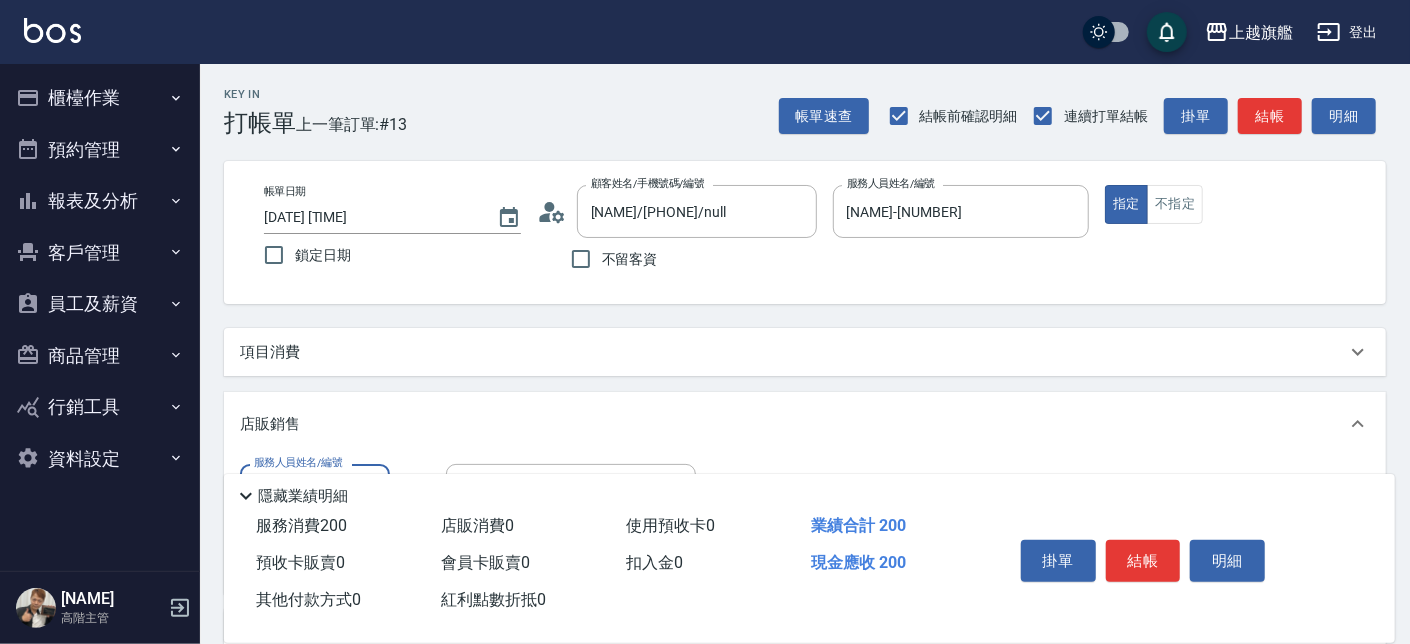 scroll, scrollTop: 0, scrollLeft: 0, axis: both 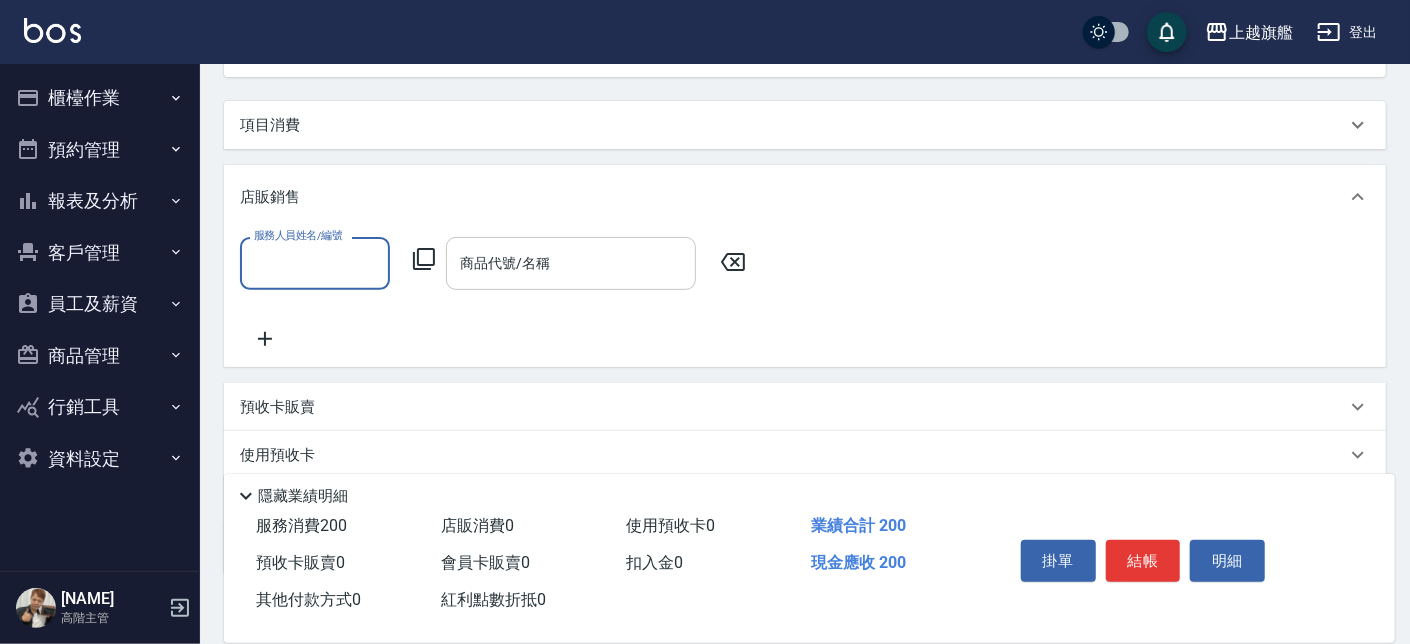 type on "1" 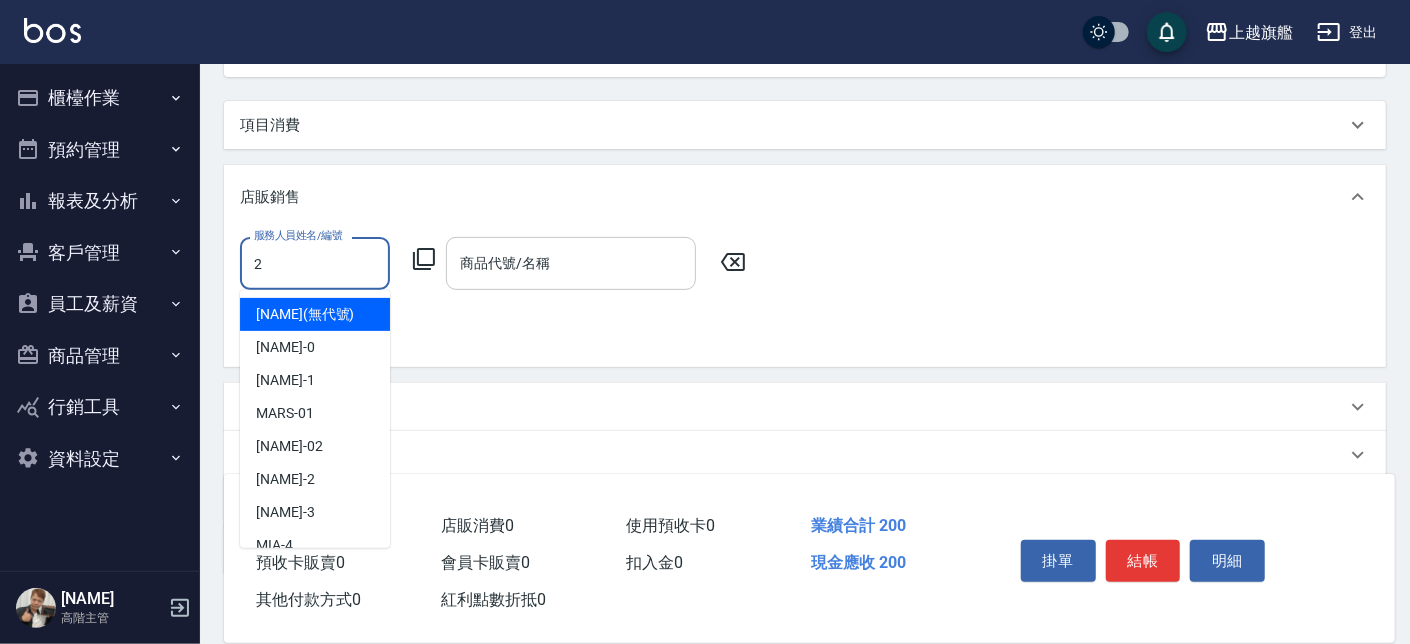 type on "[NAME]-[NUMBER]" 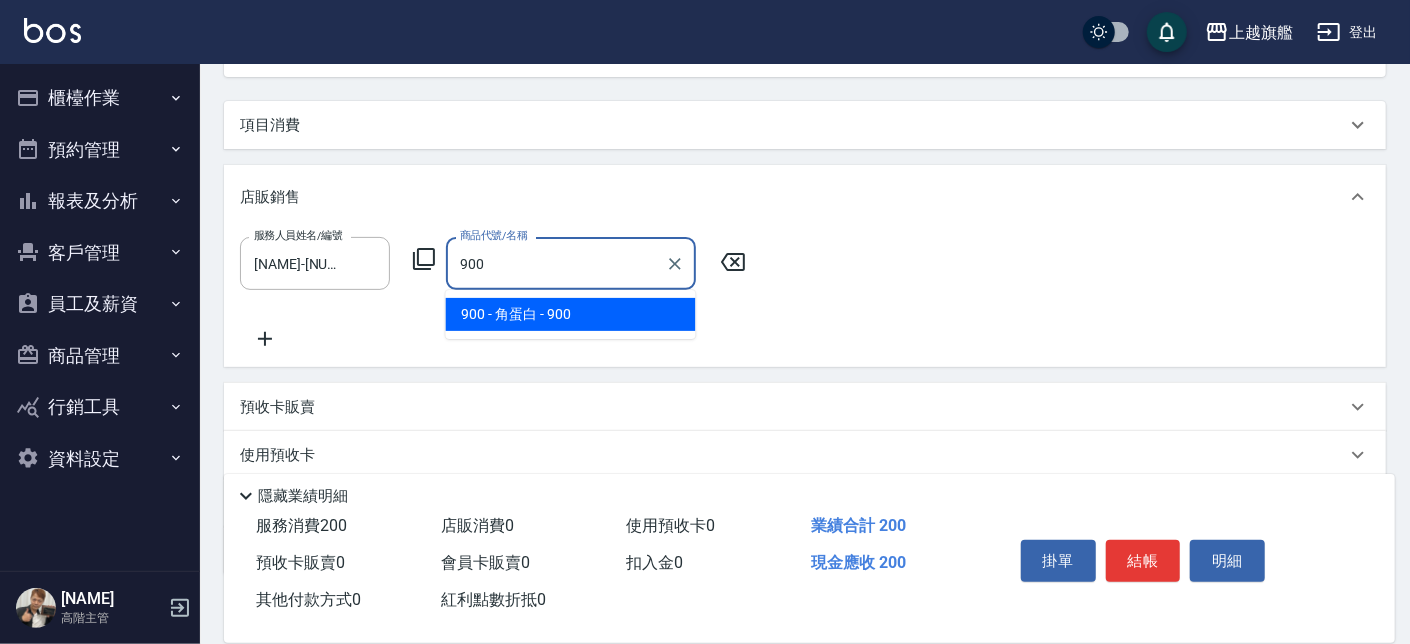 type on "角蛋白" 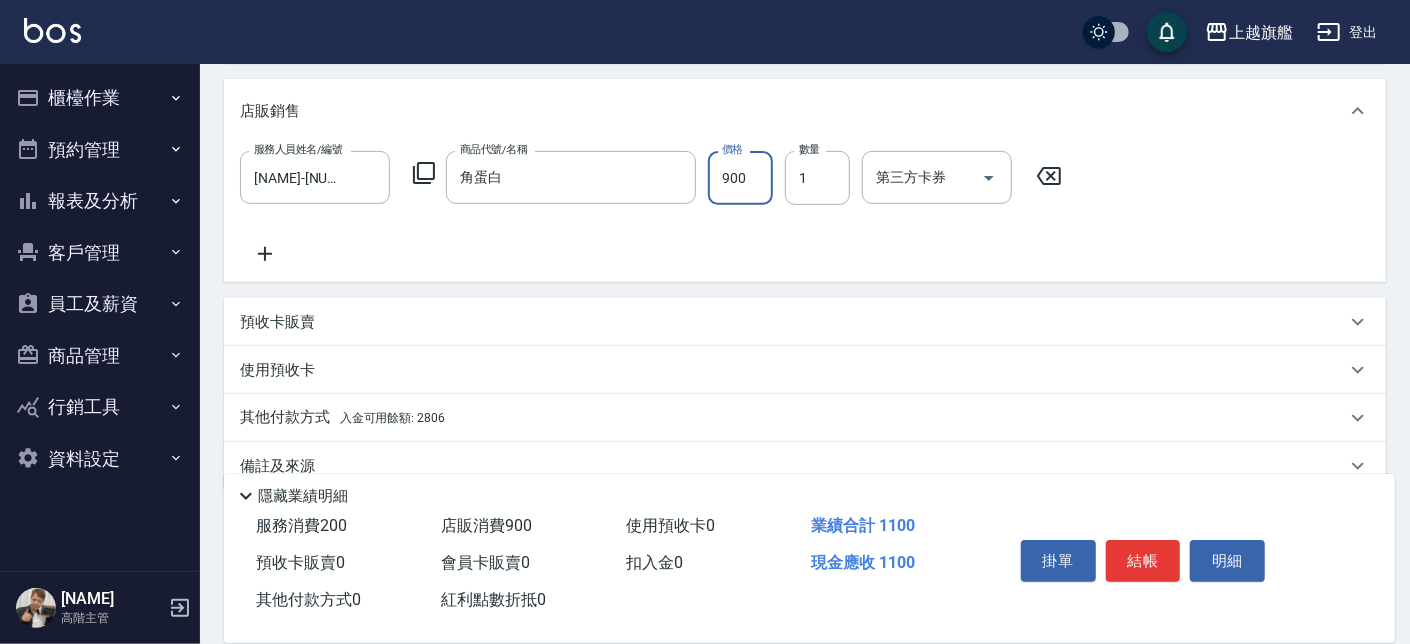 scroll, scrollTop: 348, scrollLeft: 0, axis: vertical 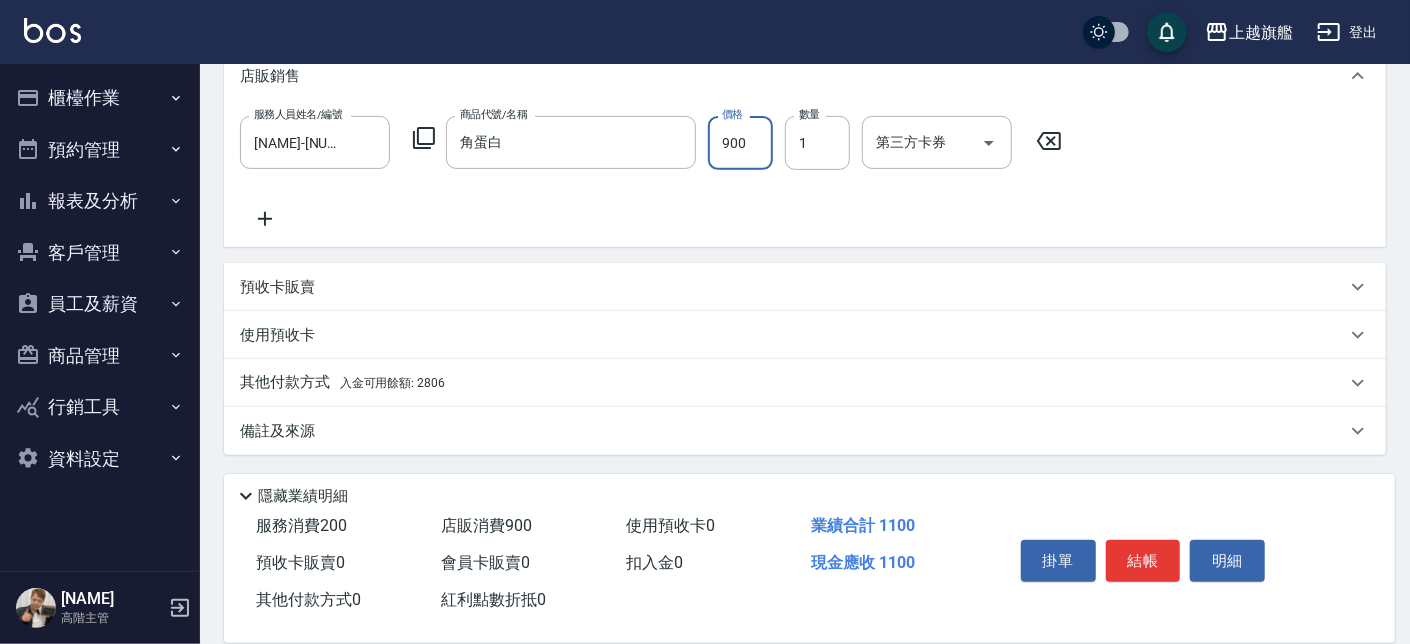 click on "入金可用餘額: 2806" at bounding box center (392, 383) 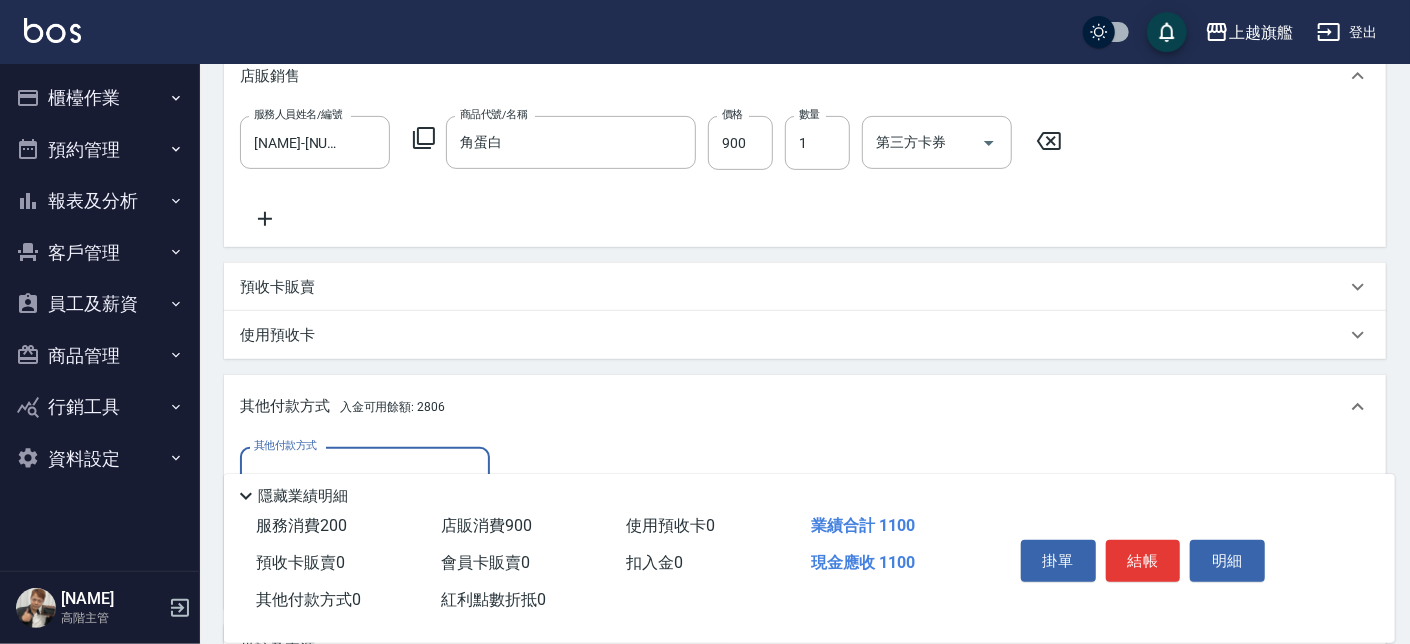 scroll, scrollTop: 34, scrollLeft: 0, axis: vertical 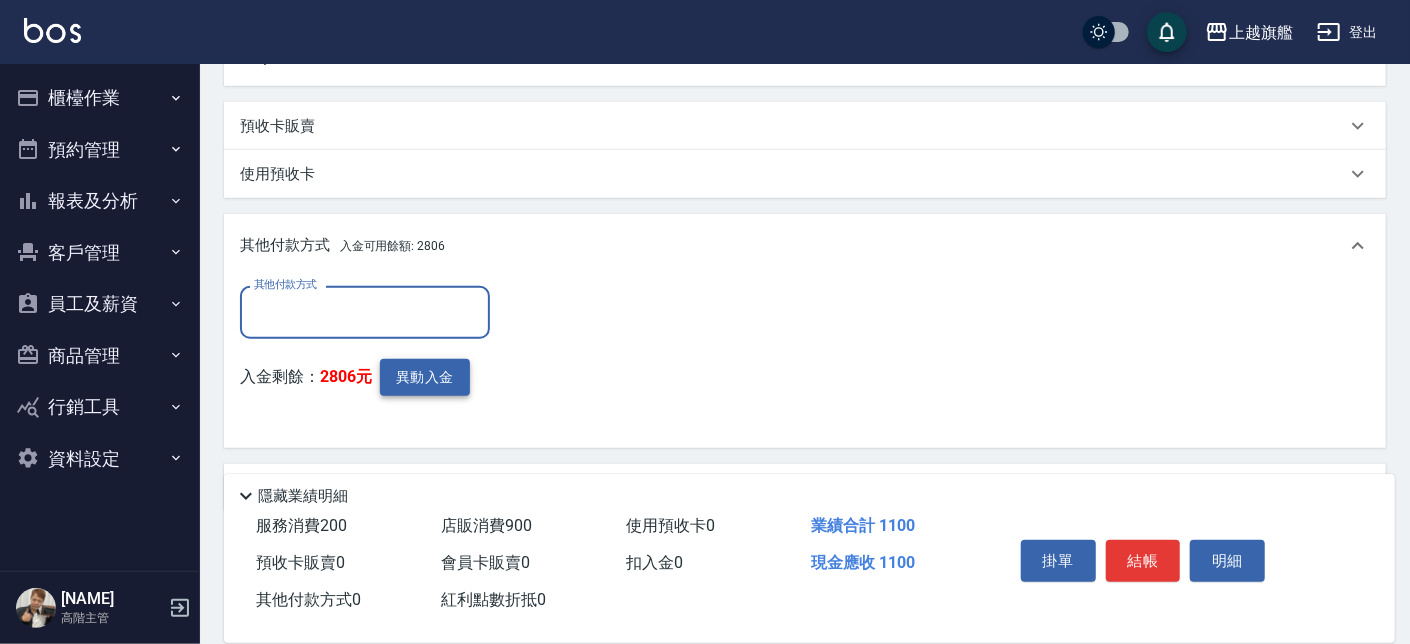 click on "異動入金" at bounding box center (425, 377) 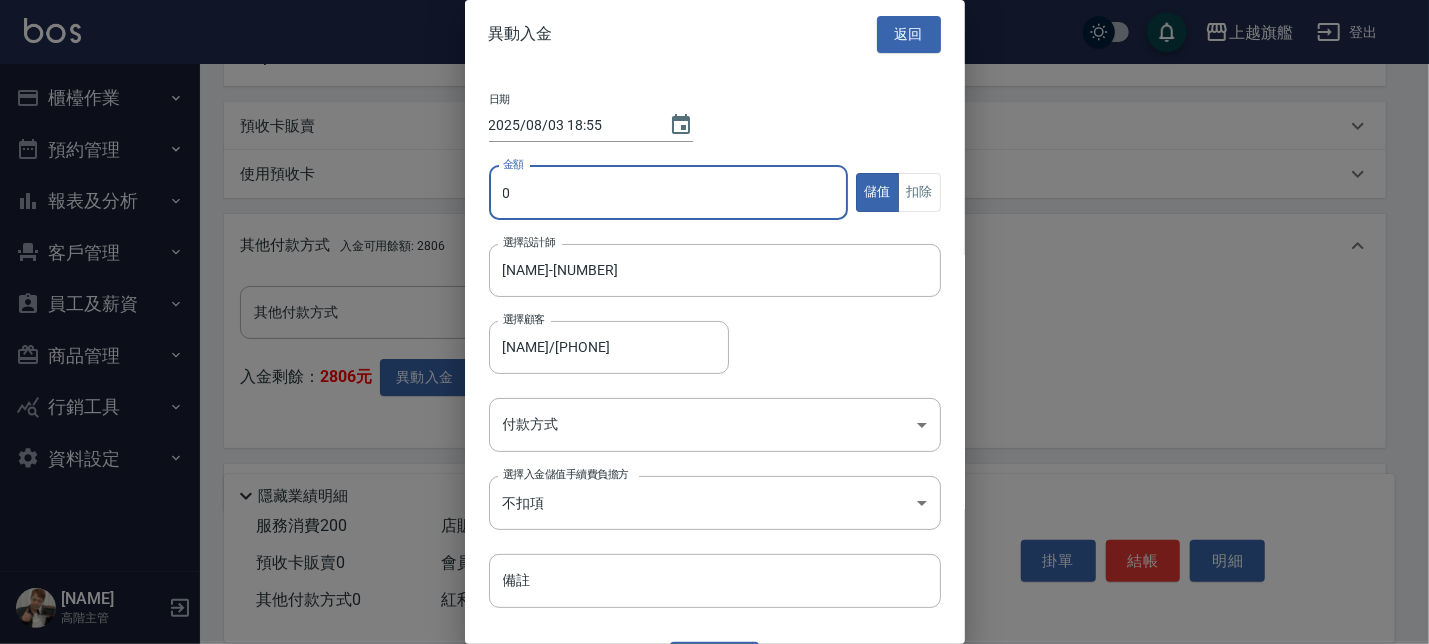 click on "0" at bounding box center [669, 193] 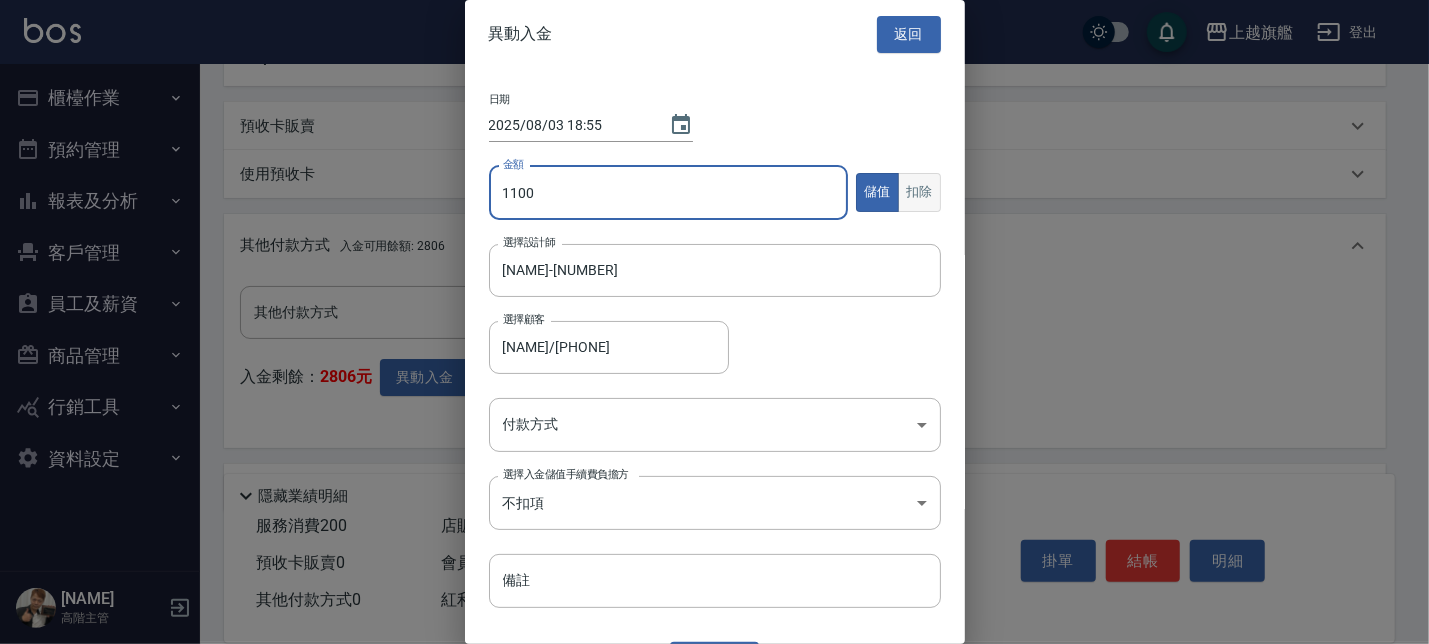 type on "1100" 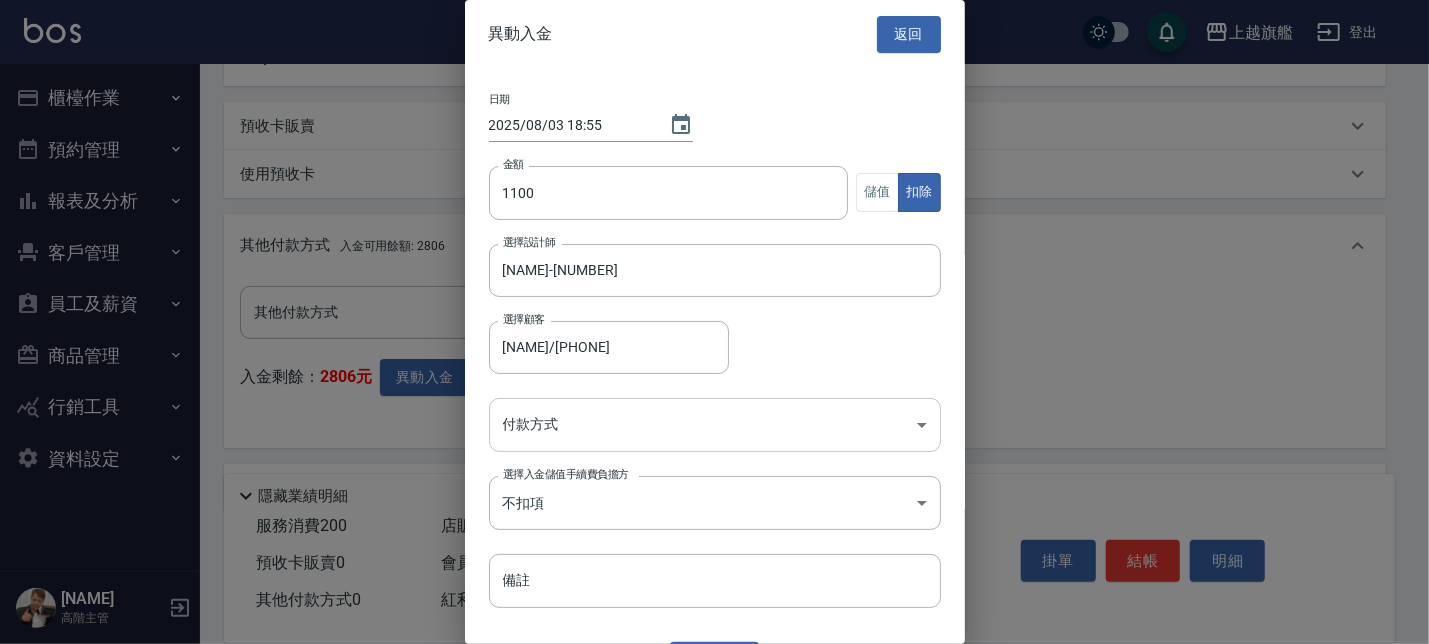 click on "上越旗艦 登出 櫃檯作業 打帳單 帳單列表 掛單列表 座位開單 營業儀表板 現金收支登錄 高階收支登錄 材料自購登錄 每日結帳 排班表 現場電腦打卡 掃碼打卡 預約管理 預約管理 單日預約紀錄 單週預約紀錄 報表及分析 報表目錄 消費分析儀表板 店家區間累計表 店家日報表 店家排行榜 互助日報表 互助月報表 互助排行榜 互助點數明細 互助業績報表 全店業績分析表 每日業績分析表 營業統計分析表 營業項目月分析表 設計師業績表 設計師日報表 設計師業績分析表 設計師業績月報表 設計師抽成報表 設計師排行榜 商品銷售排行榜 商品消耗明細 商品進銷貨報表 商品庫存表 商品庫存盤點表 會員卡銷售報表 服務扣項明細表 單一服務項目查詢 店販抽成明細 店販分類抽成明細 顧客入金餘額表 顧客卡券餘額表 每日非現金明細 每日收支明細 收支分類明細表 收支匯款表 1" at bounding box center (714, 96) 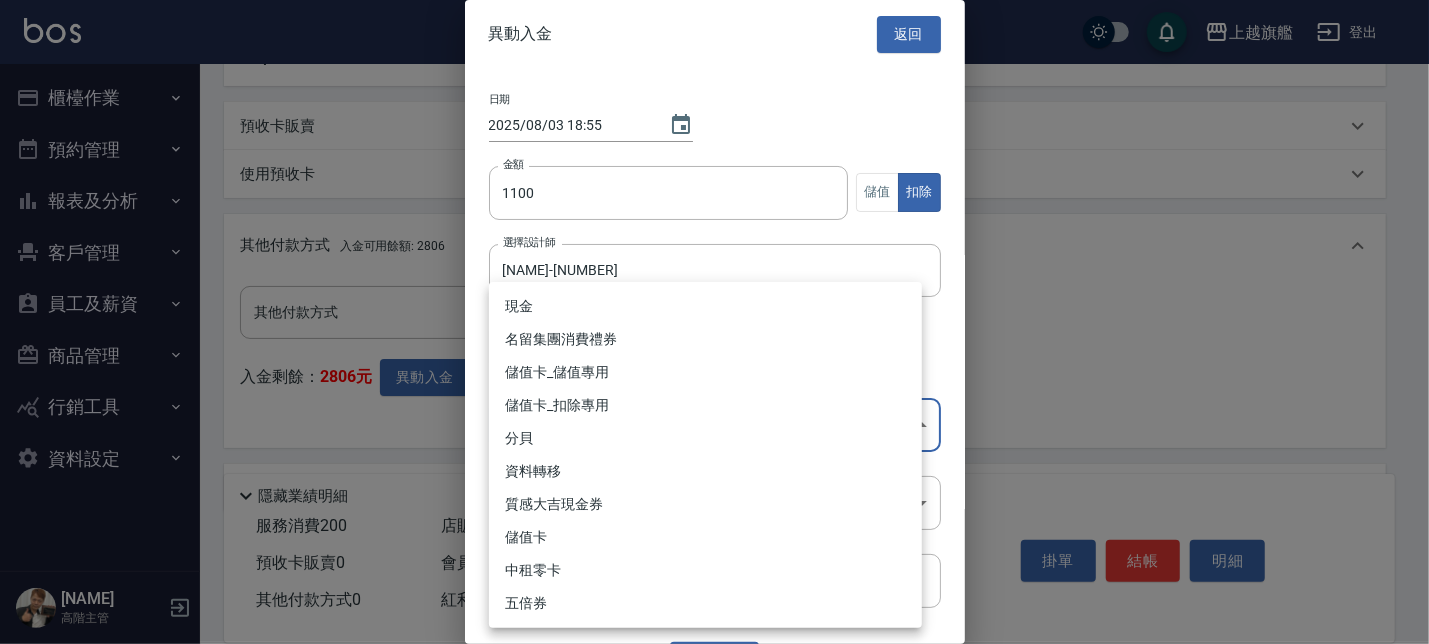 click on "儲值卡_扣除專用" at bounding box center [705, 405] 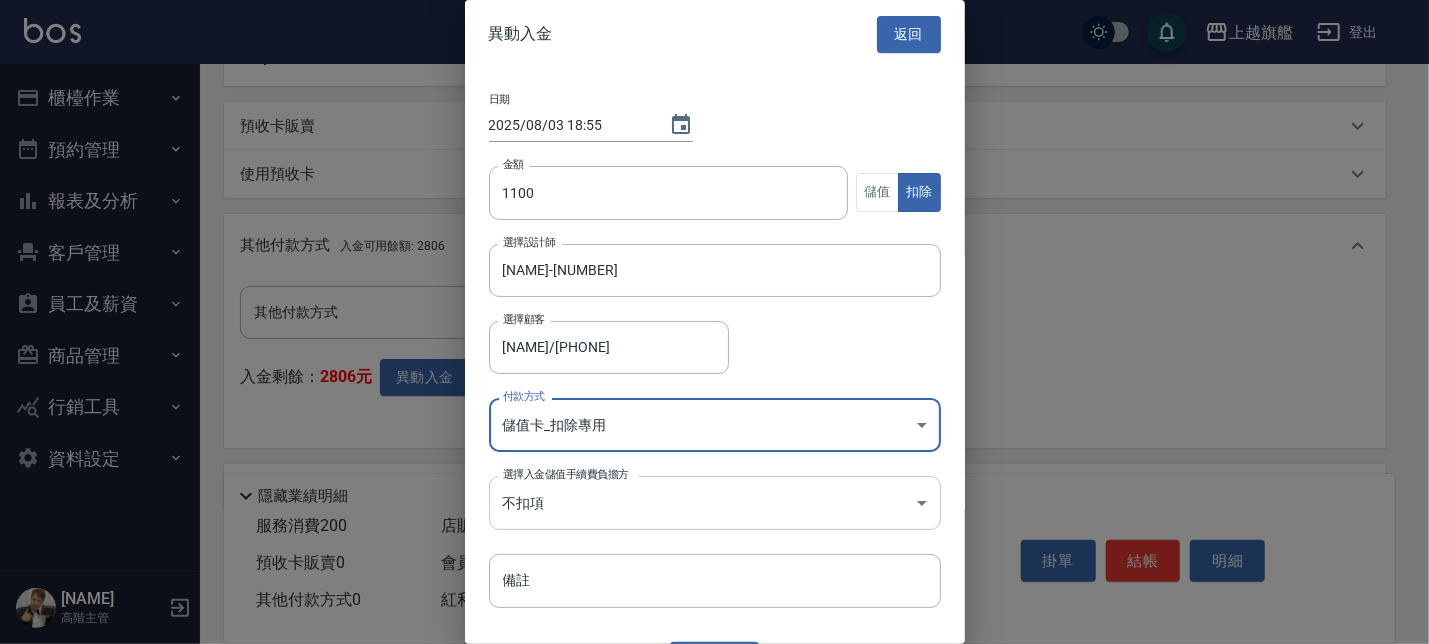 scroll, scrollTop: 44, scrollLeft: 0, axis: vertical 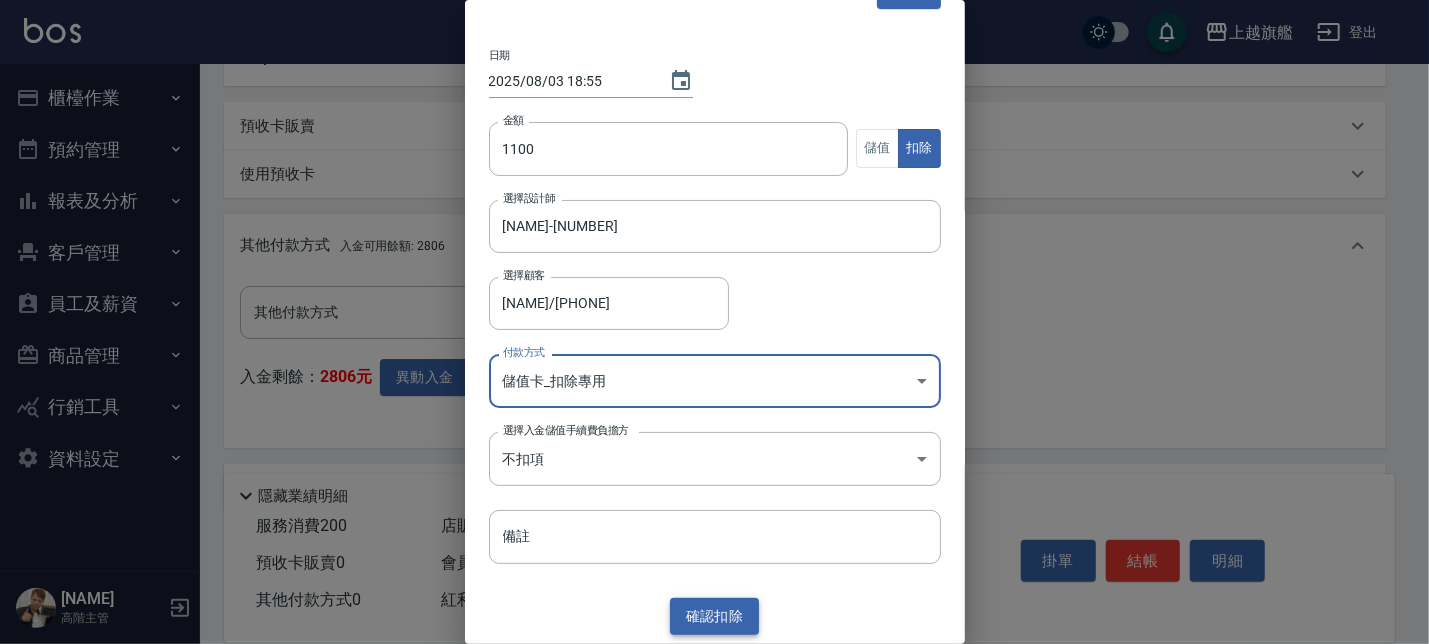 click on "確認 扣除" at bounding box center [715, 616] 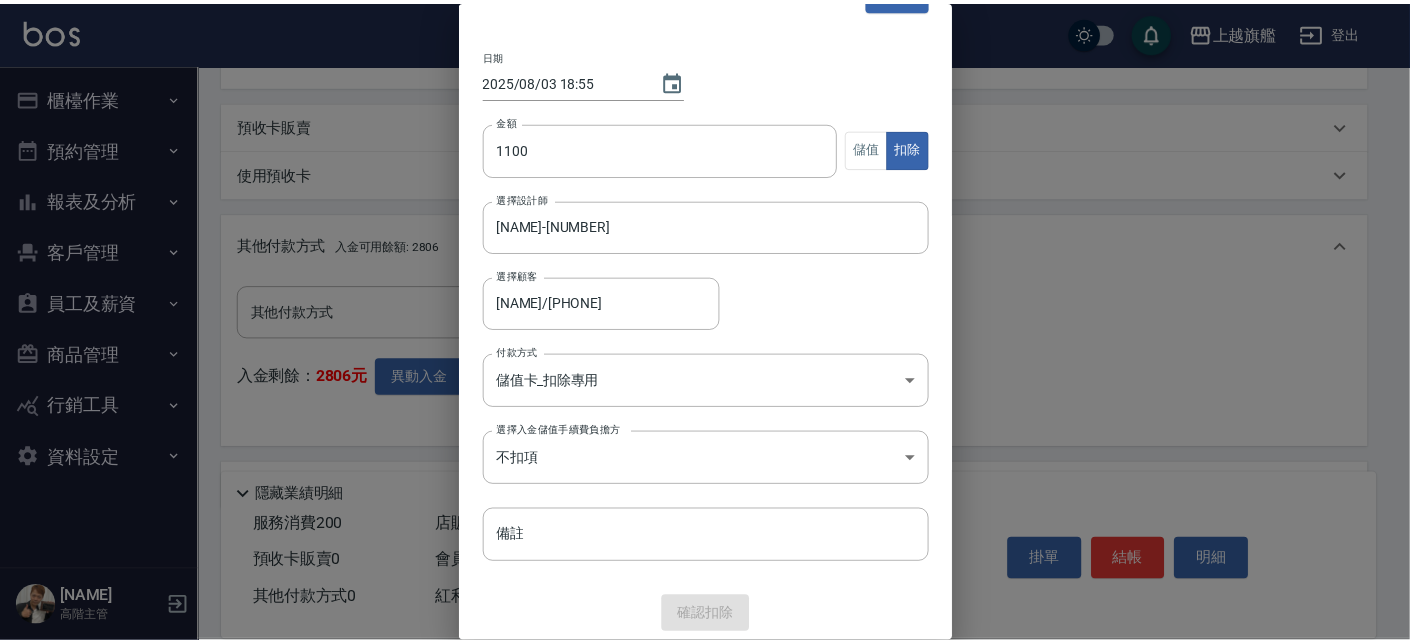 scroll, scrollTop: 474, scrollLeft: 0, axis: vertical 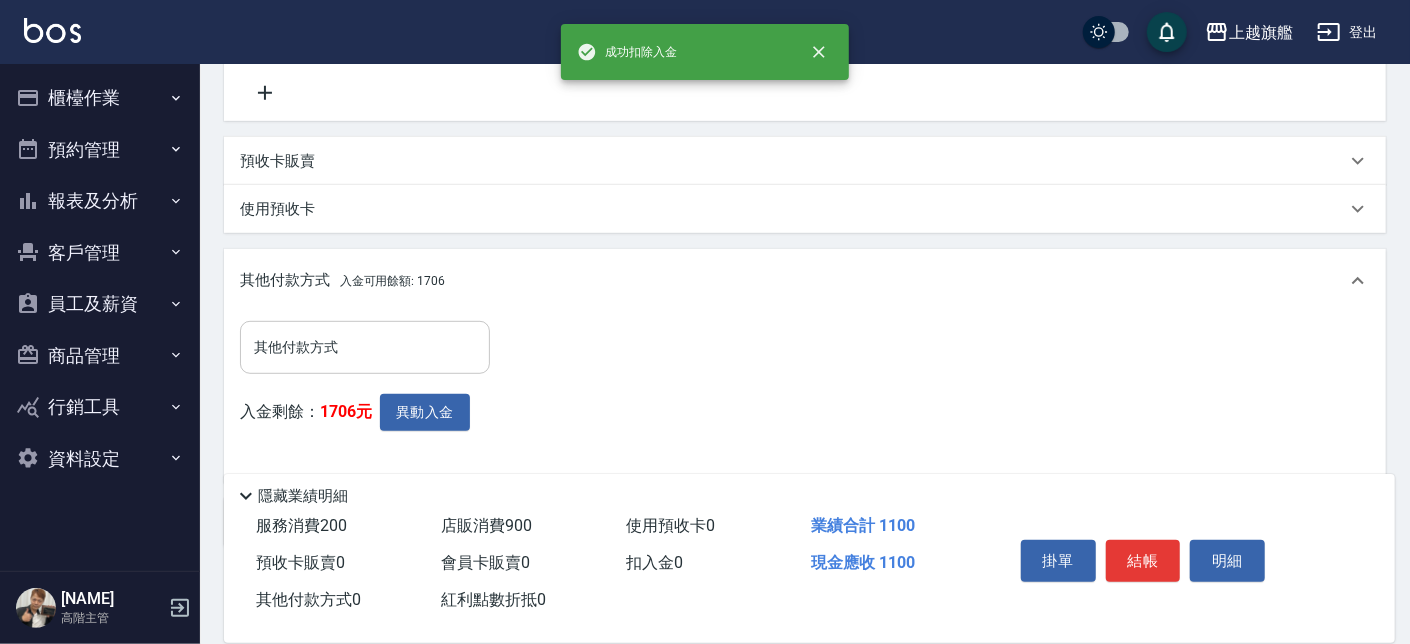 click on "其他付款方式" at bounding box center [365, 347] 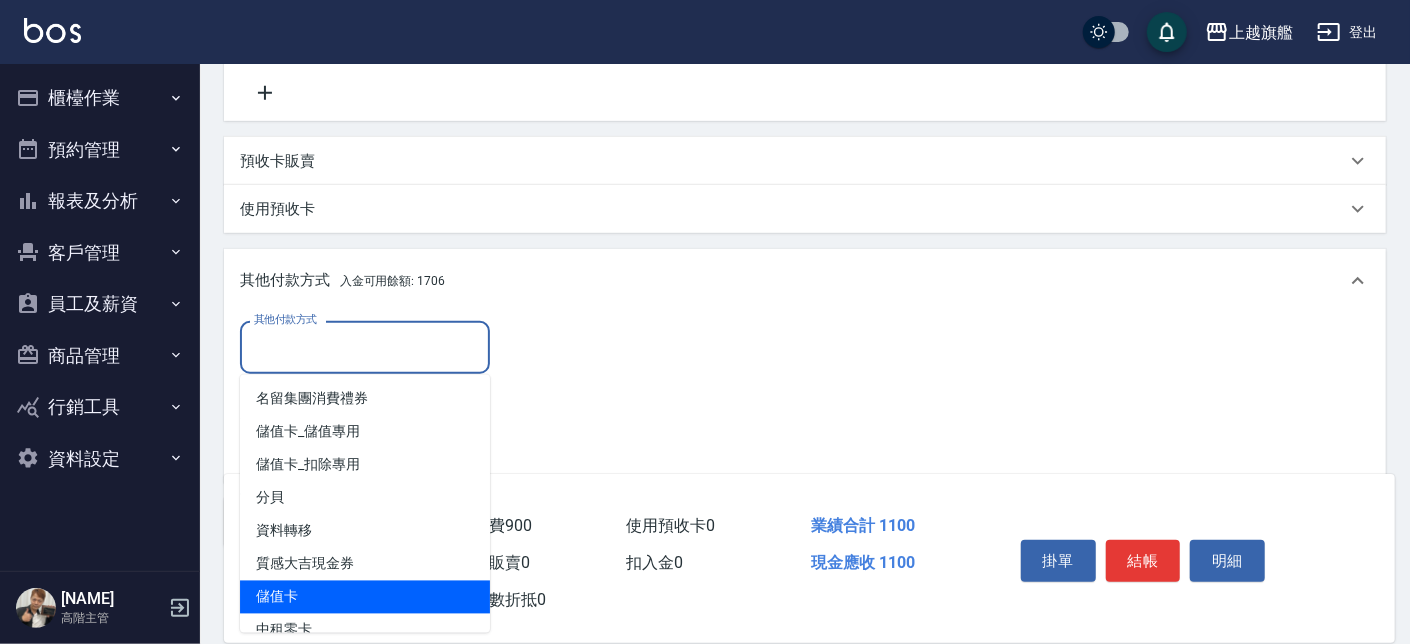 click on "儲值卡" at bounding box center [365, 597] 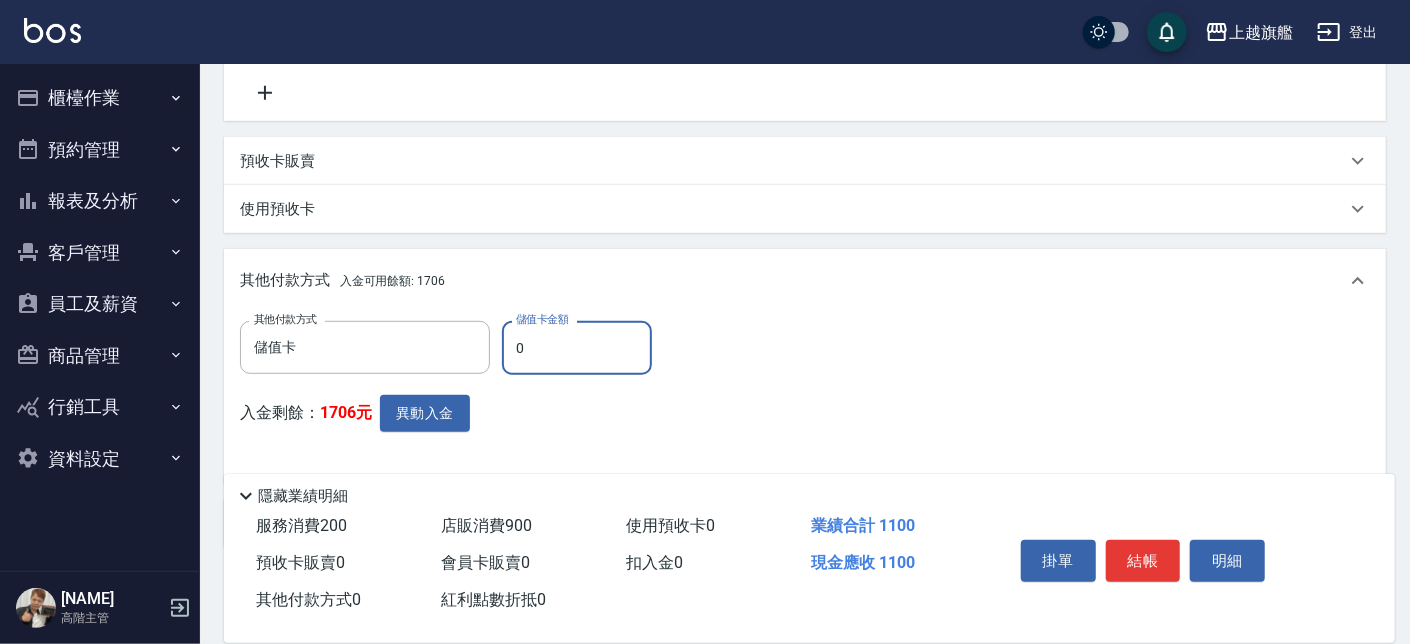 drag, startPoint x: 564, startPoint y: 354, endPoint x: 439, endPoint y: 324, distance: 128.5496 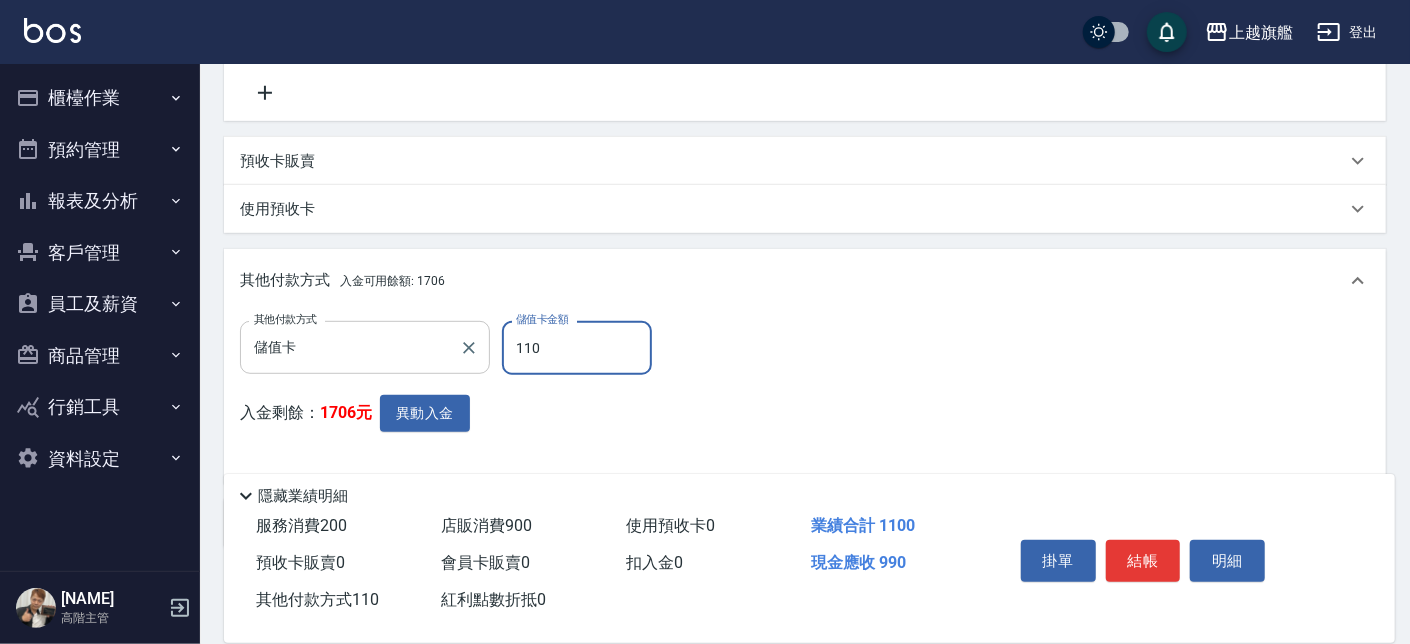 type on "1100" 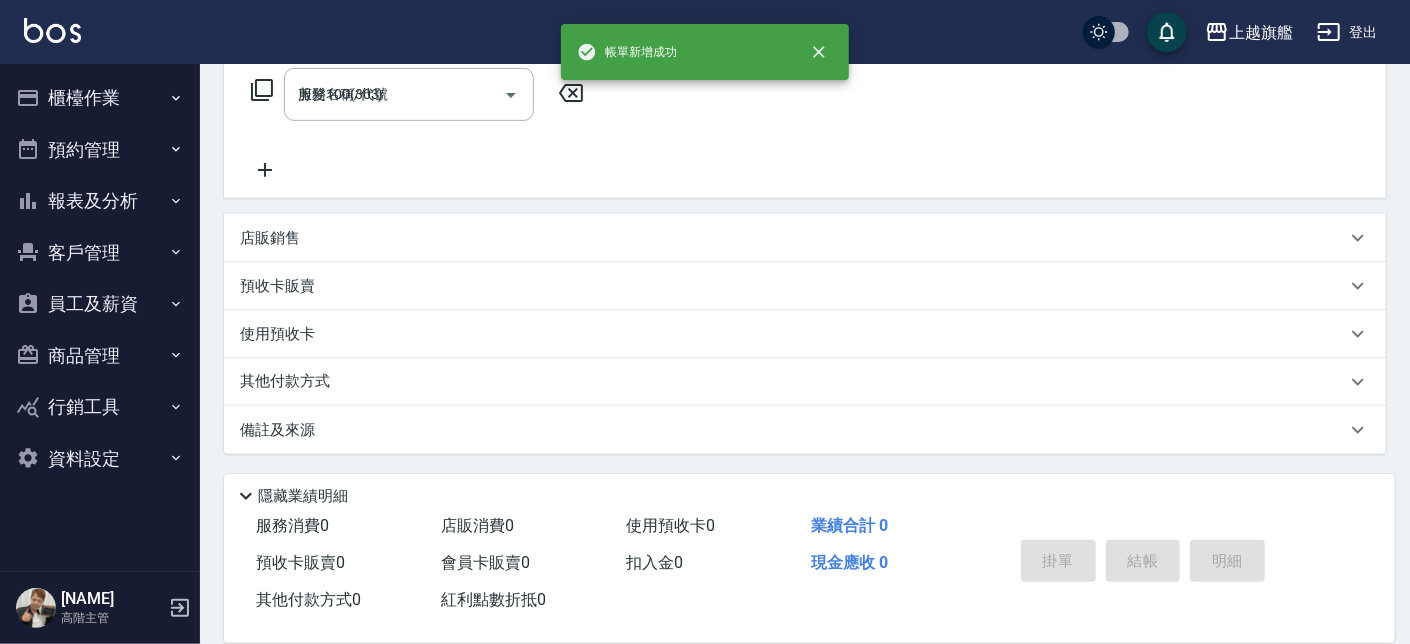 type on "2025/08/03 18:55" 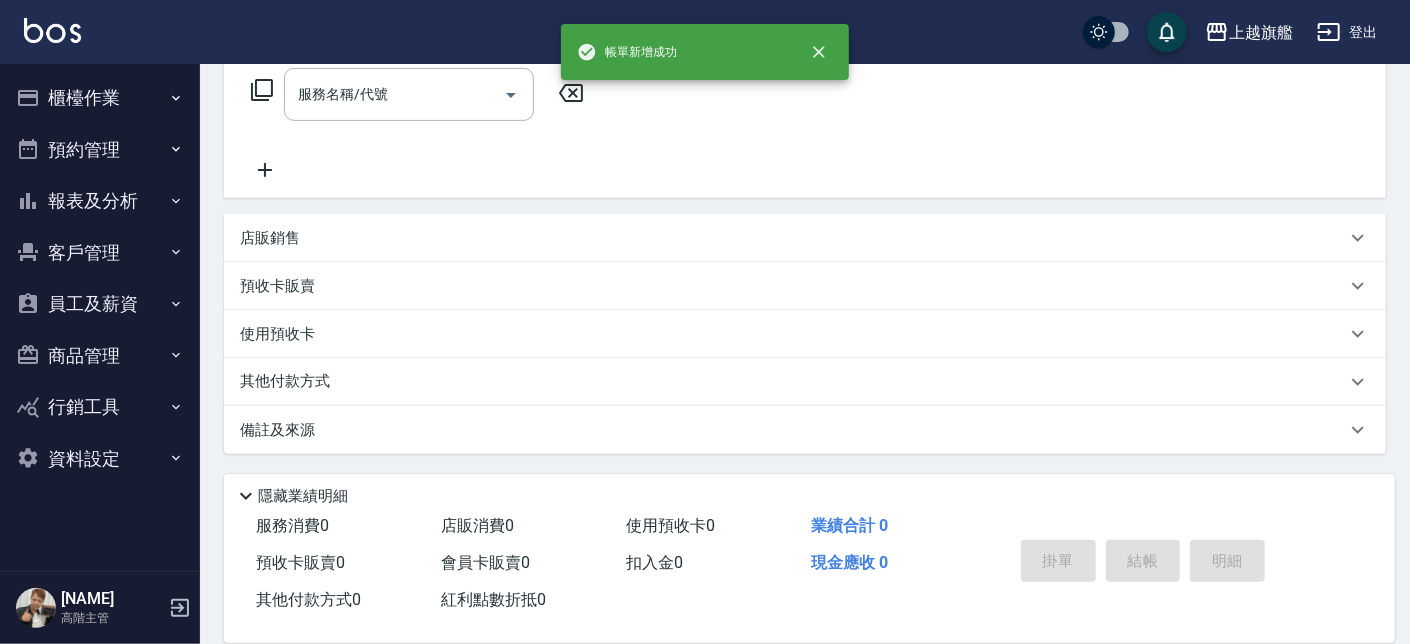 scroll, scrollTop: 0, scrollLeft: 0, axis: both 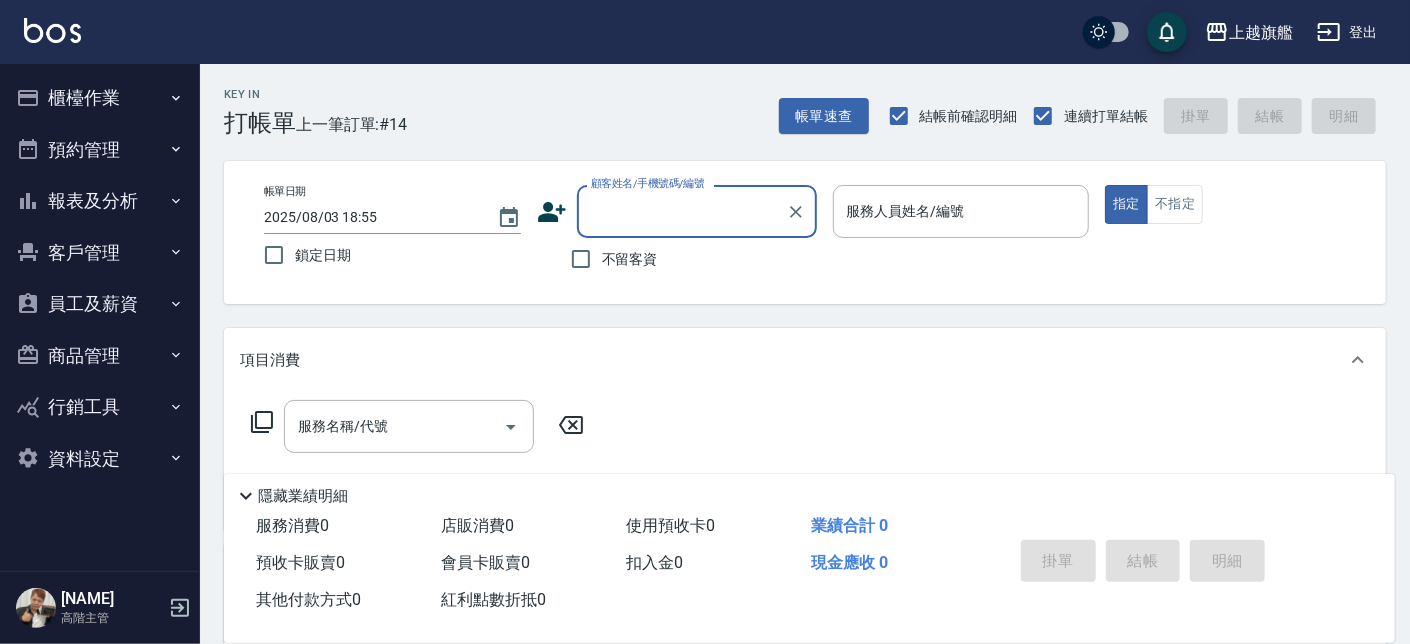 click on "不留客資" at bounding box center (630, 259) 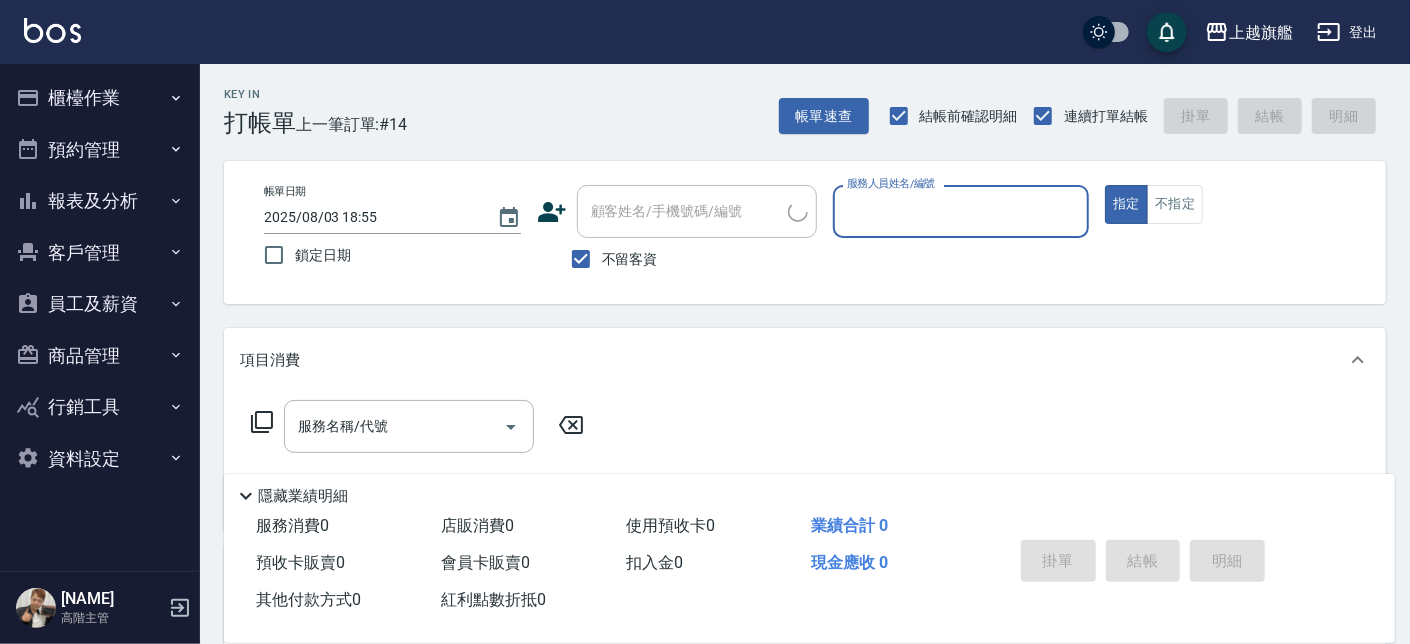 type on "1" 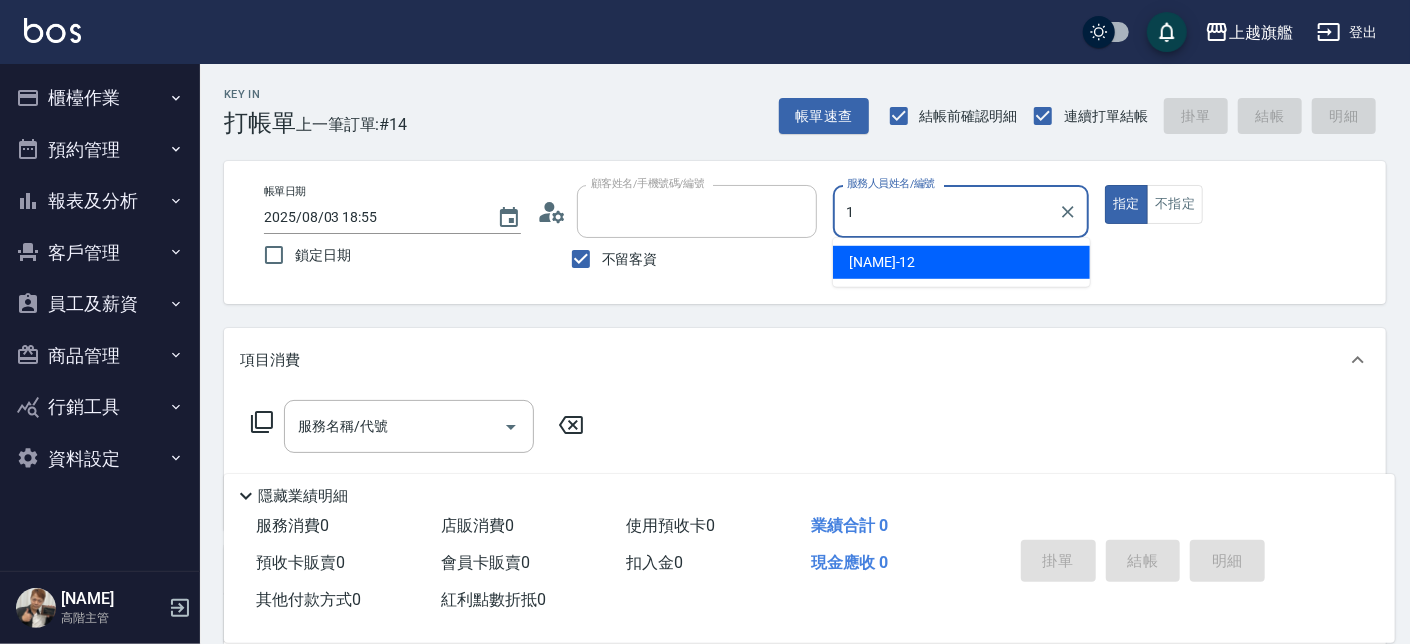type on "[NAME]/[PHONE]/" 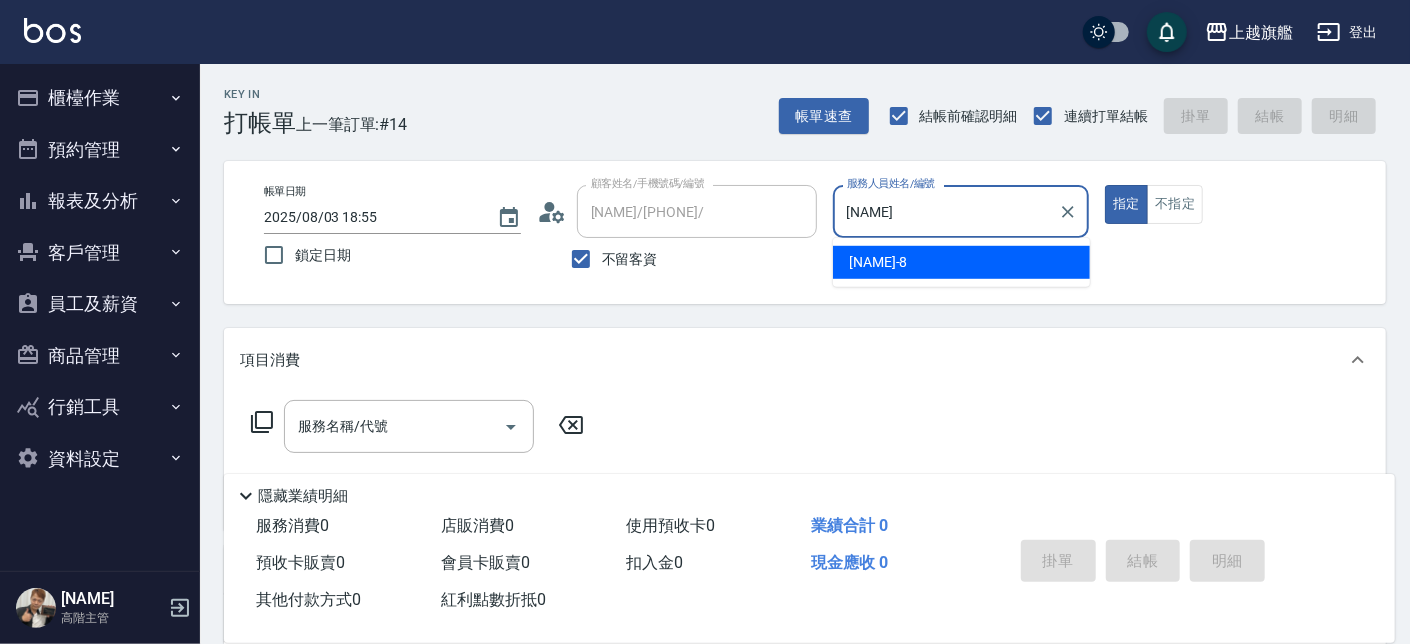 type on "周" 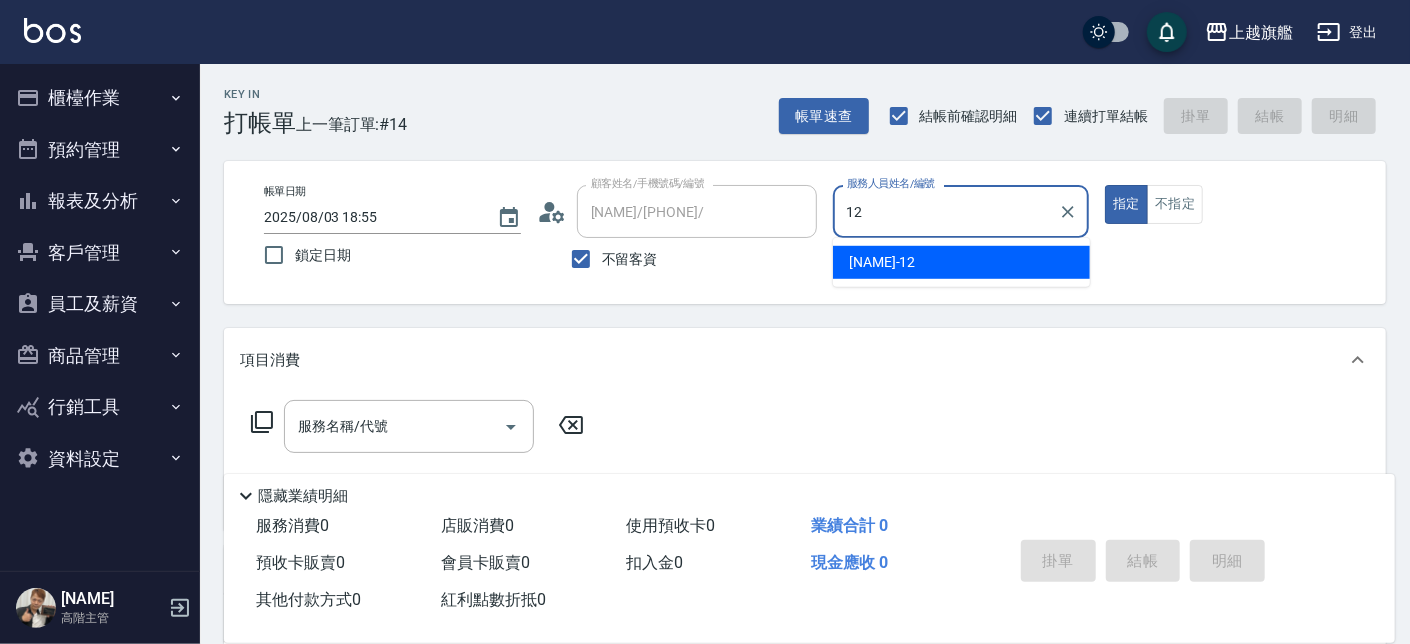 type on "[NAME]-[NUMBER]" 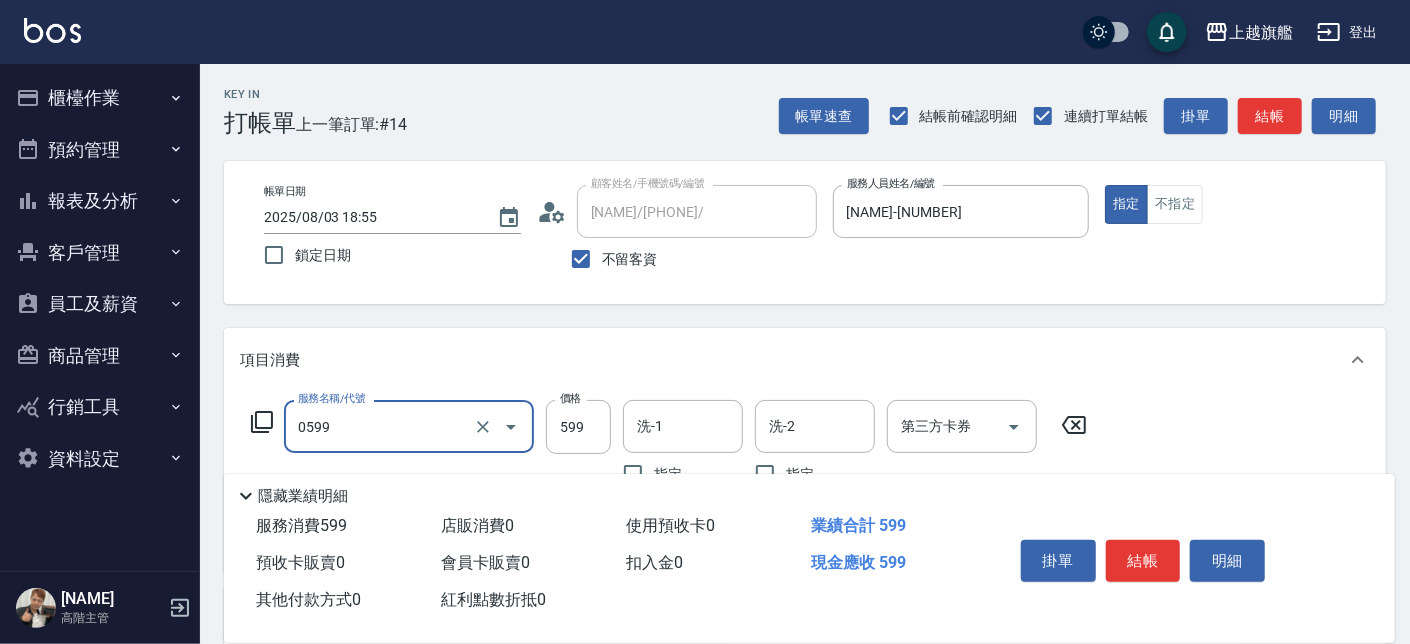 type on "去角質ITELY.(0599)" 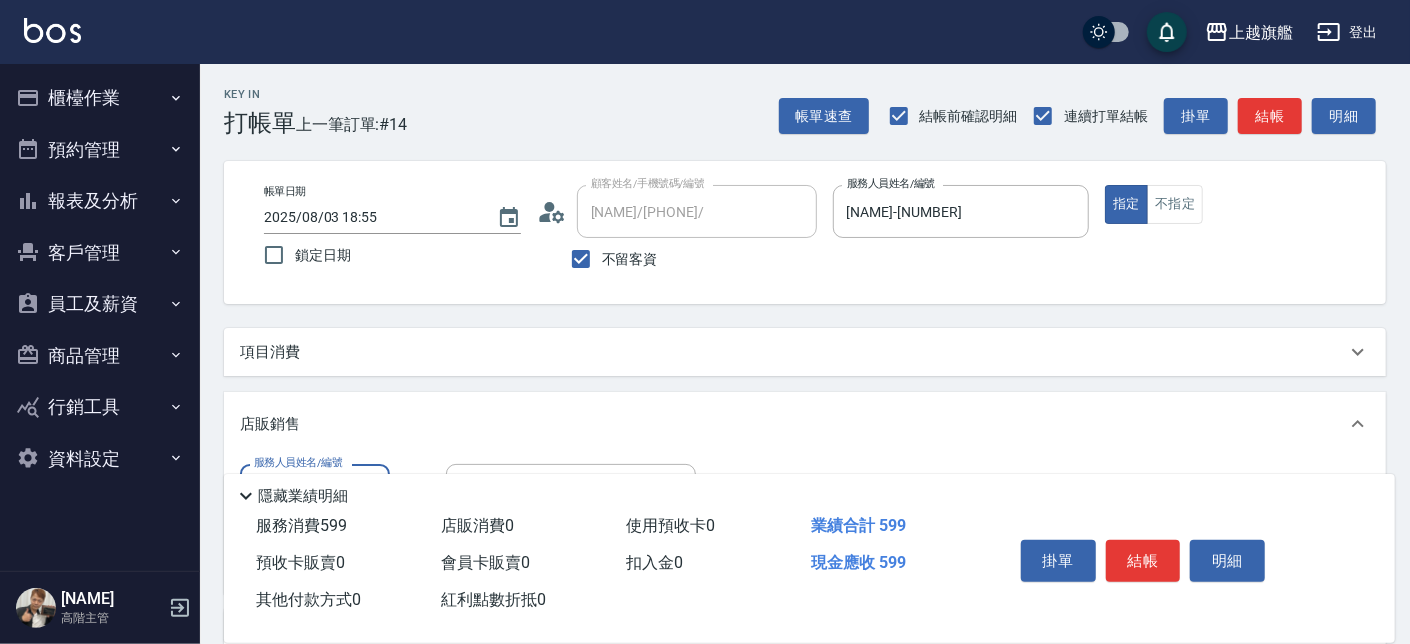 scroll, scrollTop: 0, scrollLeft: 0, axis: both 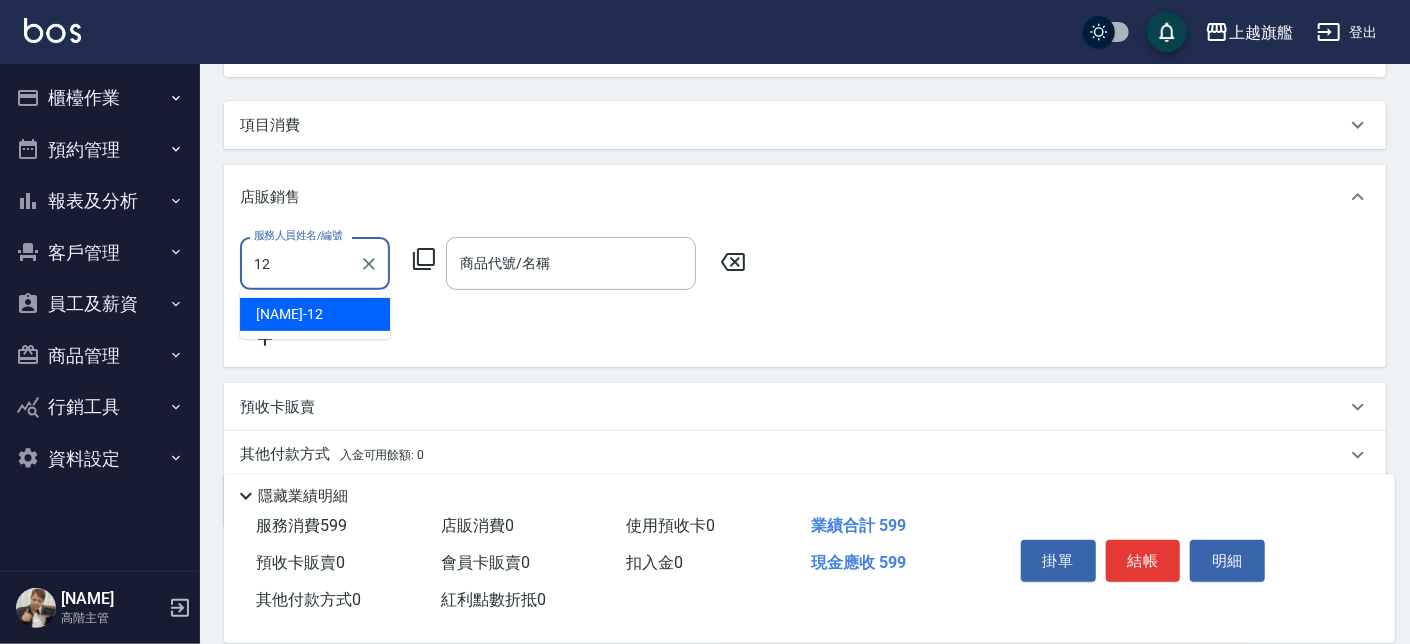 type on "[NAME]-[NUMBER]" 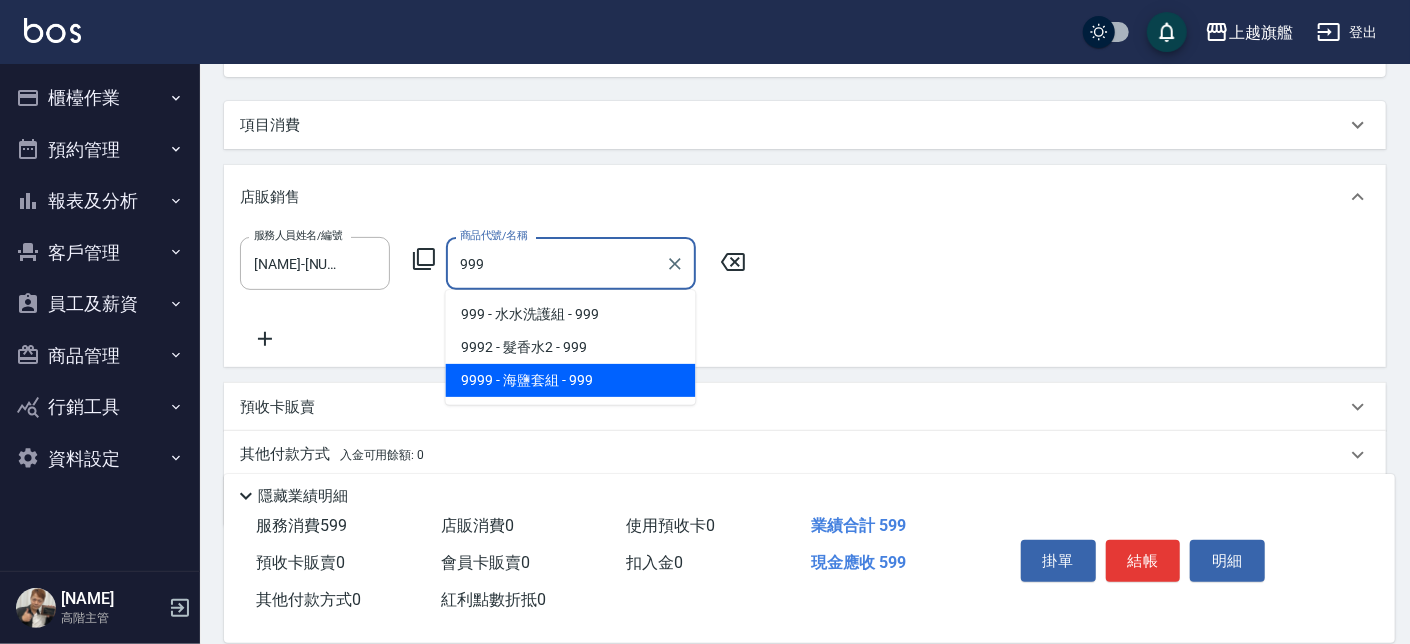 type on "海鹽套組" 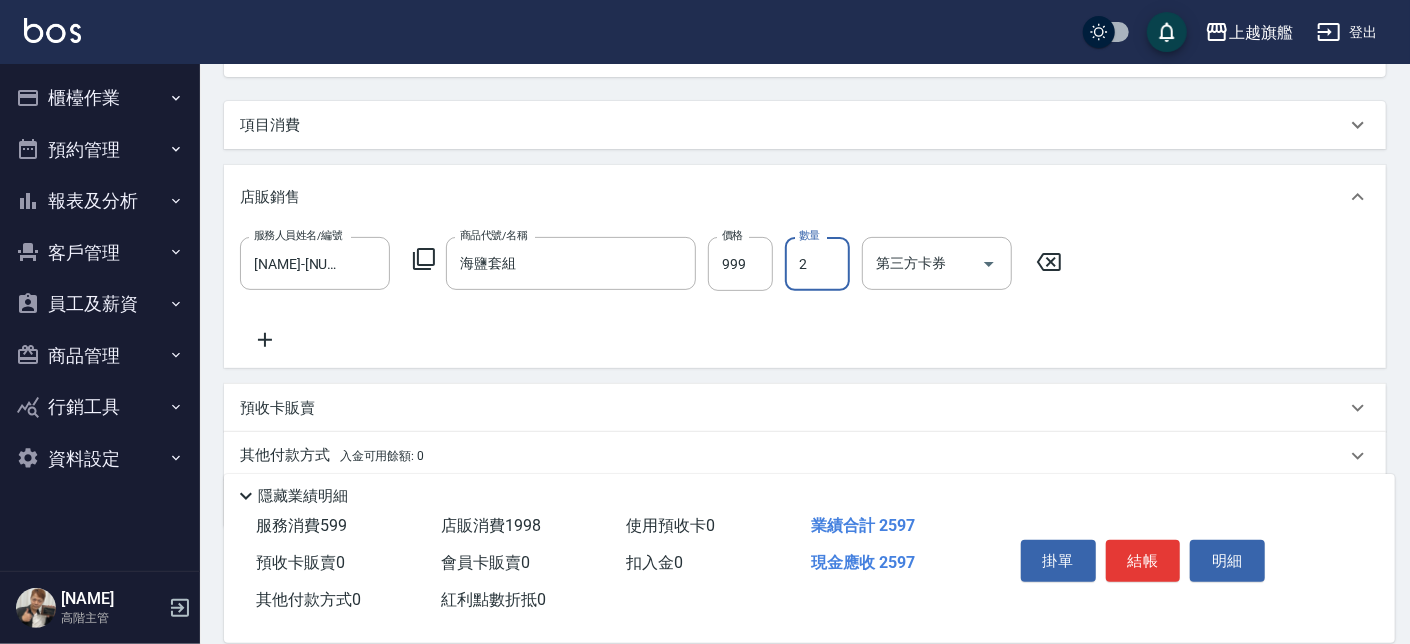 type on "2" 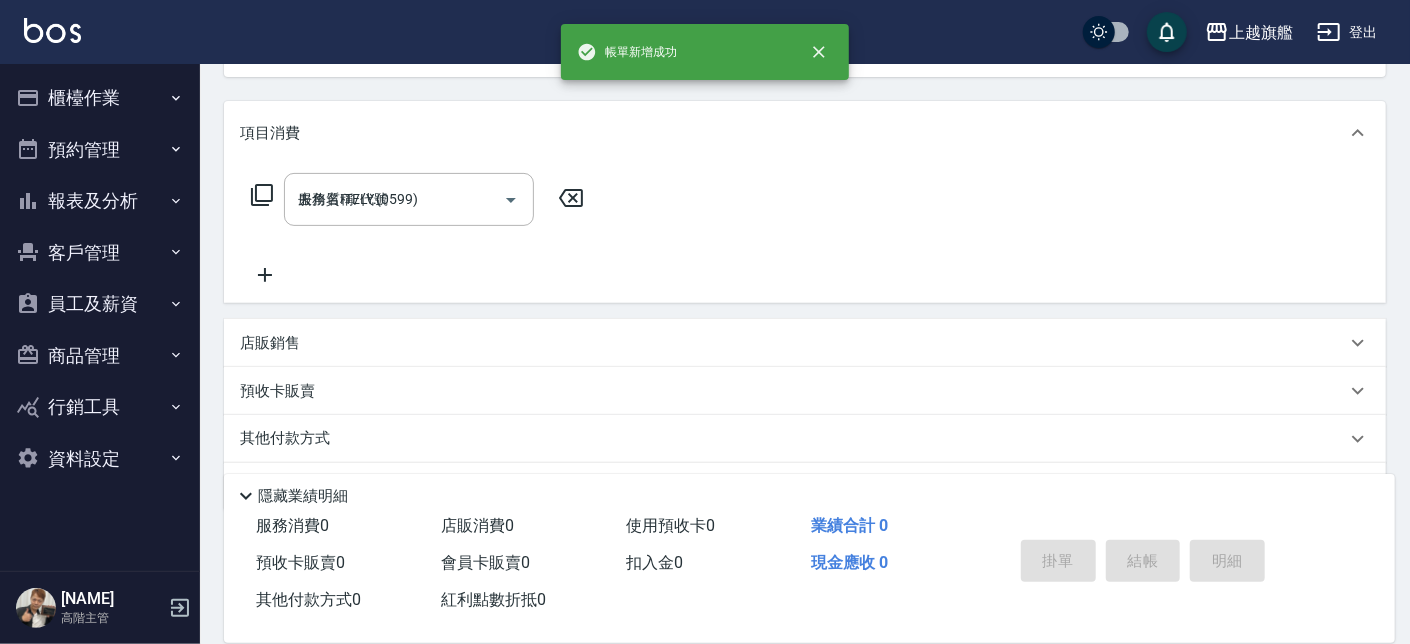type on "[DATE] [TIME]" 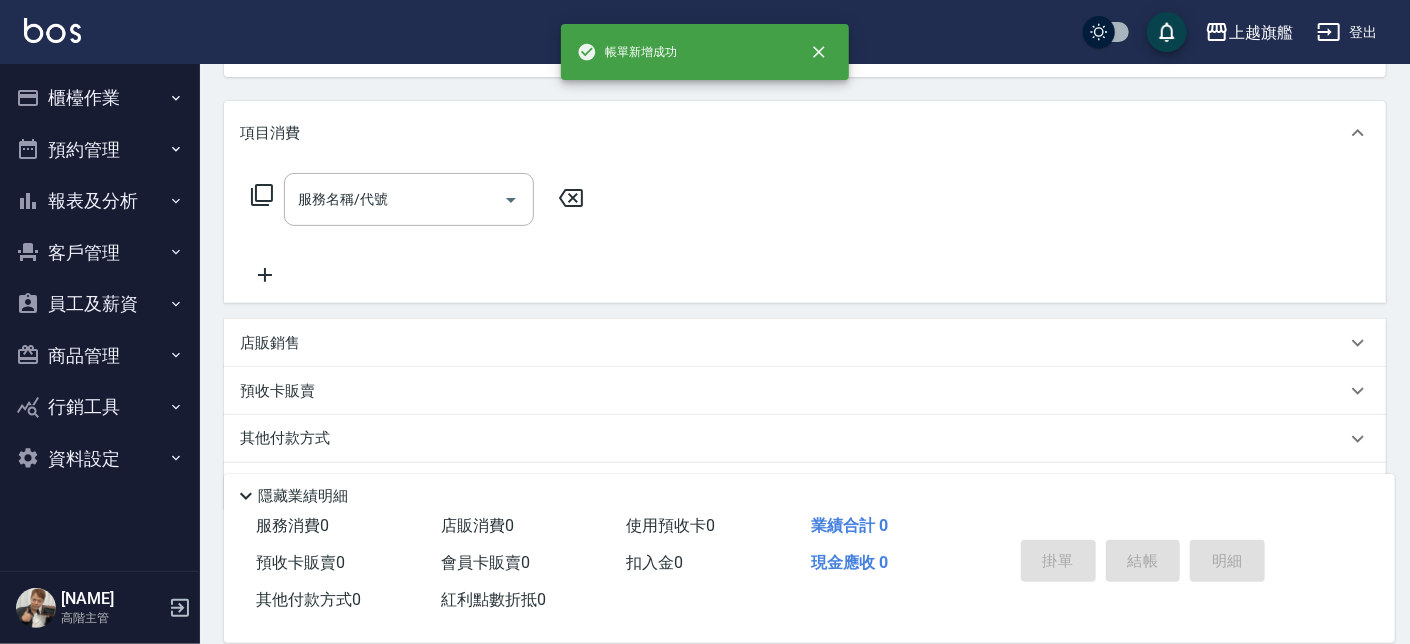 scroll, scrollTop: 0, scrollLeft: 0, axis: both 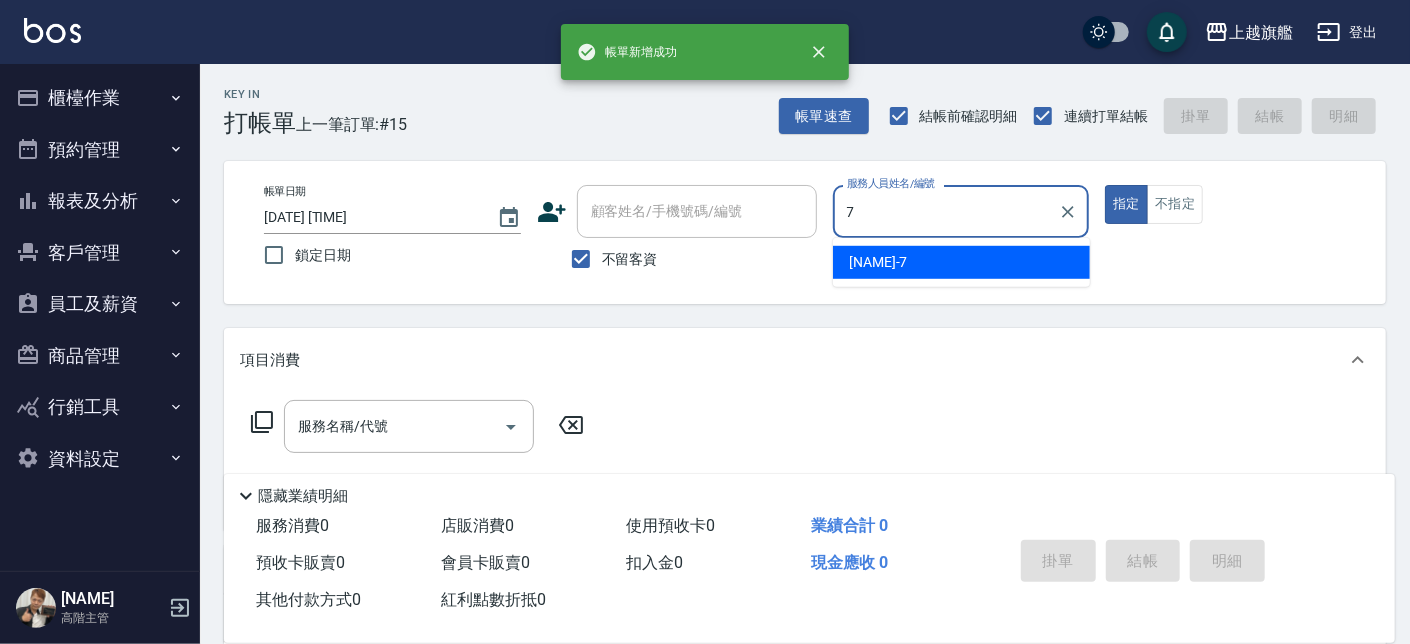 type on "[NAME]-[NUMBER]" 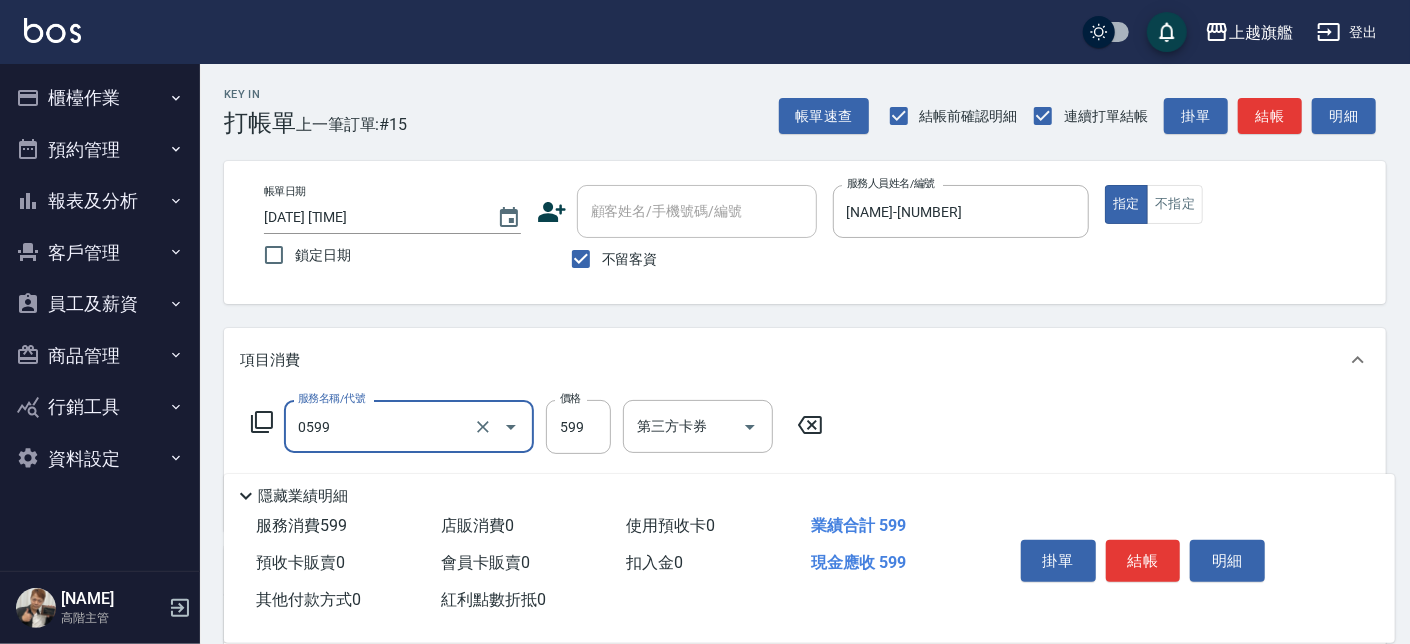 type on "去角質ITELY.(0599)" 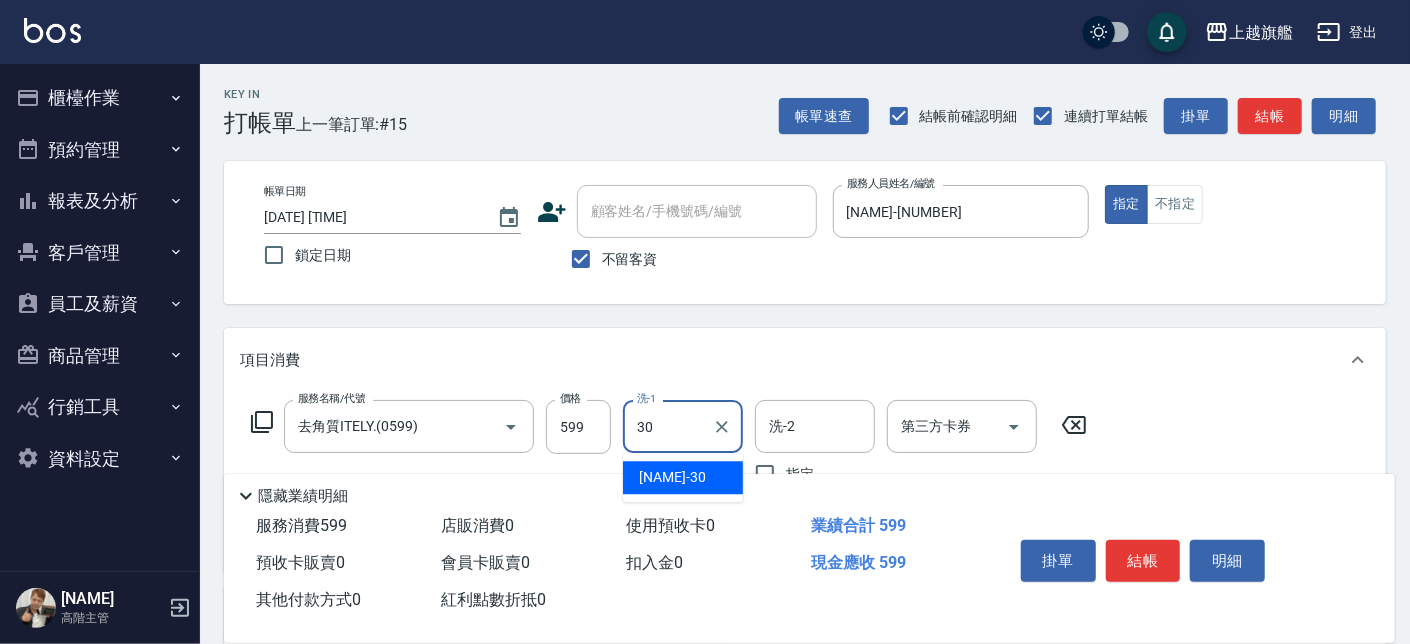 type on "[NAME]-[NUMBER]" 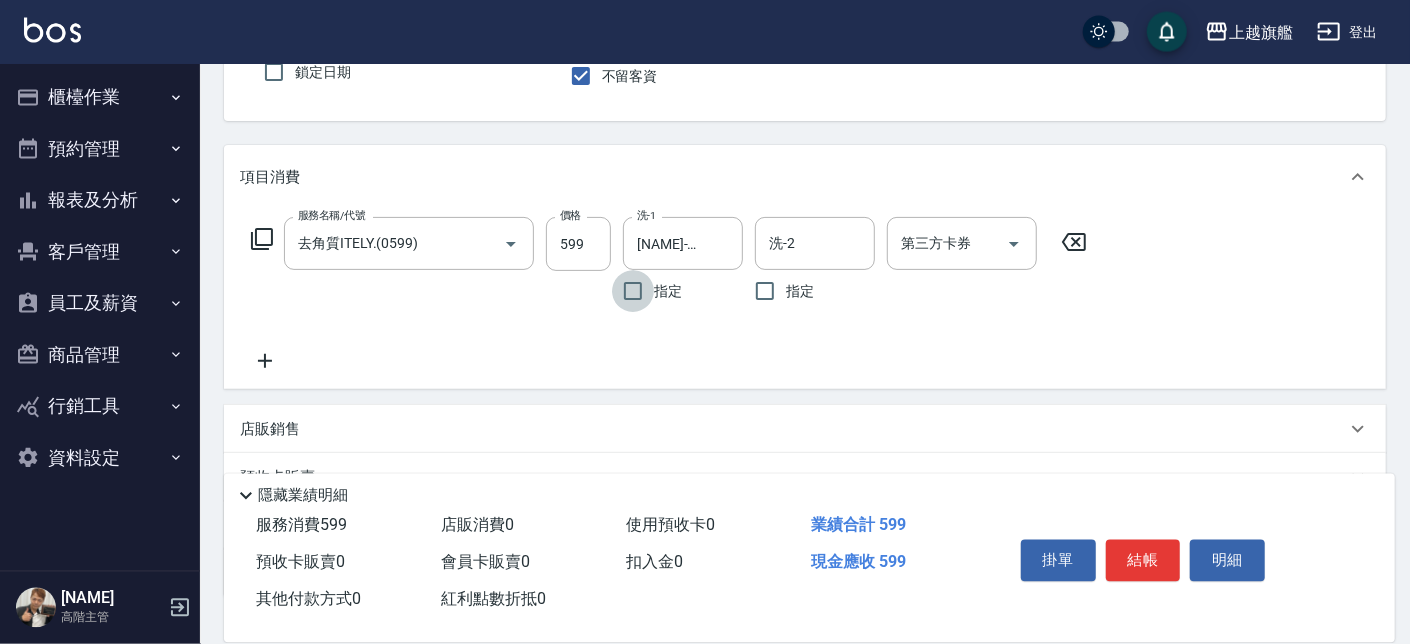 scroll, scrollTop: 227, scrollLeft: 0, axis: vertical 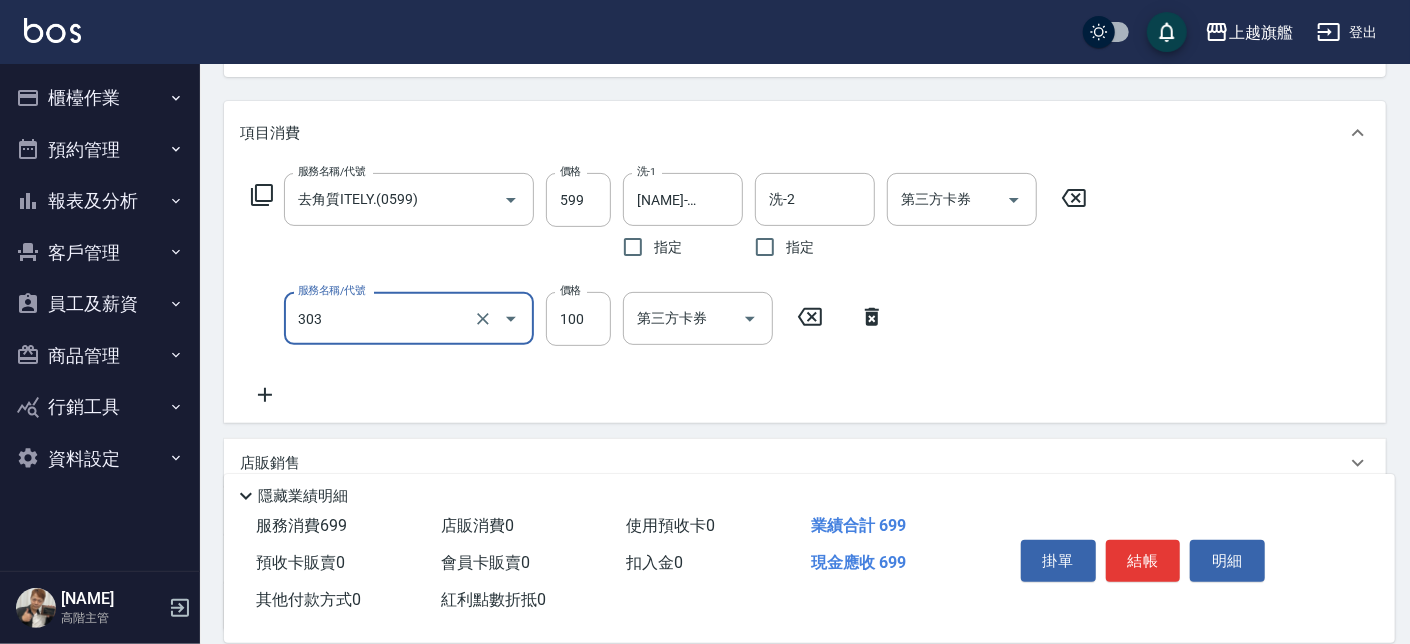 type on "剪髮100(303)" 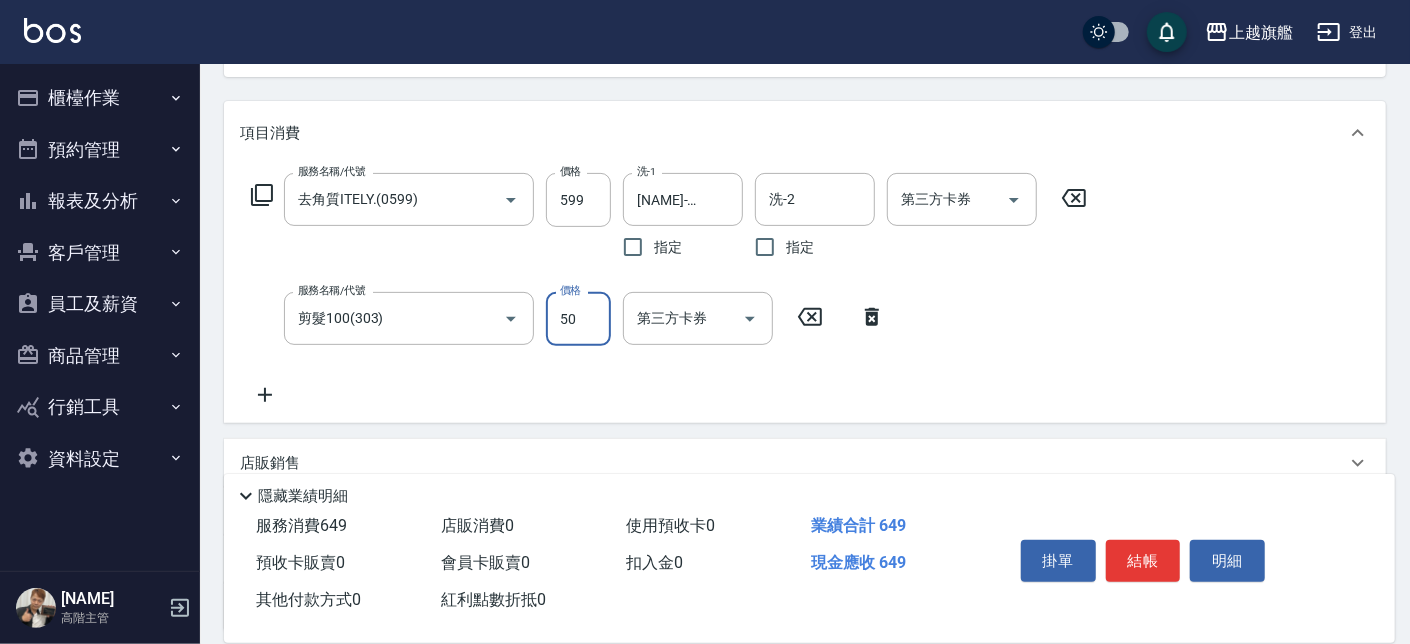 type on "50" 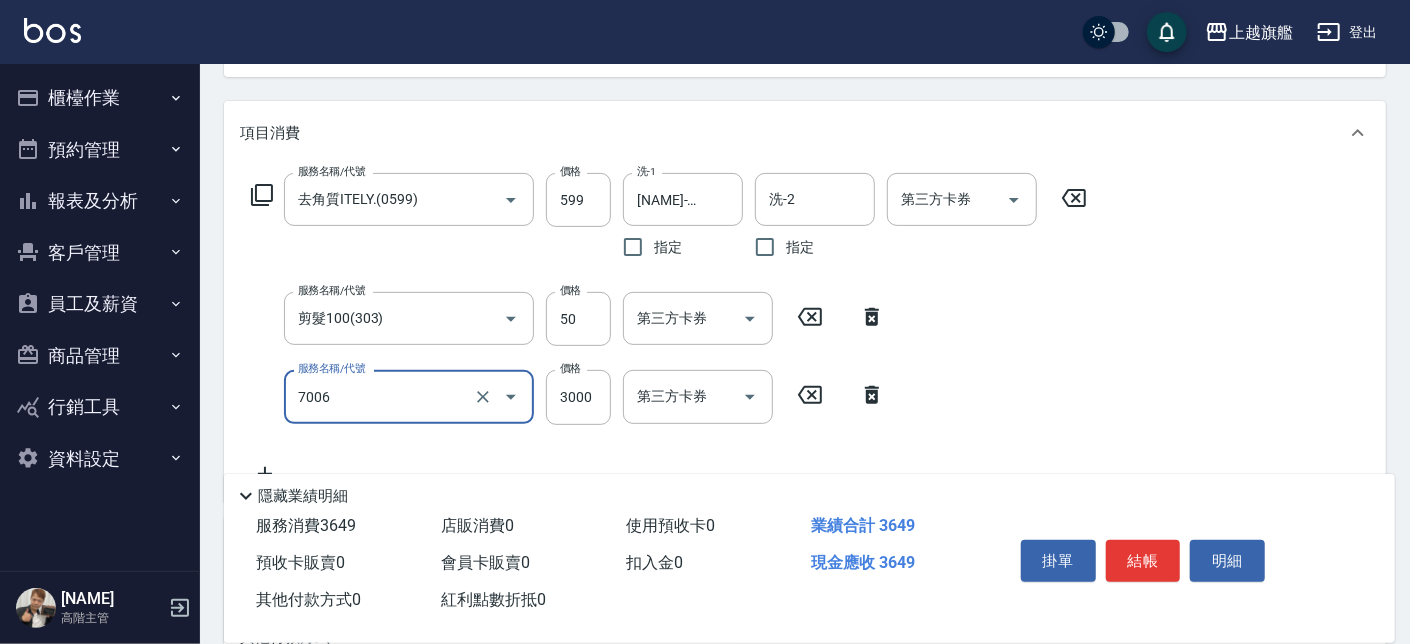 type on "重整(7006)" 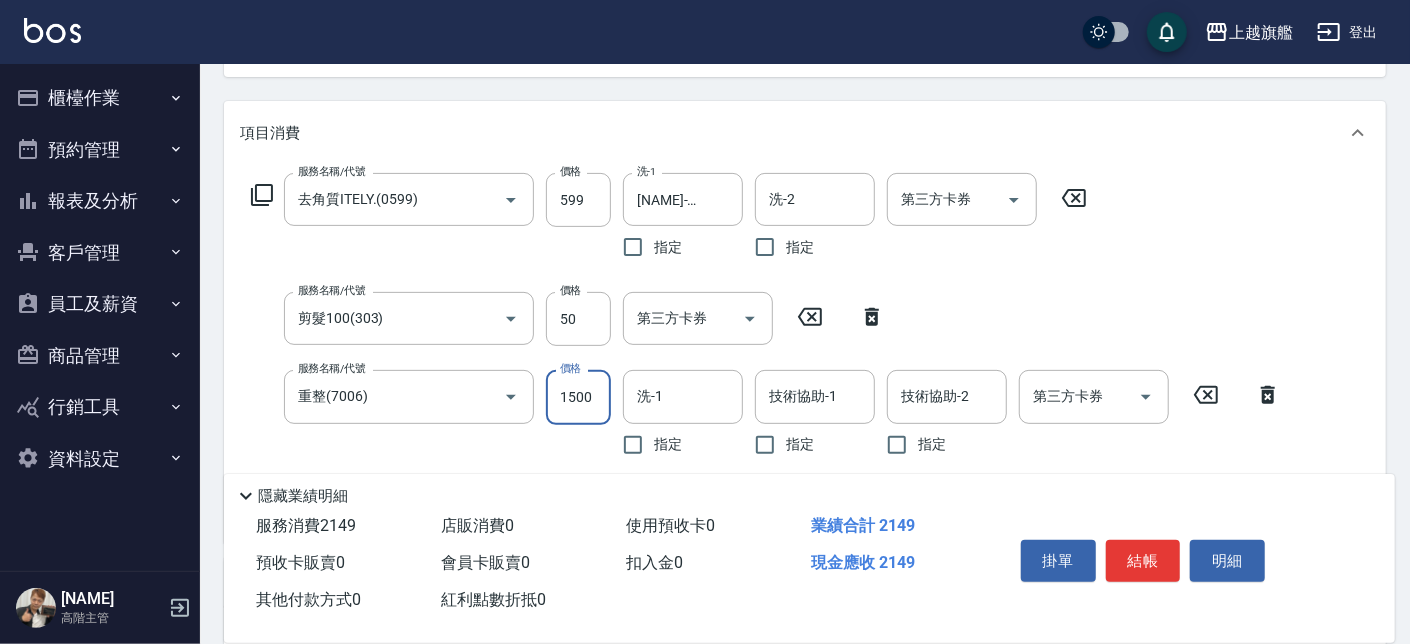 type on "1500" 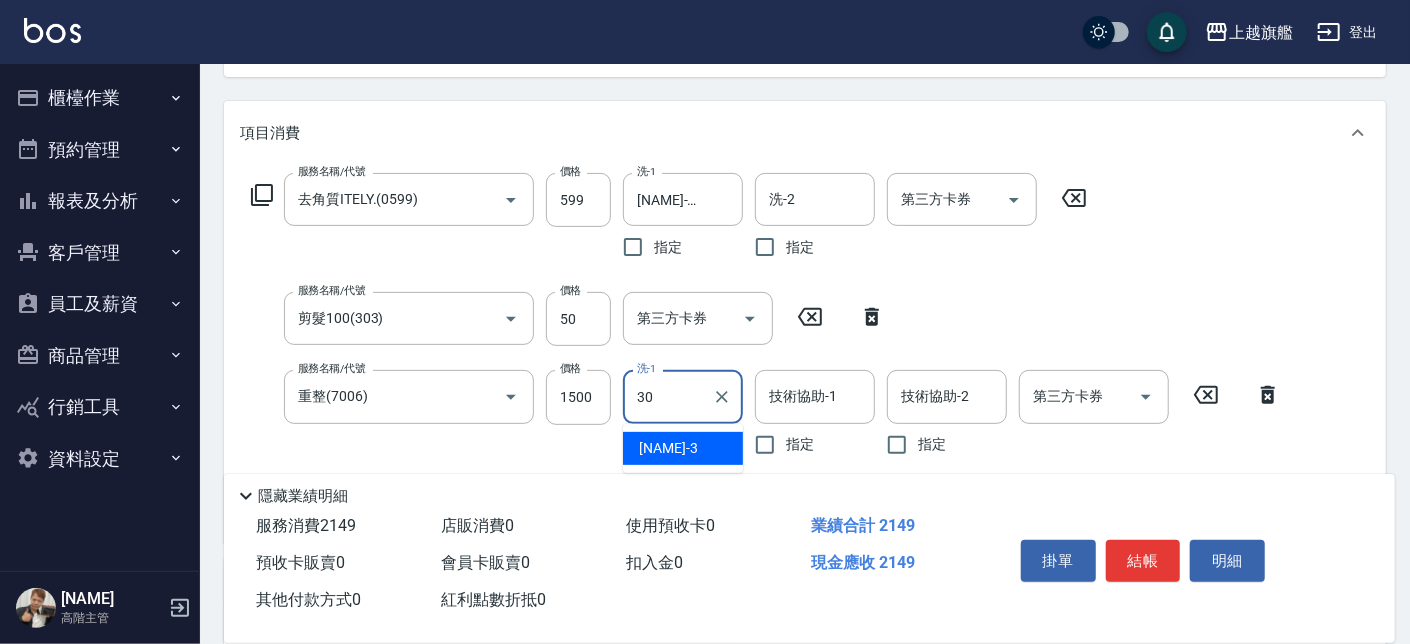 type on "[NAME]-[NUMBER]" 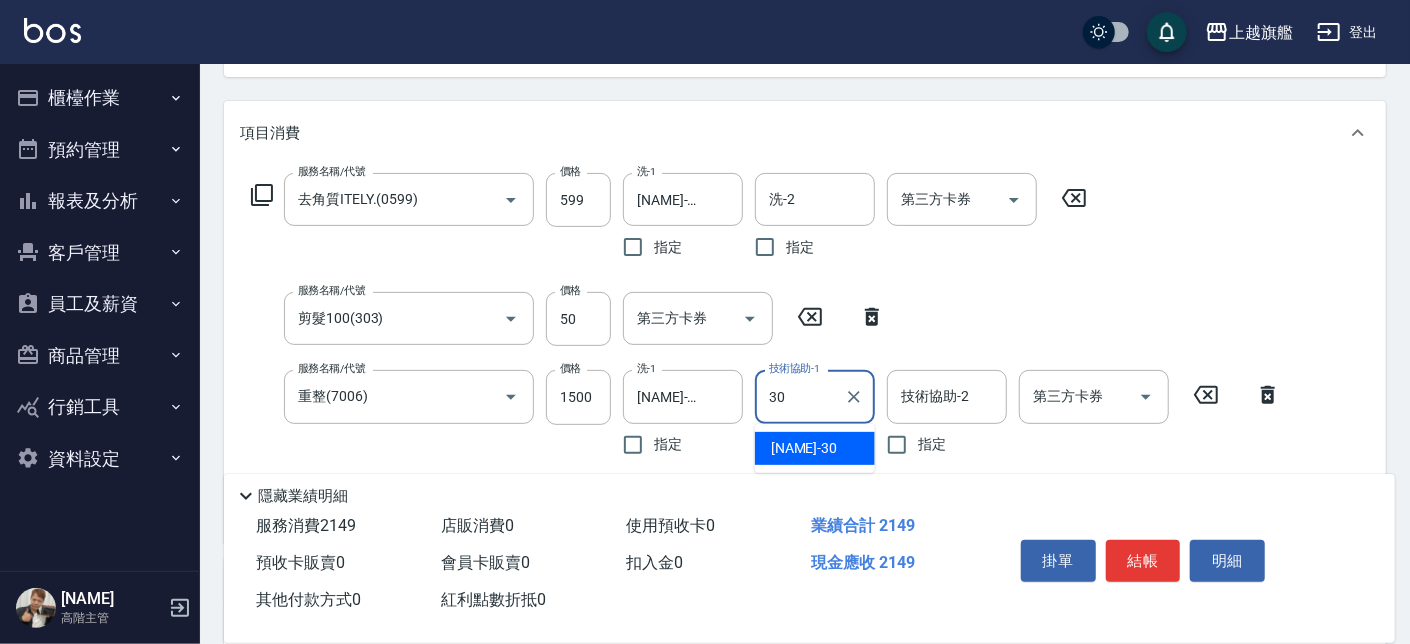type on "[NAME]-[NUMBER]" 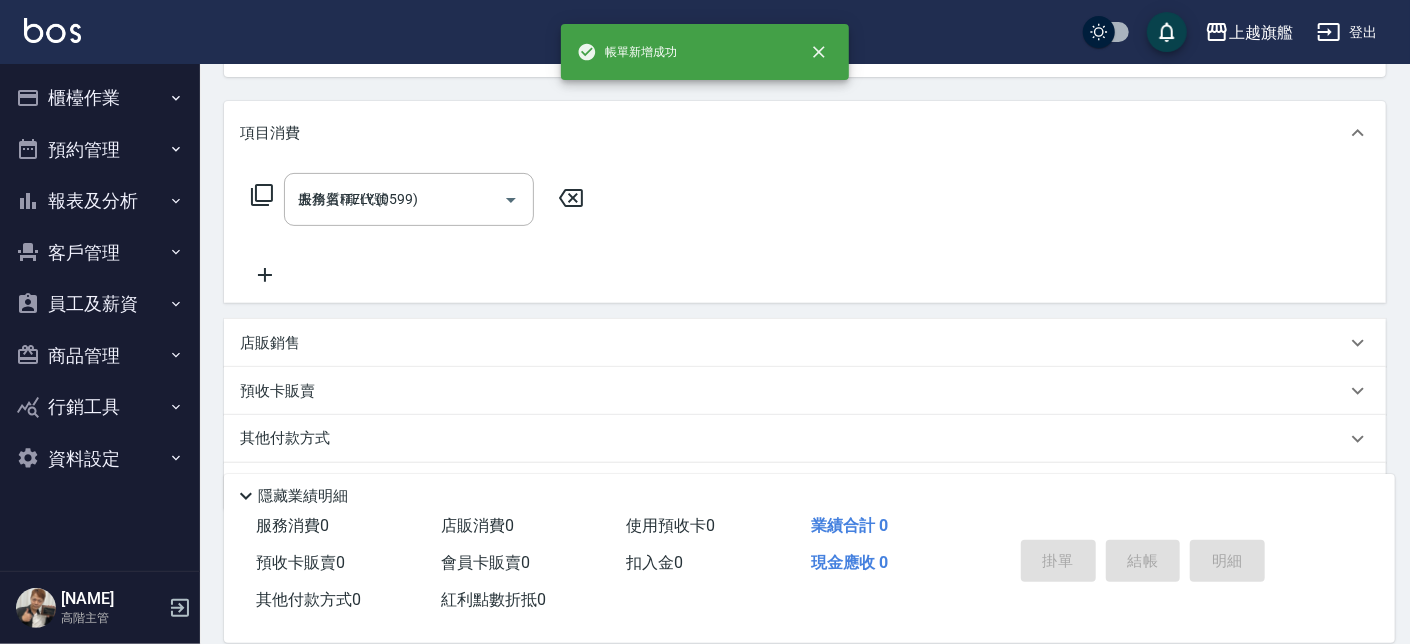 type 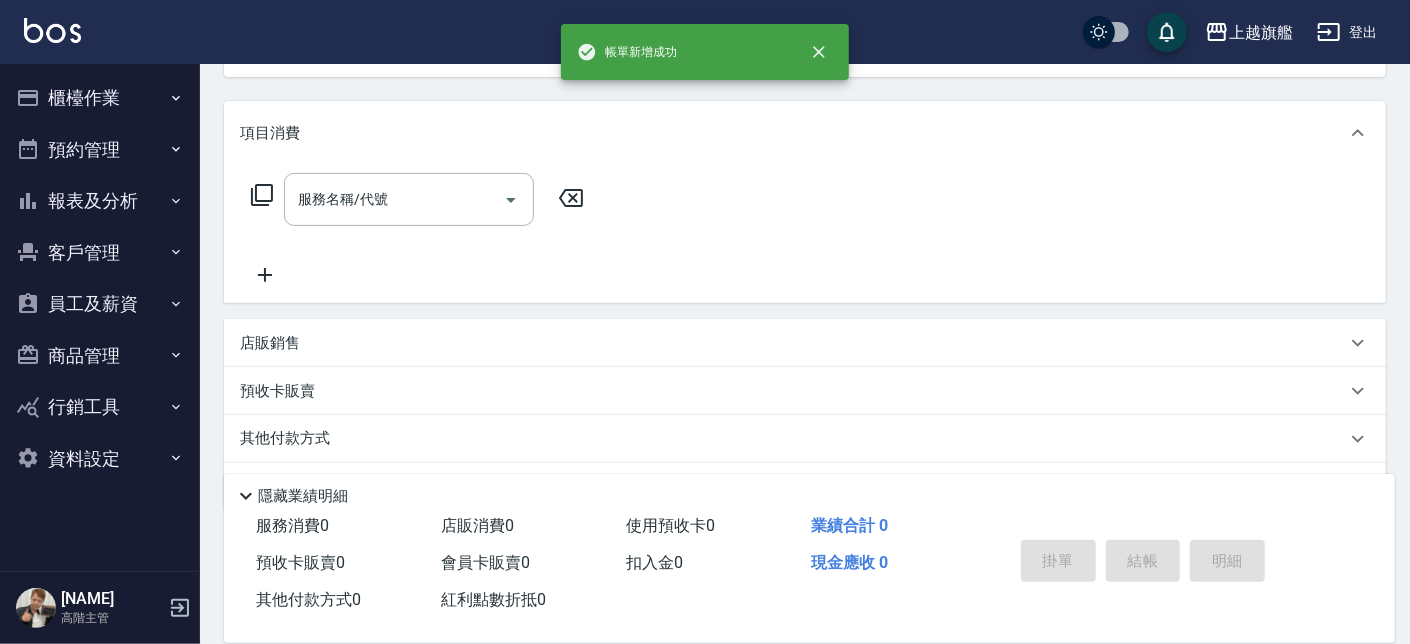 scroll, scrollTop: 0, scrollLeft: 0, axis: both 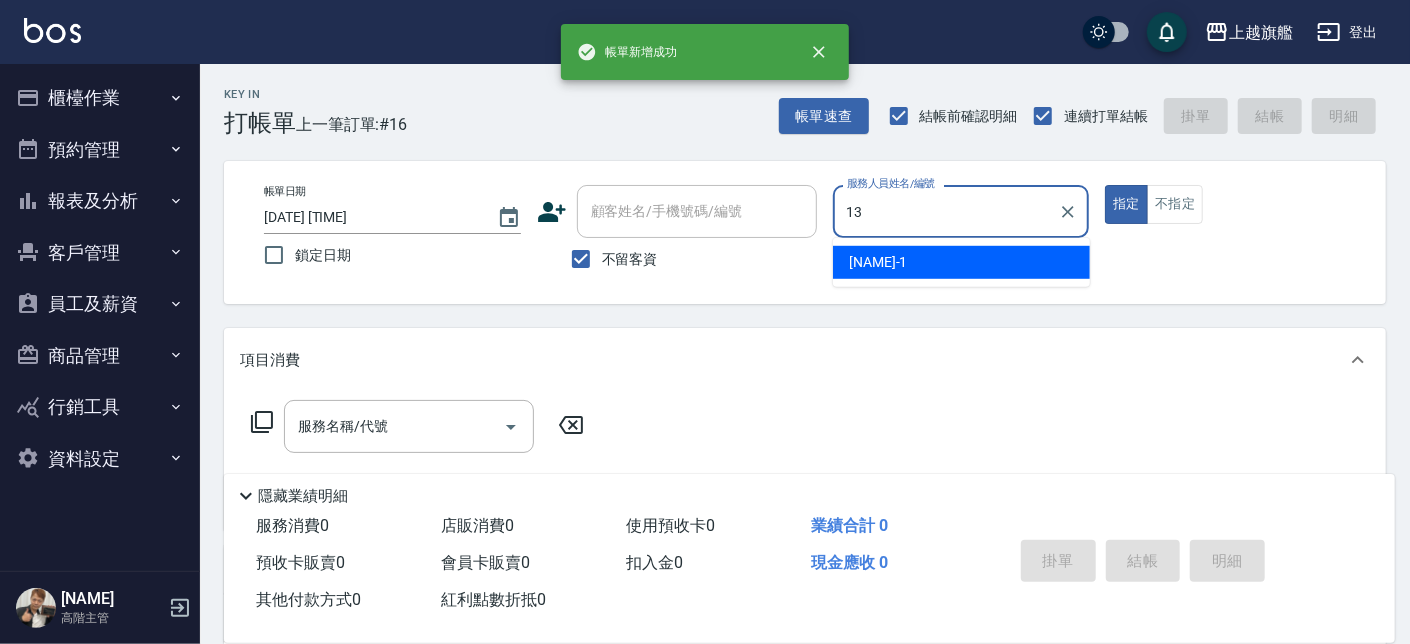 type on "[NAME]-[NUMBER]" 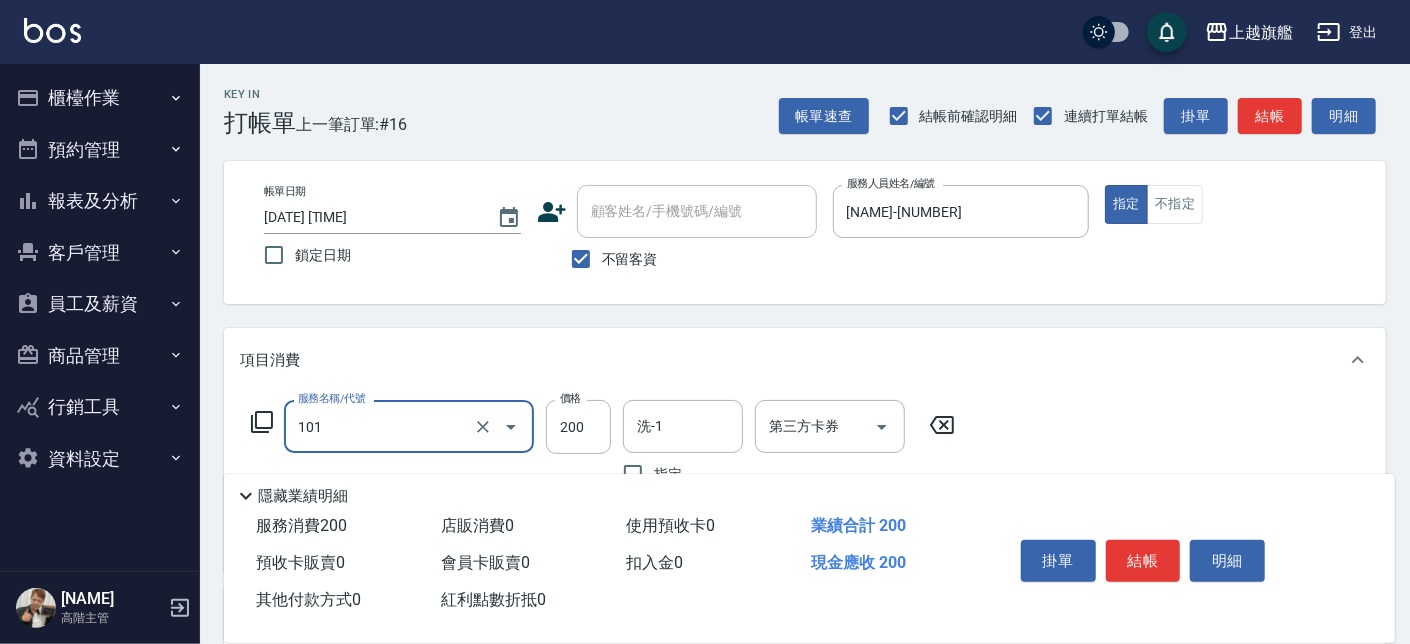 type on "一般洗(101)" 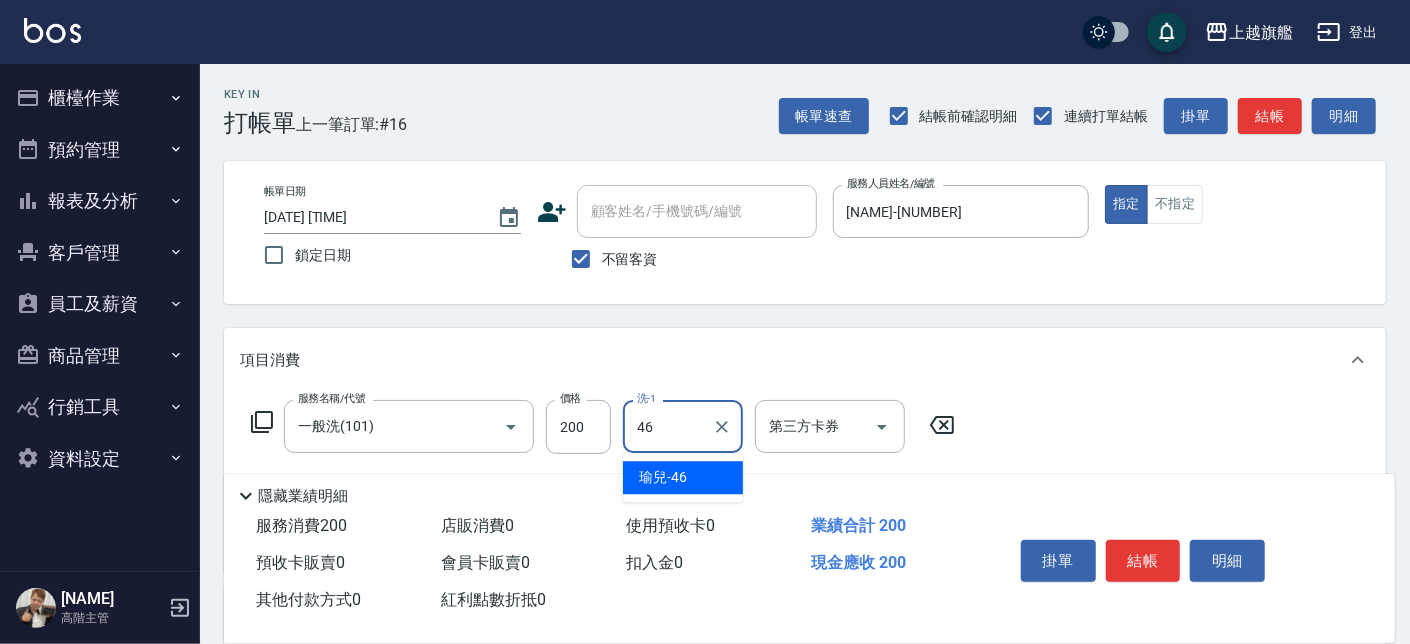 type on "[NAME]-[NUMBER]" 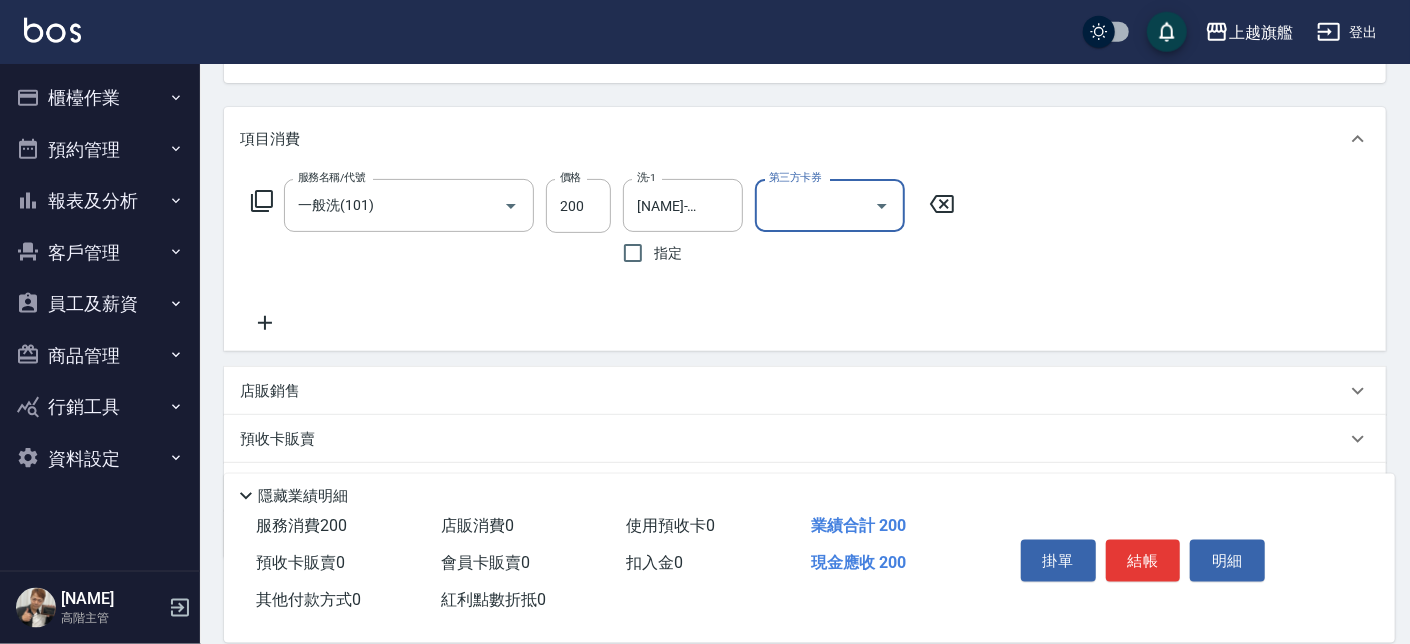 scroll, scrollTop: 227, scrollLeft: 0, axis: vertical 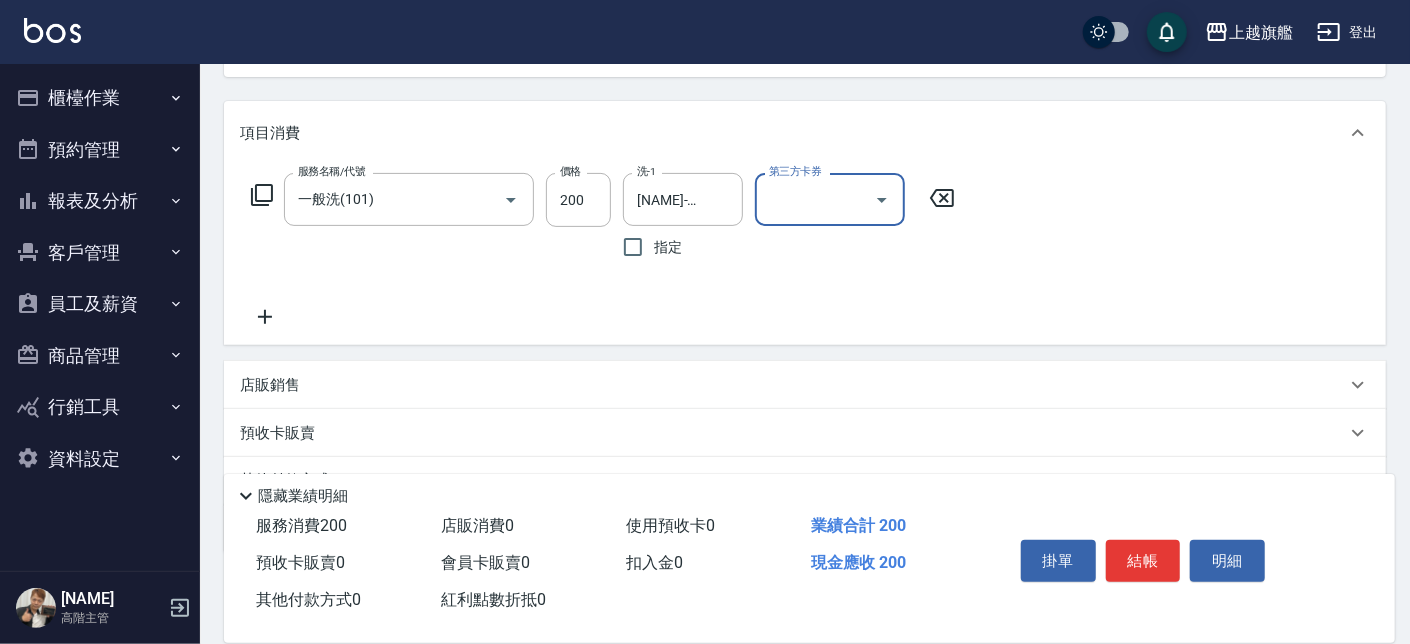 click 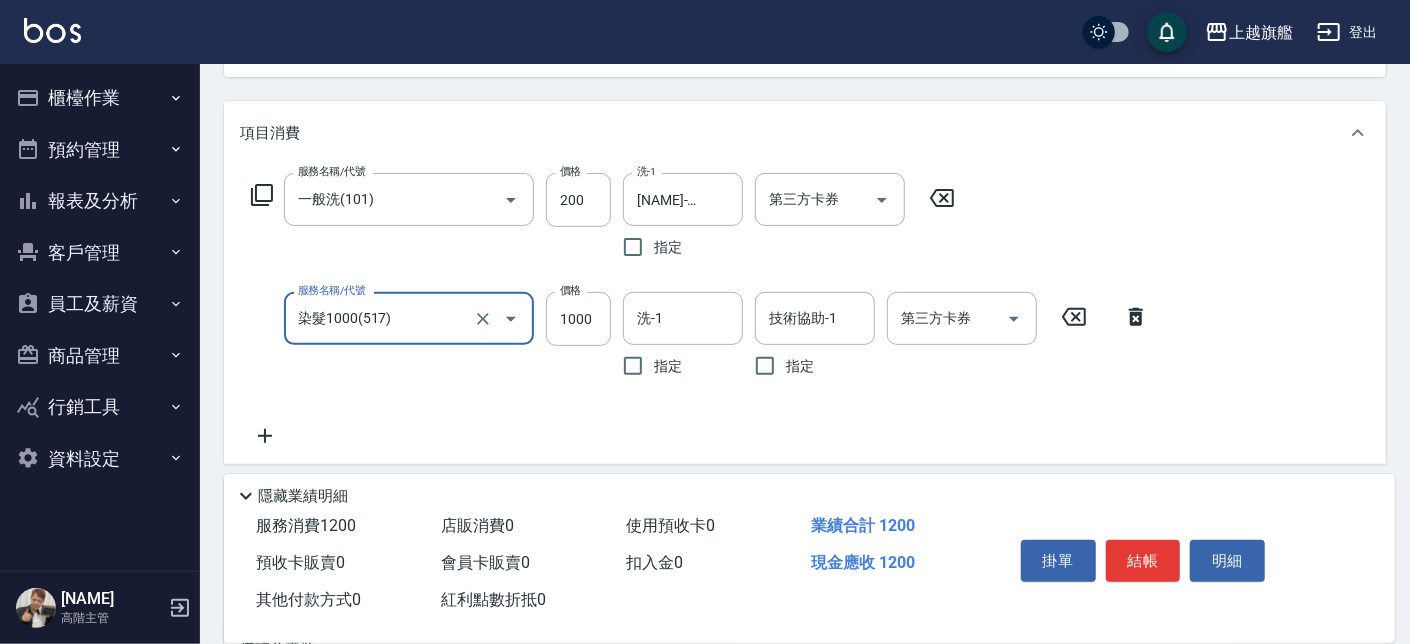 type on "染髮1000(517)" 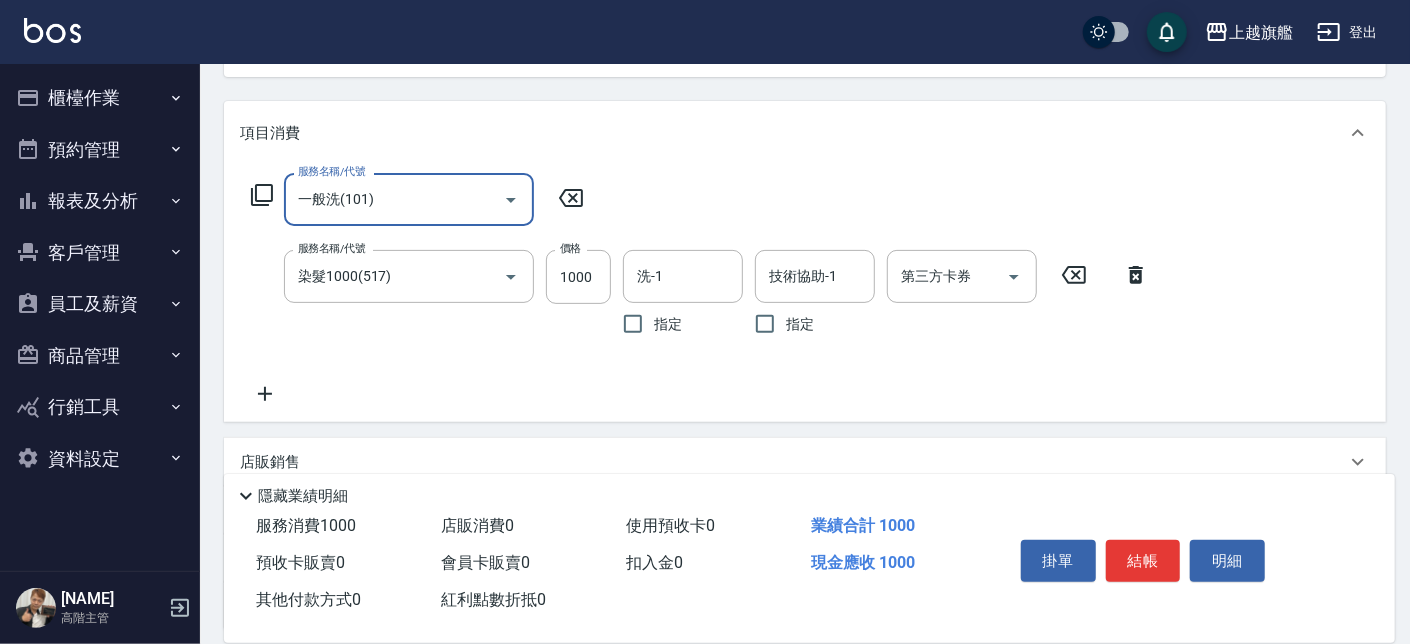 type 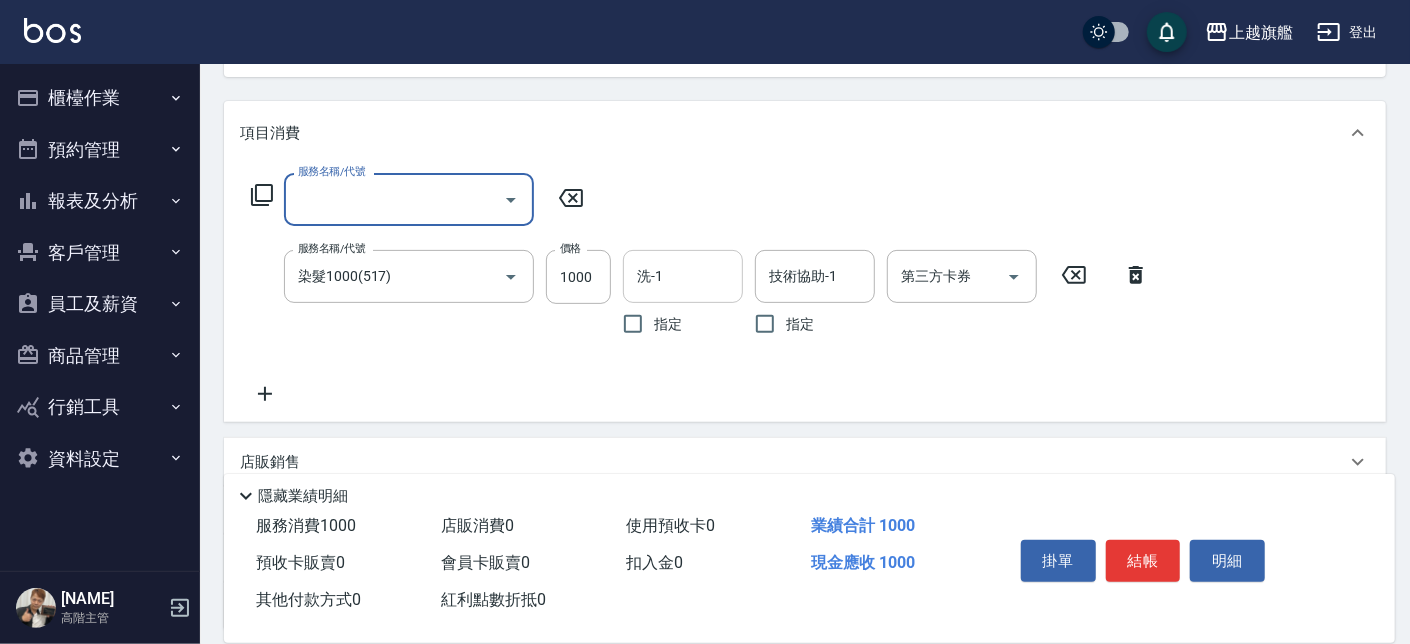 click on "洗-1" at bounding box center [683, 276] 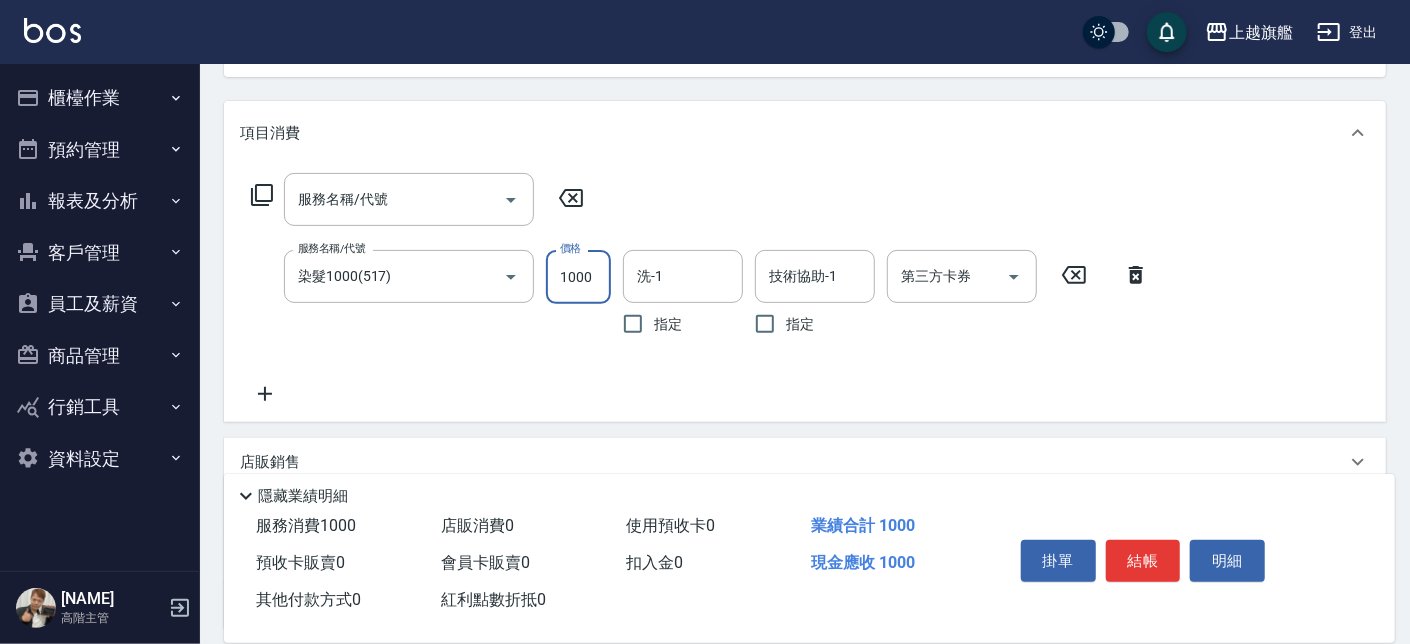 click on "1000" at bounding box center [578, 277] 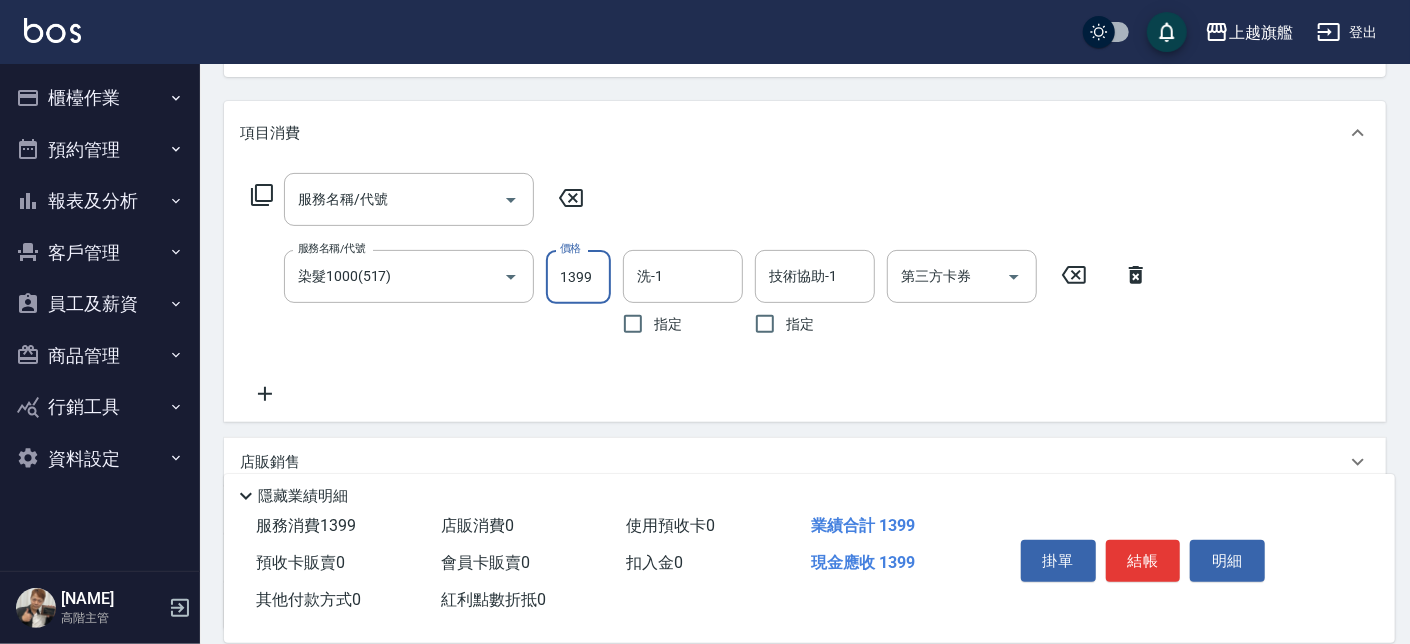 type on "1399" 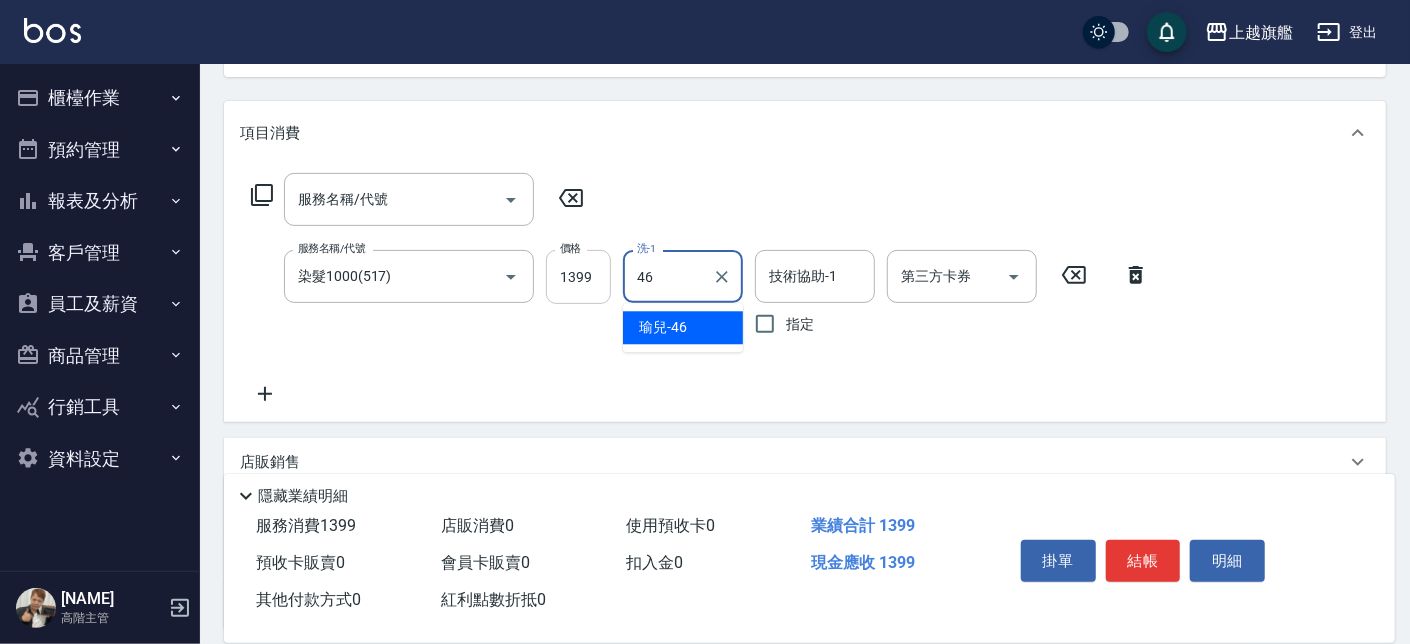type on "[NAME]-[NUMBER]" 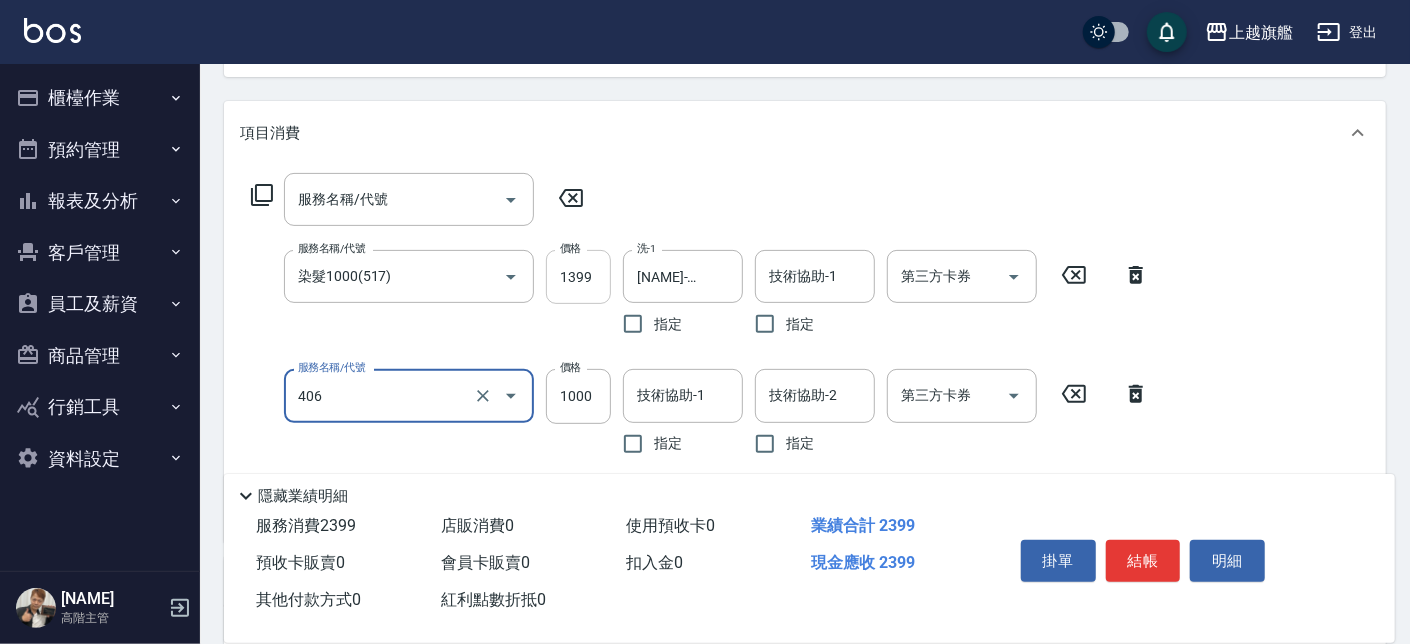 type on "水漾護1000(406)" 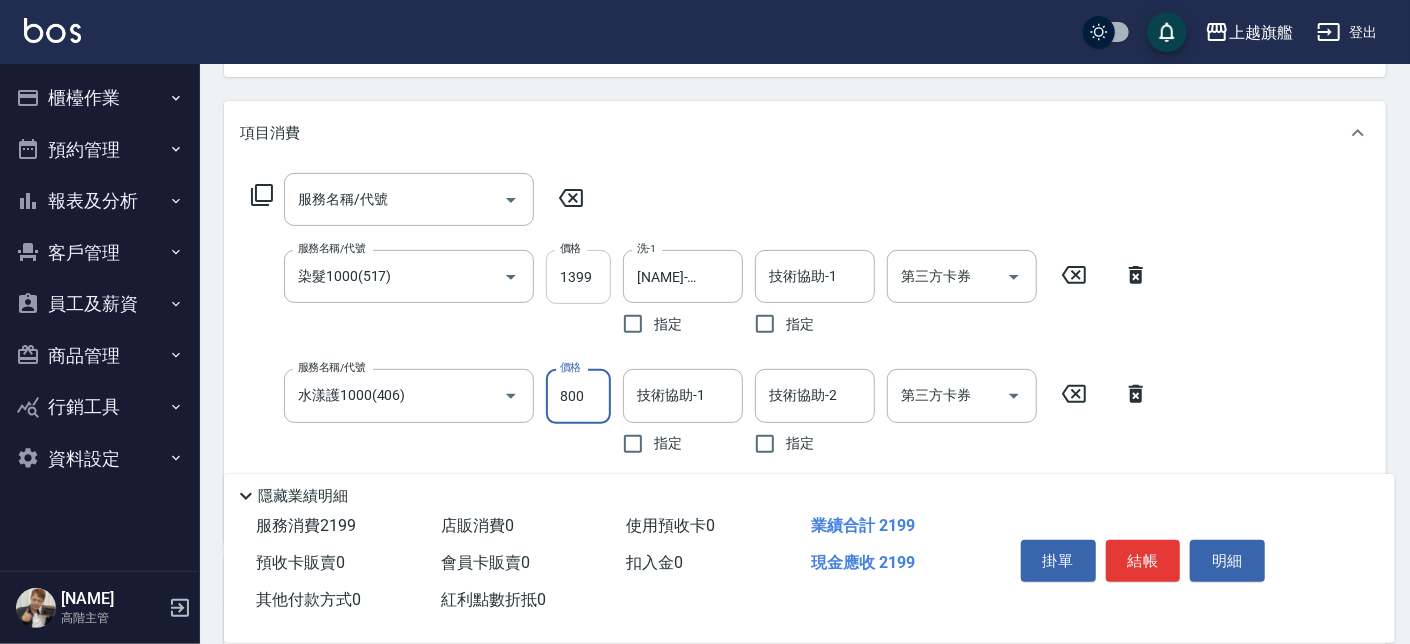 type on "800" 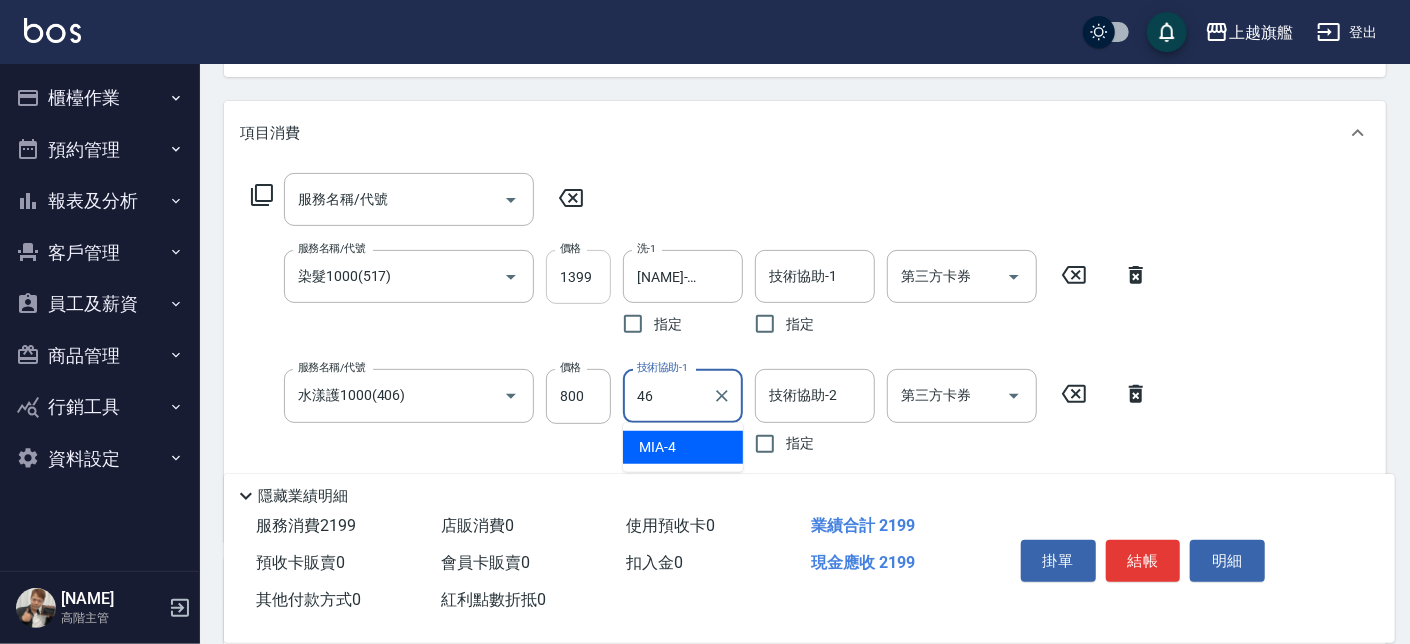 type on "[NAME]-[NUMBER]" 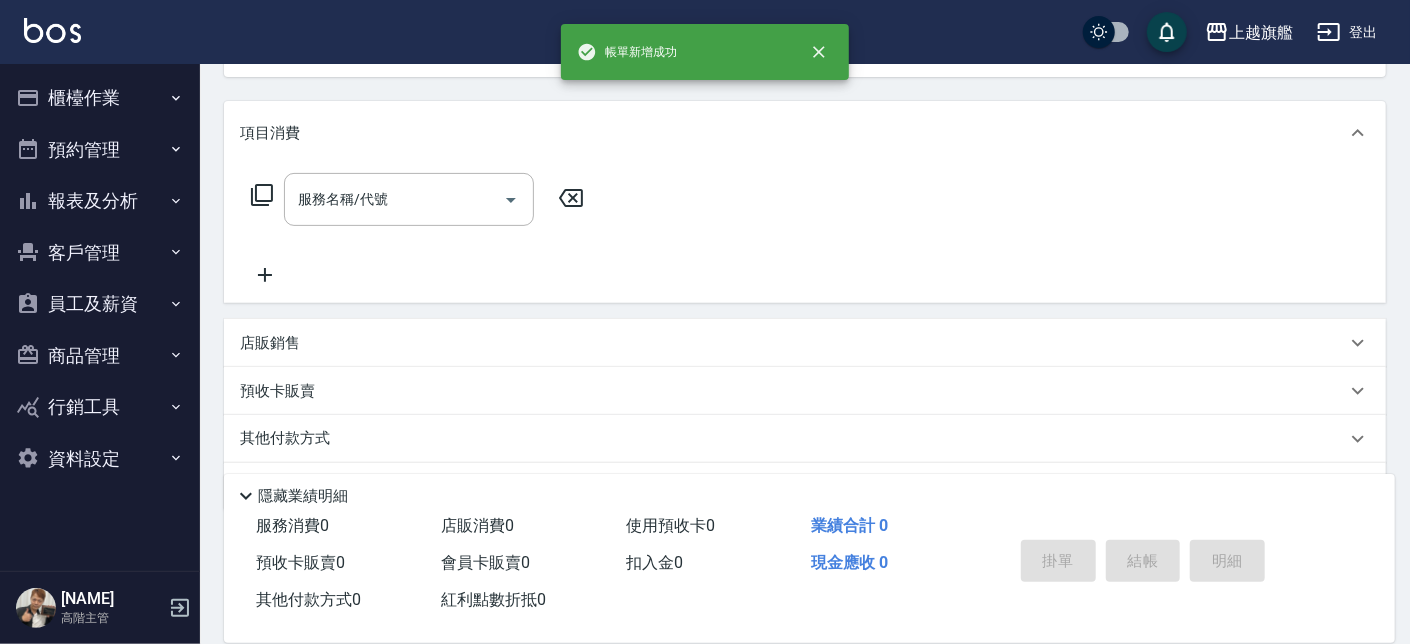 type on "[DATE] [TIME]" 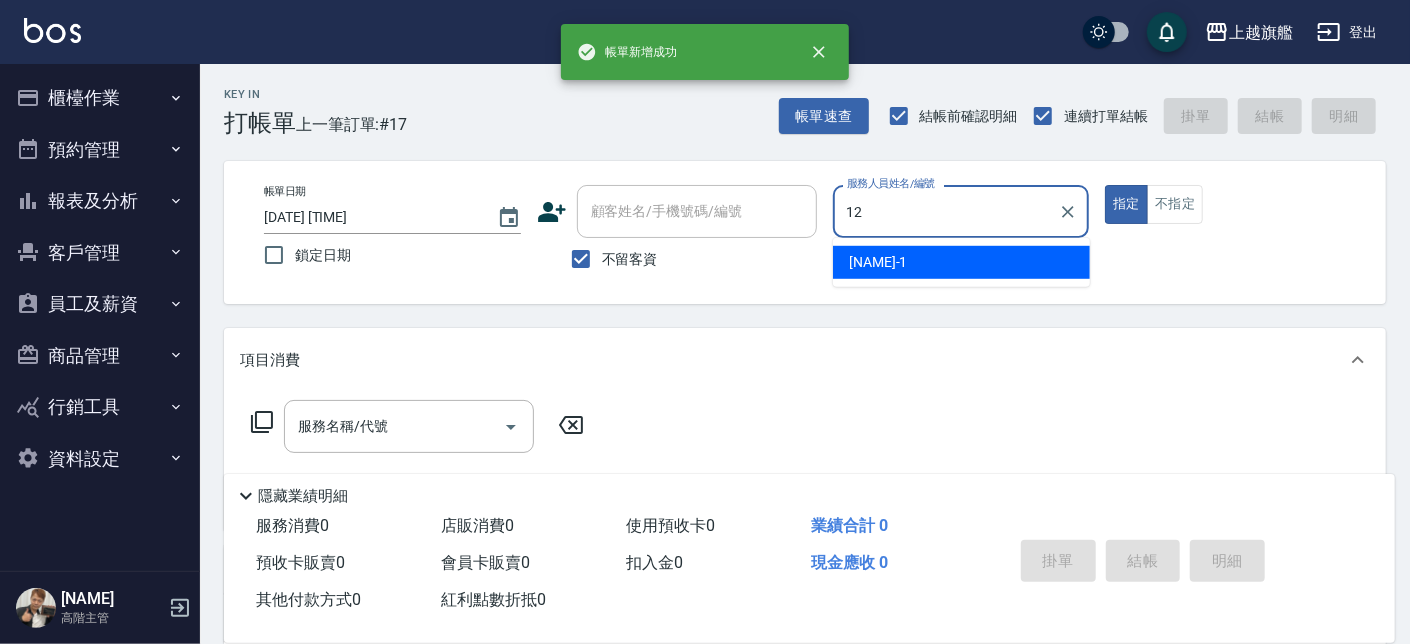 type on "[NAME]-[NUMBER]" 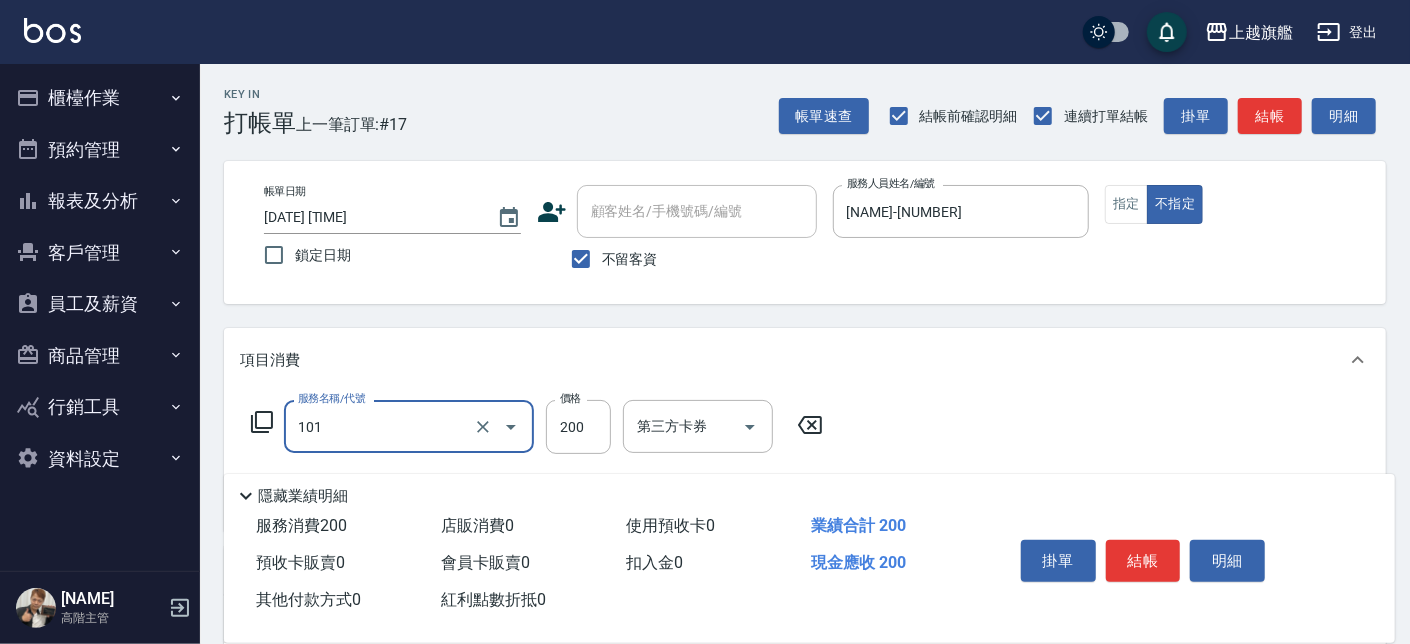 type on "一般洗(101)" 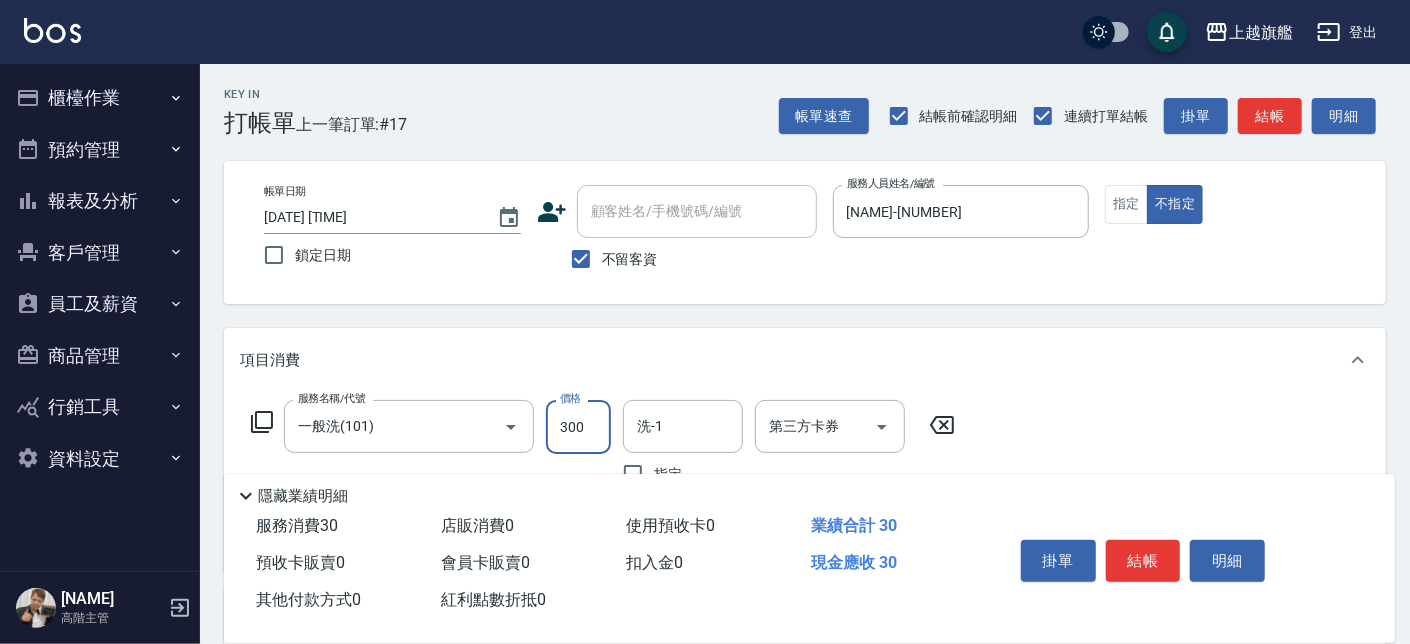 type on "300" 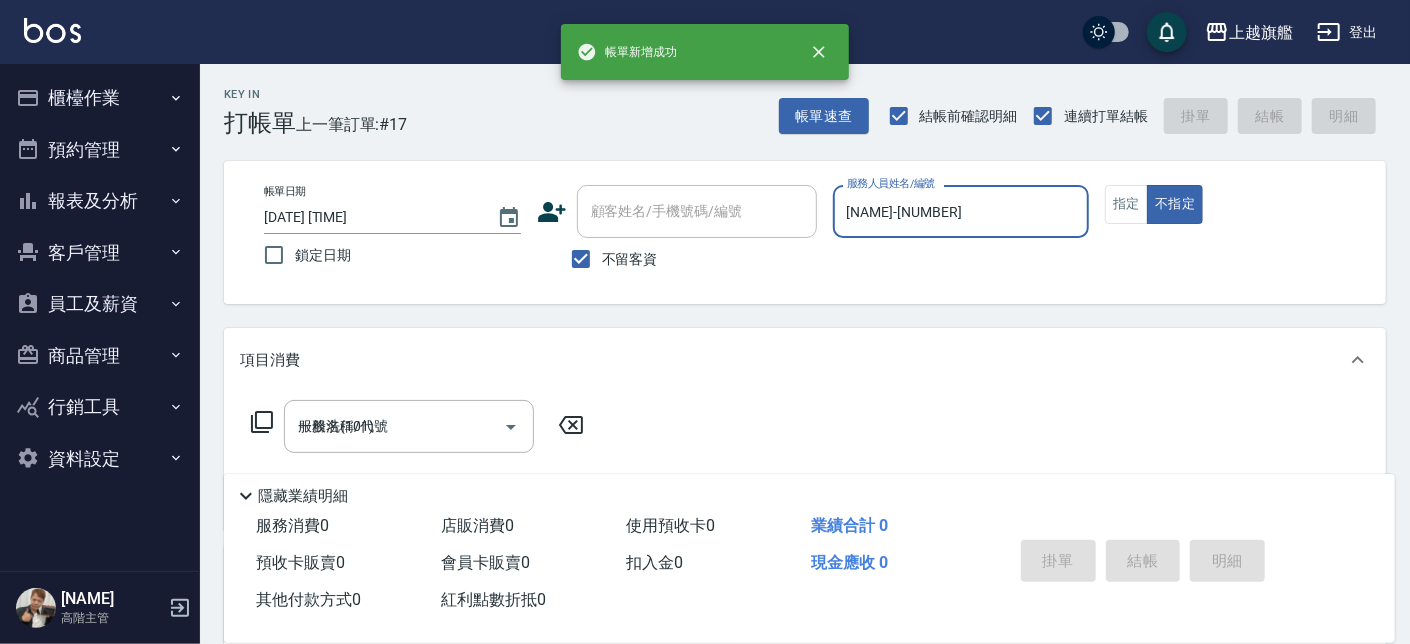 type 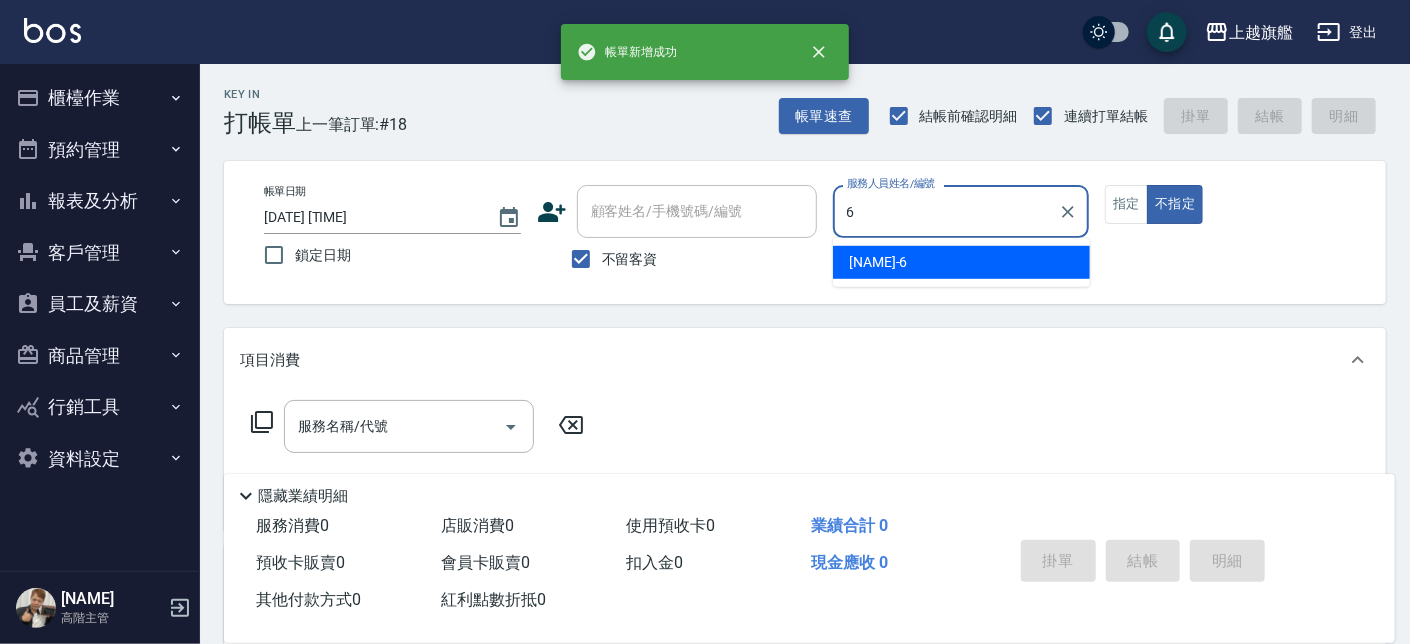 type on "[NAME]-[NUMBER]" 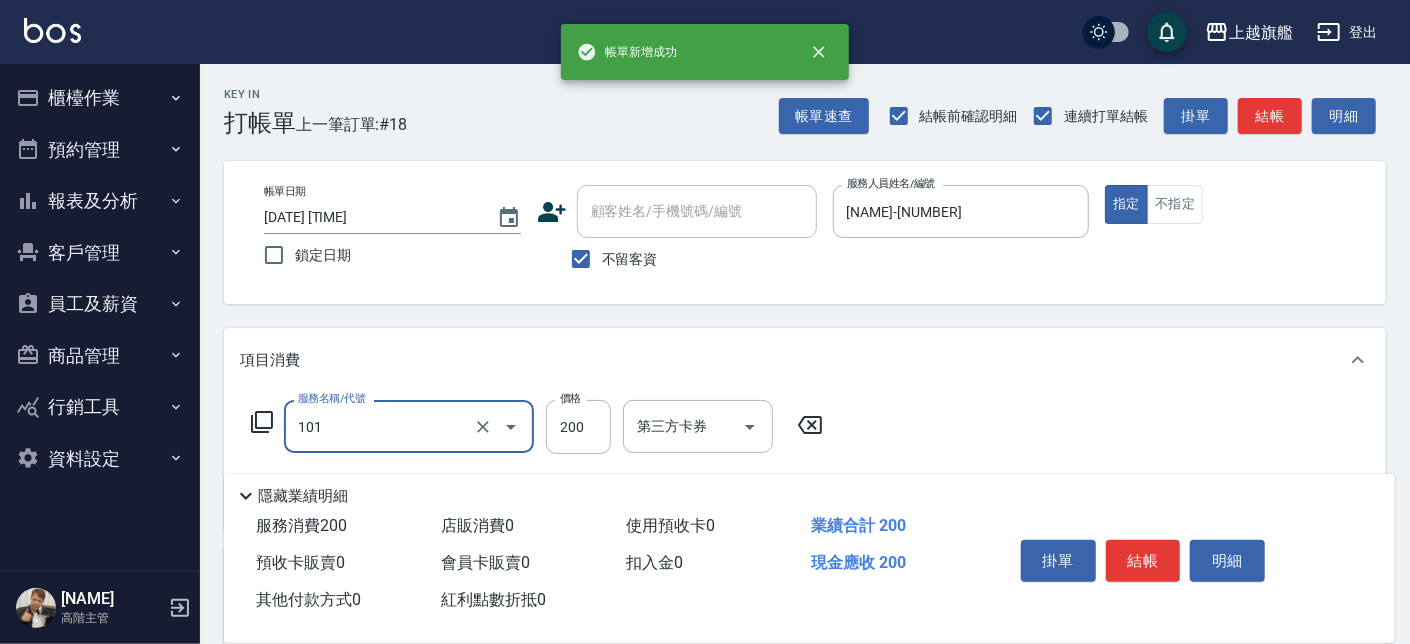 type on "一般洗(101)" 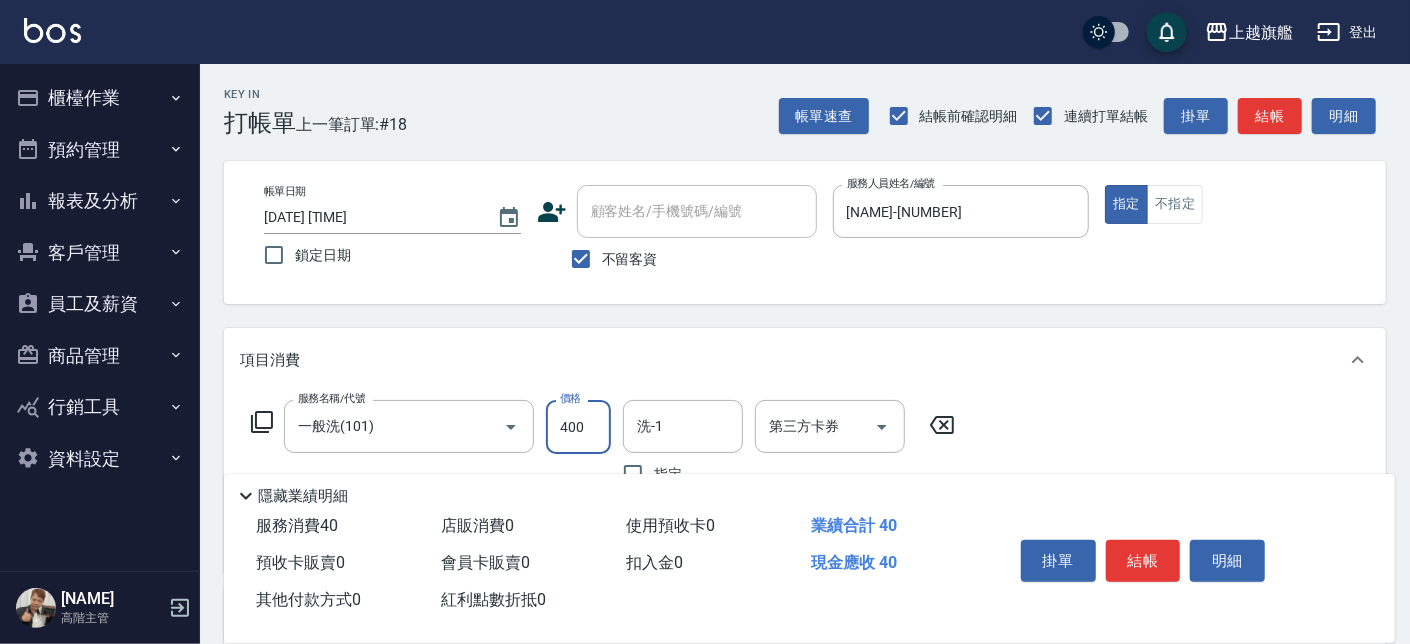 type on "400" 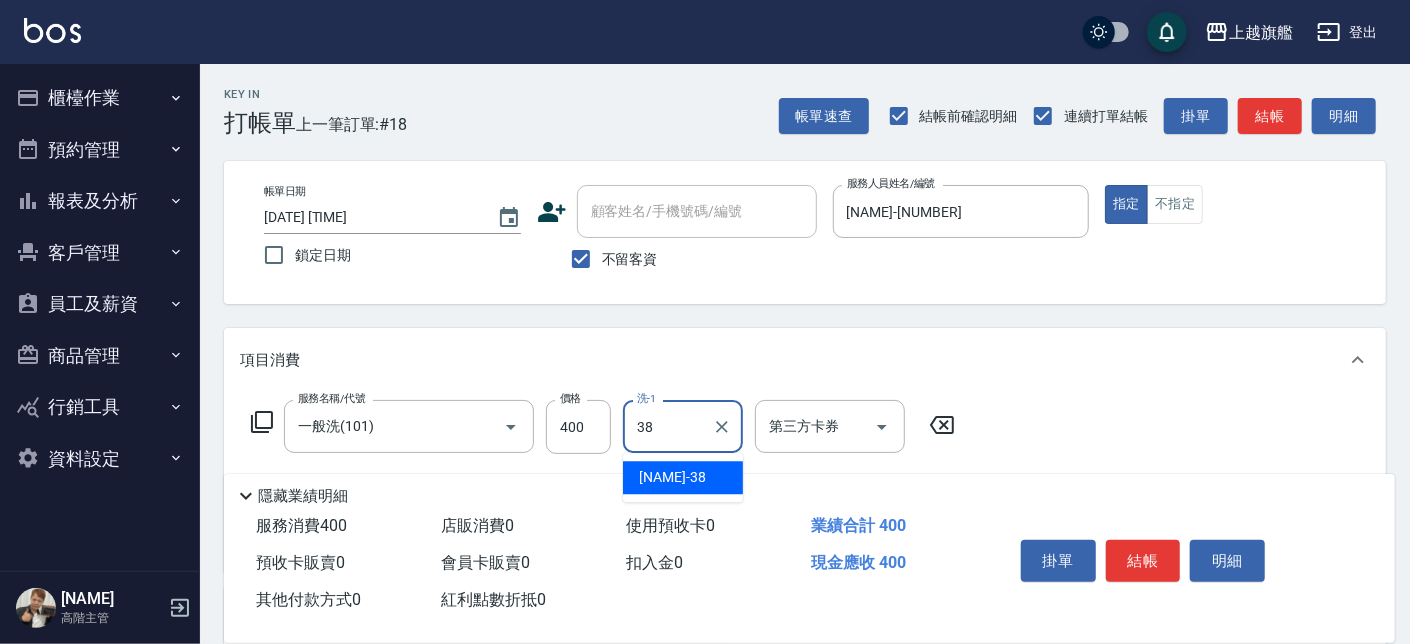 type on "[NAME]-[NUMBER]" 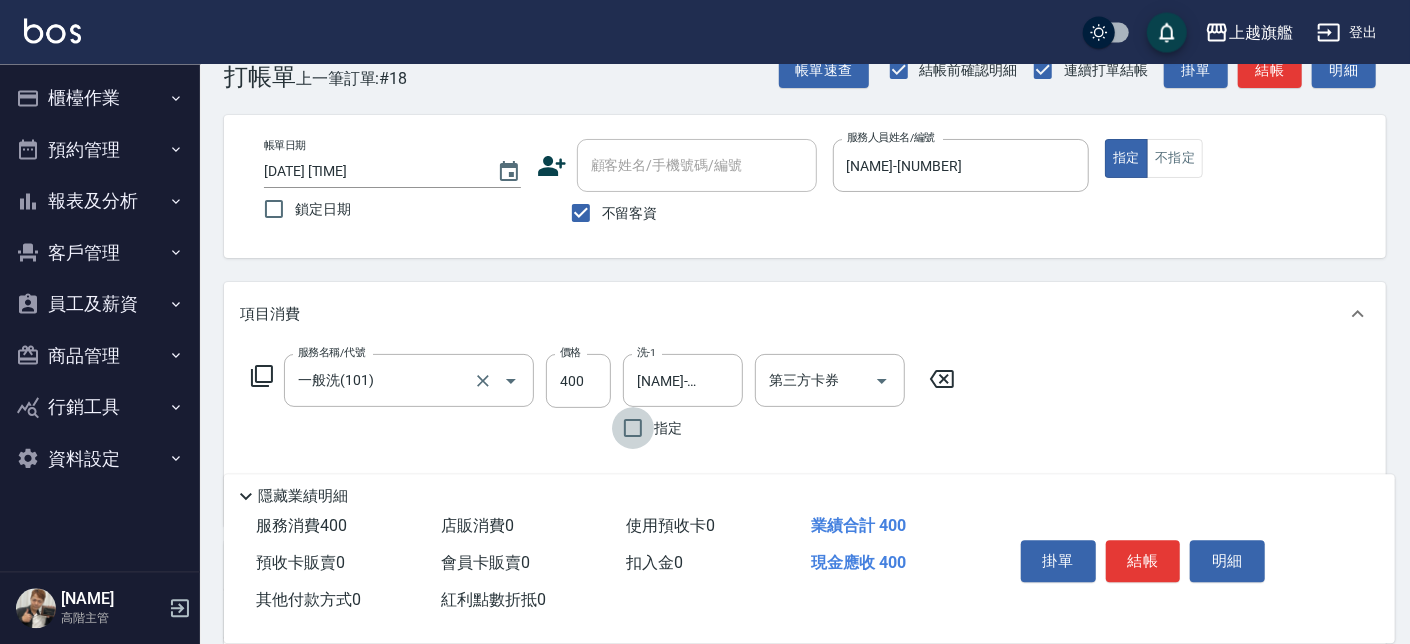 scroll, scrollTop: 113, scrollLeft: 0, axis: vertical 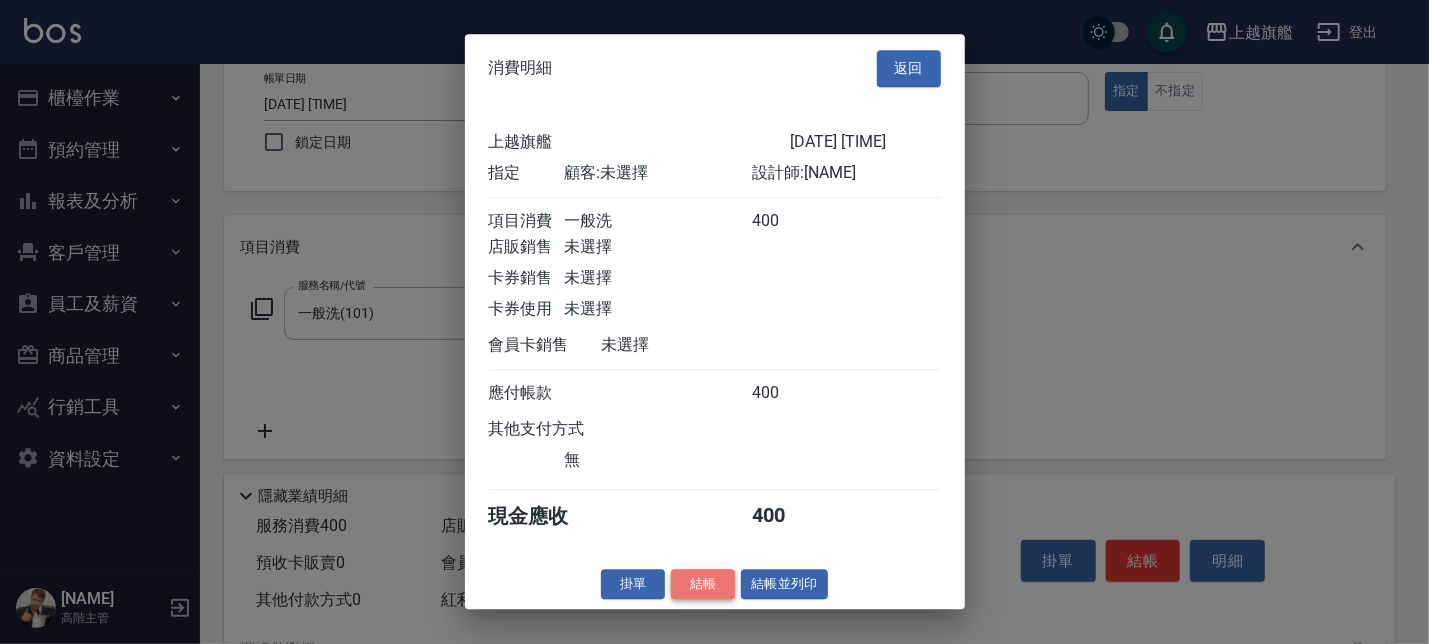 click on "結帳" at bounding box center (703, 584) 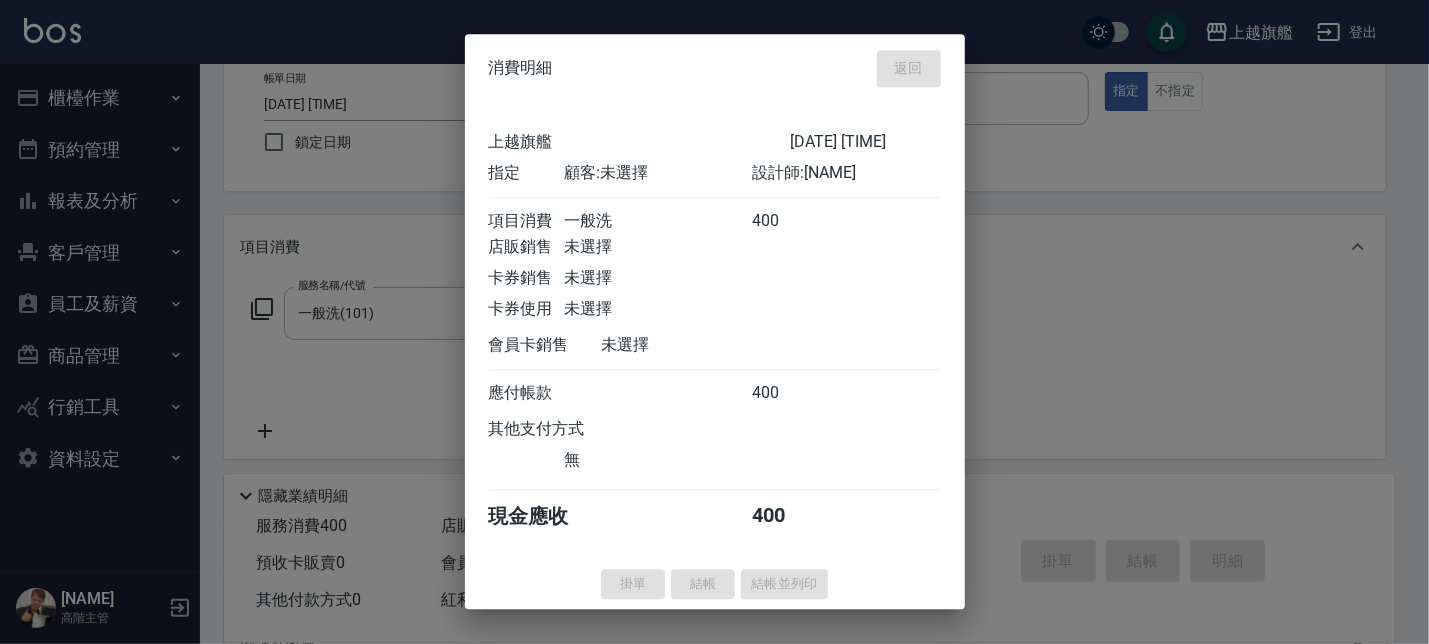 type 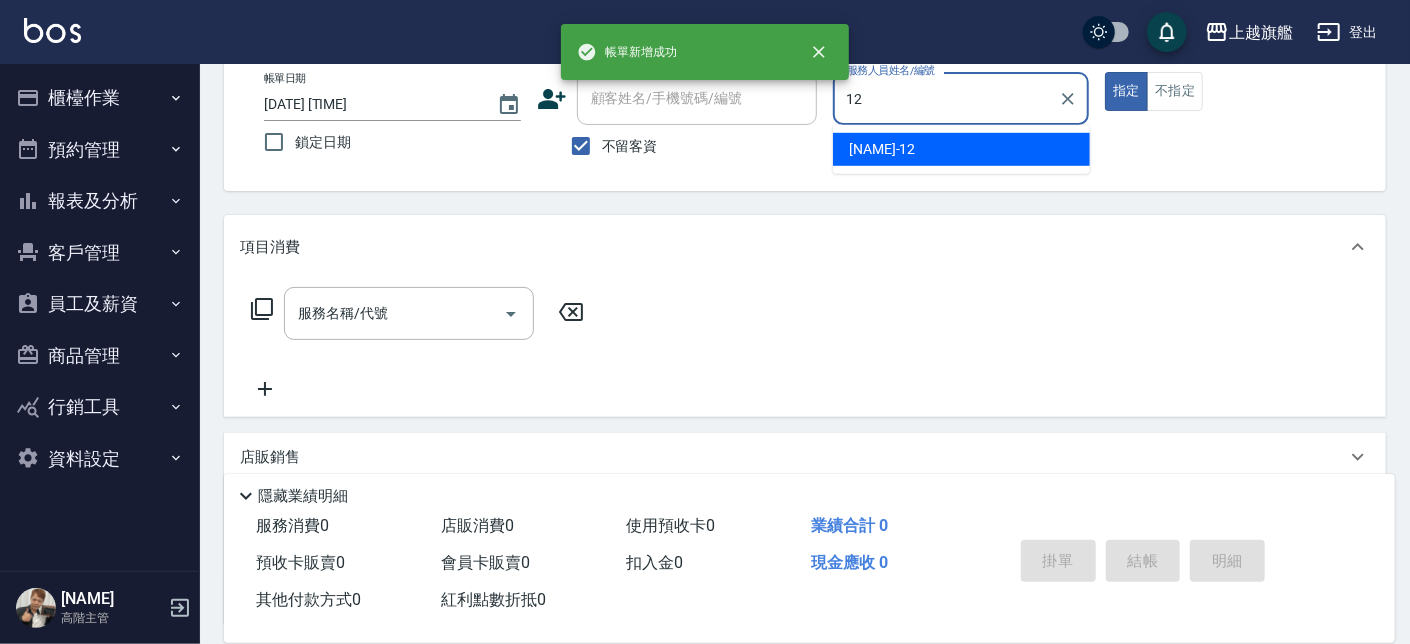 type on "[NAME]-[NUMBER]" 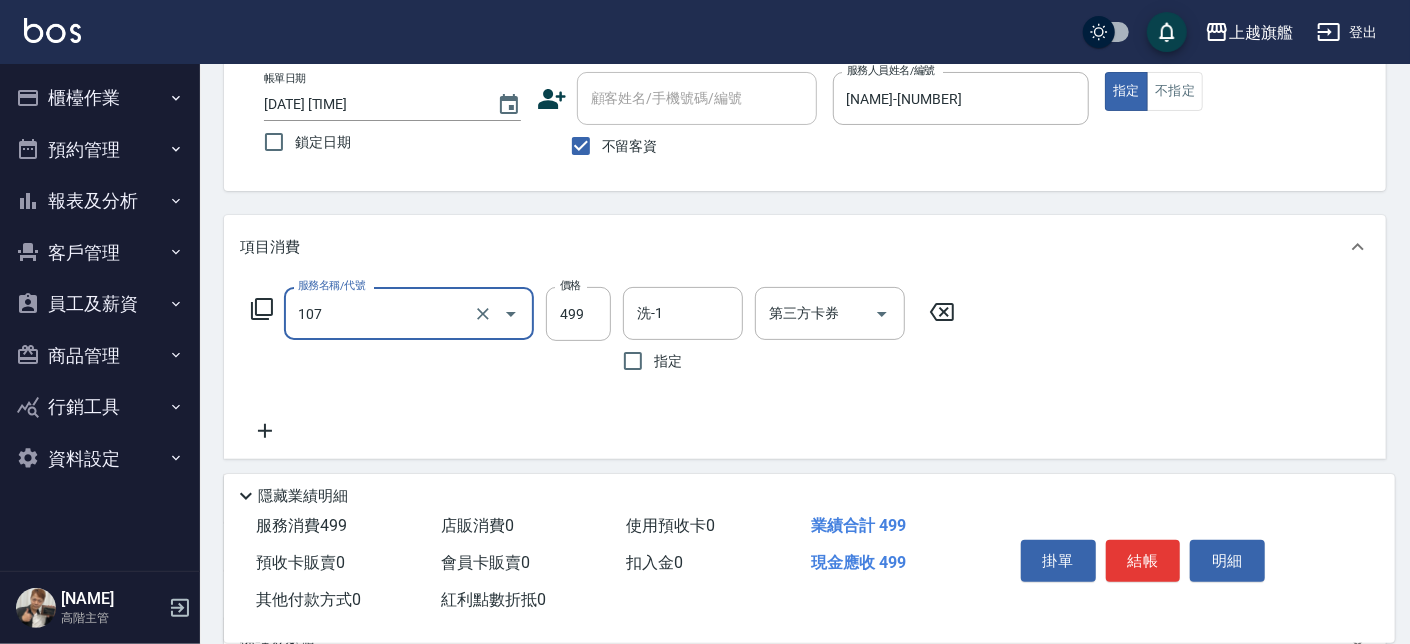 type on "舒活499(107)" 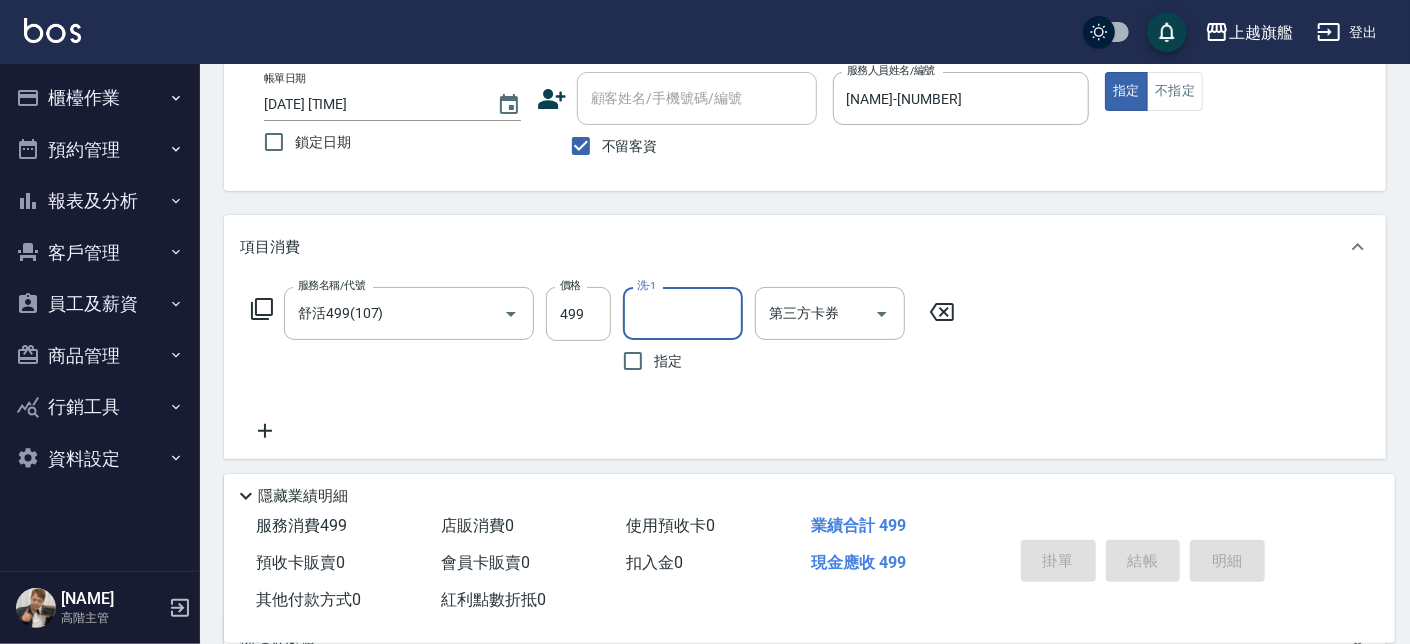 type 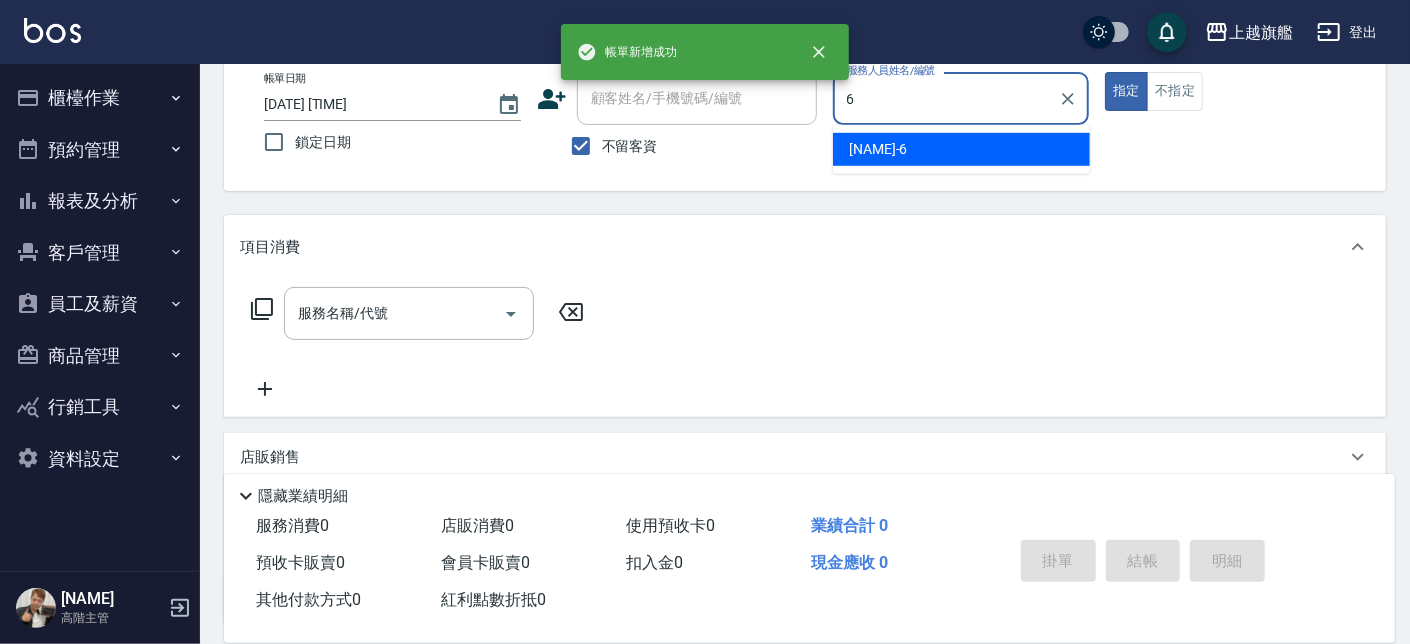 type on "[NAME]-[NUMBER]" 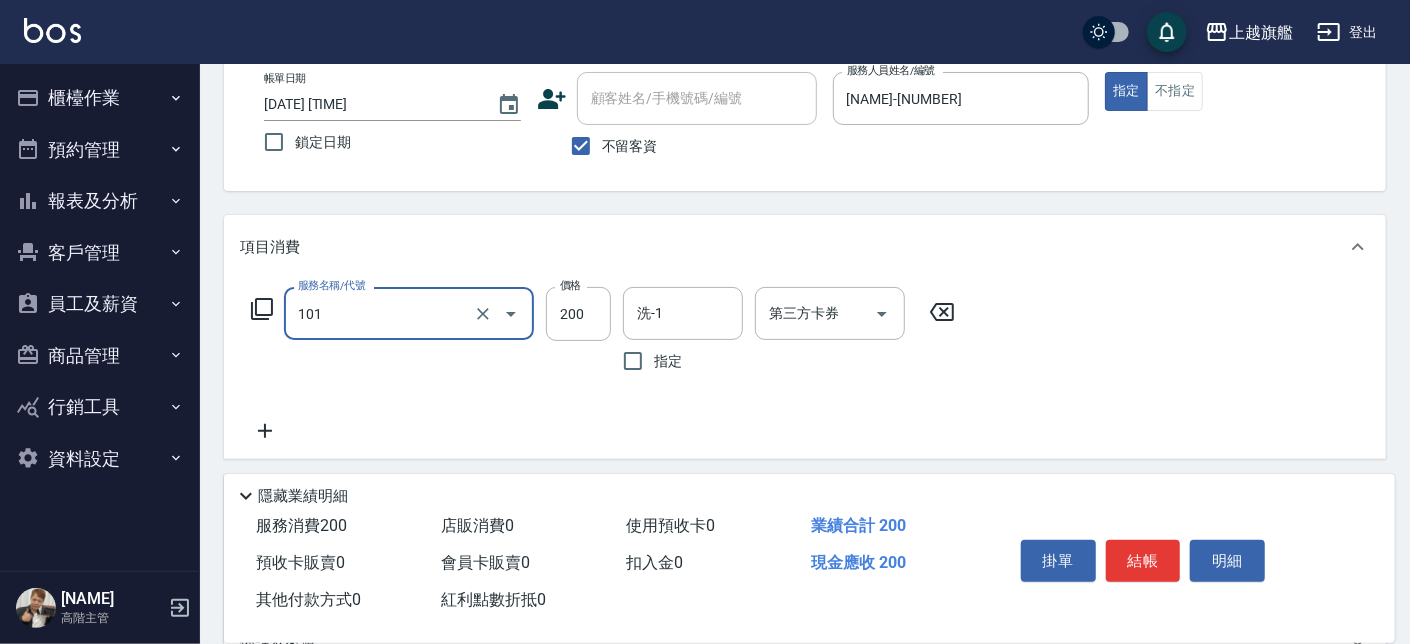 type 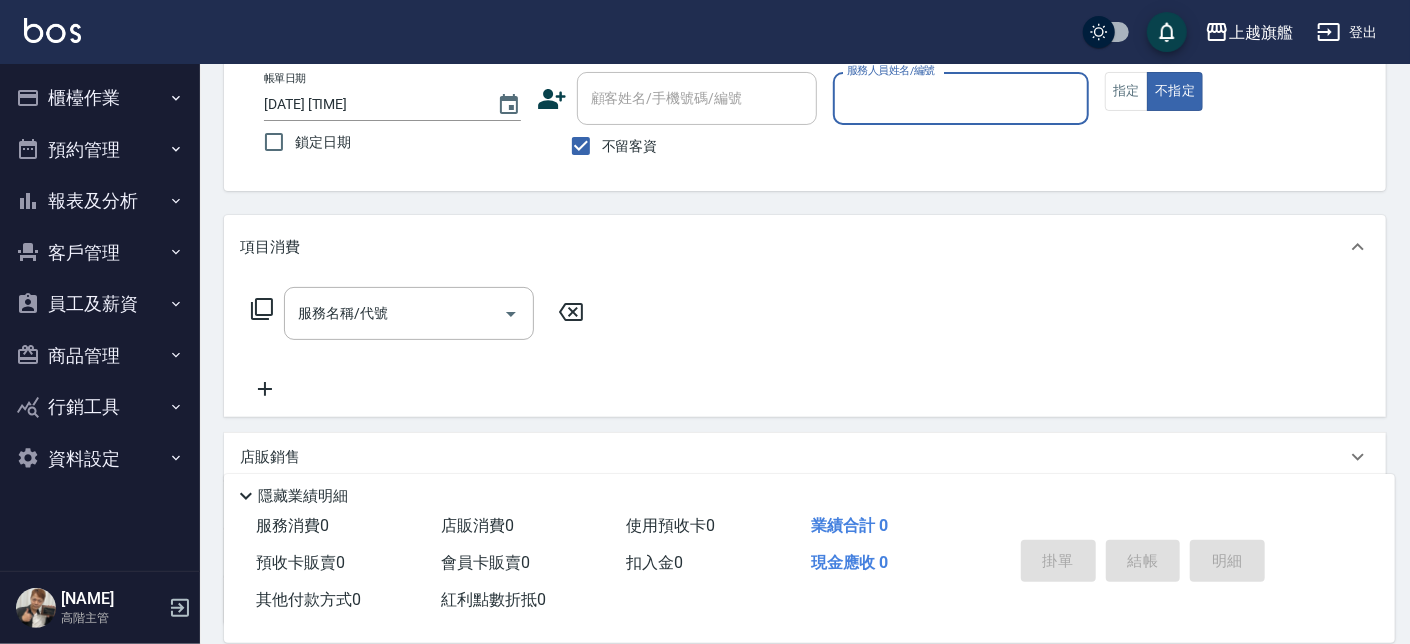 scroll, scrollTop: 0, scrollLeft: 0, axis: both 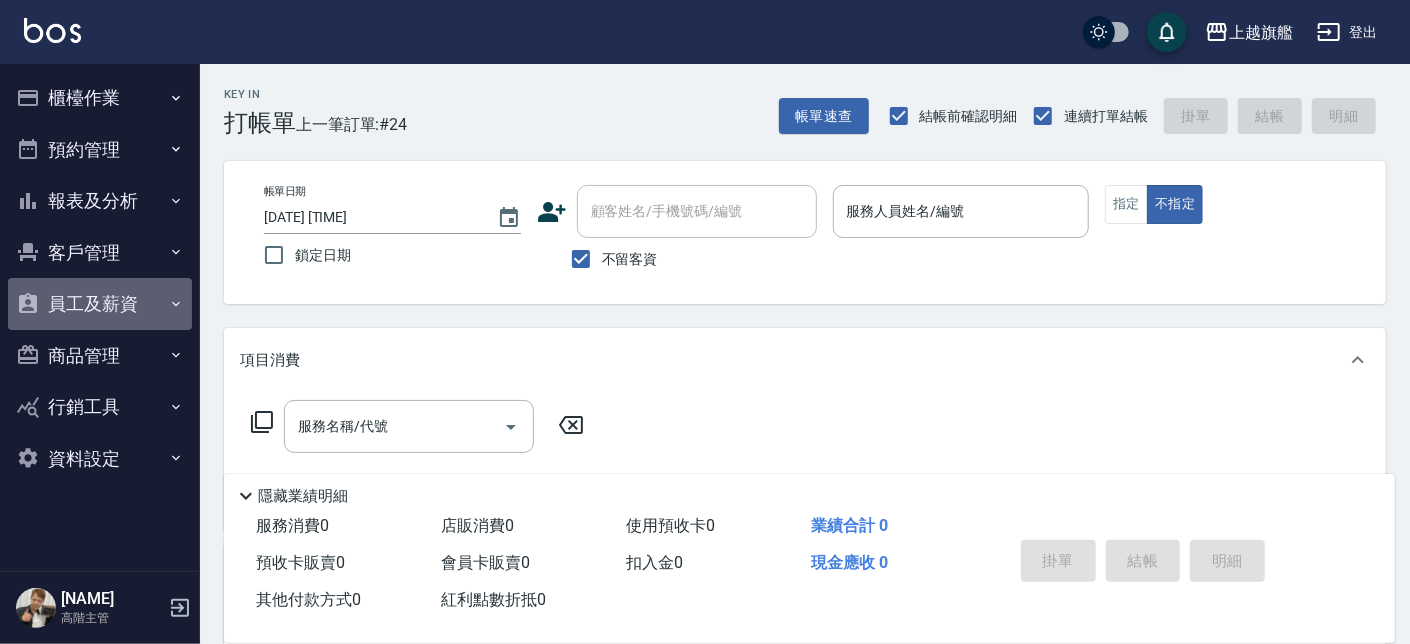 click on "員工及薪資" at bounding box center [100, 304] 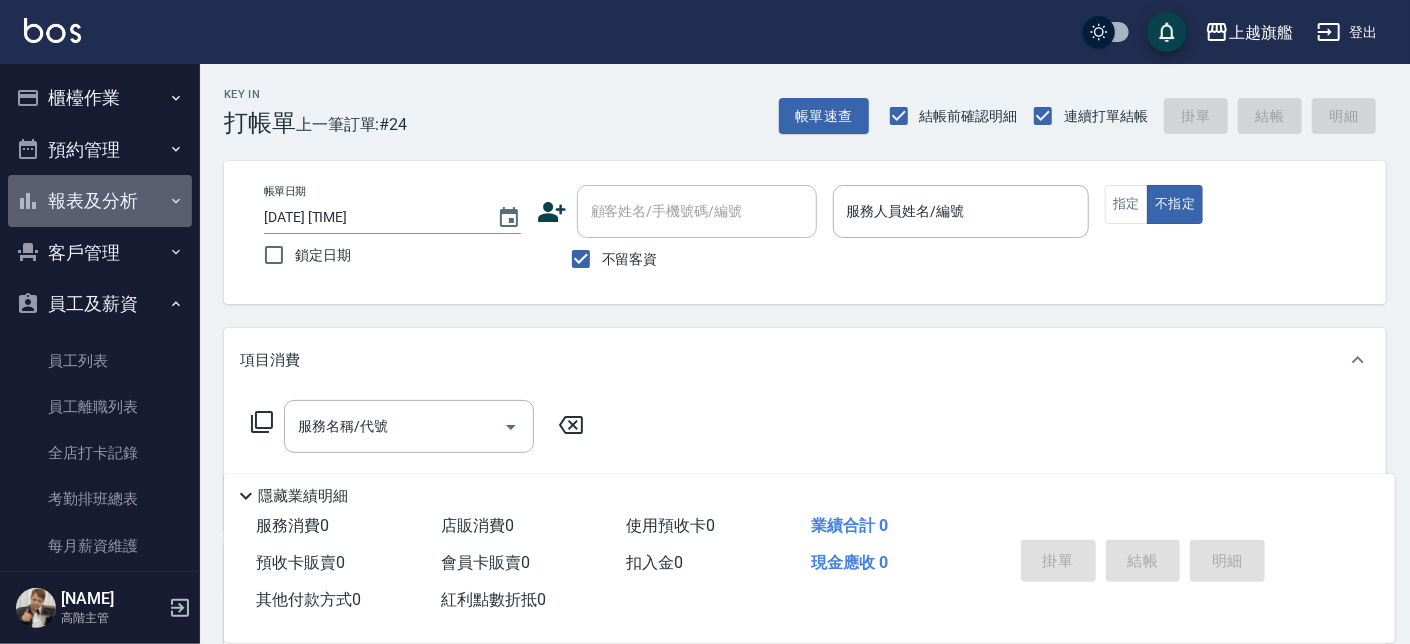 click on "報表及分析" at bounding box center (100, 201) 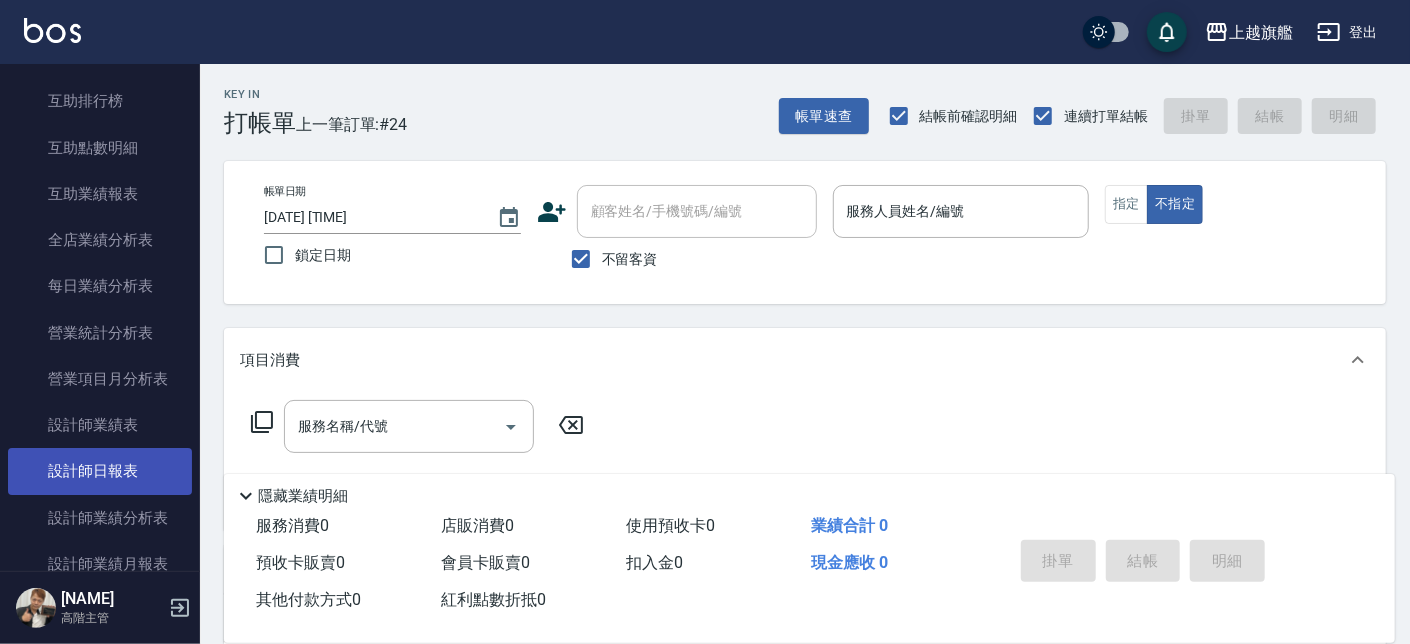 scroll, scrollTop: 482, scrollLeft: 0, axis: vertical 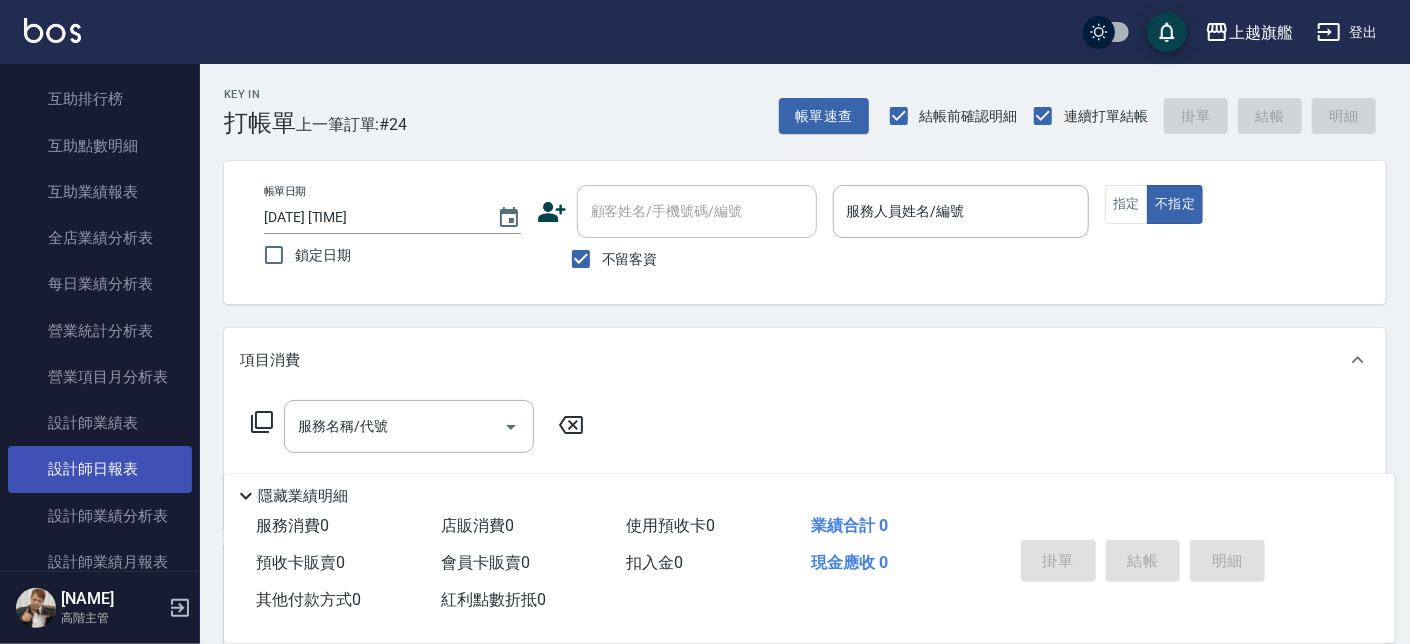 drag, startPoint x: 113, startPoint y: 477, endPoint x: 113, endPoint y: 459, distance: 18 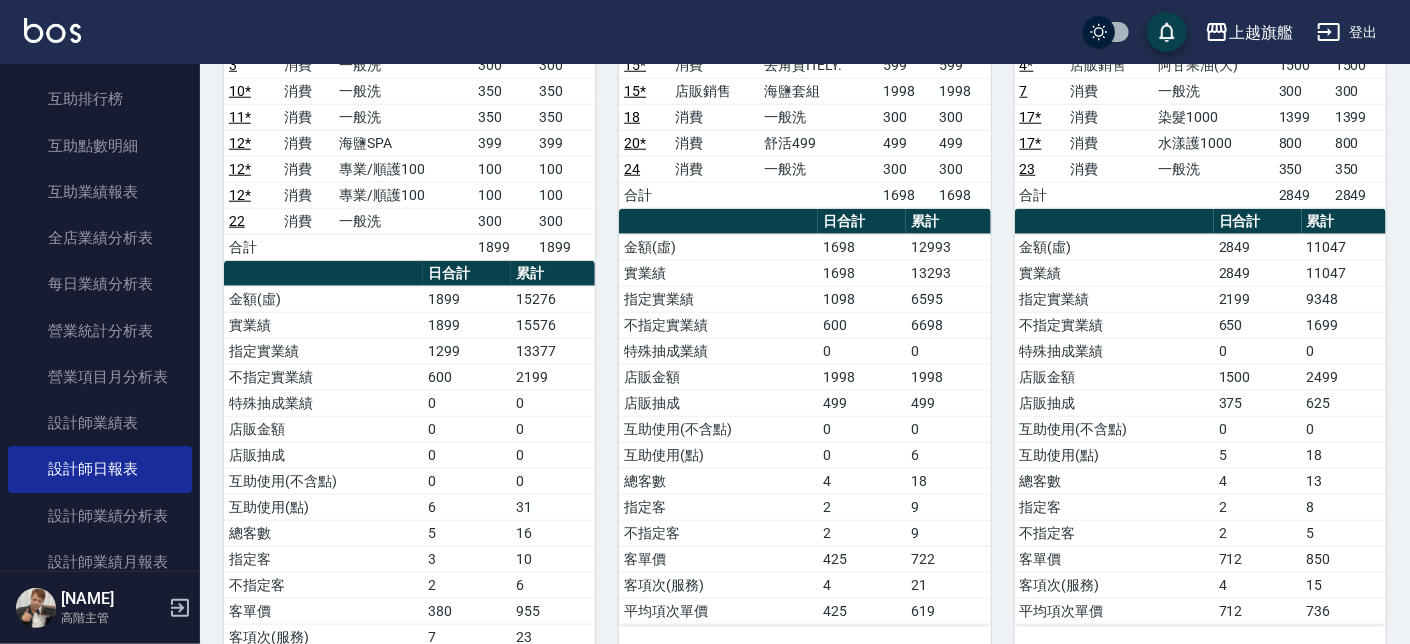 scroll, scrollTop: 911, scrollLeft: 0, axis: vertical 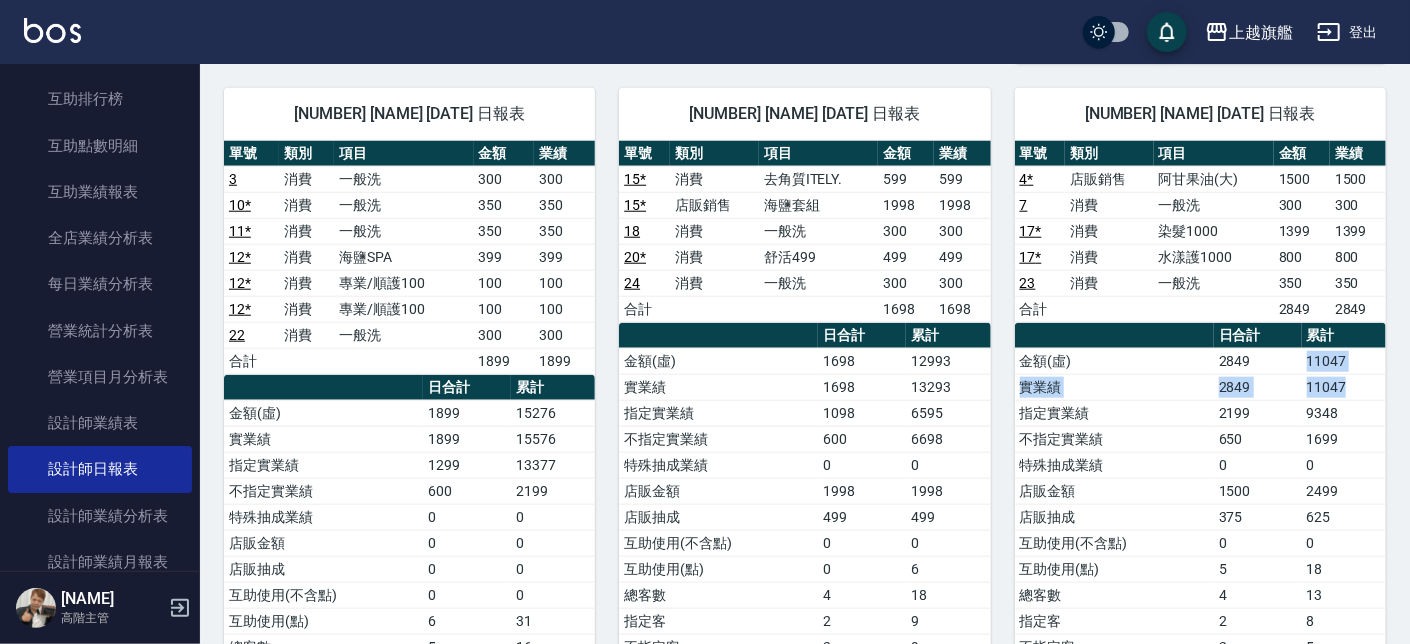 drag, startPoint x: 1328, startPoint y: 389, endPoint x: 1372, endPoint y: 395, distance: 44.407207 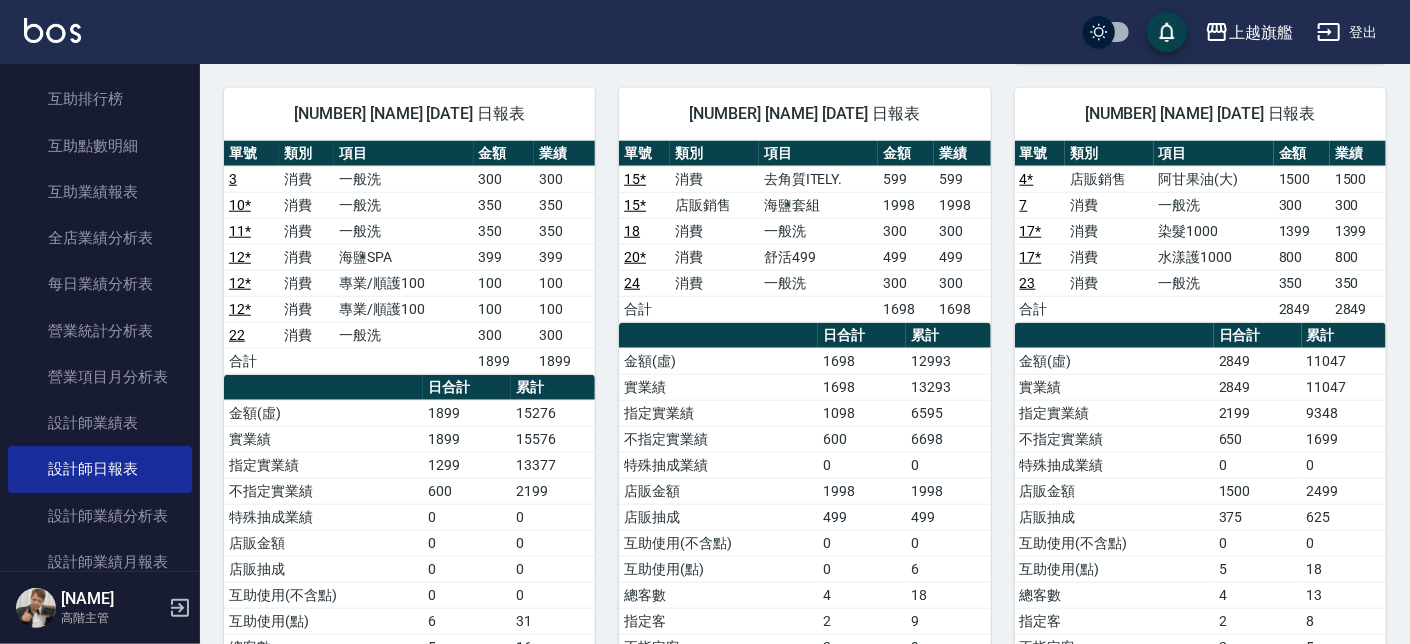 click on "0" at bounding box center (1344, 465) 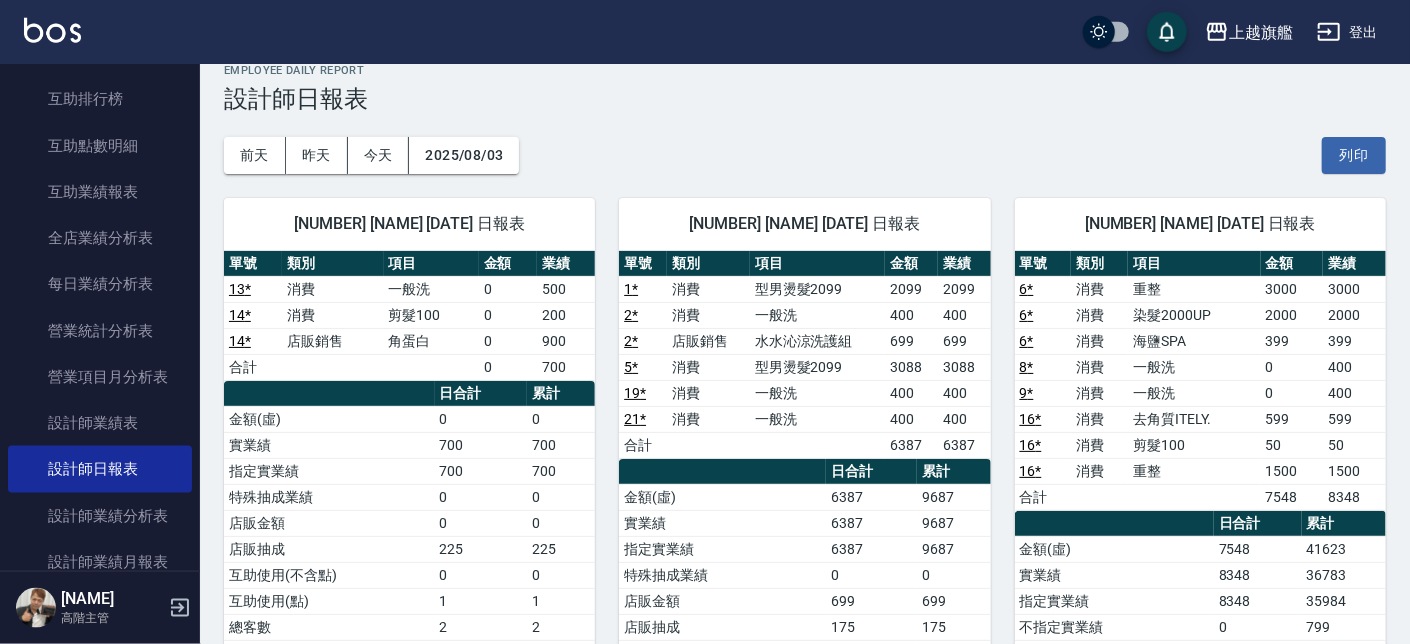 scroll, scrollTop: 0, scrollLeft: 0, axis: both 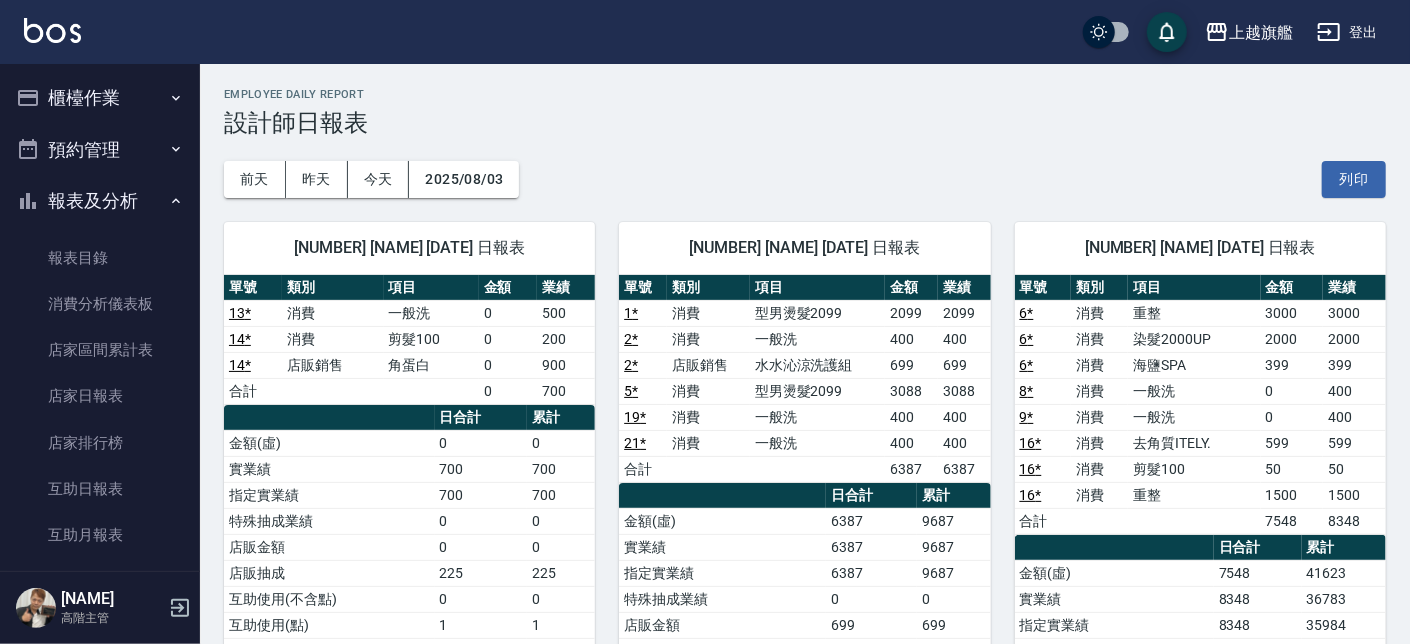 click on "報表及分析" at bounding box center [100, 201] 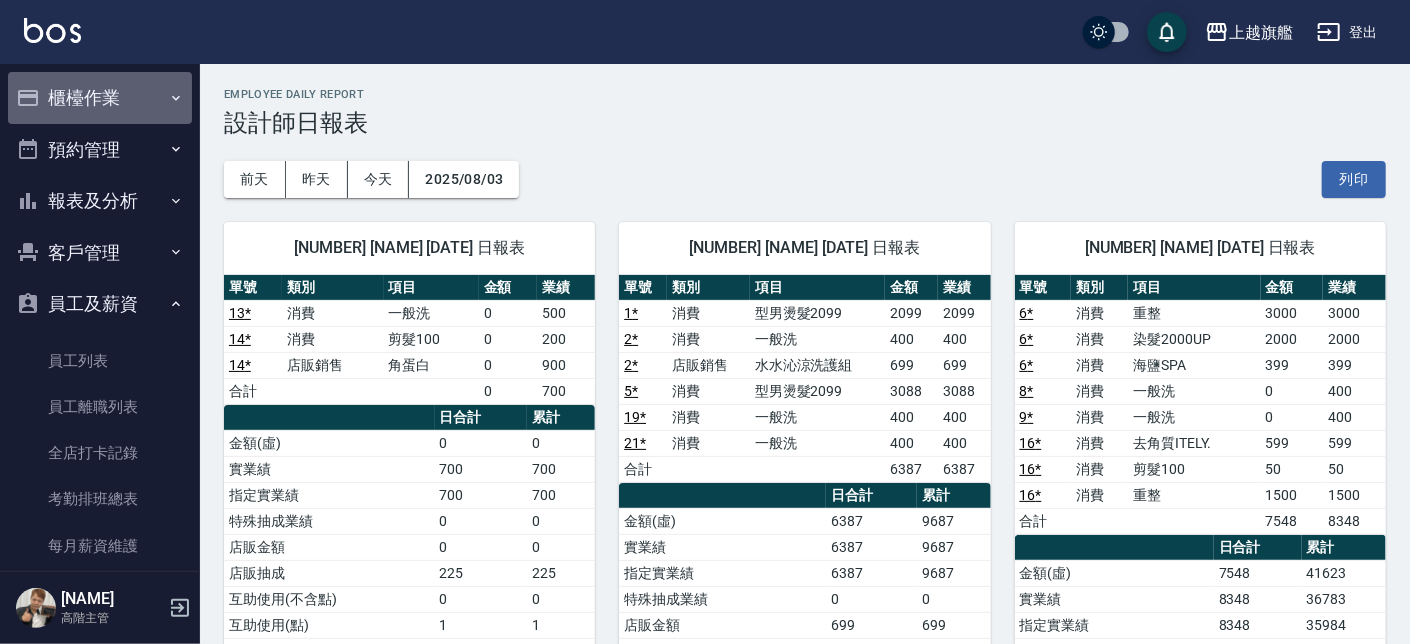 click on "櫃檯作業" at bounding box center [100, 98] 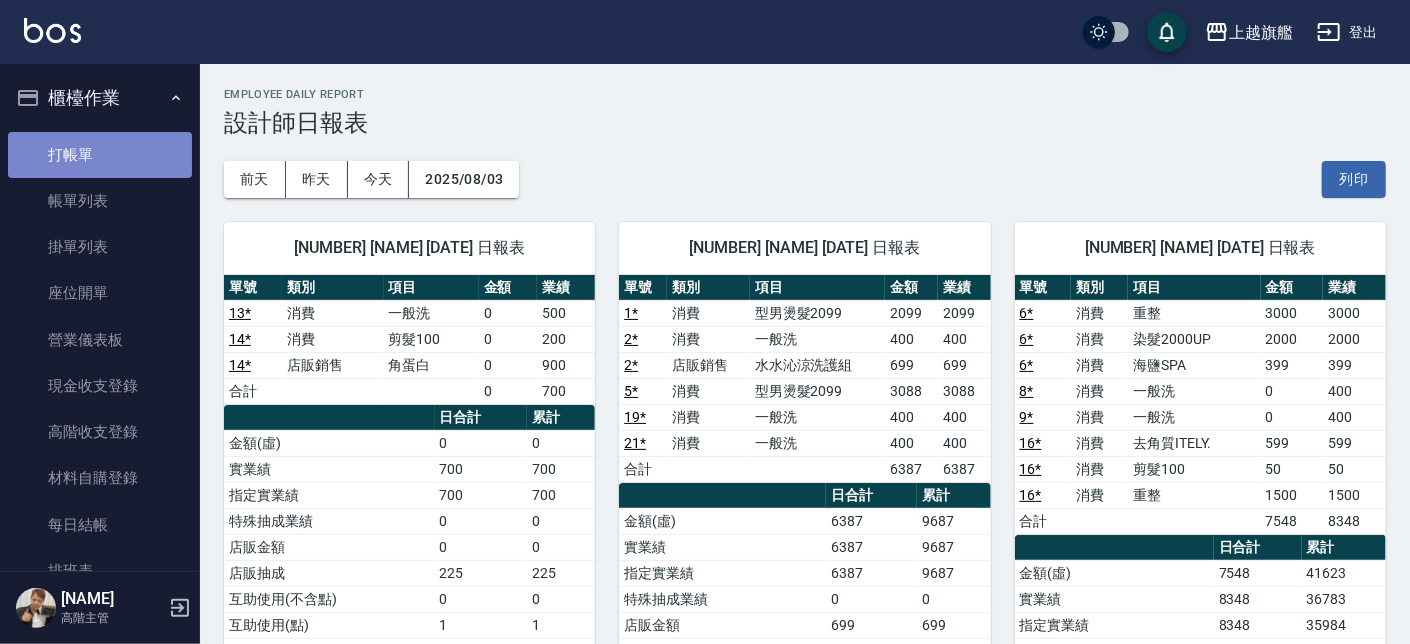 click on "打帳單" at bounding box center [100, 155] 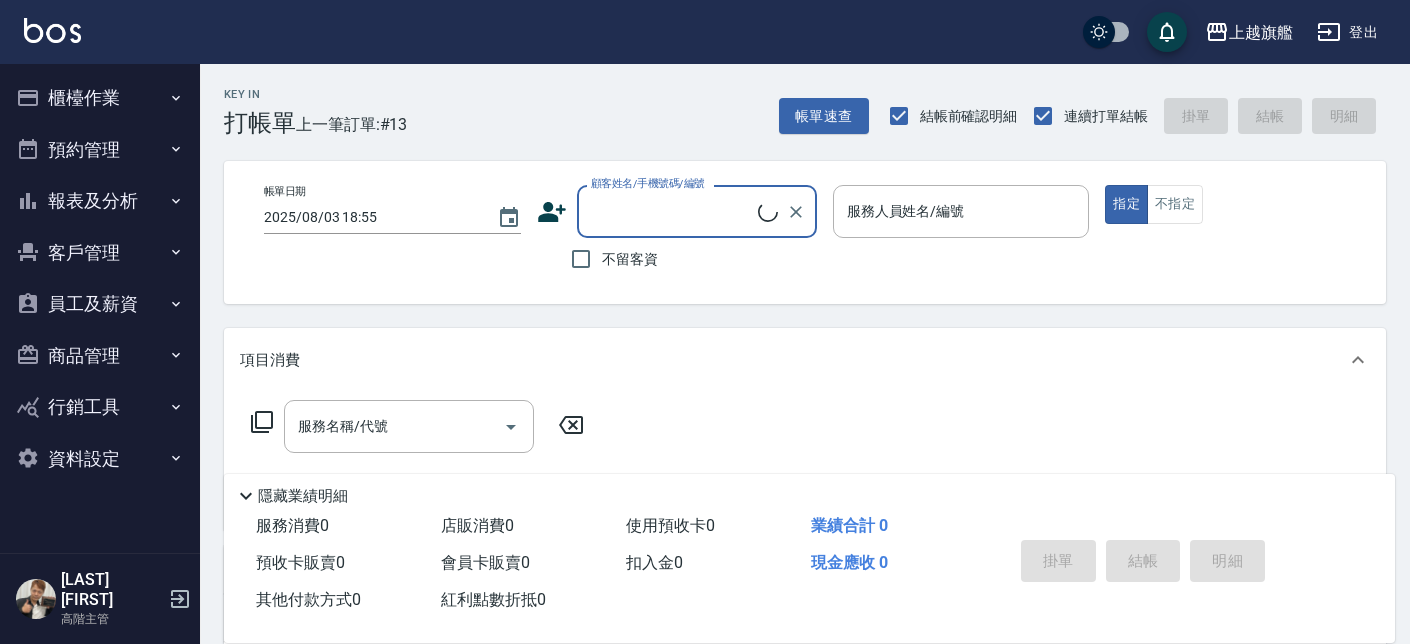 scroll, scrollTop: 0, scrollLeft: 0, axis: both 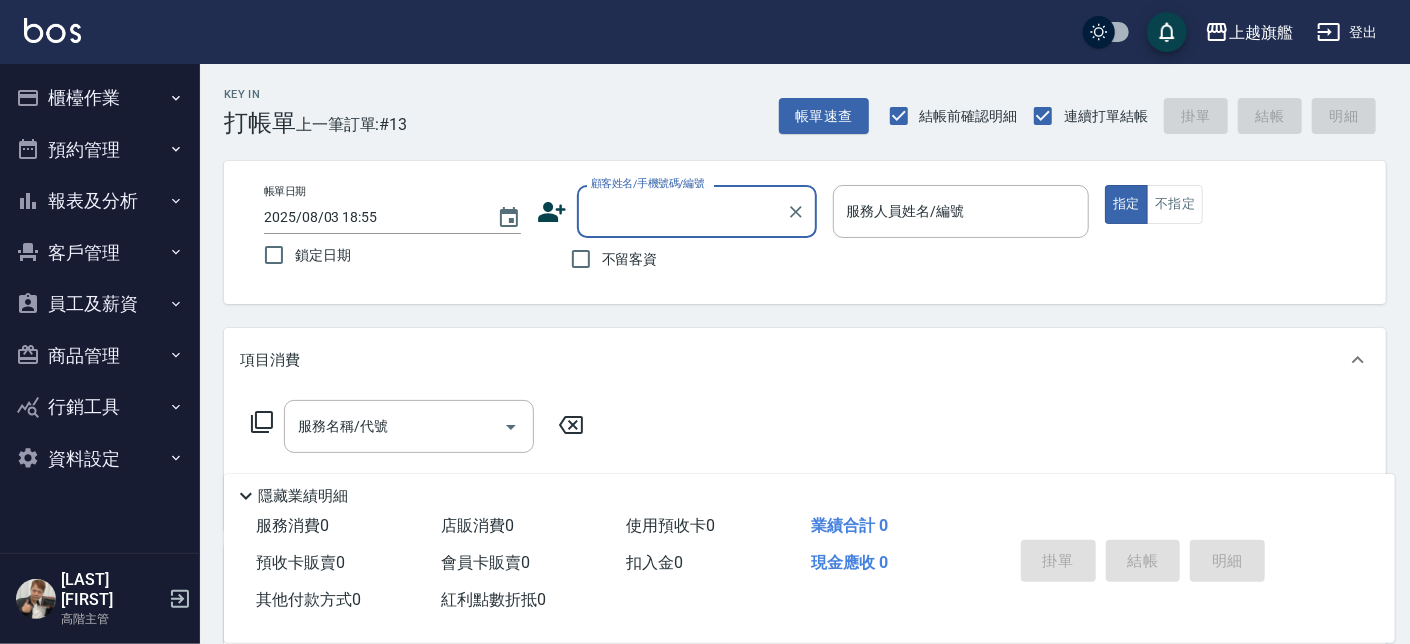 click on "員工及薪資" at bounding box center (100, 304) 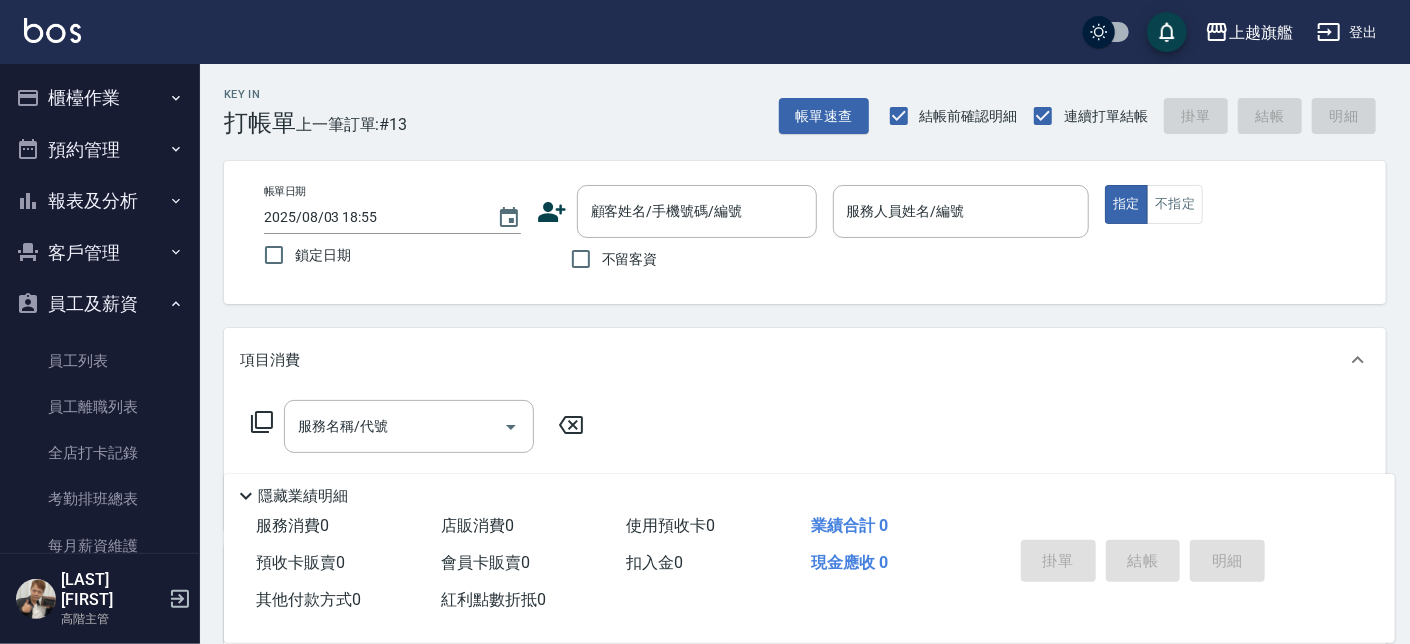 click on "員工及薪資" at bounding box center (100, 304) 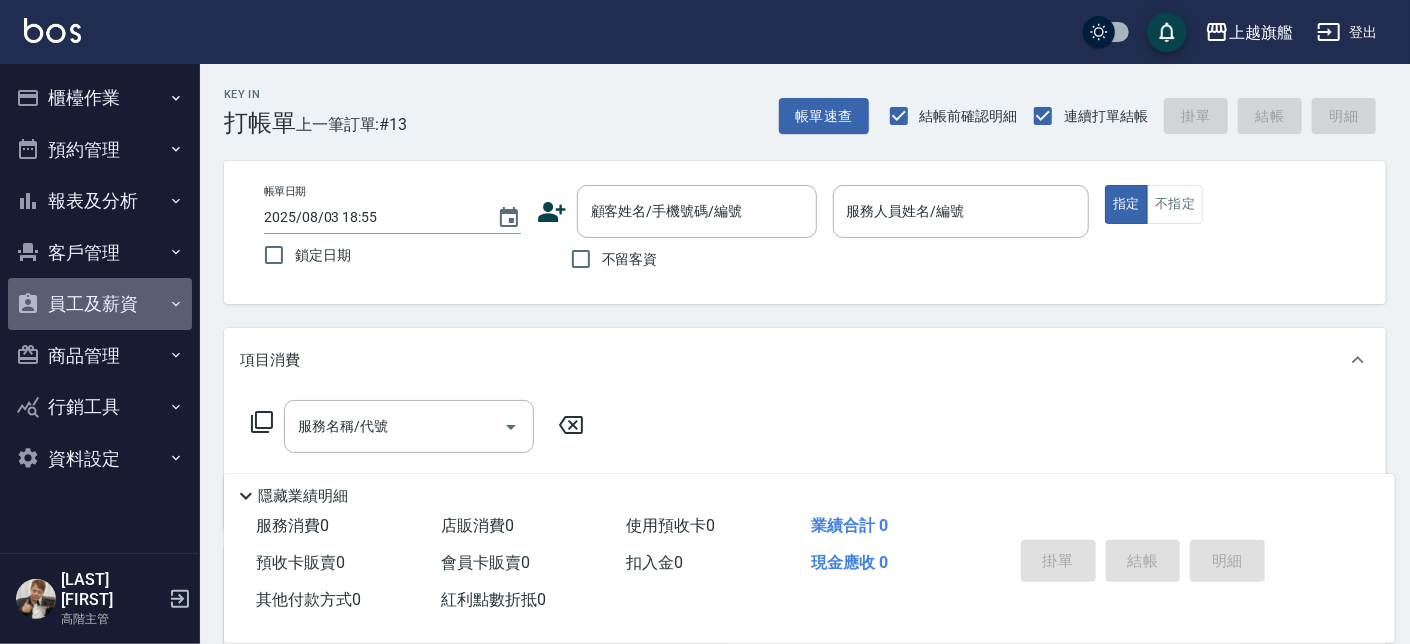 click on "員工及薪資" at bounding box center [100, 304] 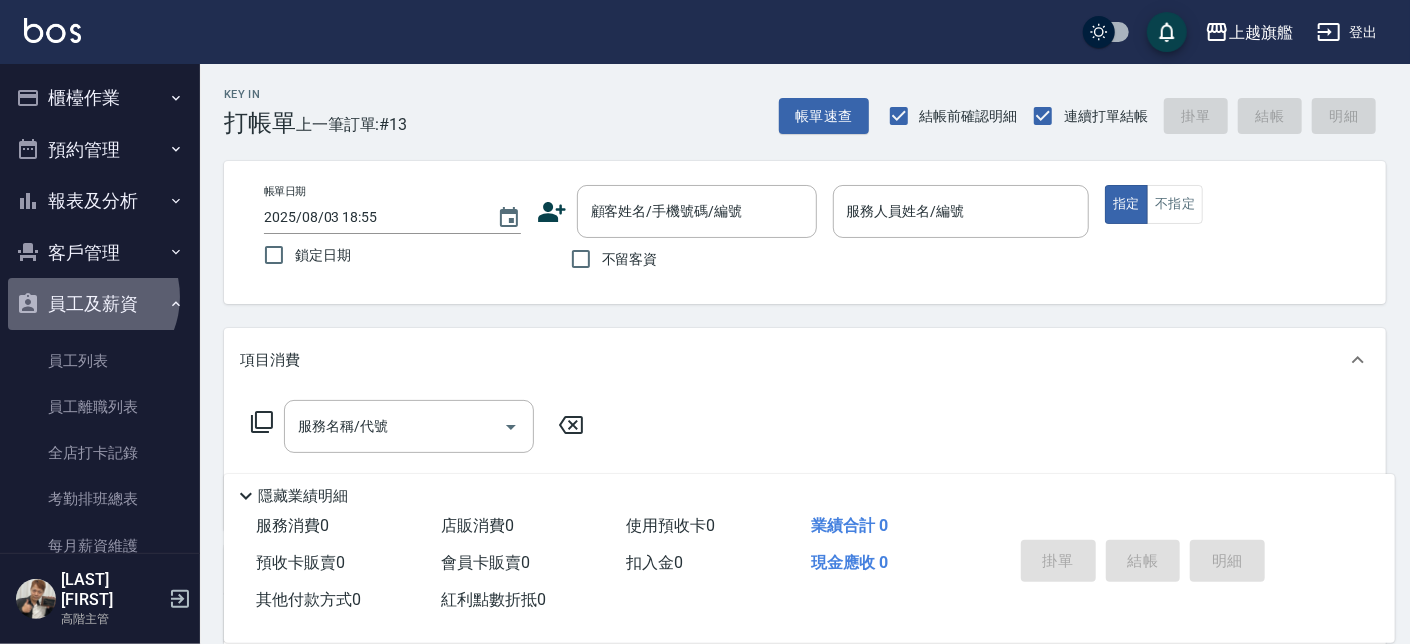 click on "員工及薪資" at bounding box center (100, 304) 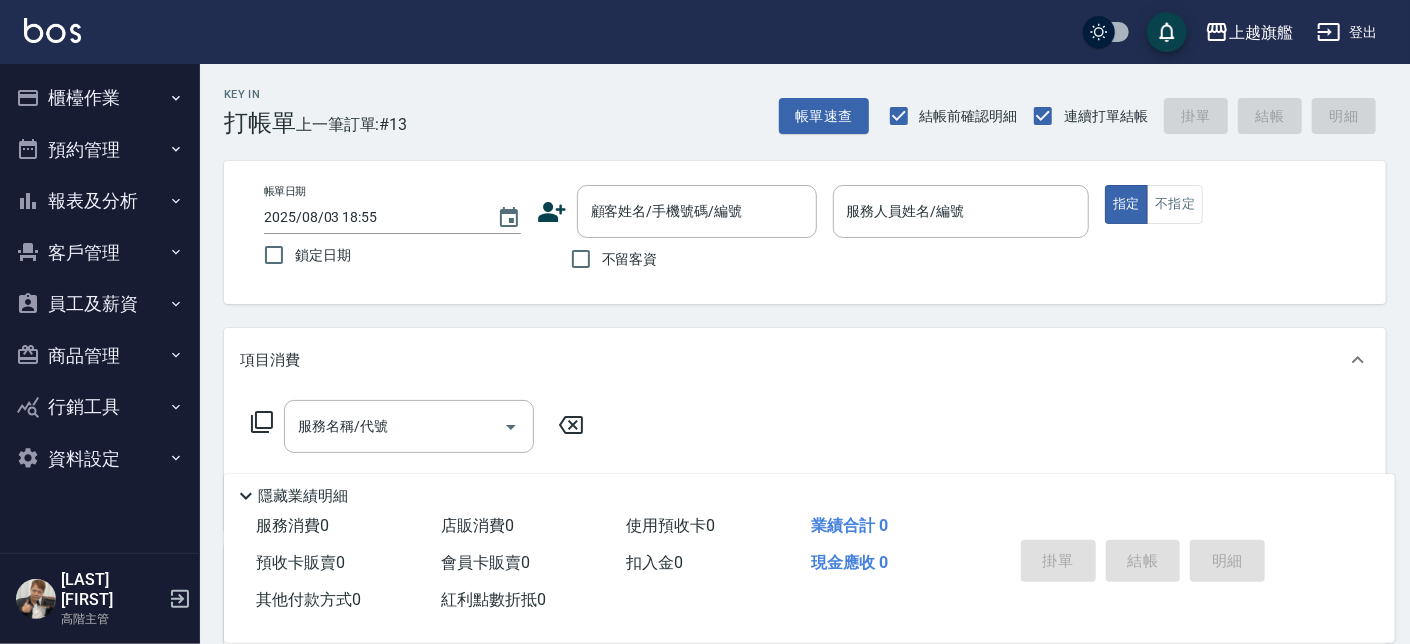 click on "客戶管理" at bounding box center (100, 253) 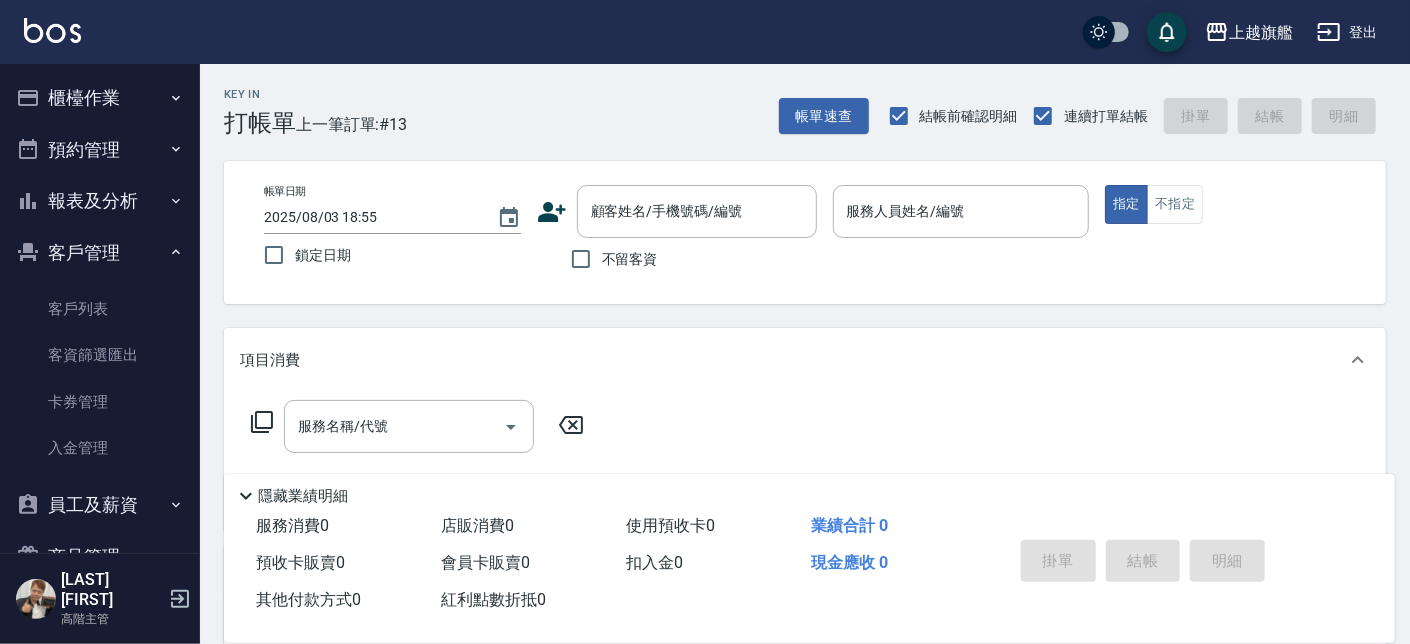 click on "客戶列表 客資篩選匯出 卡券管理 入金管理" at bounding box center (100, 378) 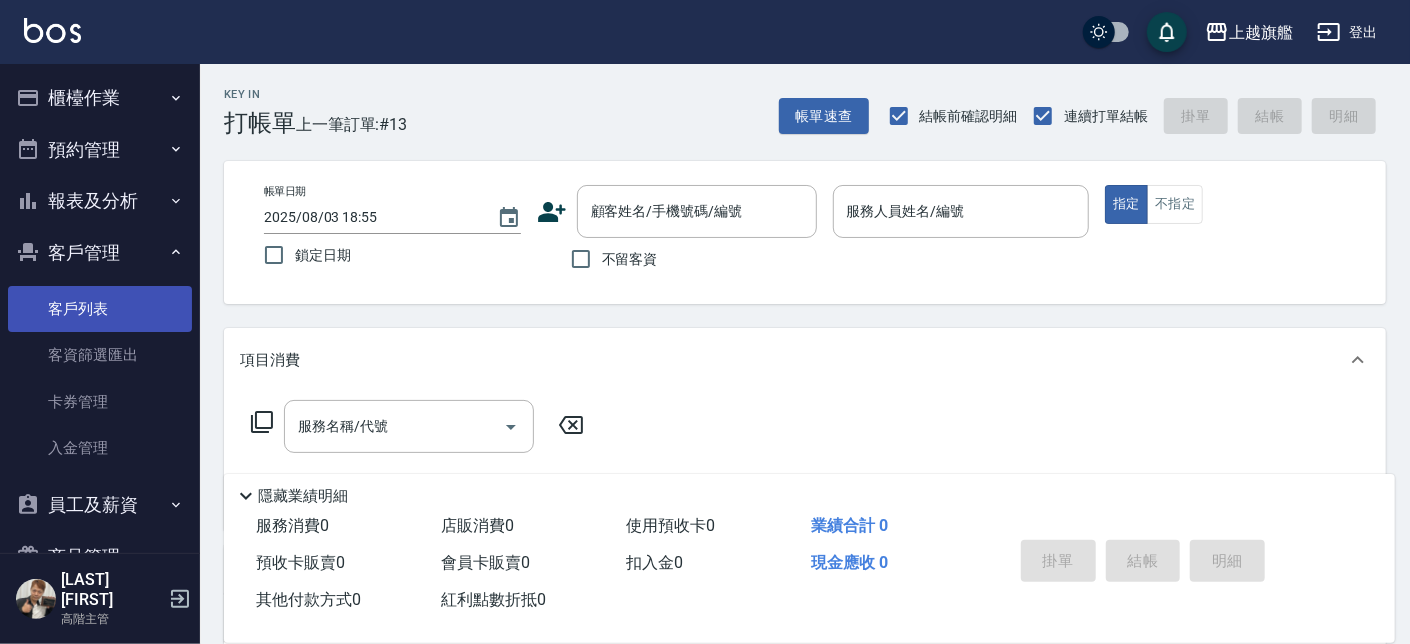 click on "客戶列表" at bounding box center (100, 309) 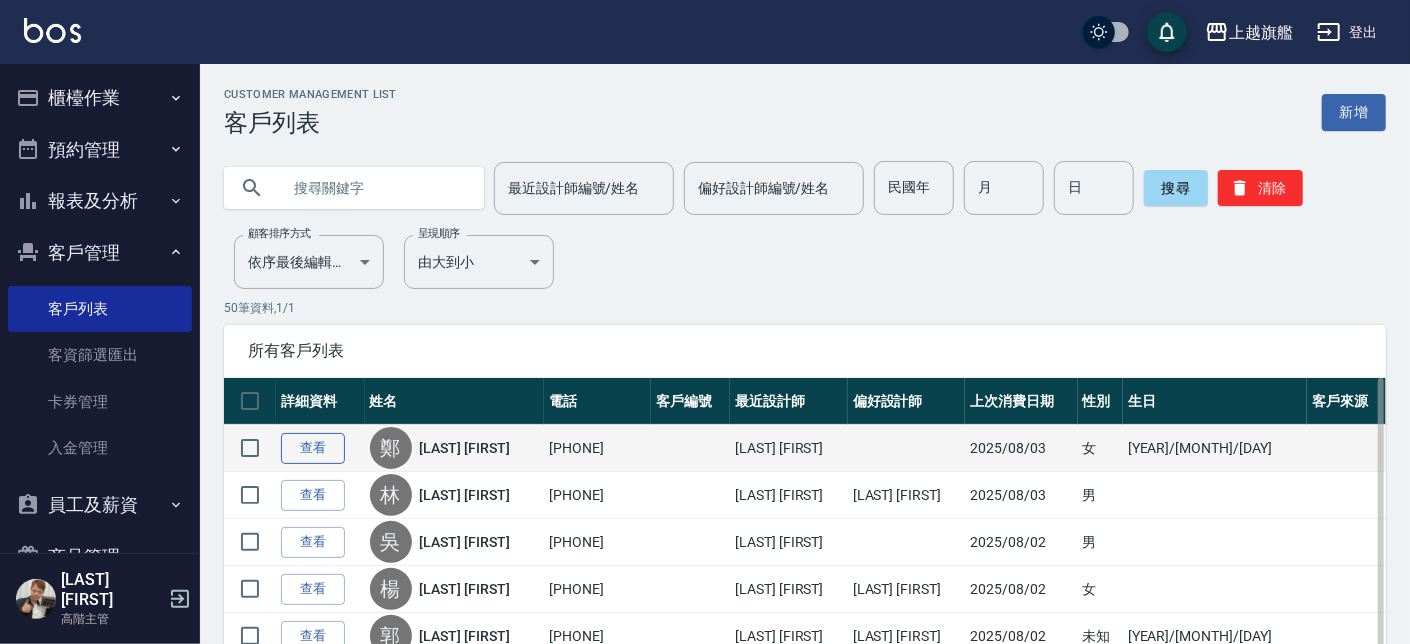 click on "查看" at bounding box center (313, 448) 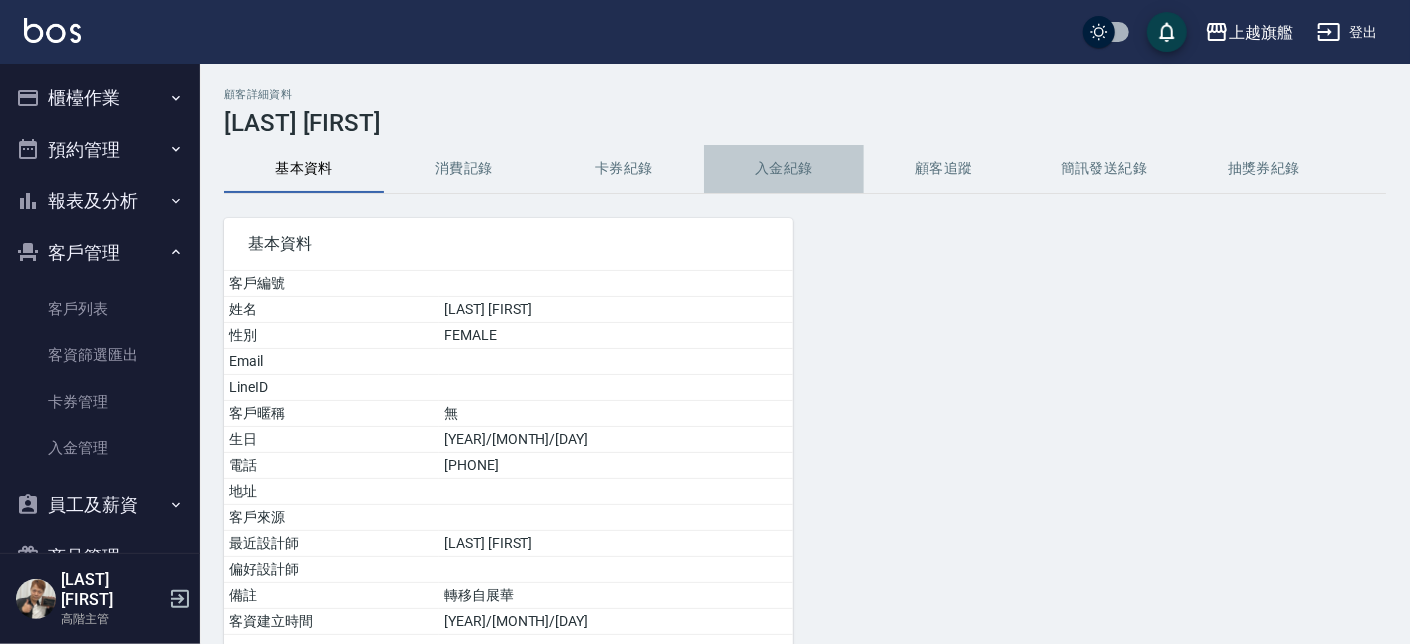 click on "入金紀錄" at bounding box center [784, 169] 